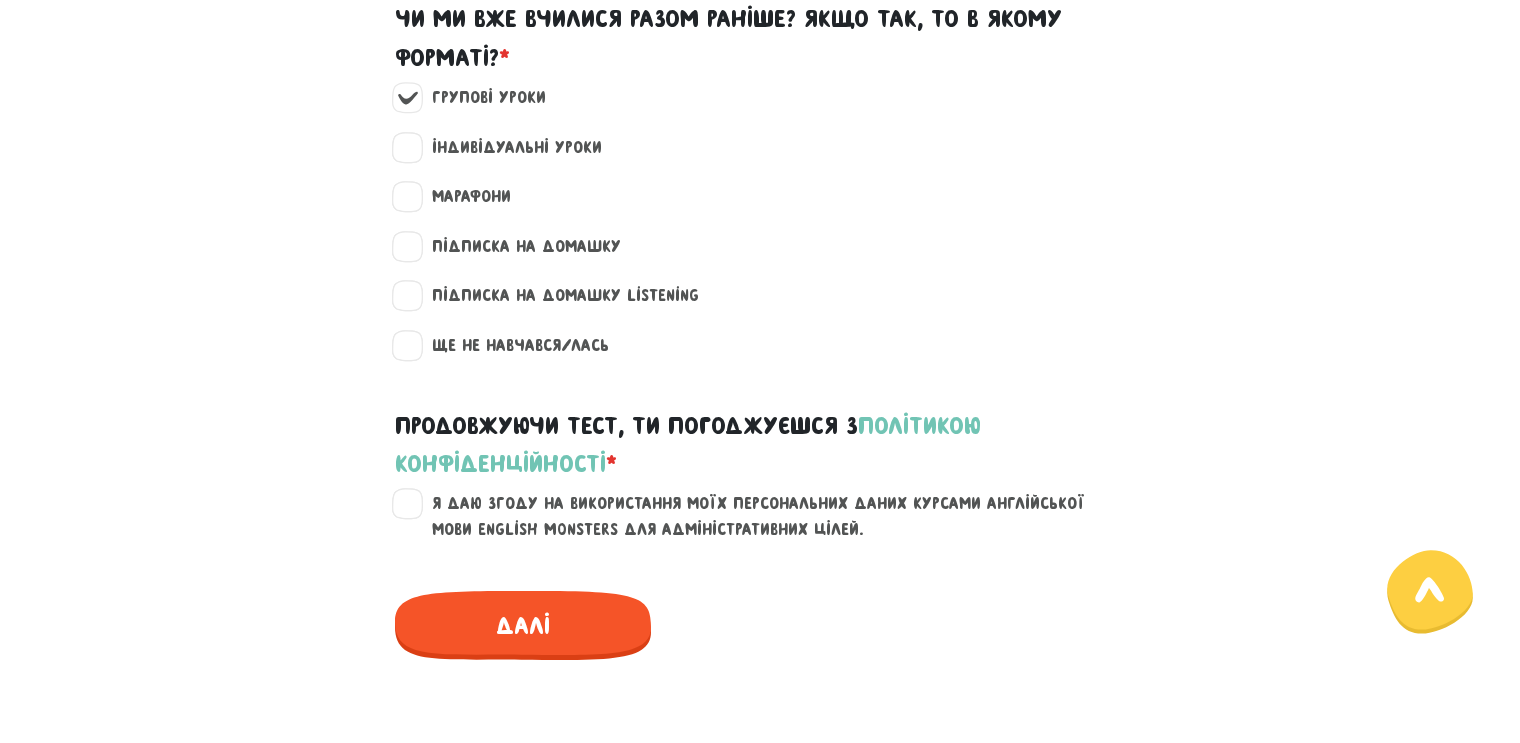 scroll, scrollTop: 2400, scrollLeft: 0, axis: vertical 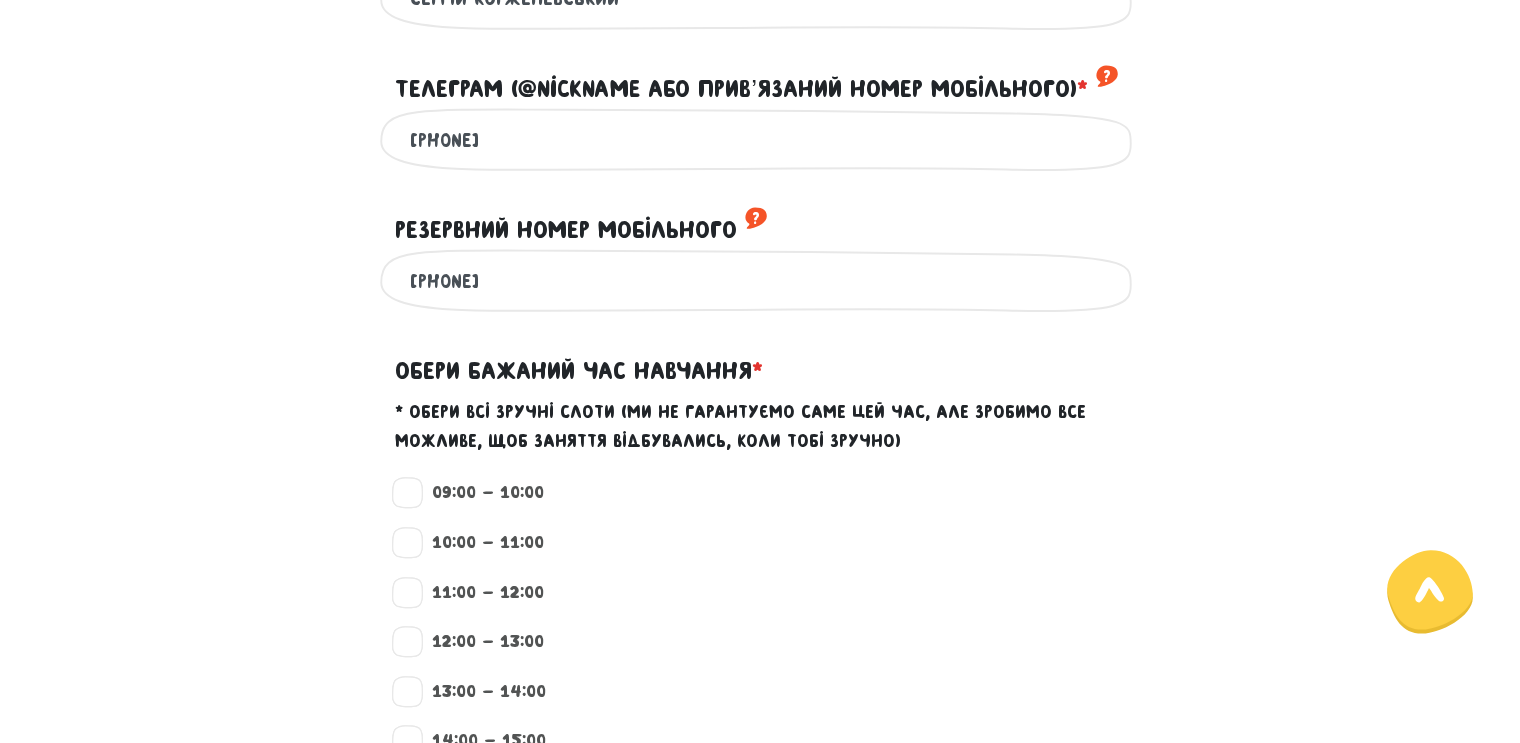 drag, startPoint x: 572, startPoint y: 273, endPoint x: 460, endPoint y: 276, distance: 112.04017 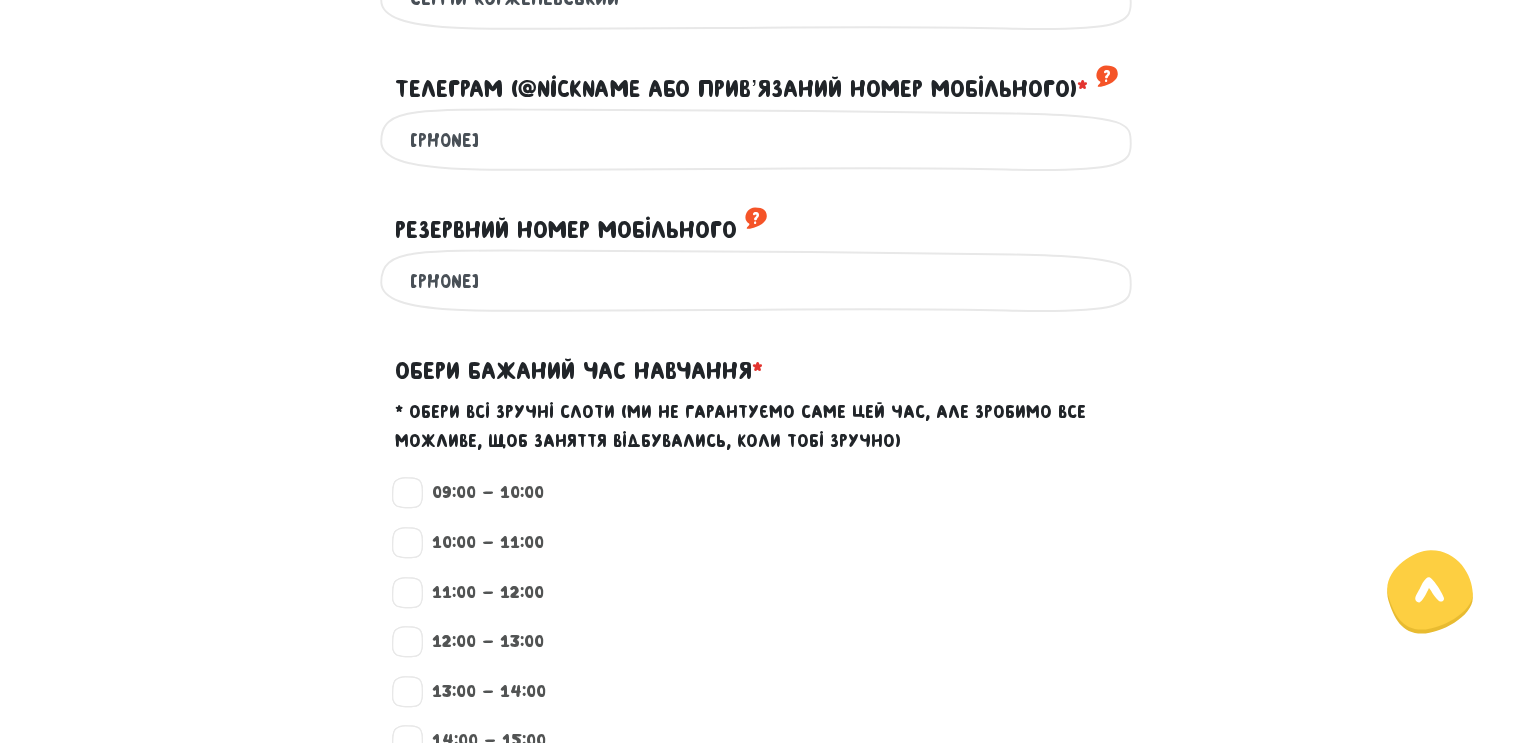 click on "[PHONE]" at bounding box center [760, 280] 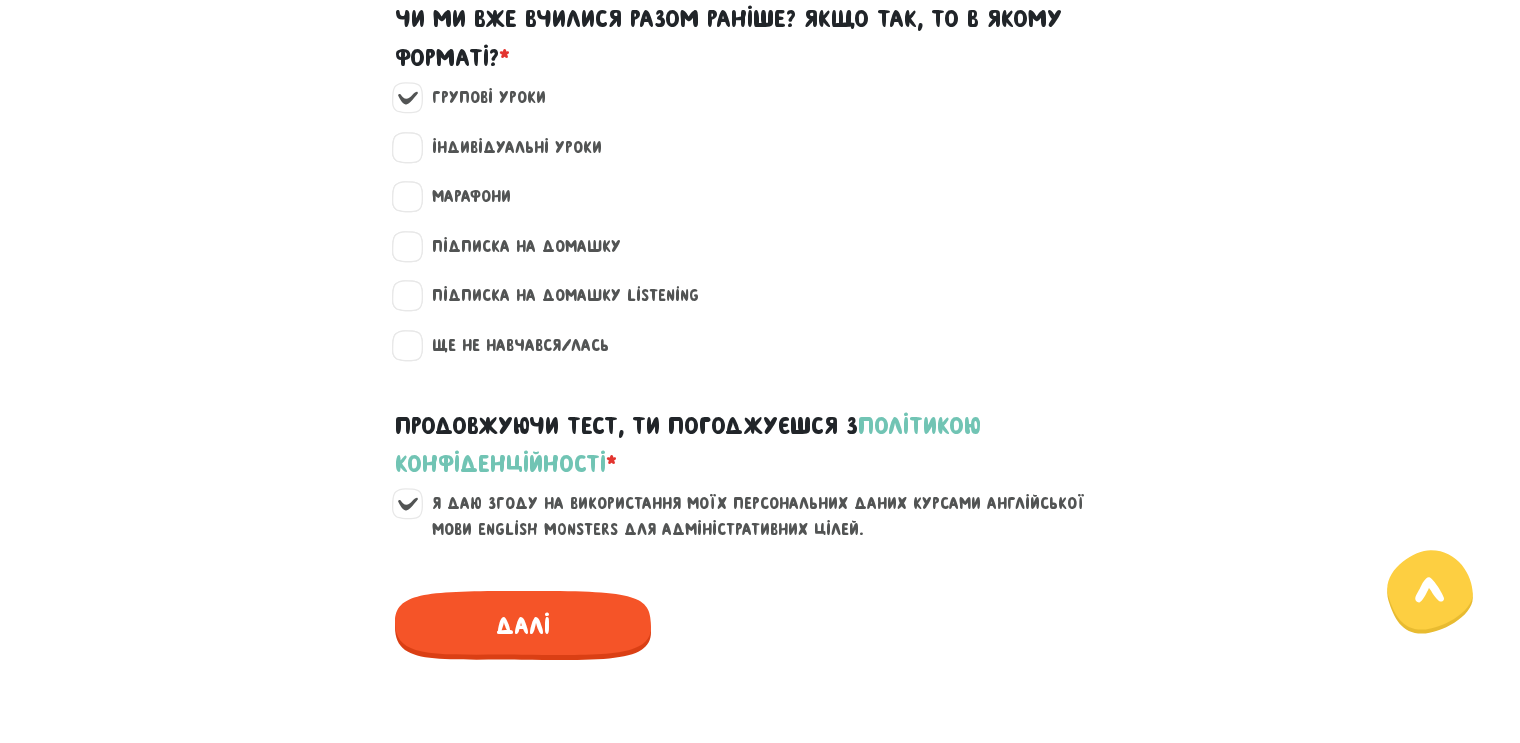 scroll, scrollTop: 2300, scrollLeft: 0, axis: vertical 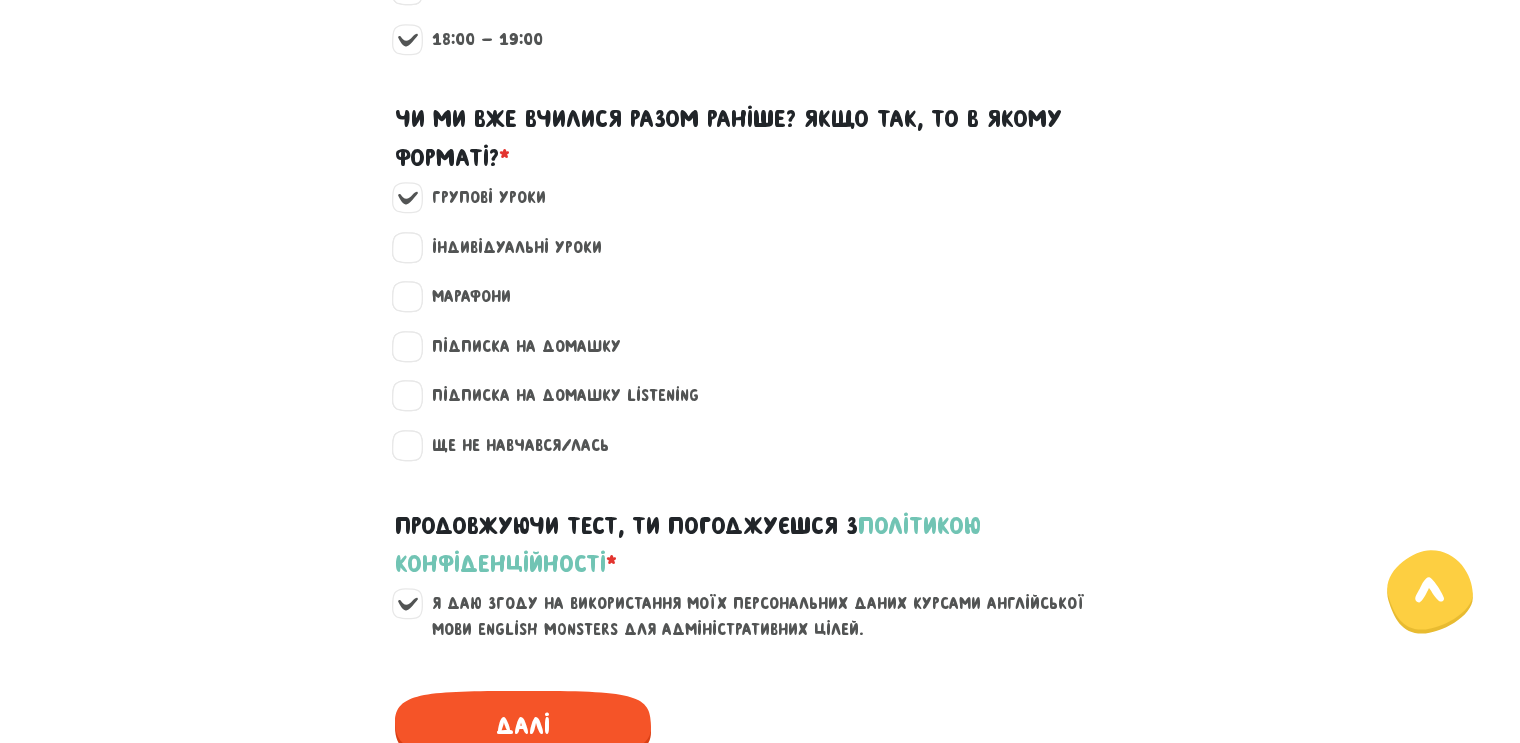 click on "Групові уроки" at bounding box center (760, 210) 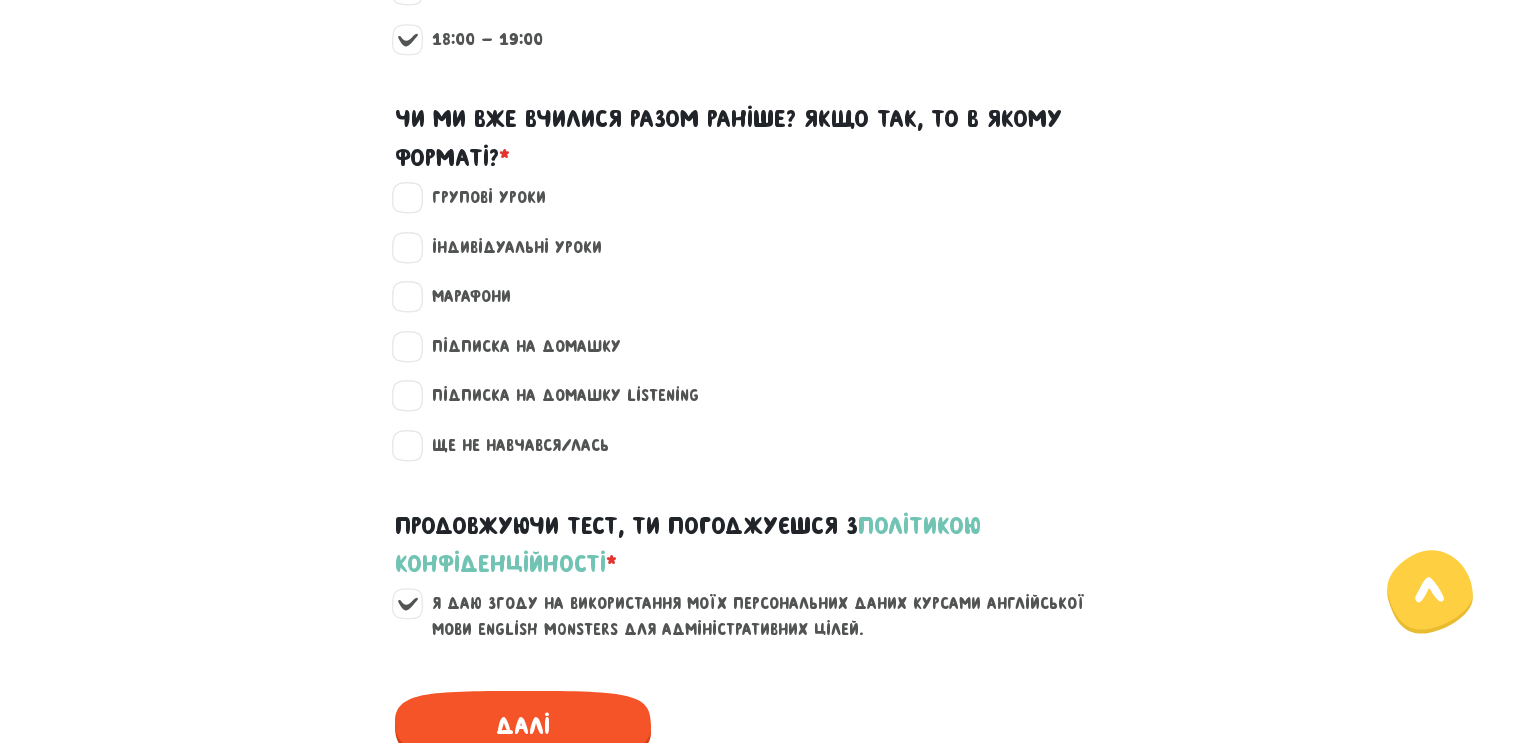 click on "Ще не навчався/лась" at bounding box center (512, 446) 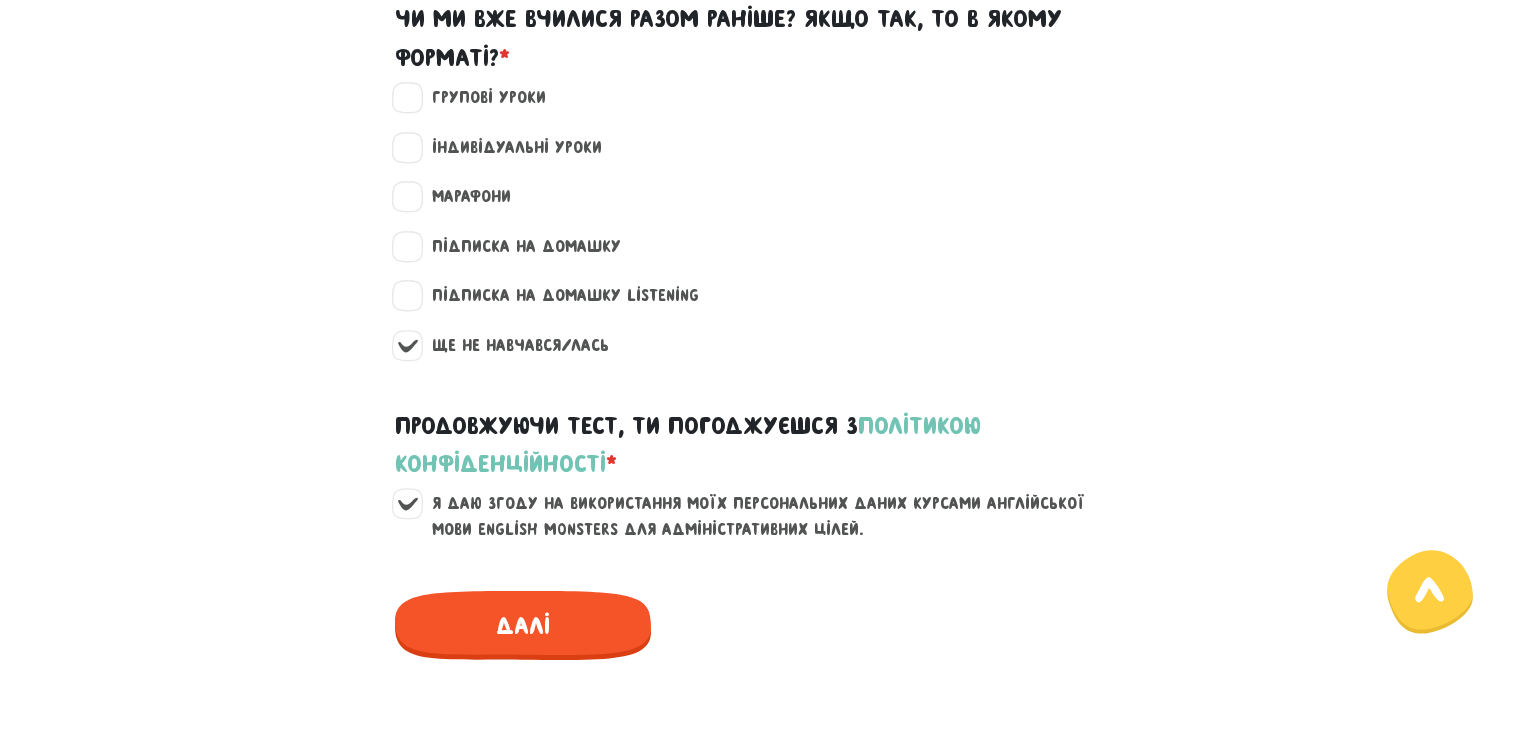 scroll, scrollTop: 2500, scrollLeft: 0, axis: vertical 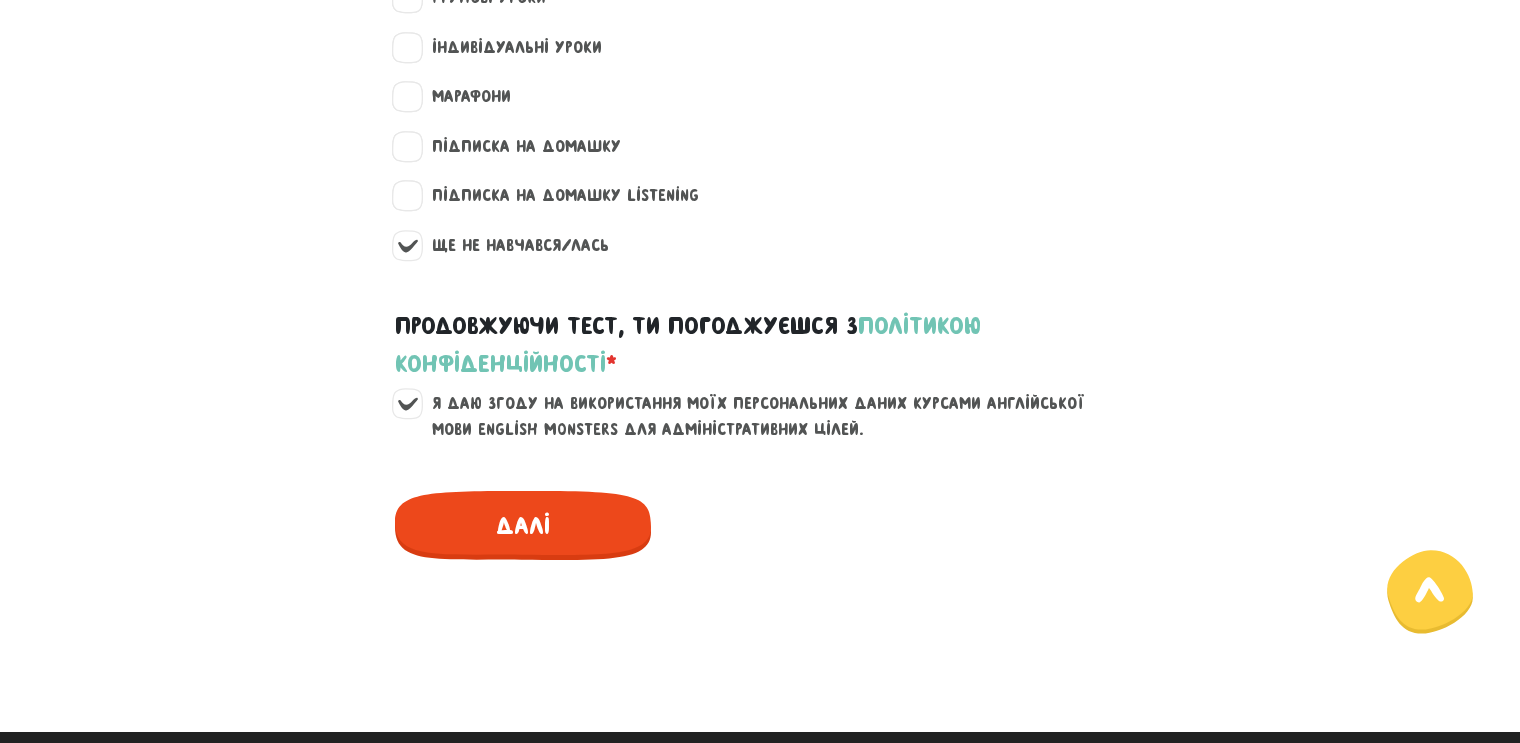 click on "Далі" at bounding box center [523, 525] 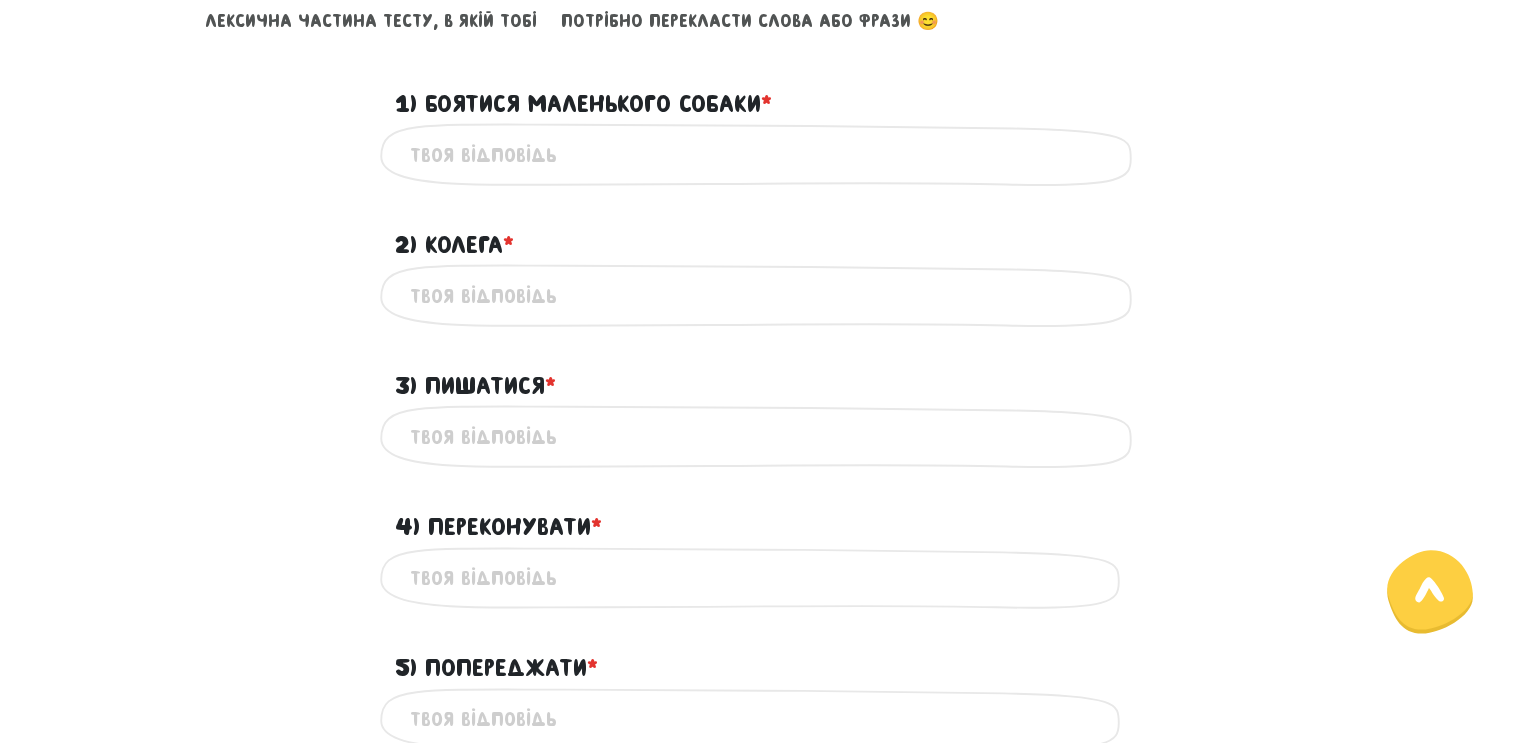 scroll, scrollTop: 859, scrollLeft: 0, axis: vertical 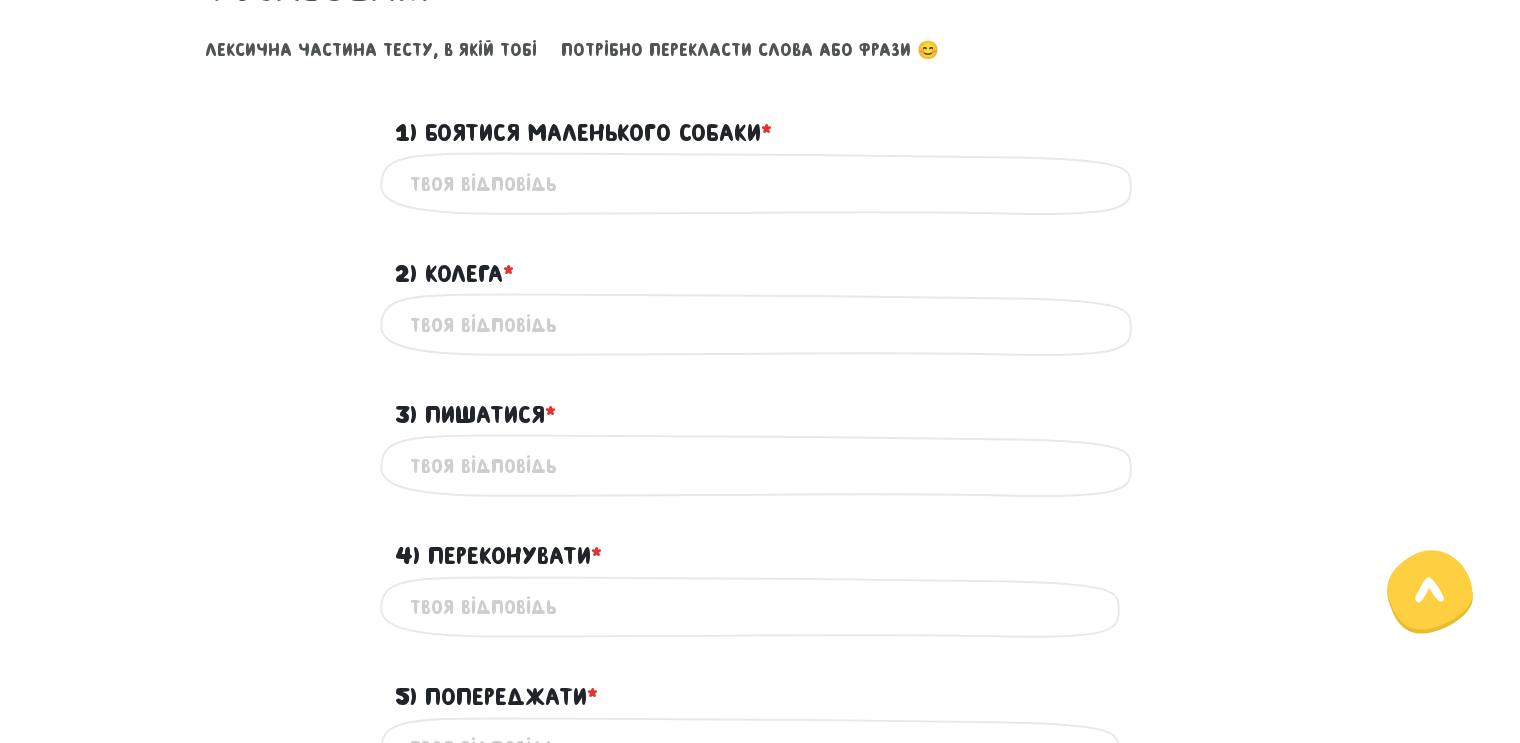 click on "1) Боятися маленького собаки *
?" at bounding box center [760, 183] 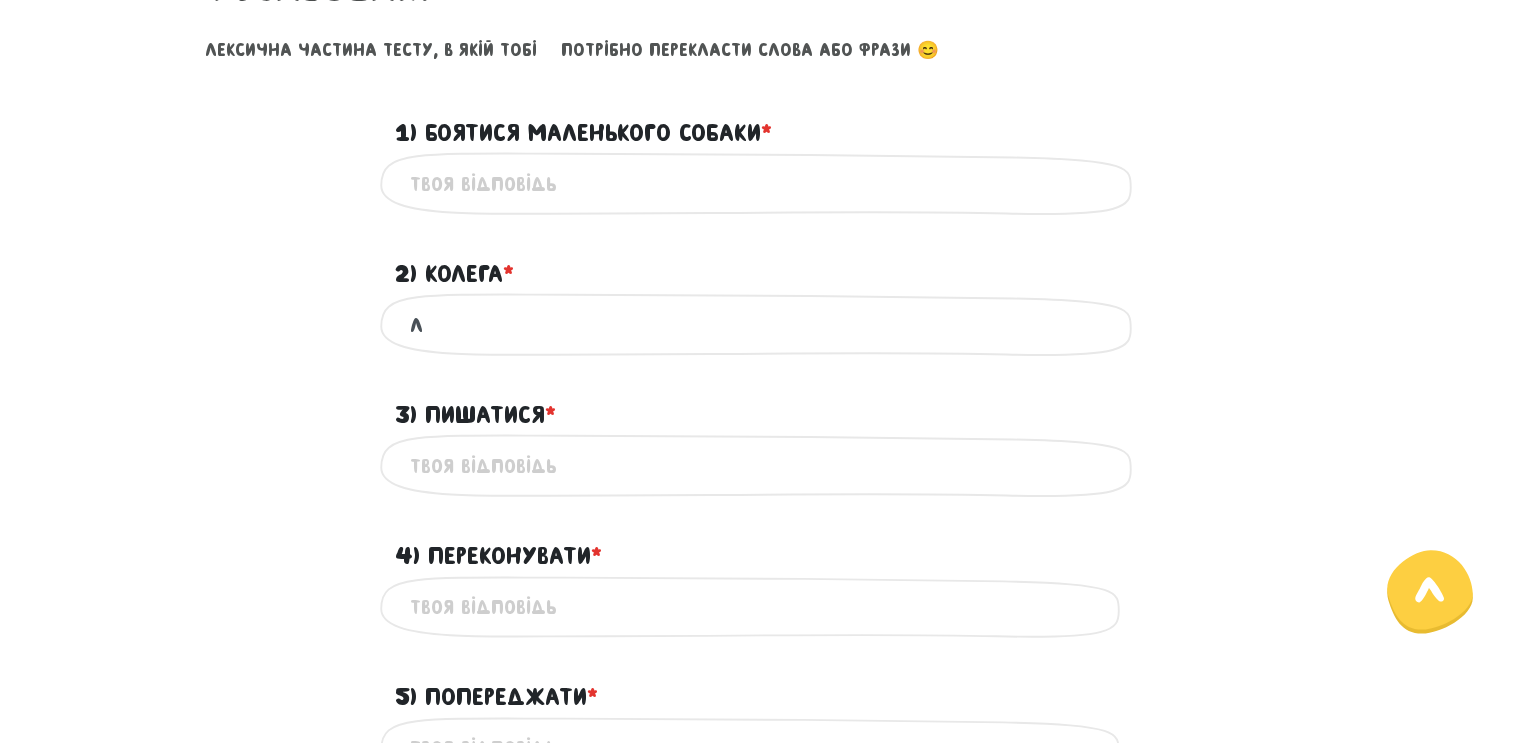 type on "Л" 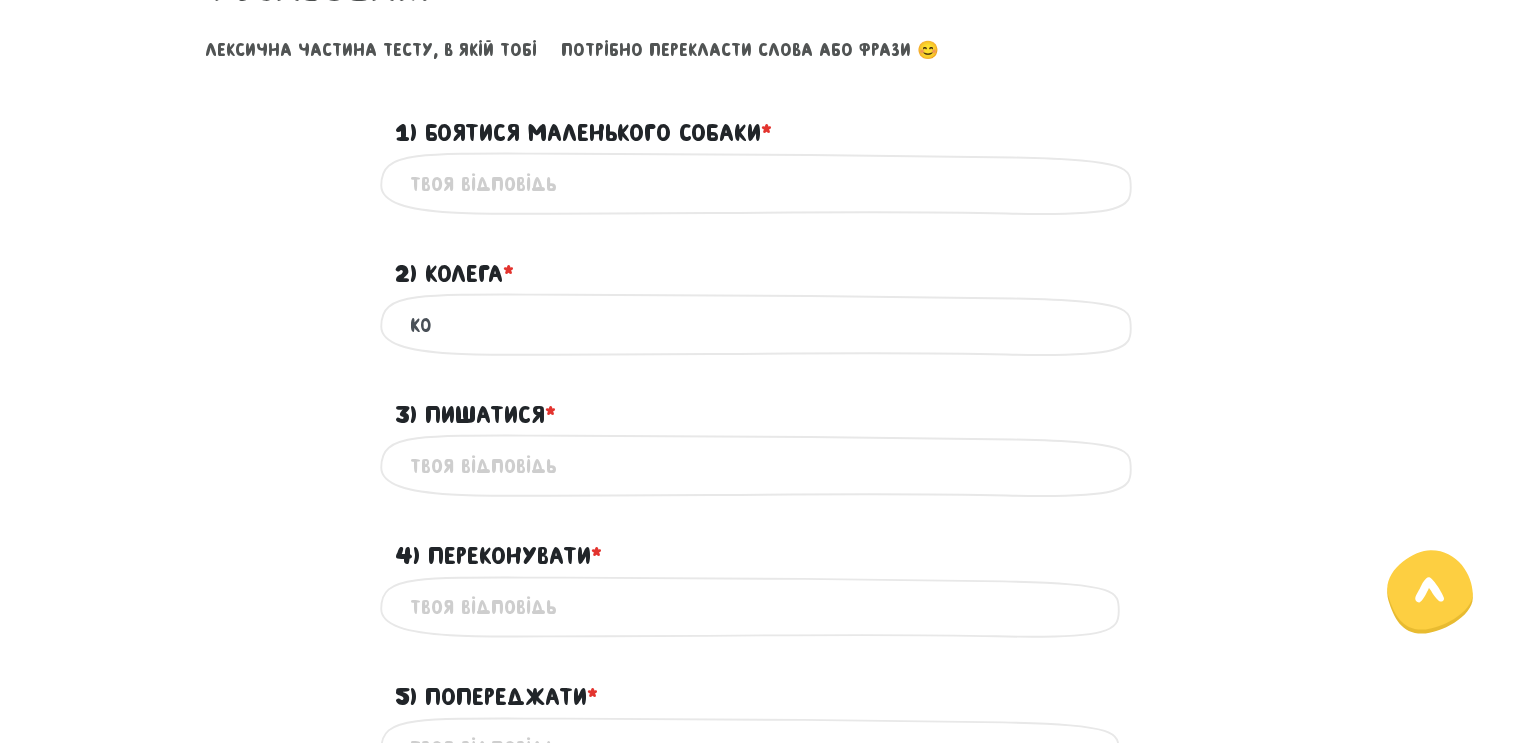 type on "K" 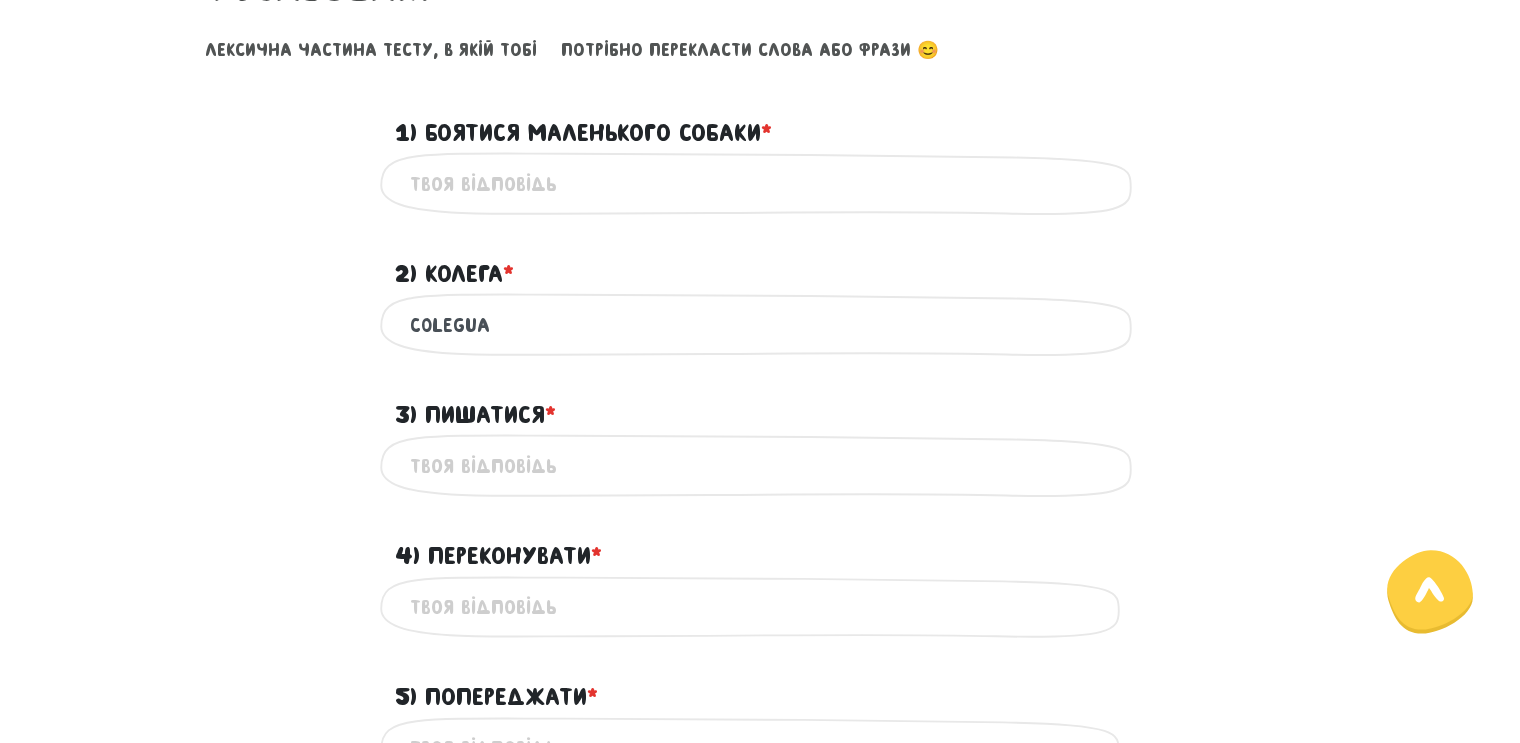 click on "Colegua" at bounding box center [760, 324] 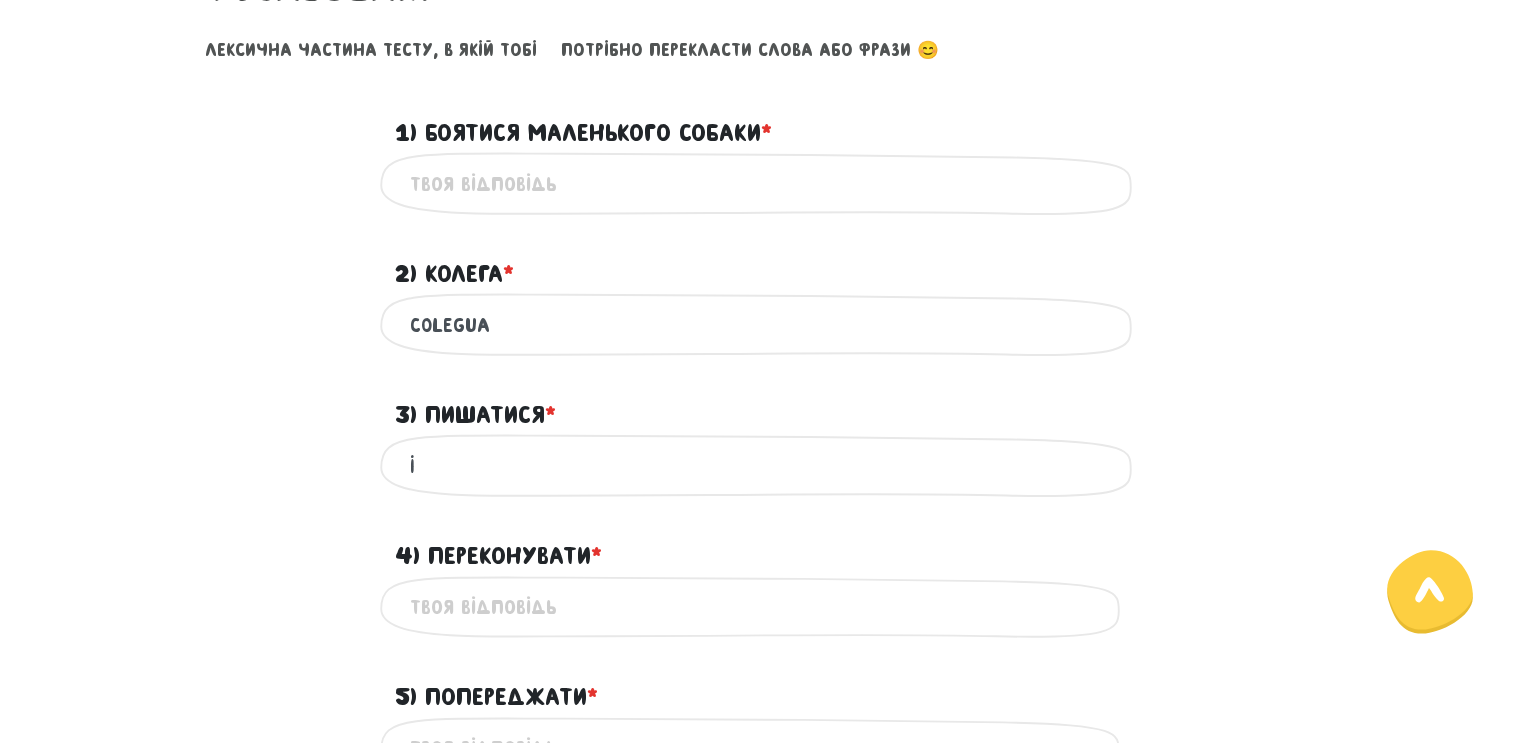 type on "I" 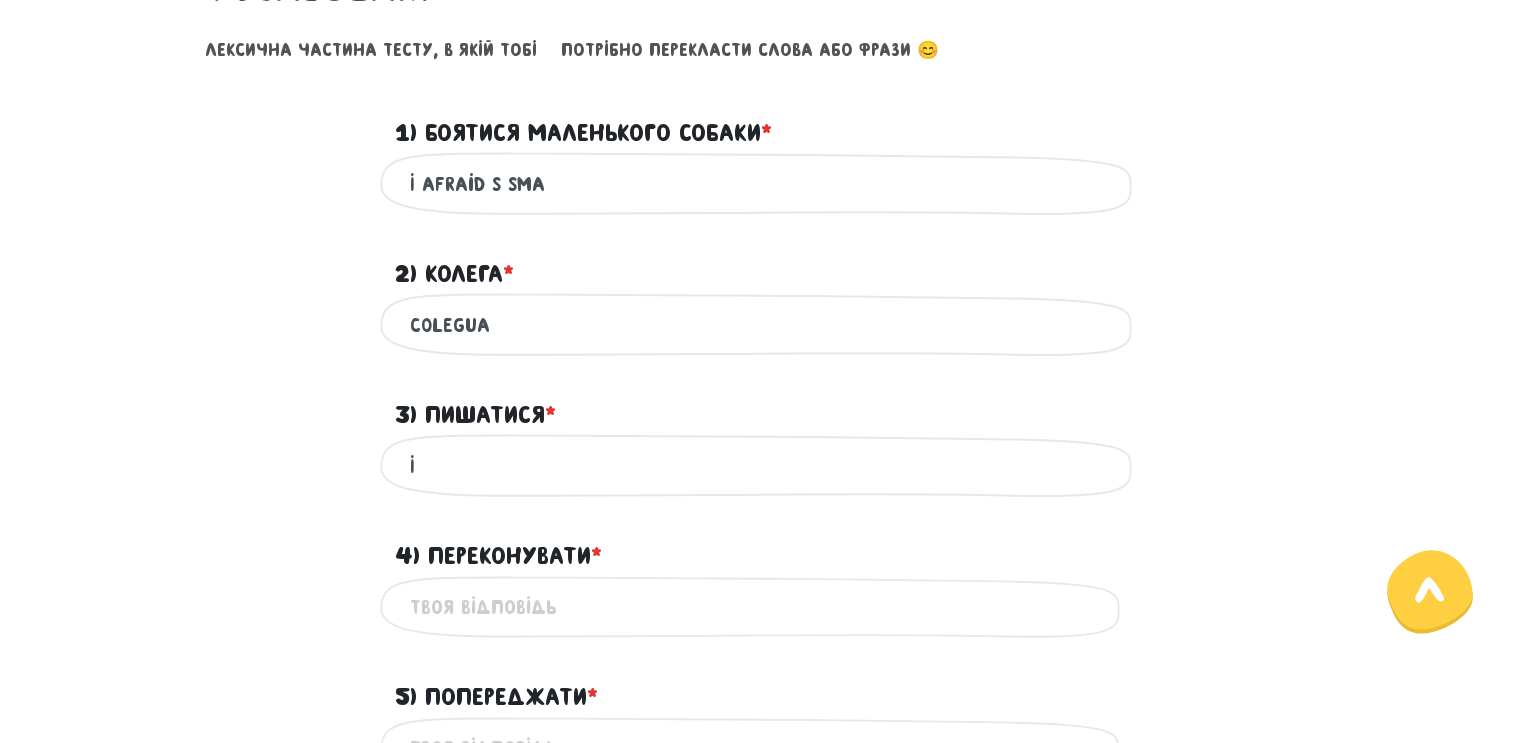 click on "I afraid s sma" at bounding box center [760, 183] 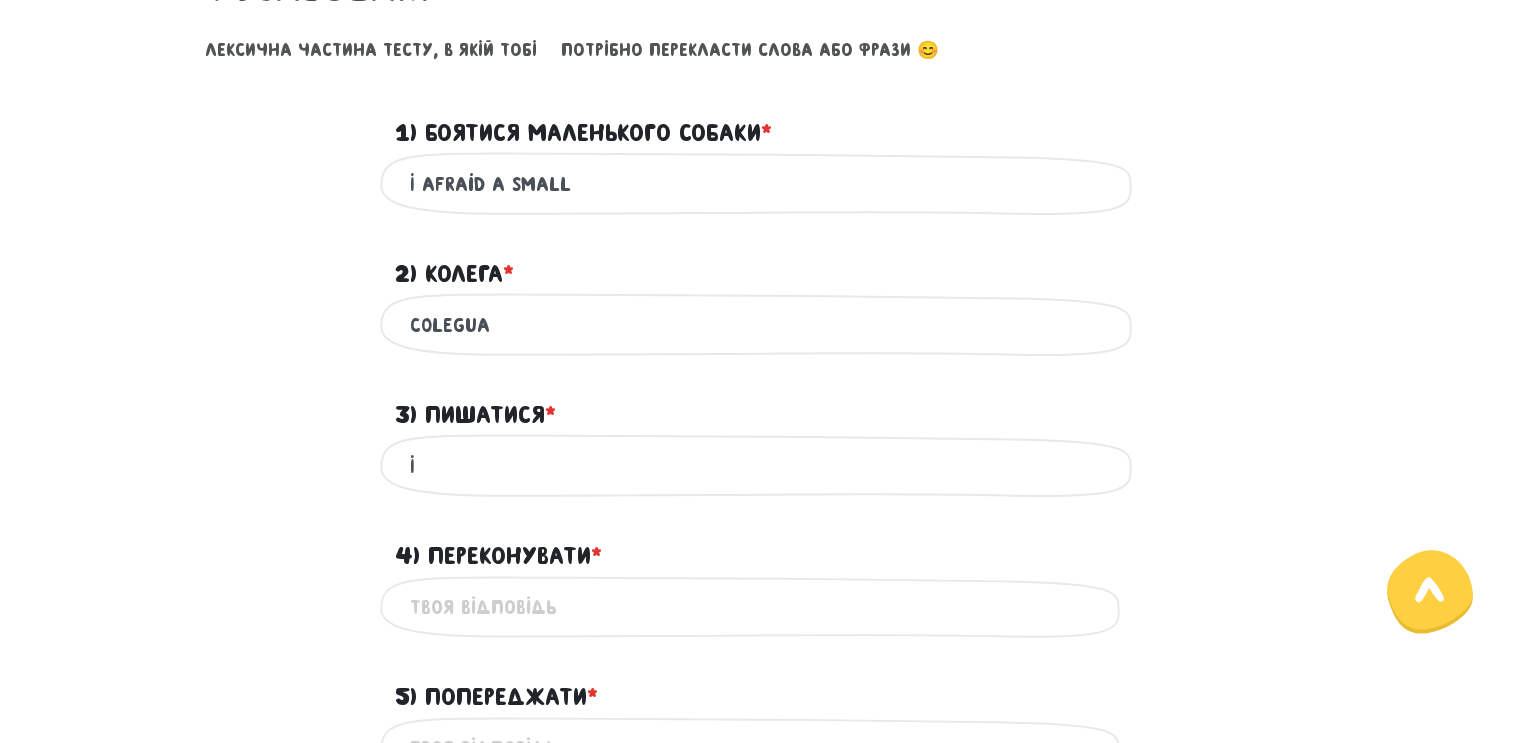 click on "I afraid a small" at bounding box center [760, 183] 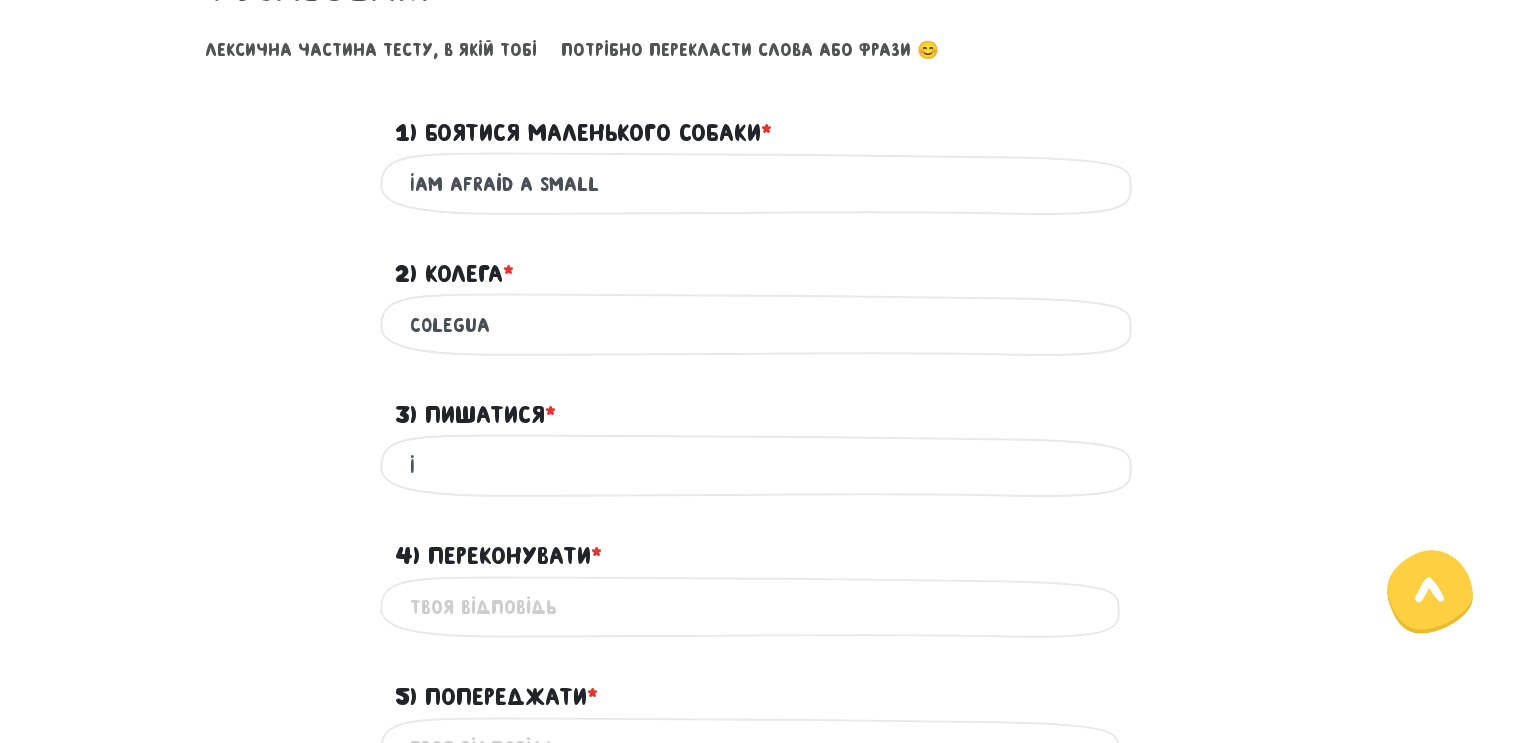 click on "Iam afraid a small" at bounding box center (760, 183) 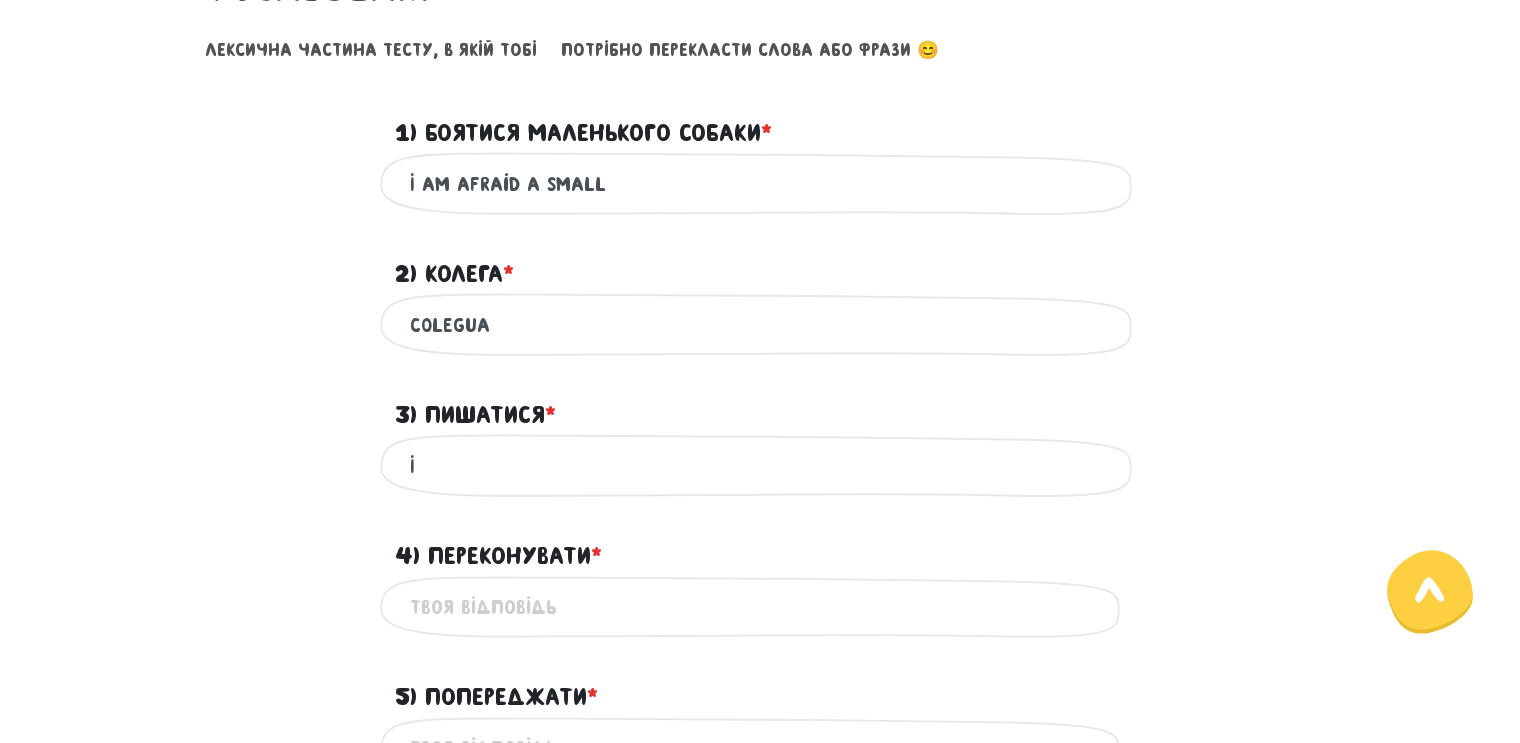 click on "I`` am afraid a small" at bounding box center (760, 183) 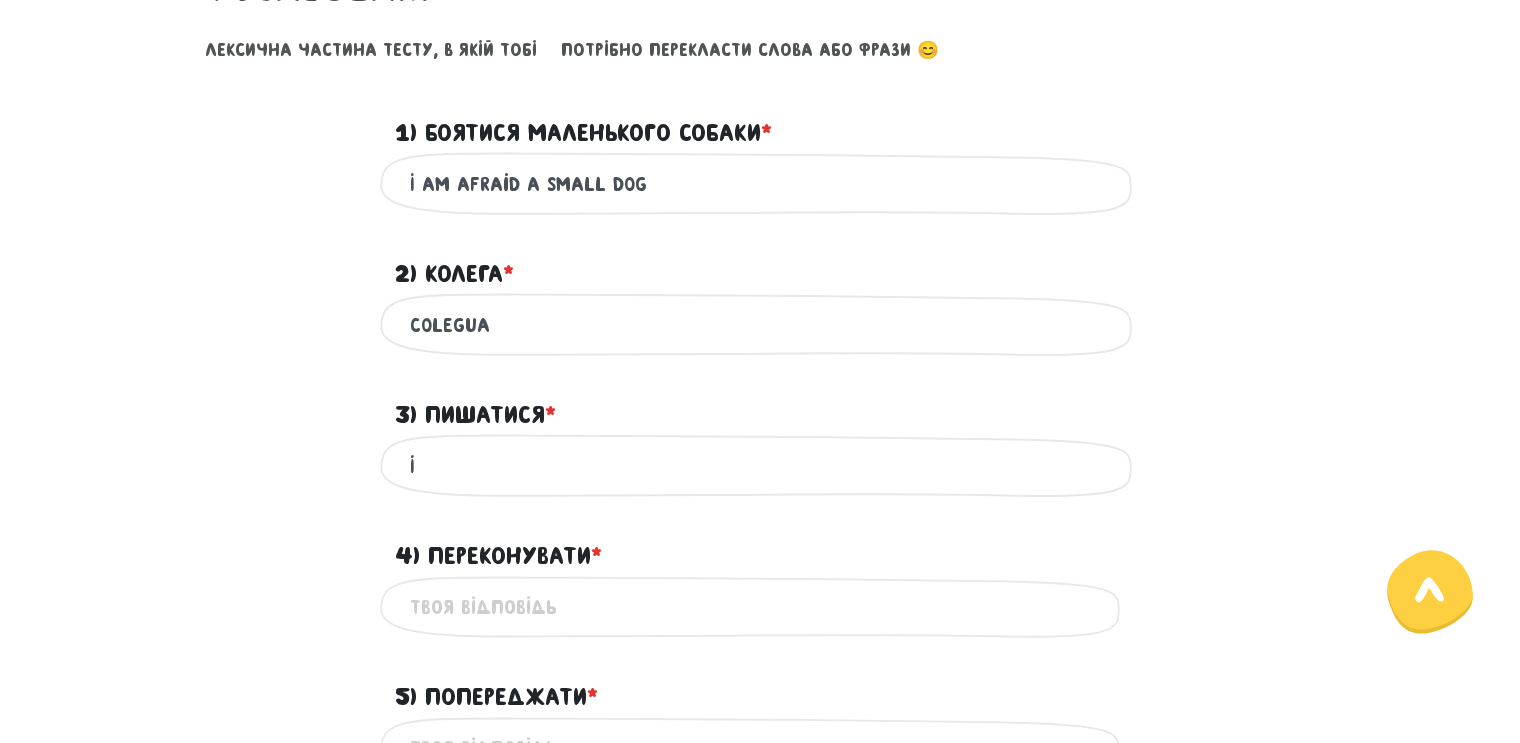 click on "I`` am afraid a small dog" at bounding box center [760, 183] 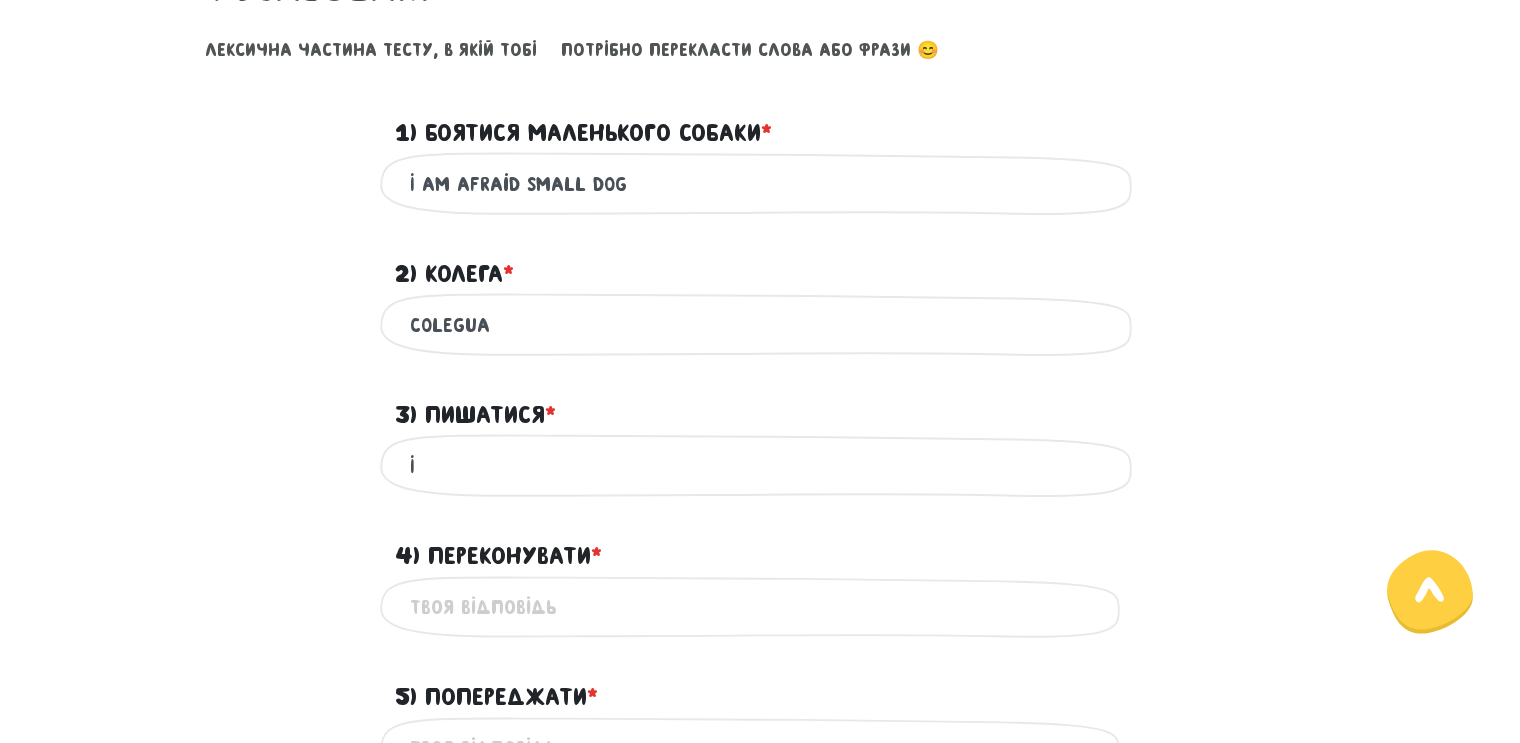 type on "I`` am afraid small dog" 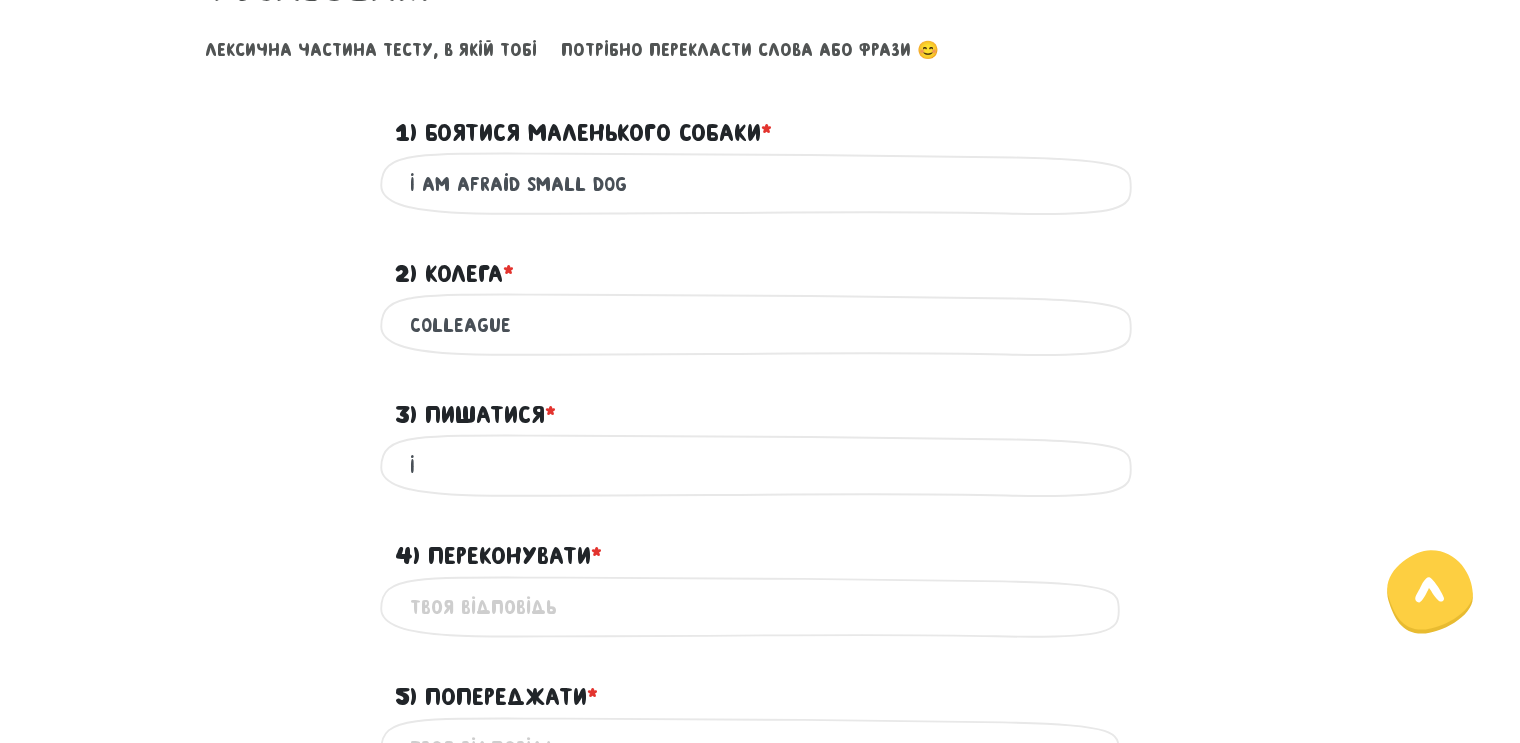 scroll, scrollTop: 1059, scrollLeft: 0, axis: vertical 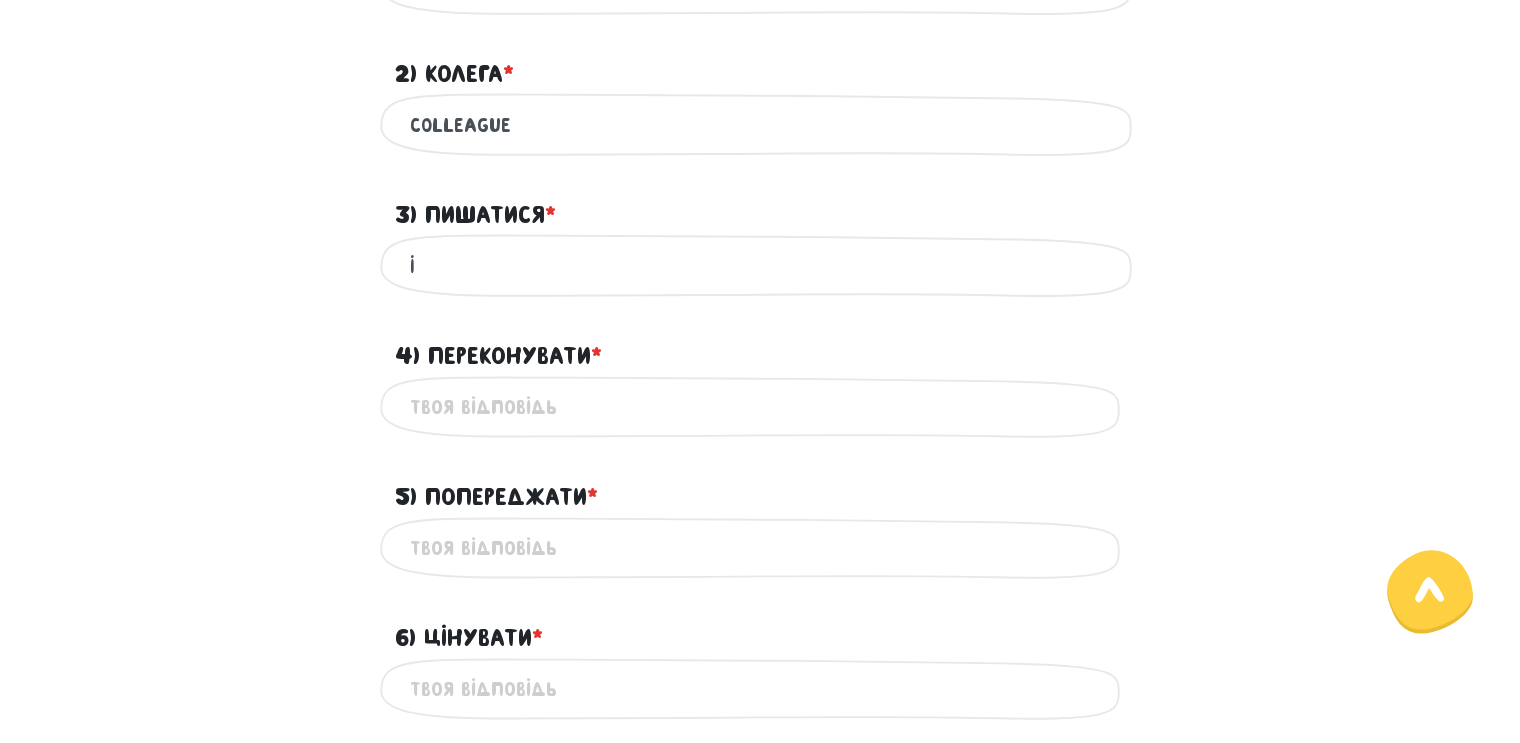 type on "Colleague" 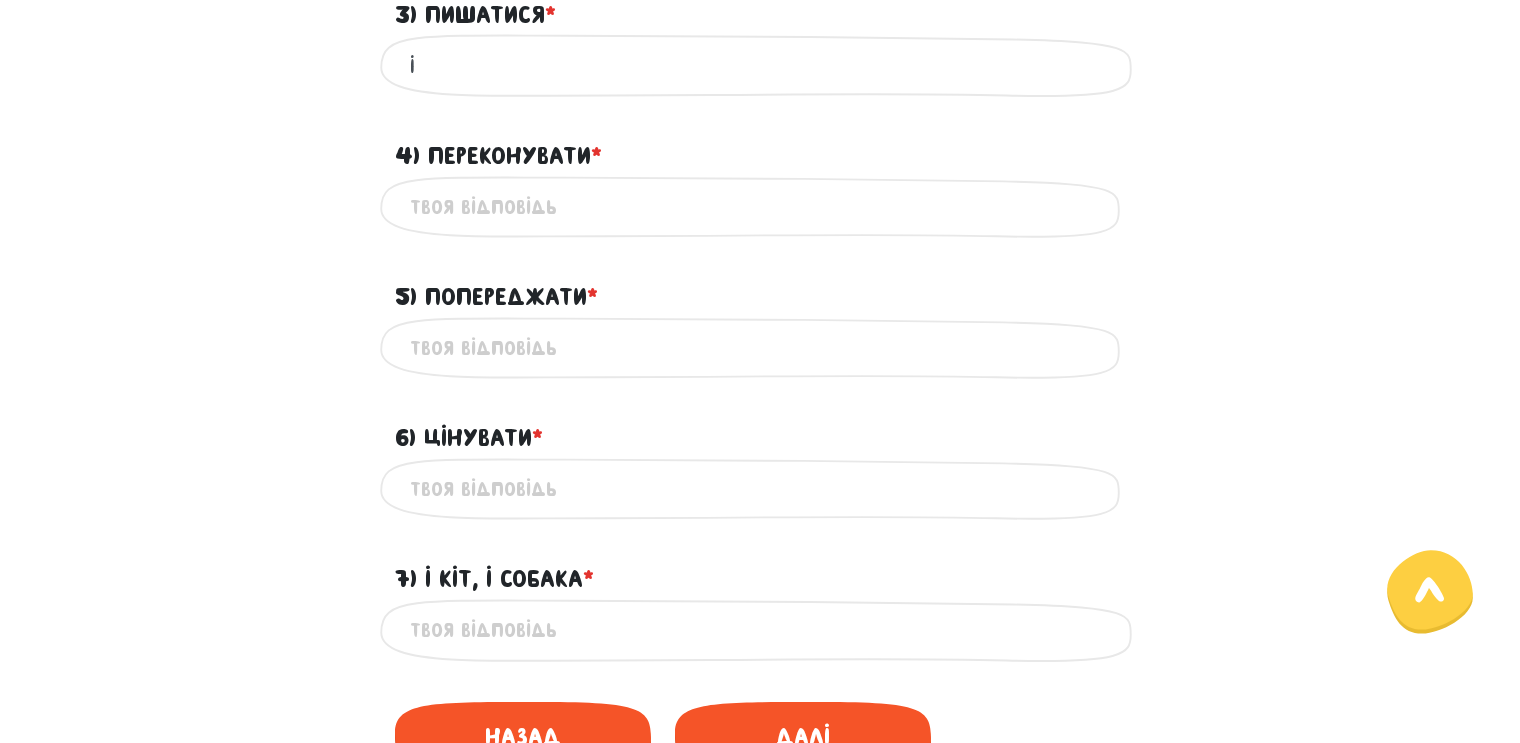 scroll, scrollTop: 1359, scrollLeft: 0, axis: vertical 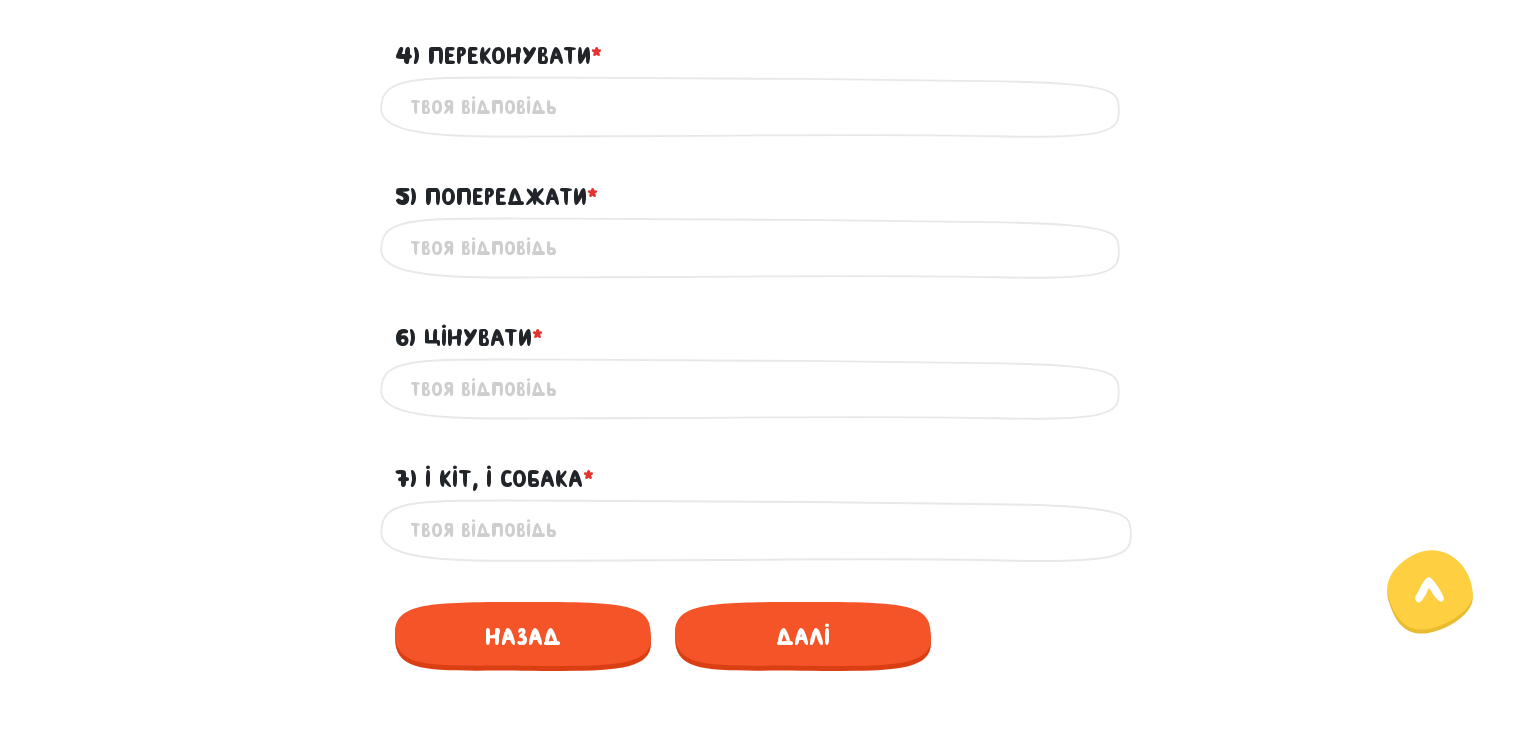 click on "7) І кіт, і собака *
?" at bounding box center [760, 530] 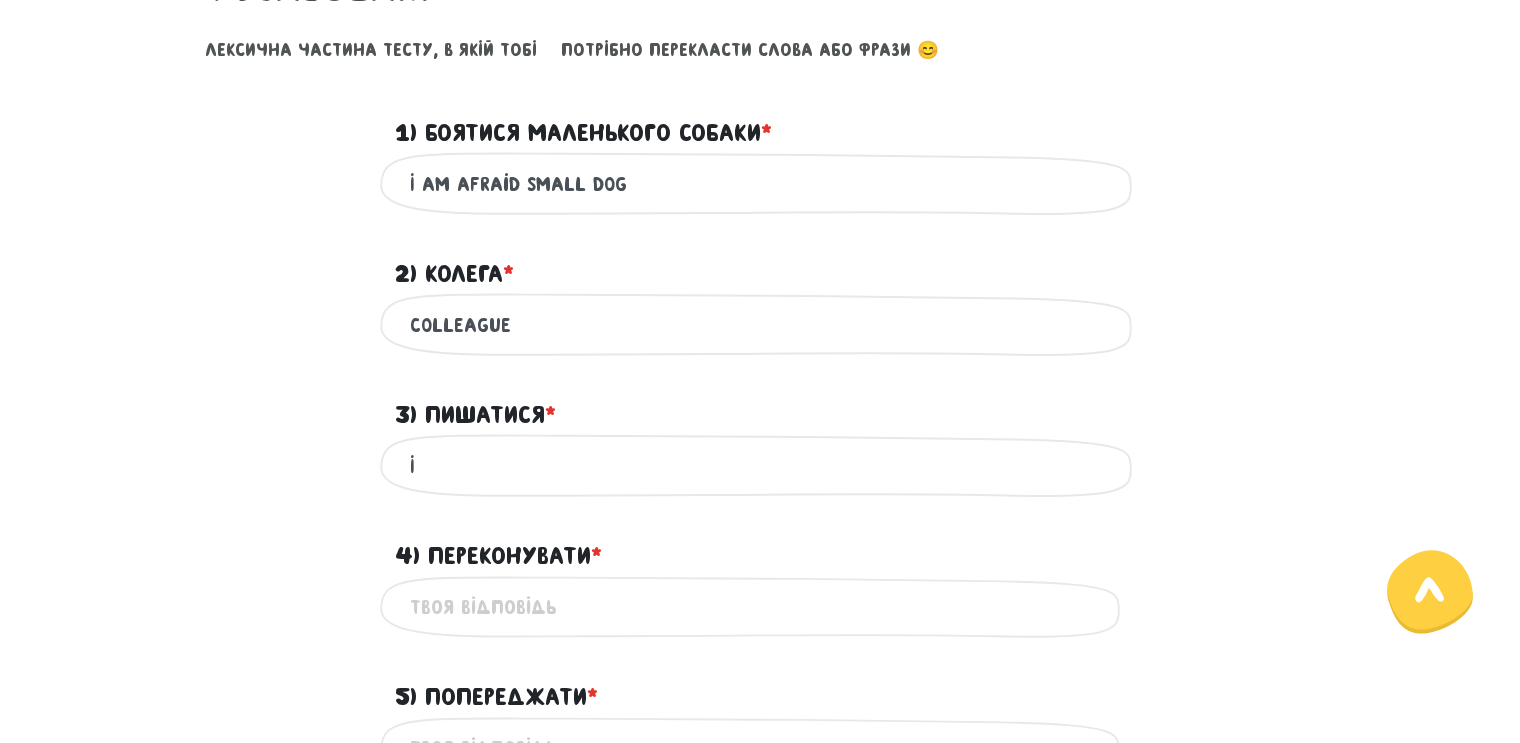 scroll, scrollTop: 959, scrollLeft: 0, axis: vertical 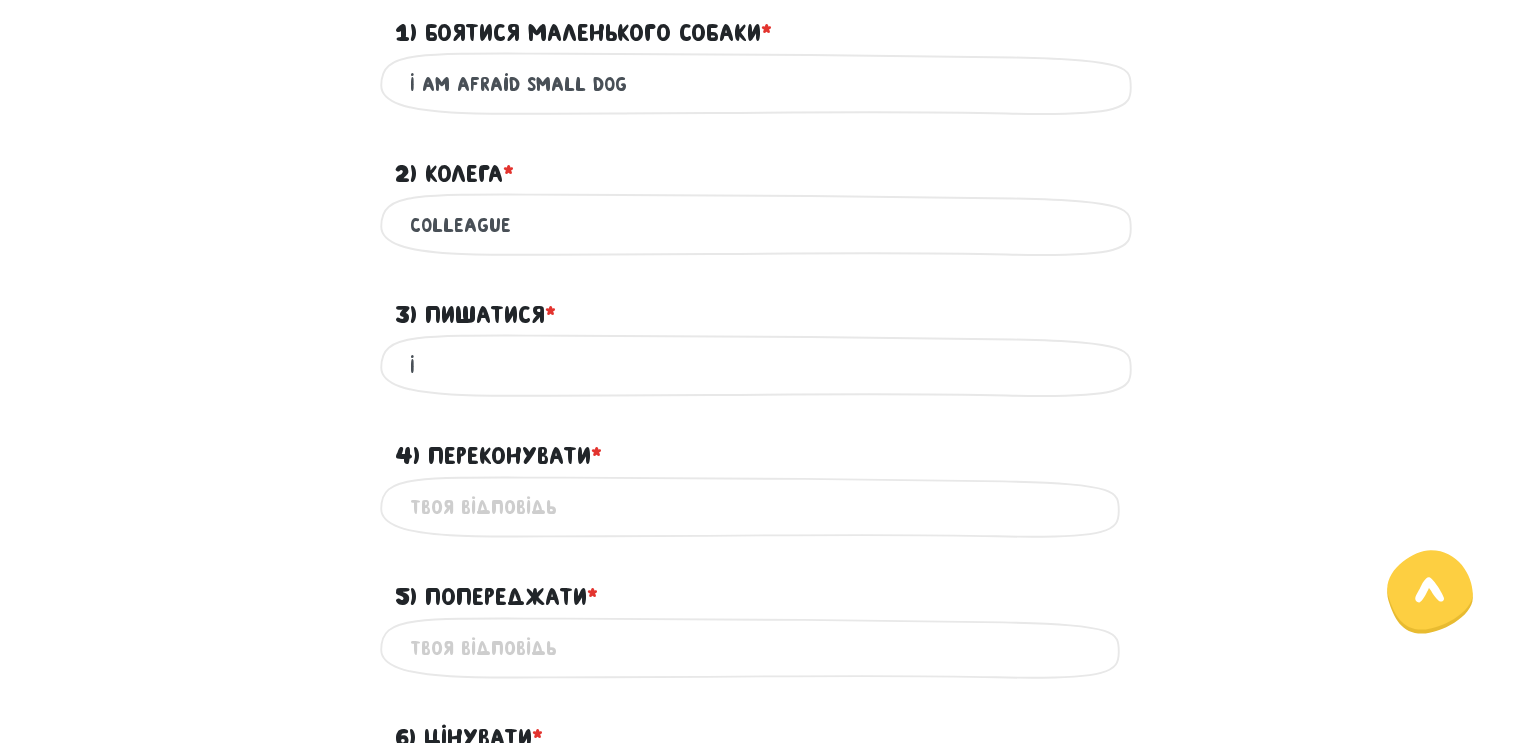 click on "I" at bounding box center (760, 365) 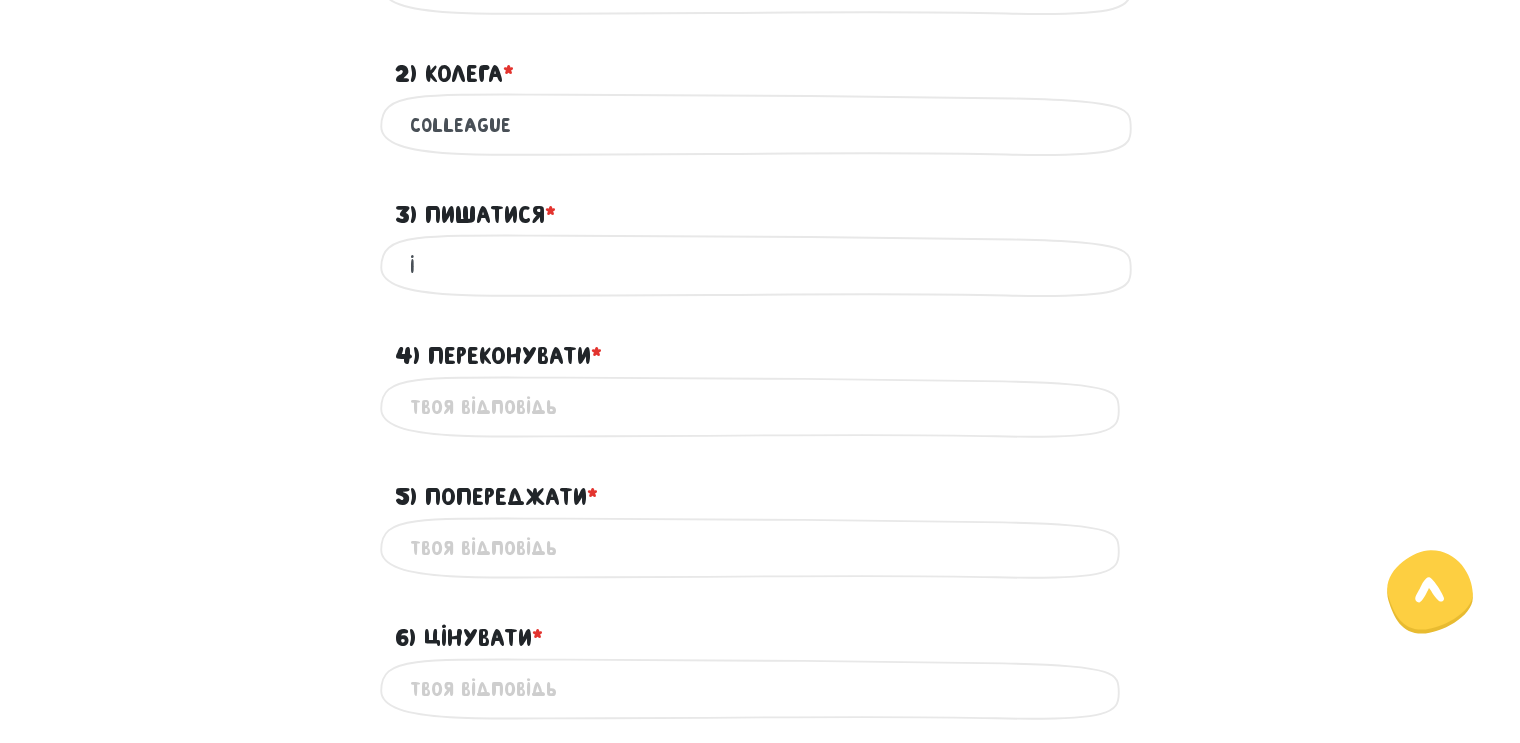 scroll, scrollTop: 1159, scrollLeft: 0, axis: vertical 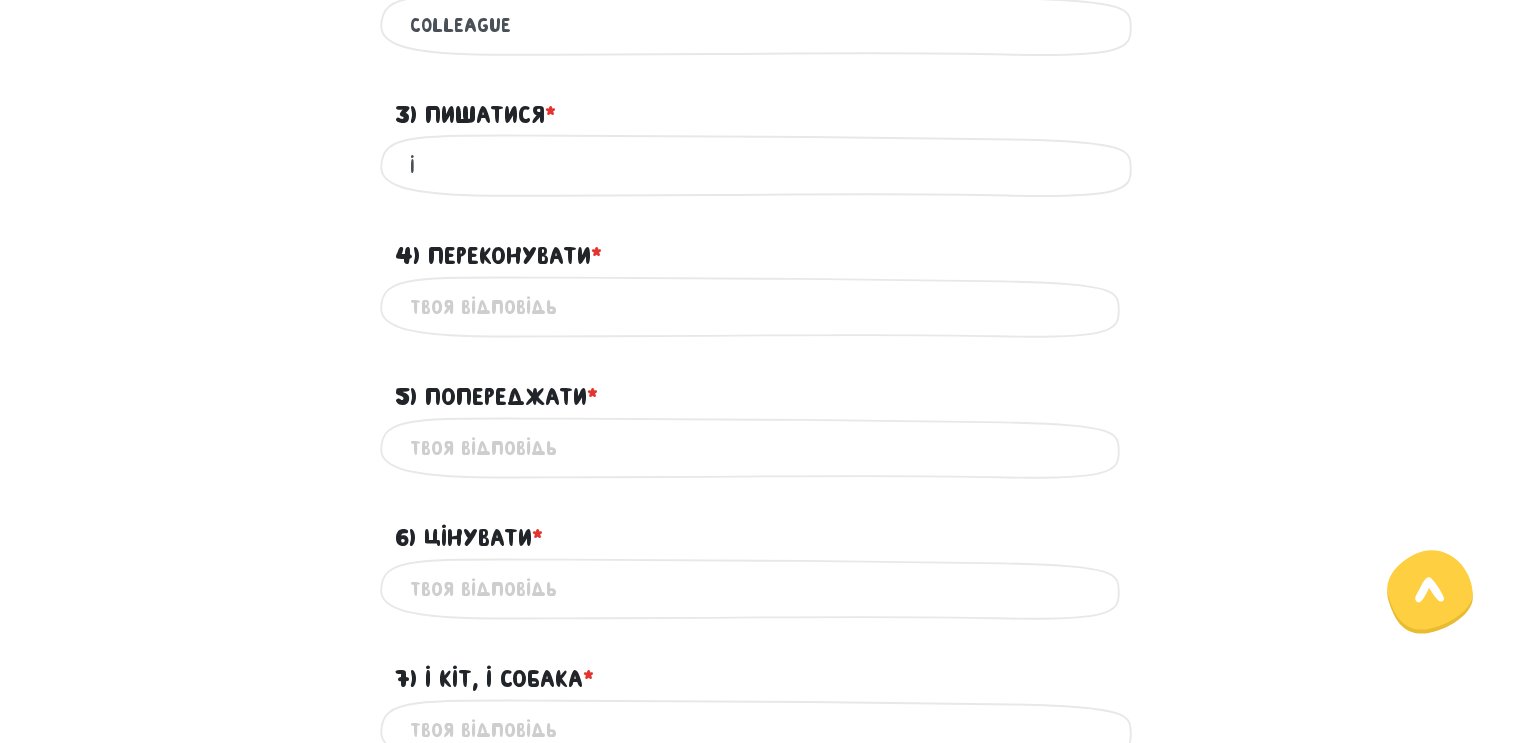 click on "4) Переконувати *
?" at bounding box center [760, 307] 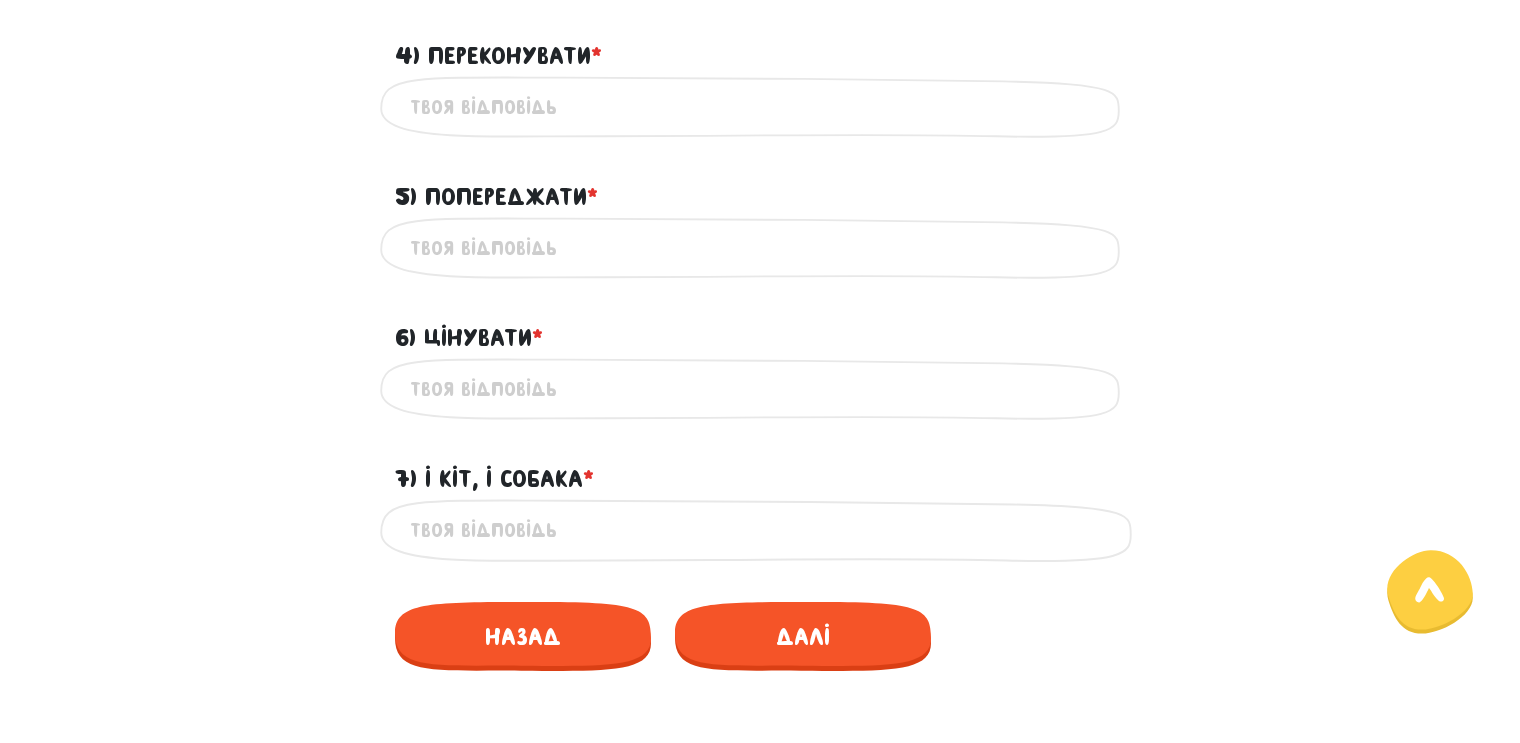 click on "Це обов'язкове поле" at bounding box center (760, 248) 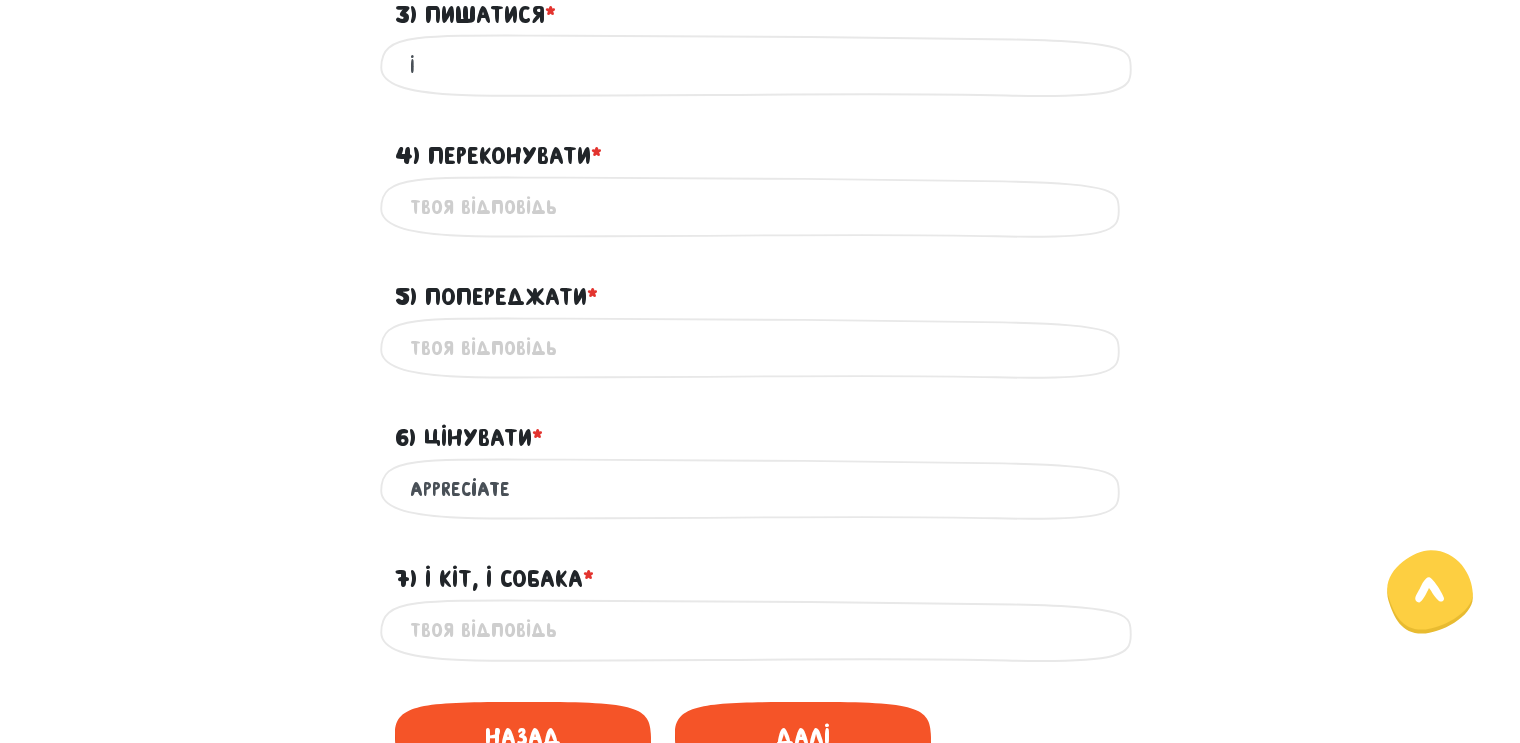 scroll, scrollTop: 1159, scrollLeft: 0, axis: vertical 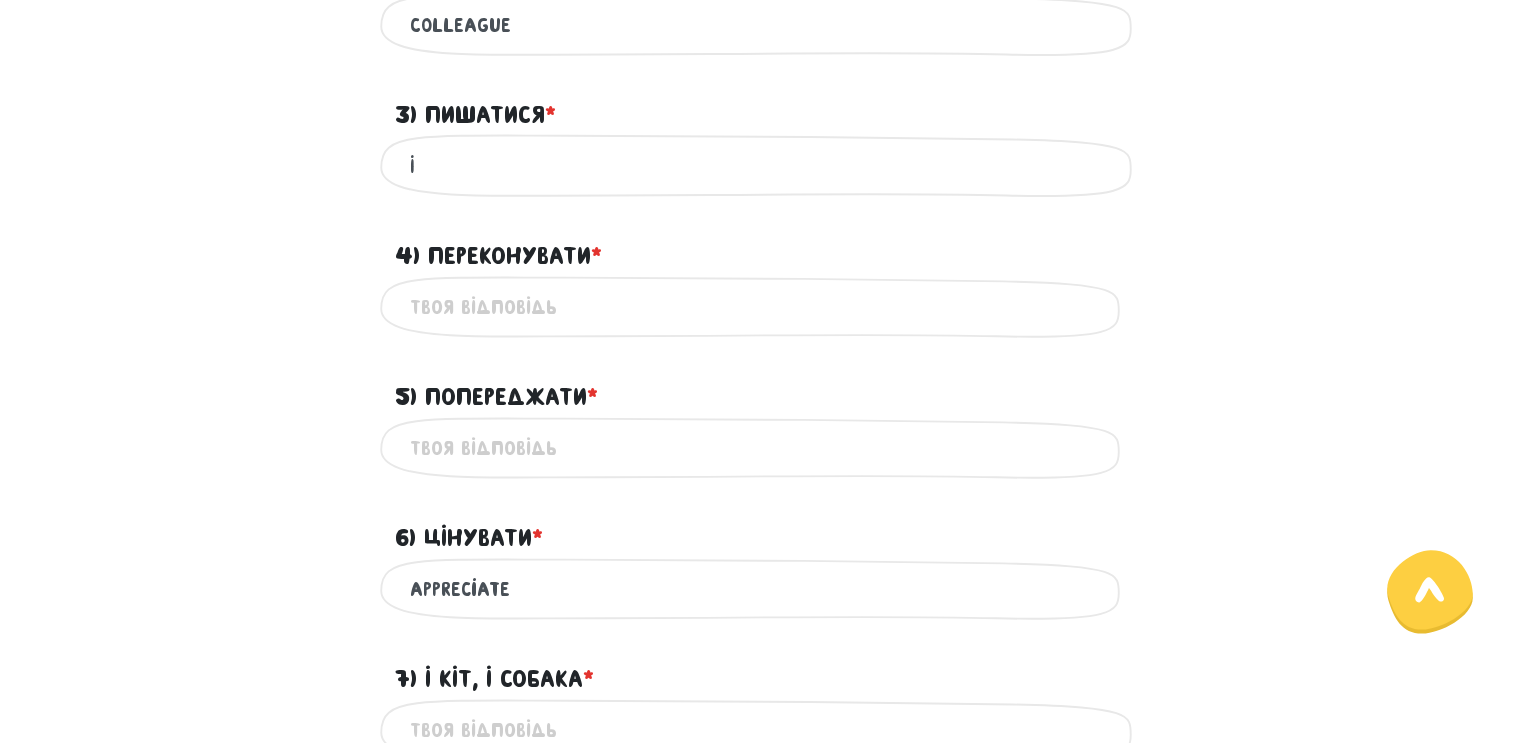 type on "appreciate" 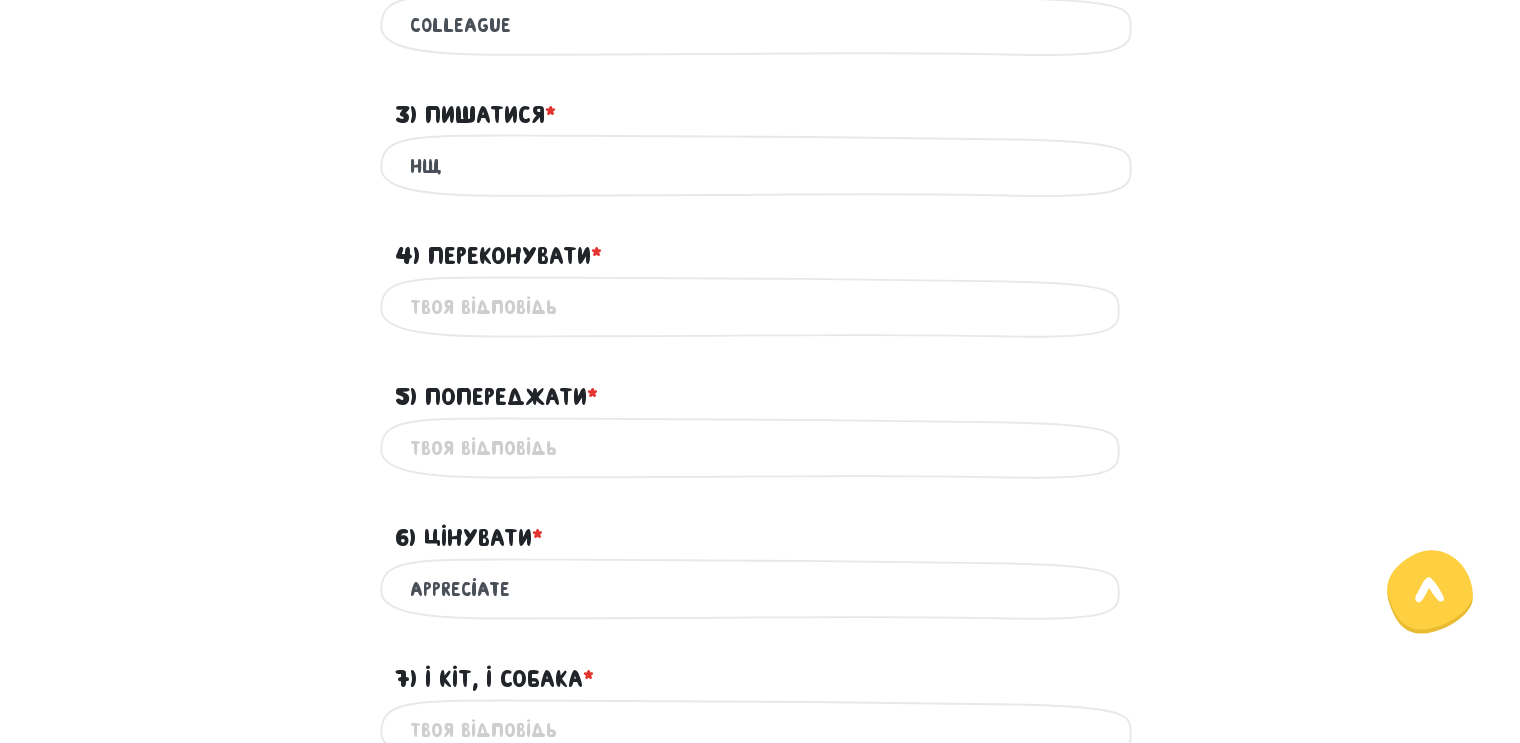 type on "н" 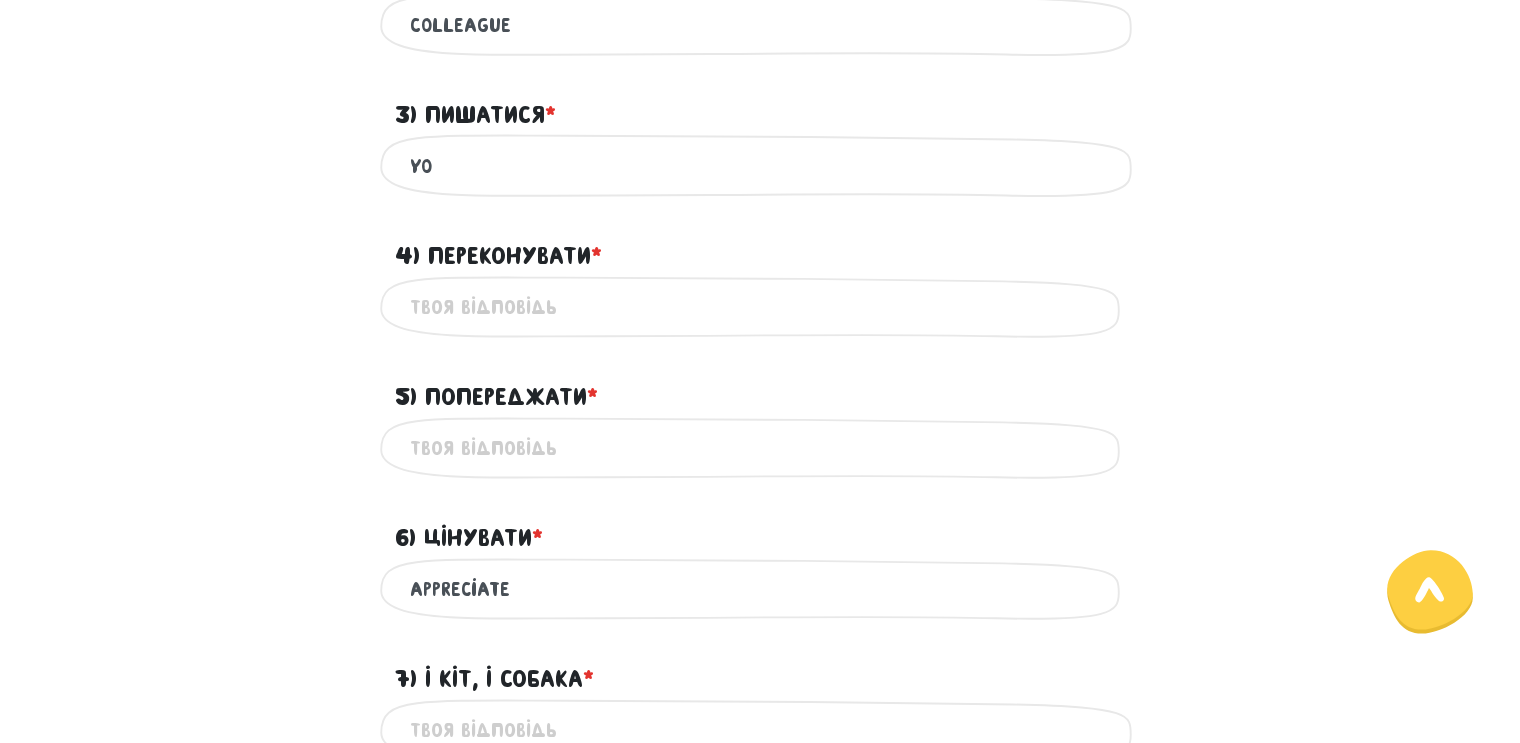 type on "y" 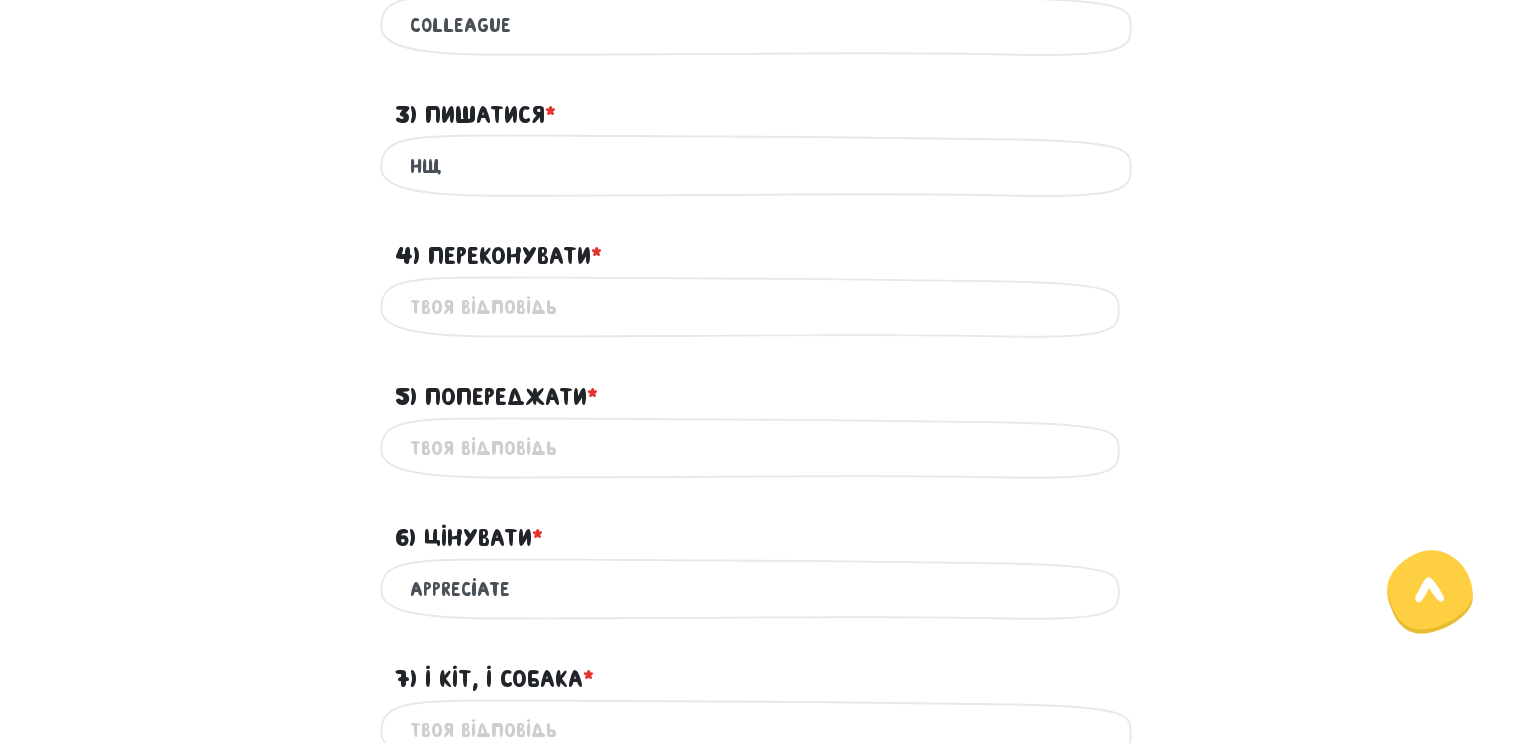 type on "н" 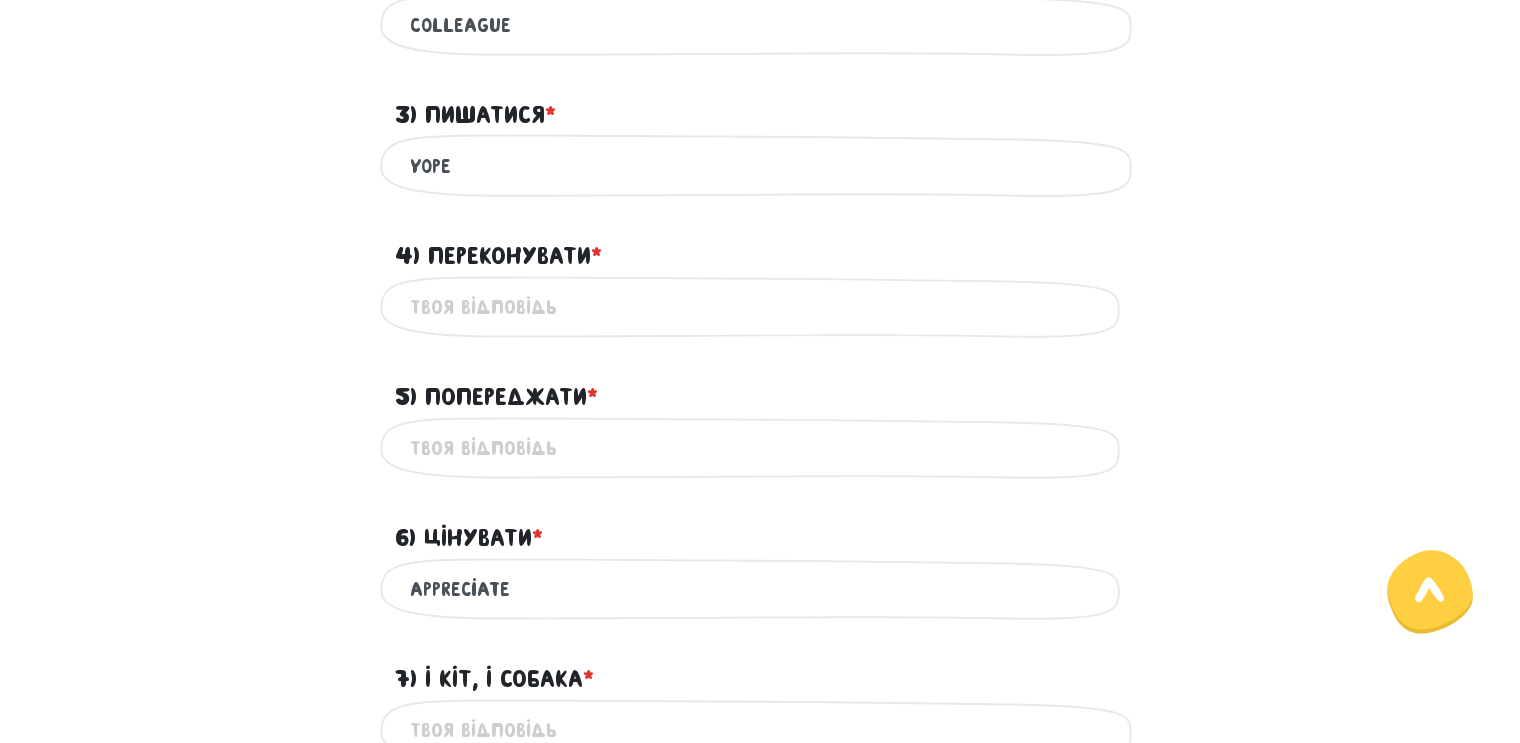drag, startPoint x: 420, startPoint y: 171, endPoint x: 400, endPoint y: 172, distance: 20.024984 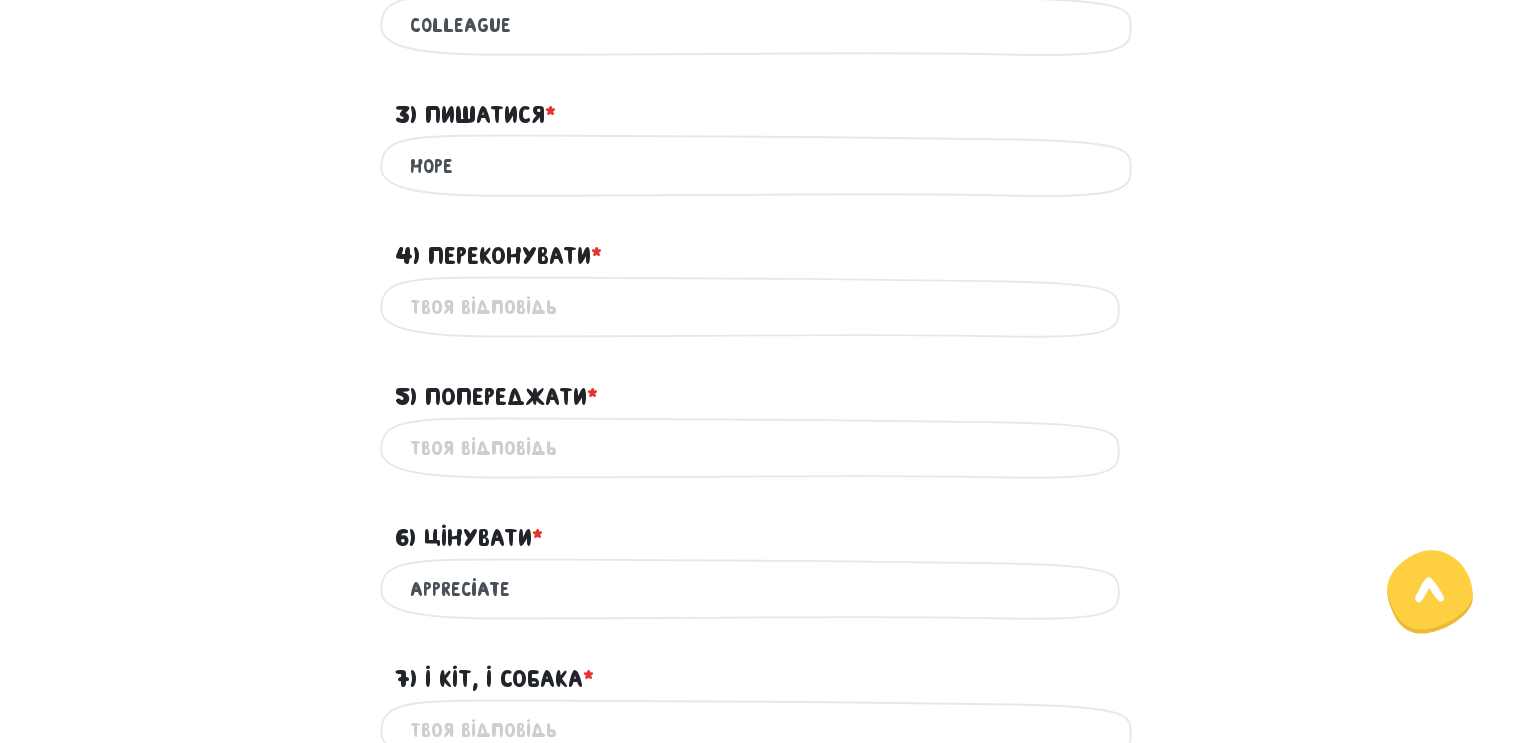 type on "hope" 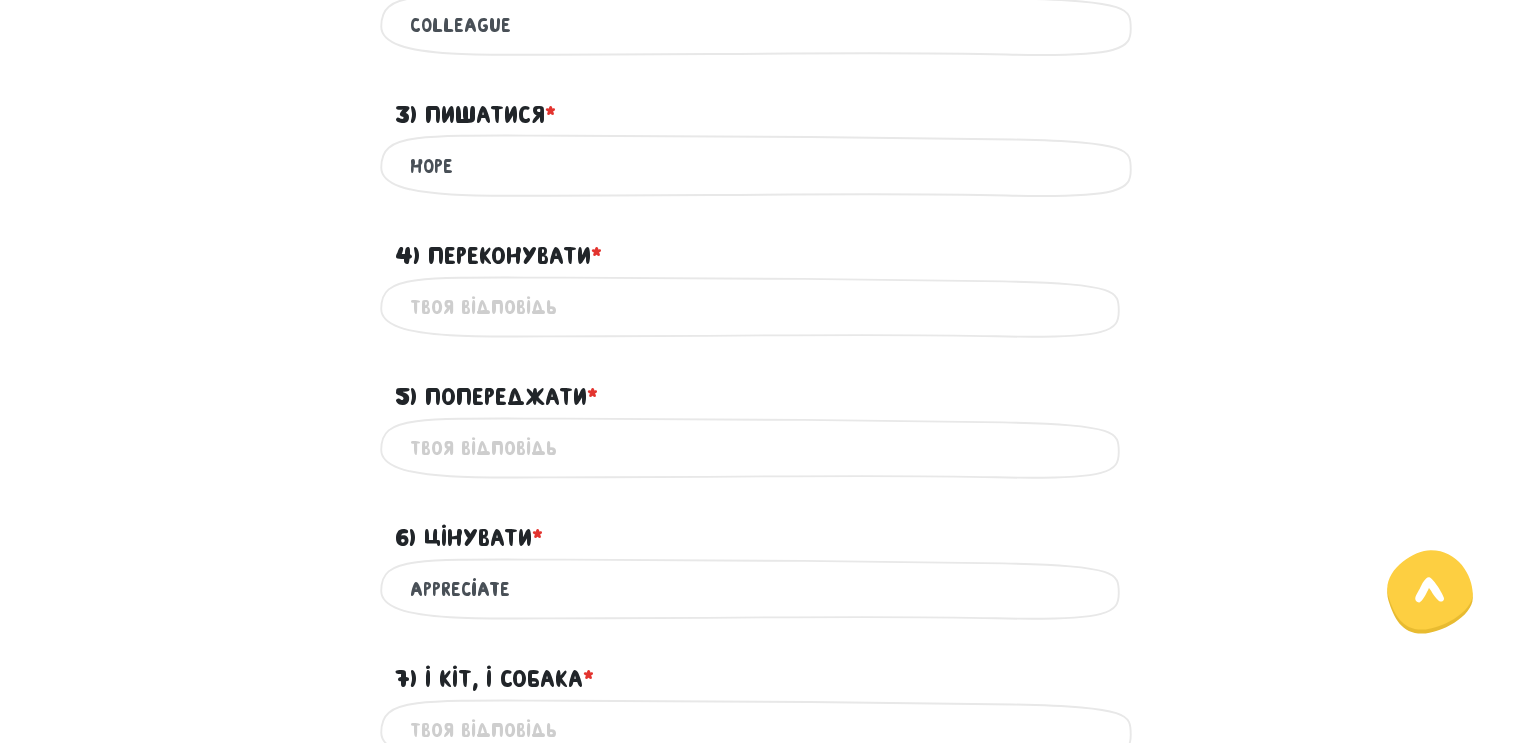 click on "5) Попереджати *
?" at bounding box center [760, 448] 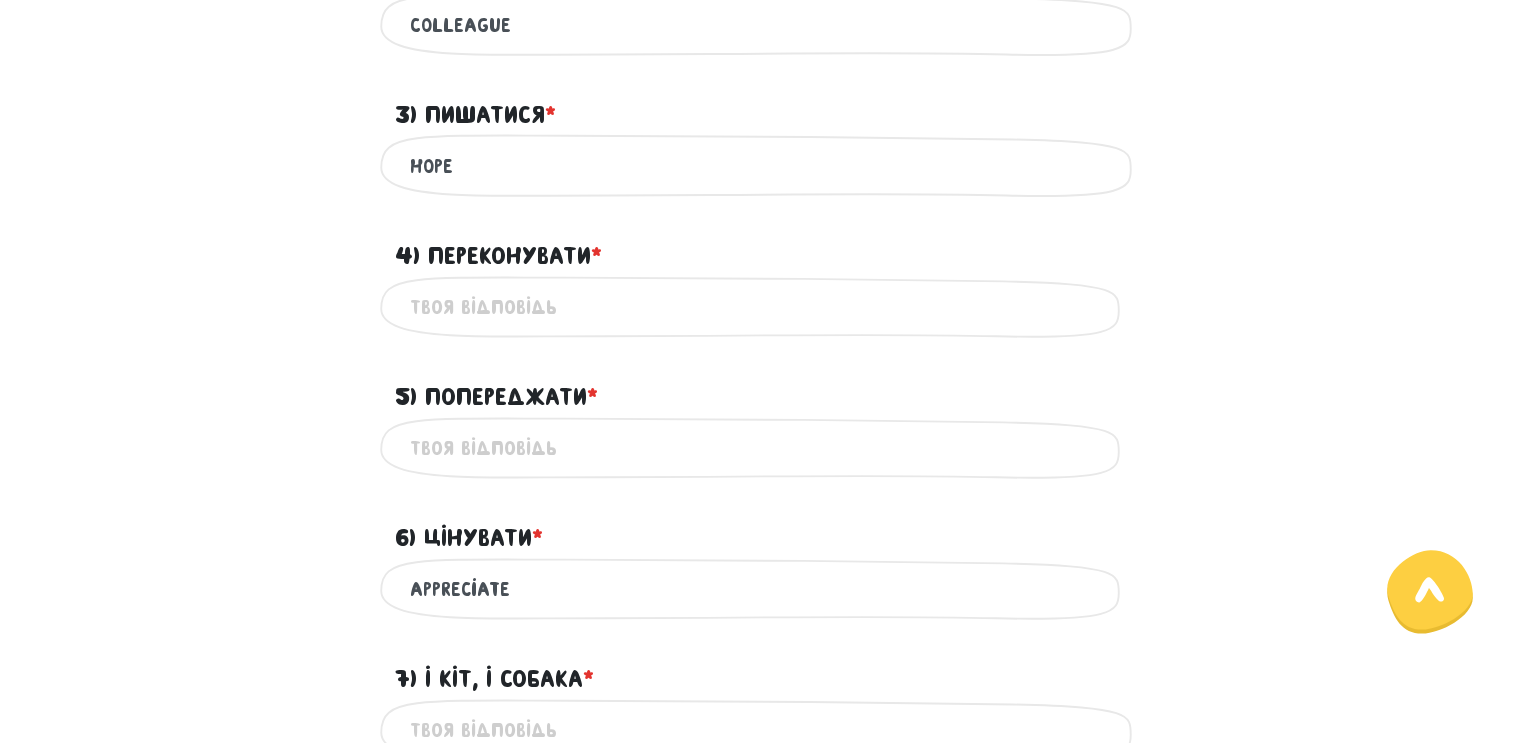 scroll, scrollTop: 1359, scrollLeft: 0, axis: vertical 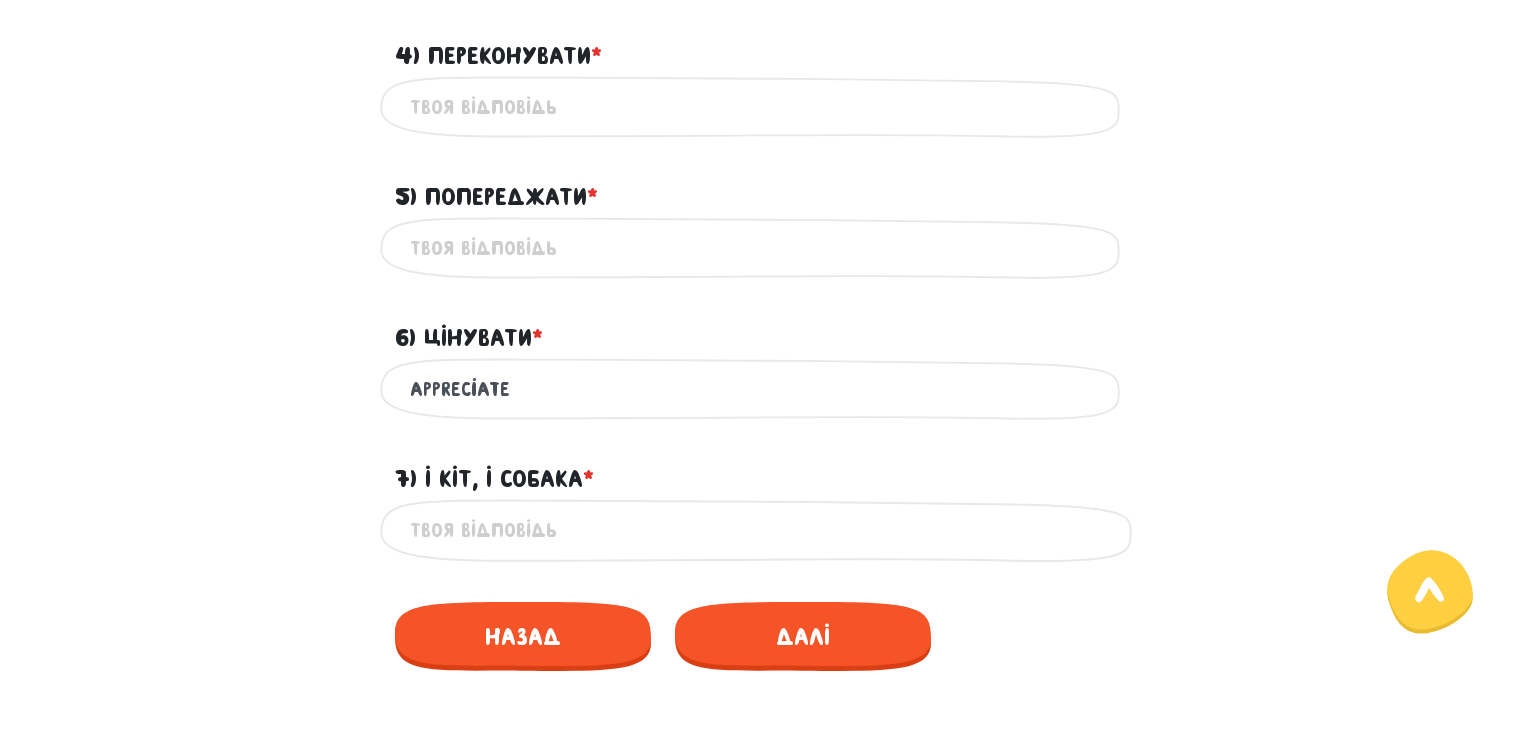 click on "7) І кіт, і собака *
?" at bounding box center [760, 530] 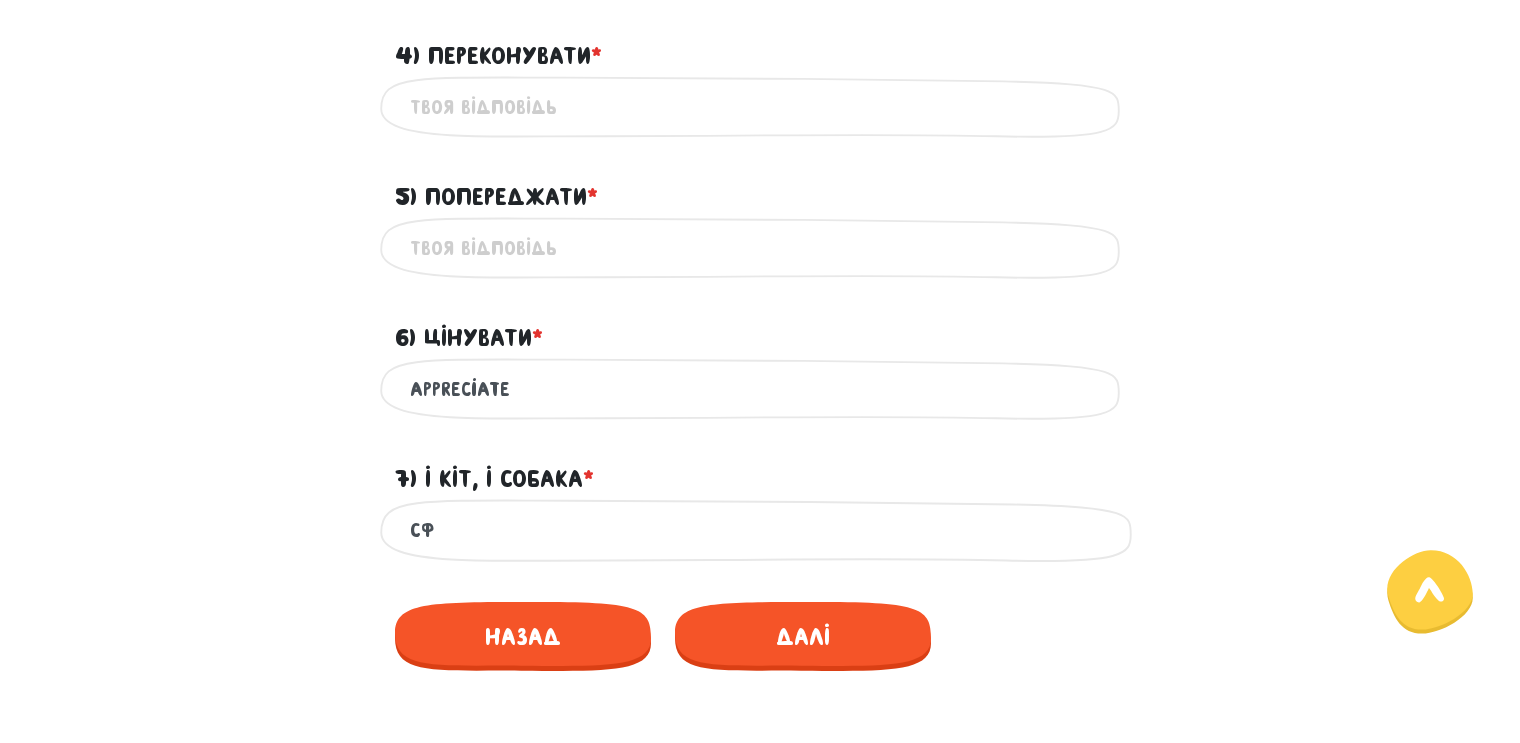 type on "с" 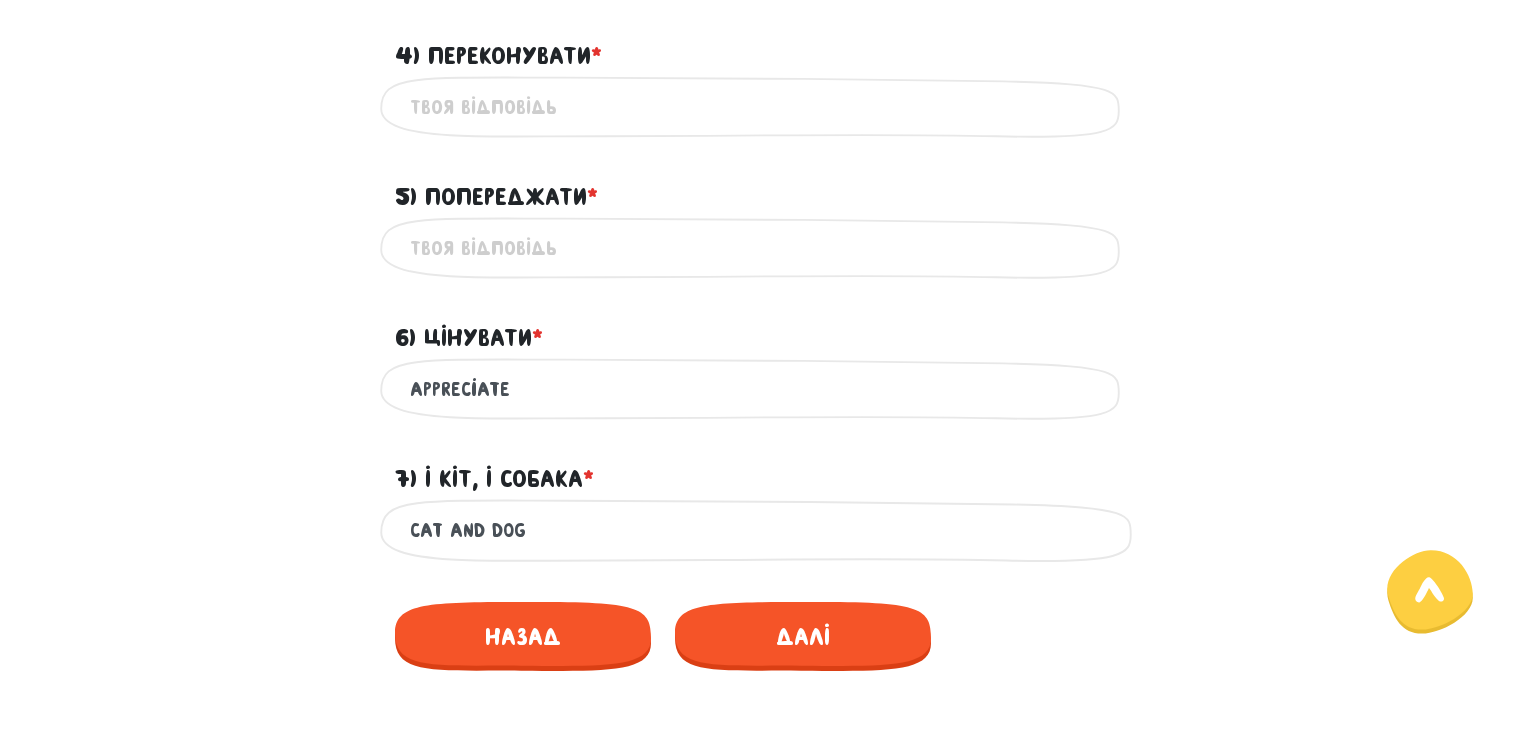 click on "cat and dog" at bounding box center [760, 530] 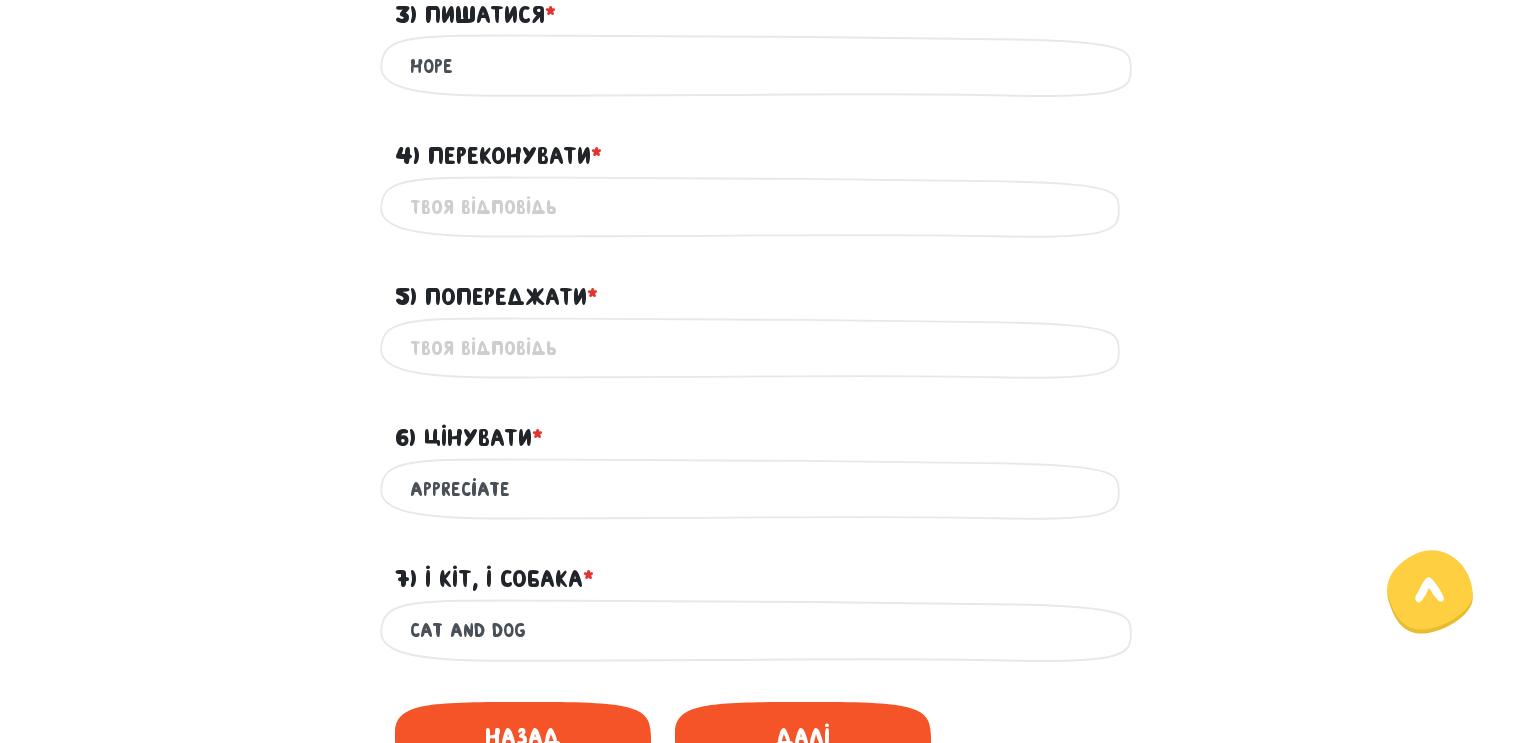 scroll, scrollTop: 1559, scrollLeft: 0, axis: vertical 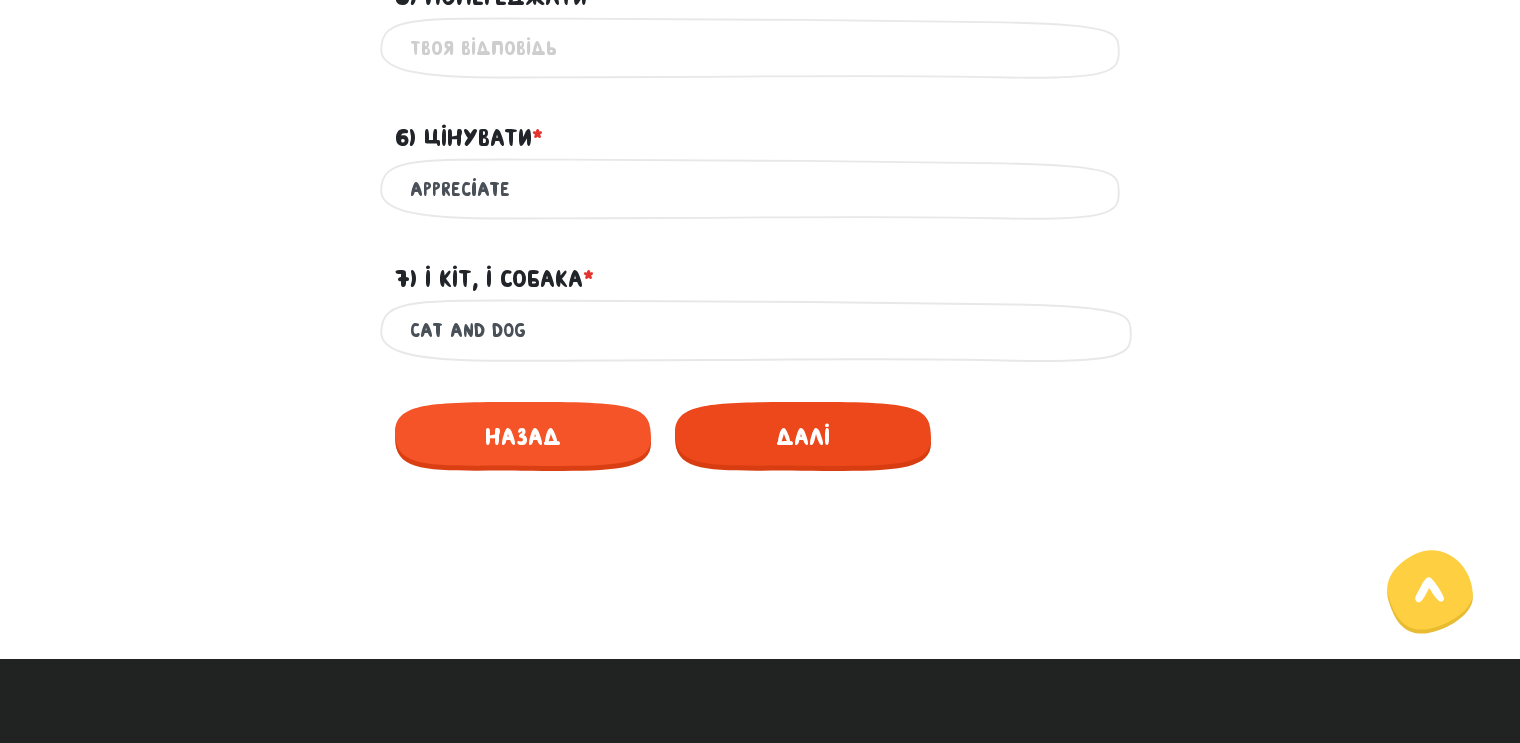 type on "cat and dog" 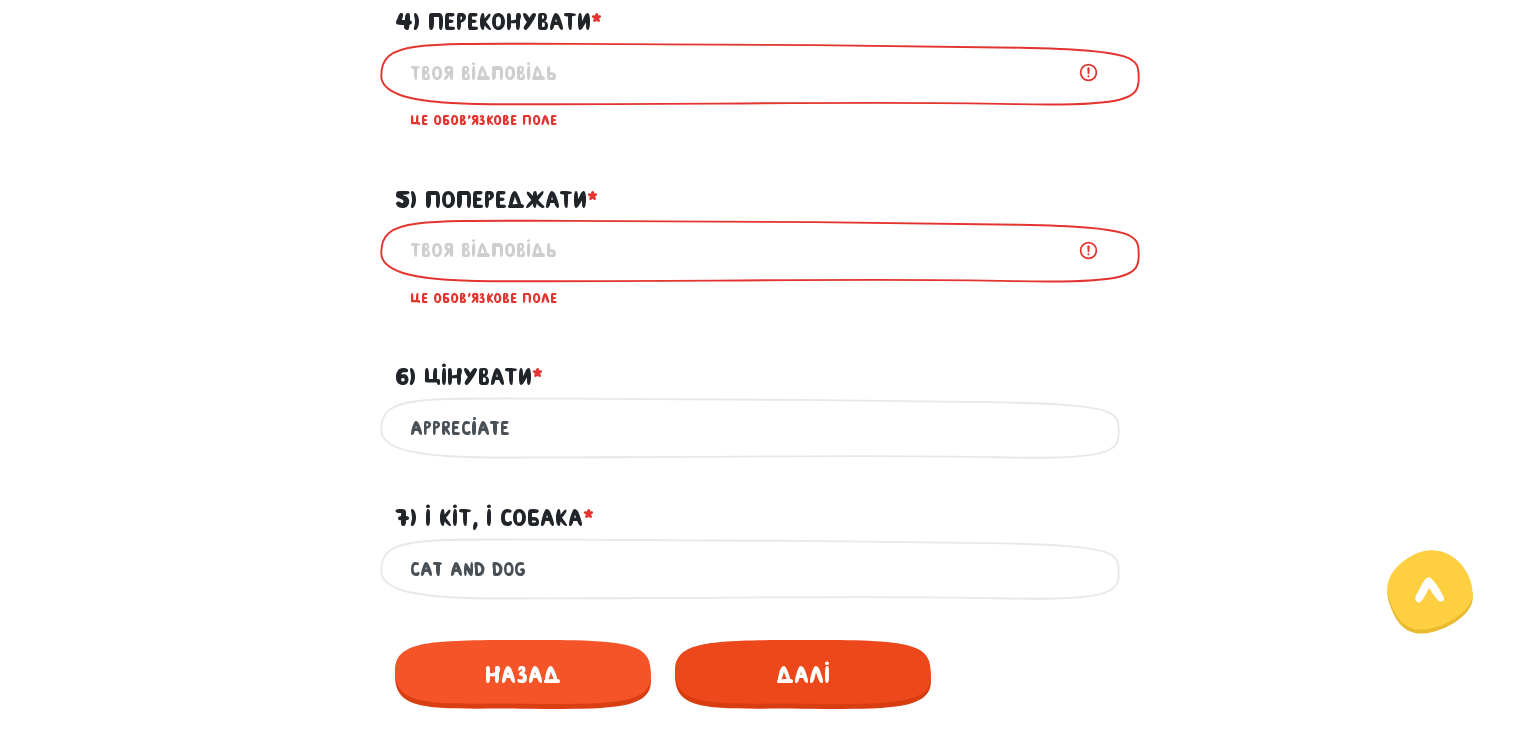 scroll, scrollTop: 1193, scrollLeft: 0, axis: vertical 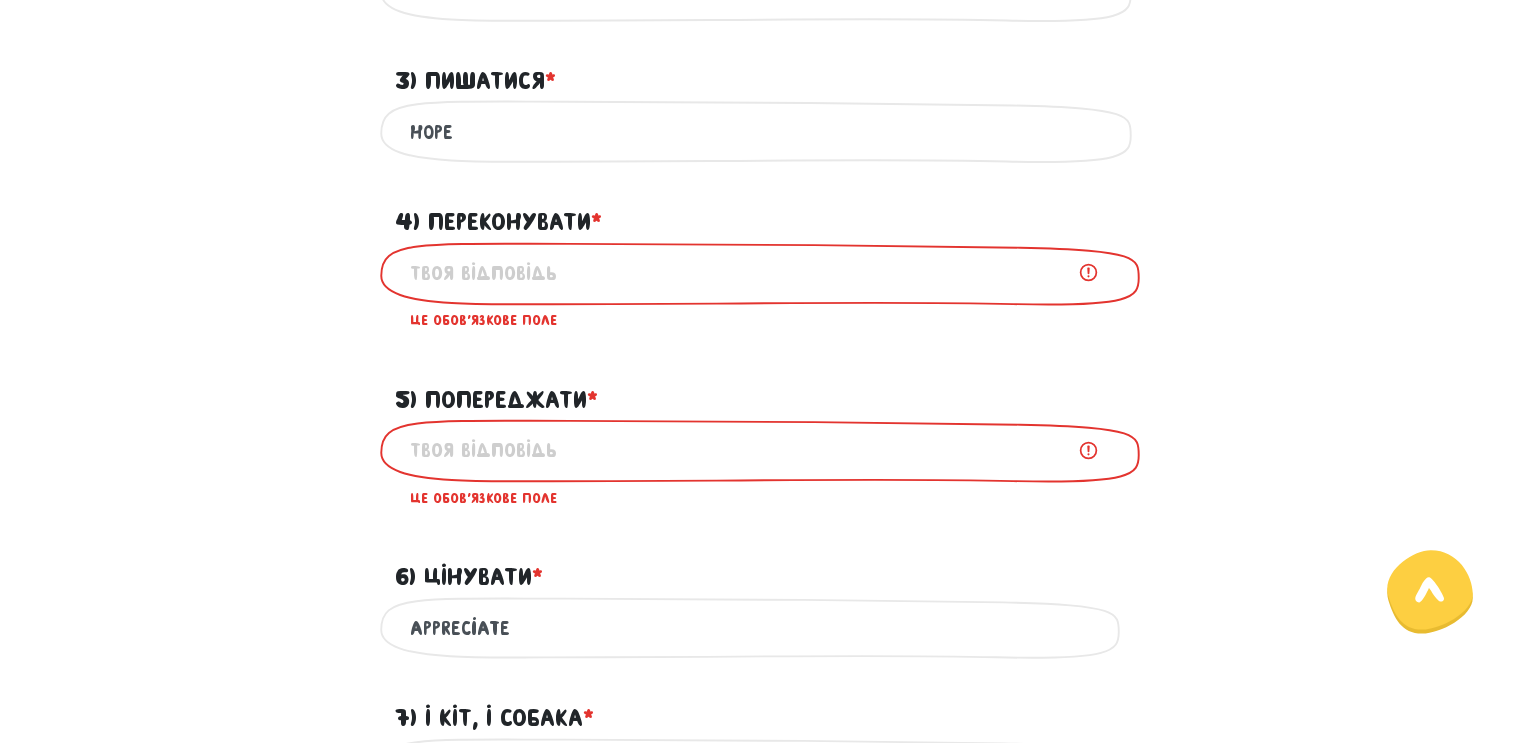 click on "4) Переконувати *
?" at bounding box center (760, 273) 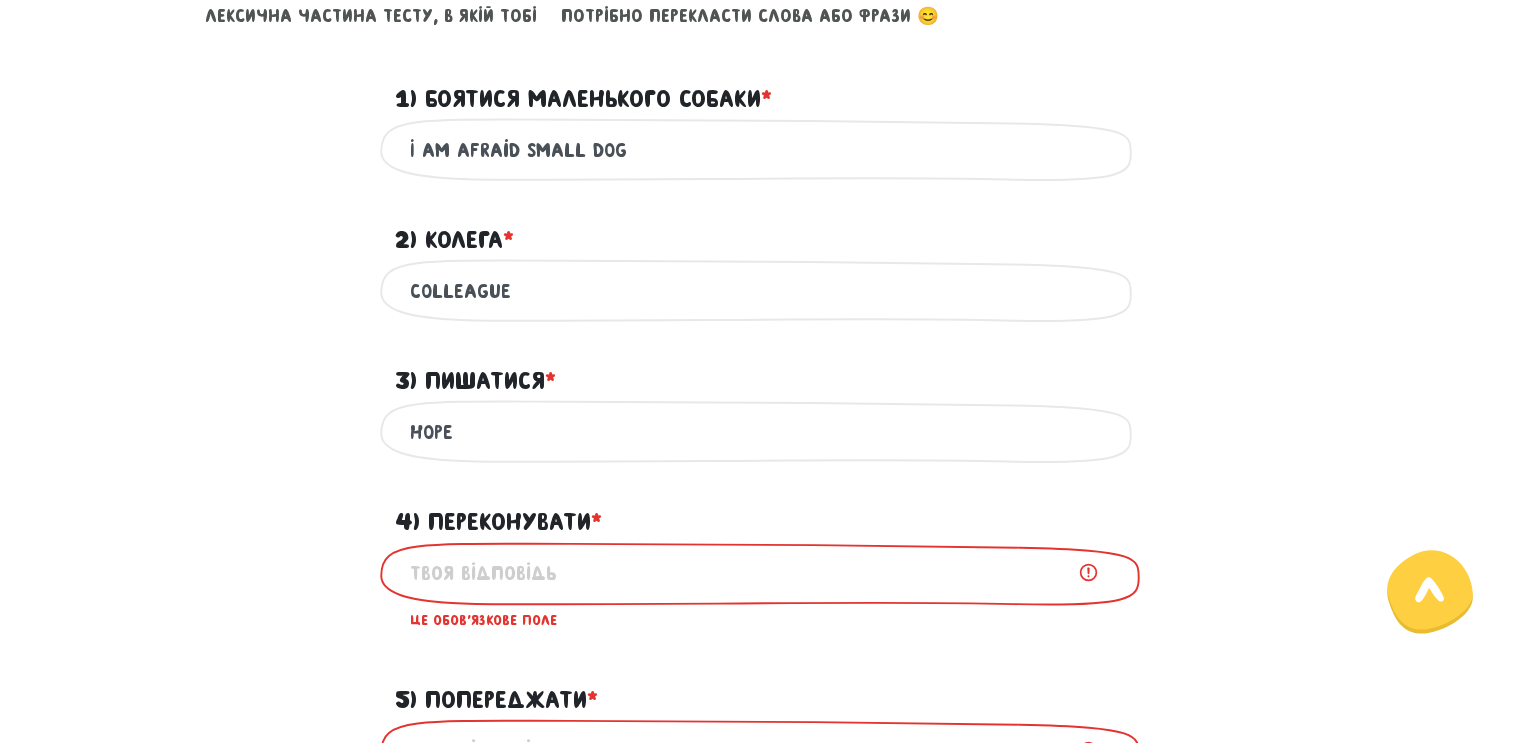 scroll, scrollTop: 1193, scrollLeft: 0, axis: vertical 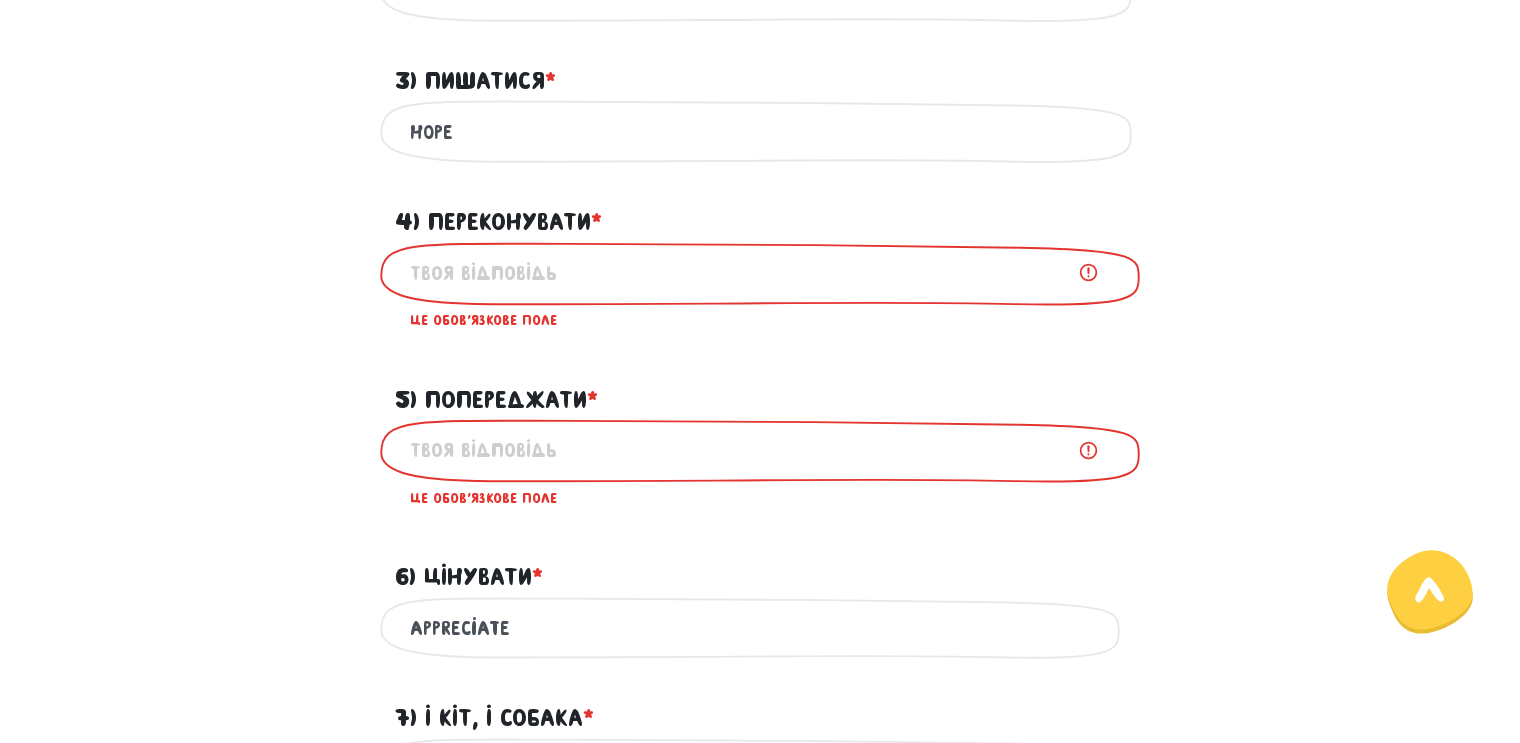 click on "4) Переконувати *
?" at bounding box center [760, 273] 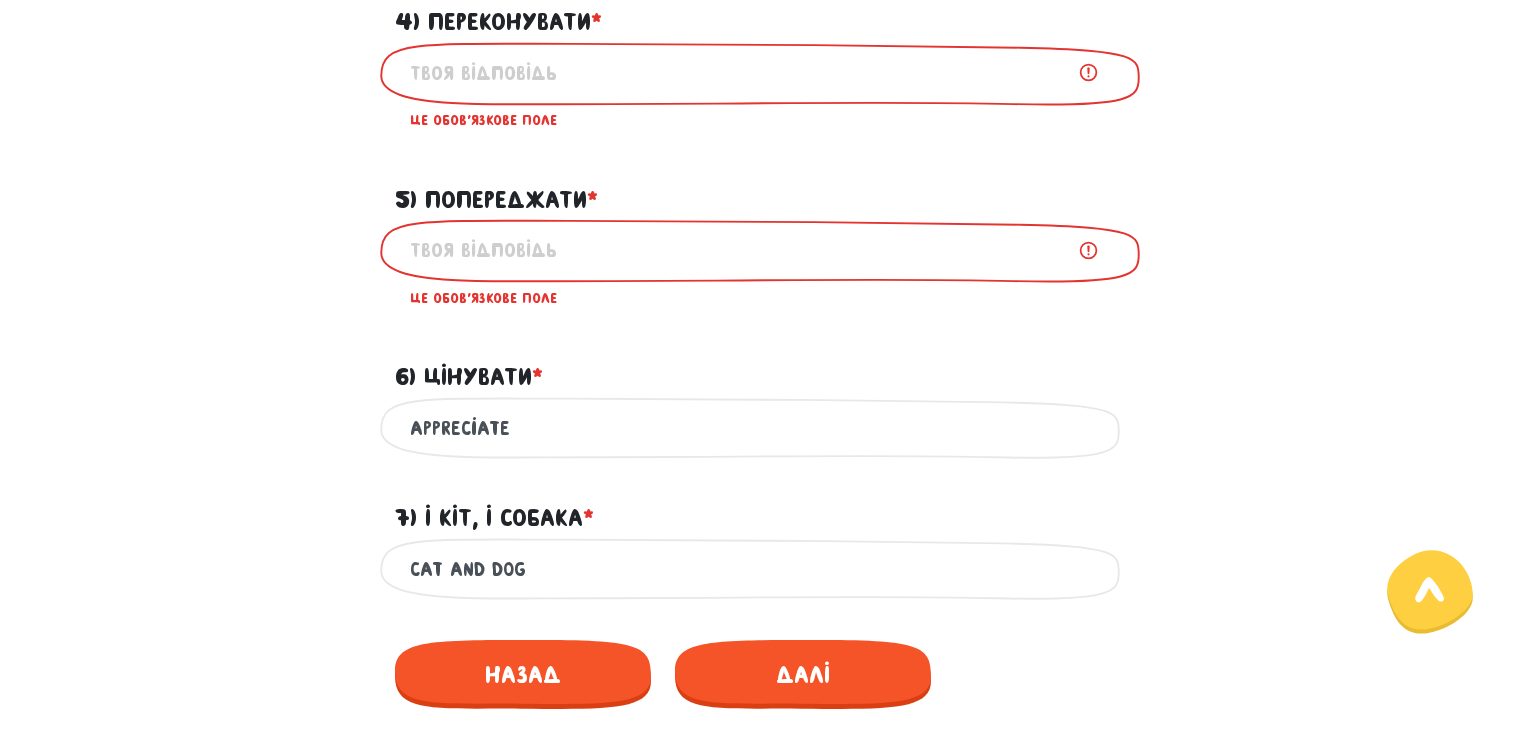 scroll, scrollTop: 1093, scrollLeft: 0, axis: vertical 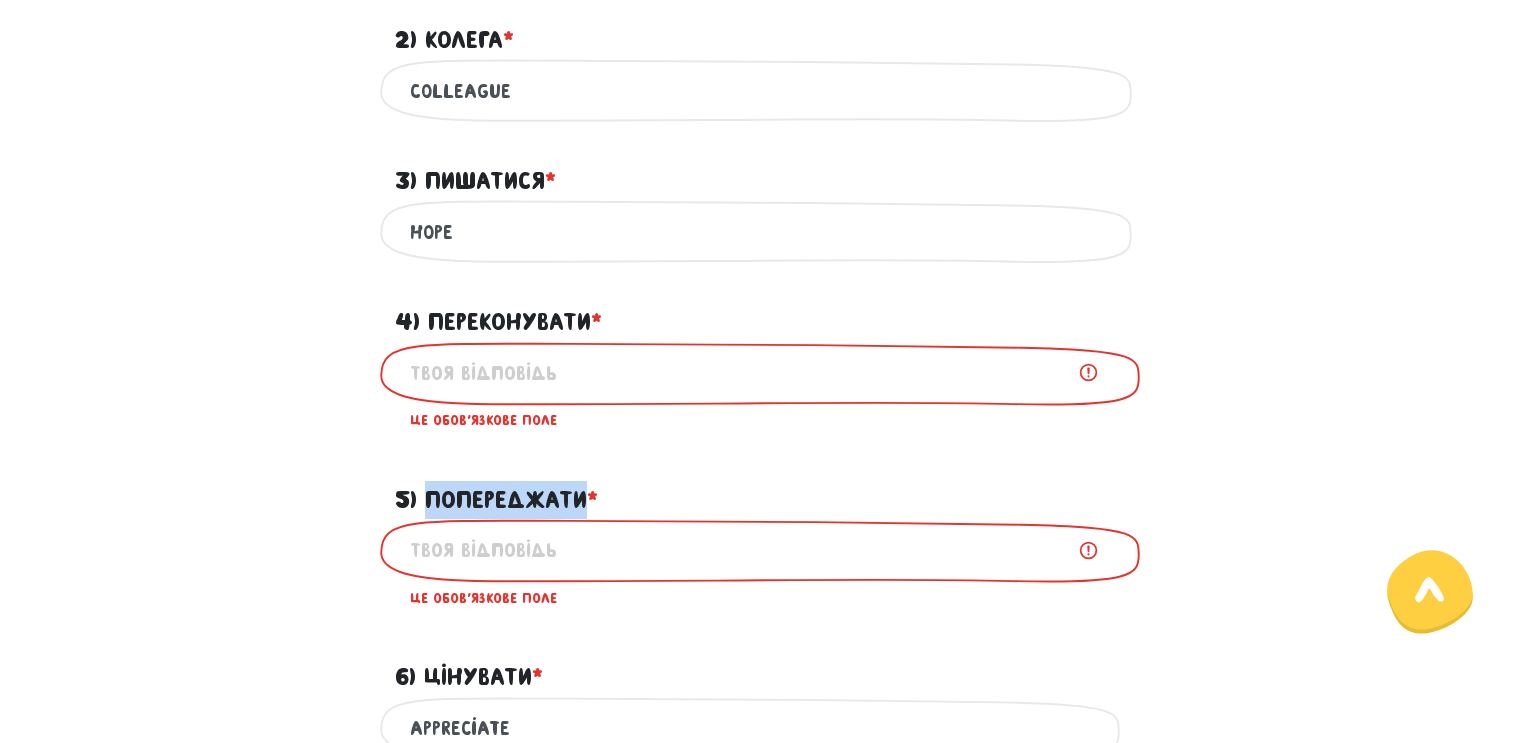 drag, startPoint x: 432, startPoint y: 497, endPoint x: 588, endPoint y: 503, distance: 156.11534 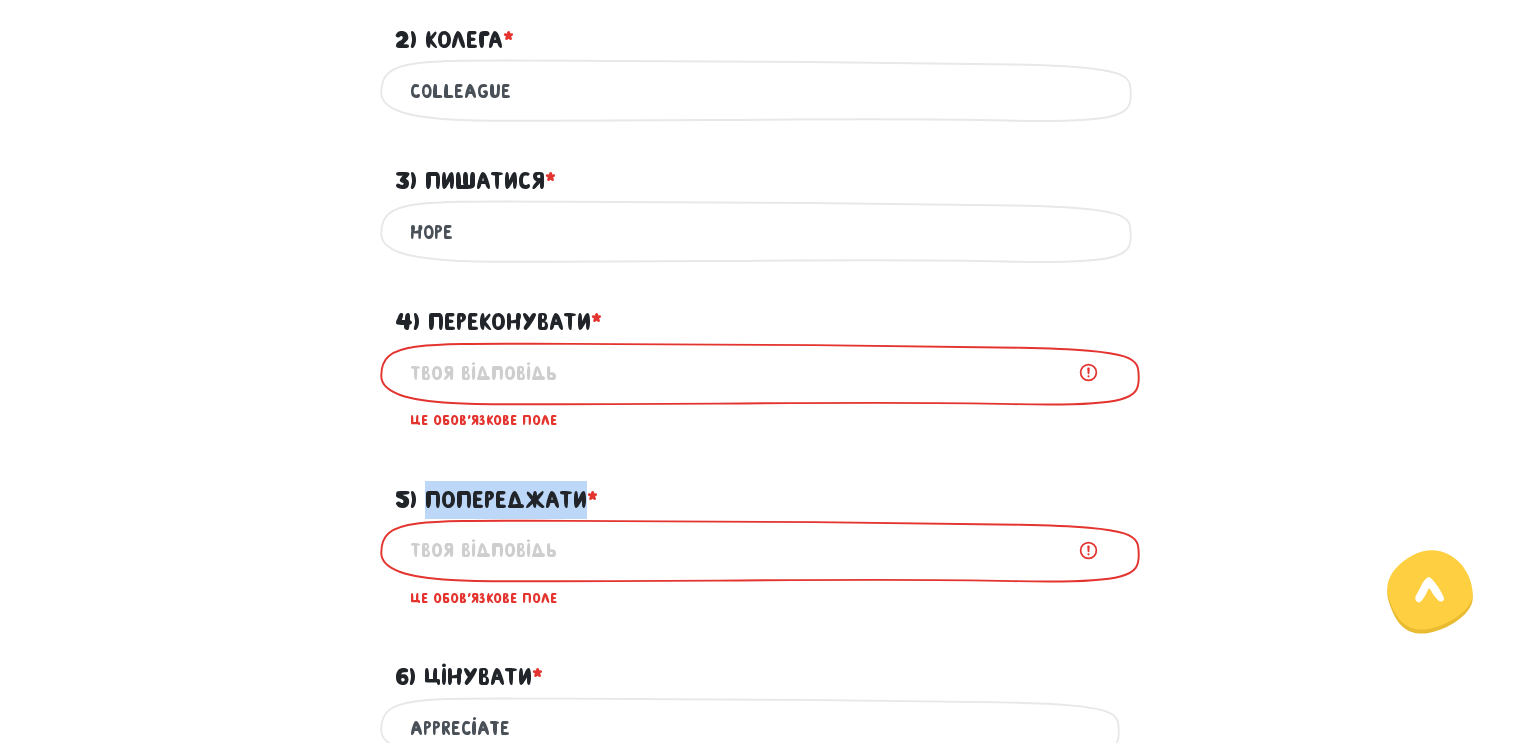 click on "5) Попереджати *
?" at bounding box center (496, 500) 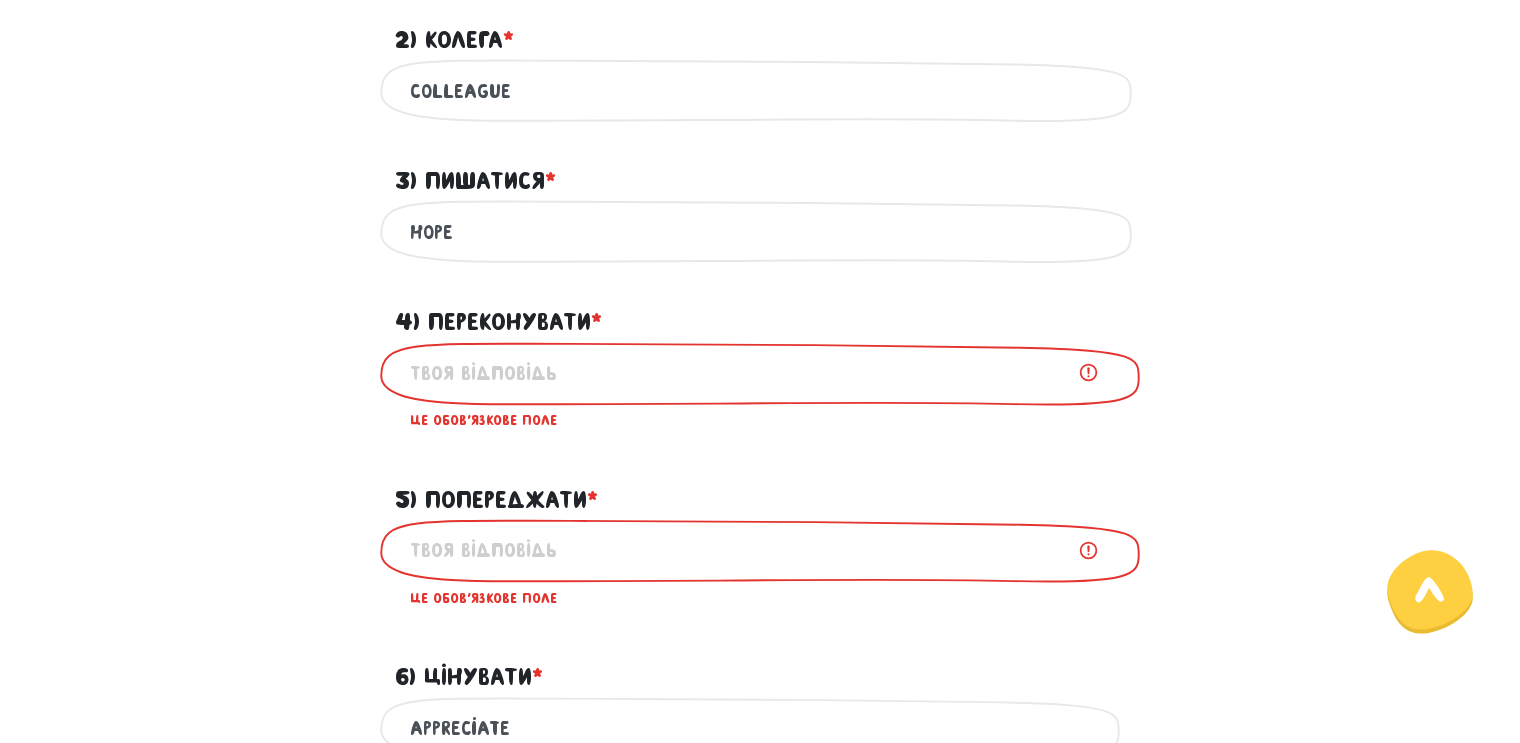 click on "5) Попереджати *
?" at bounding box center (760, 550) 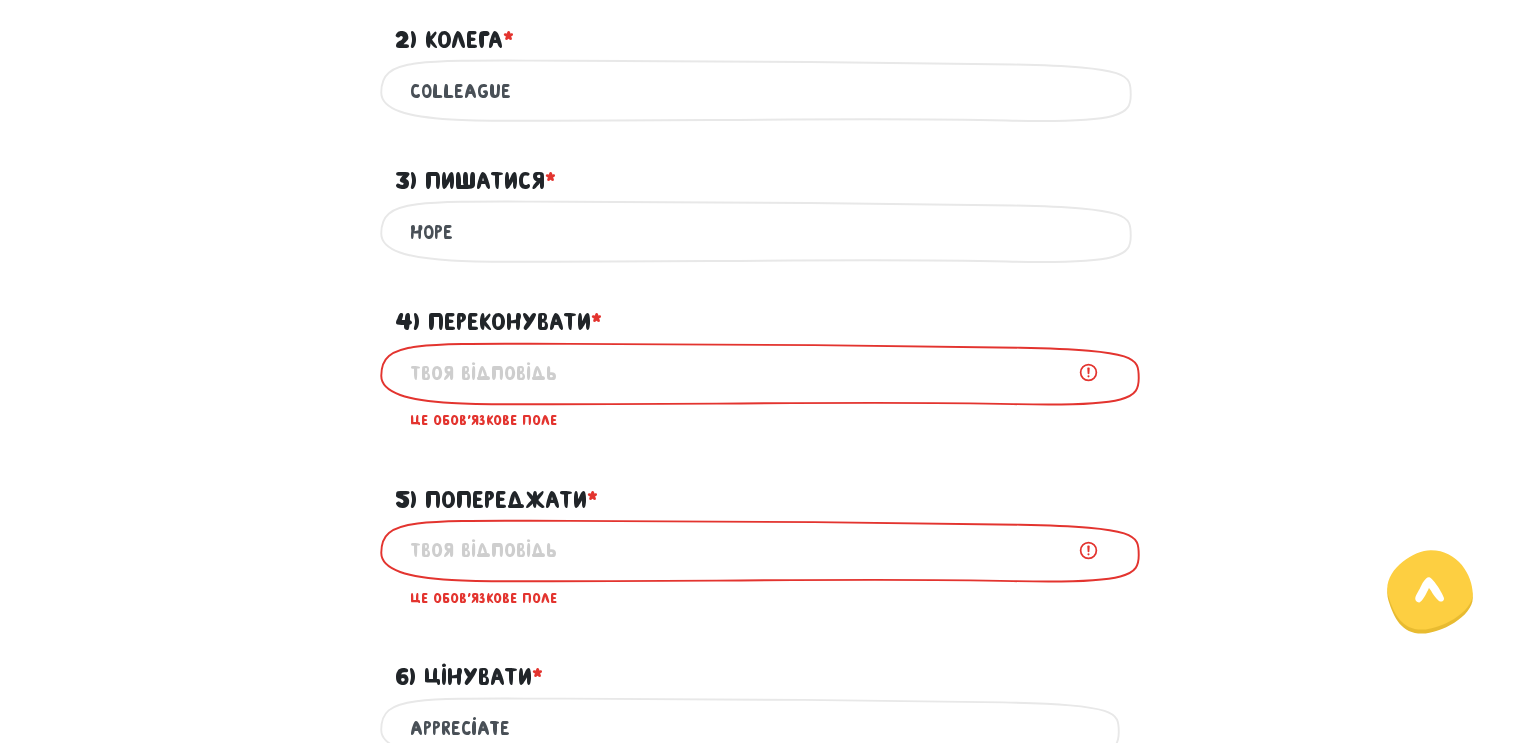 click on "4) Переконувати *
?" at bounding box center (760, 373) 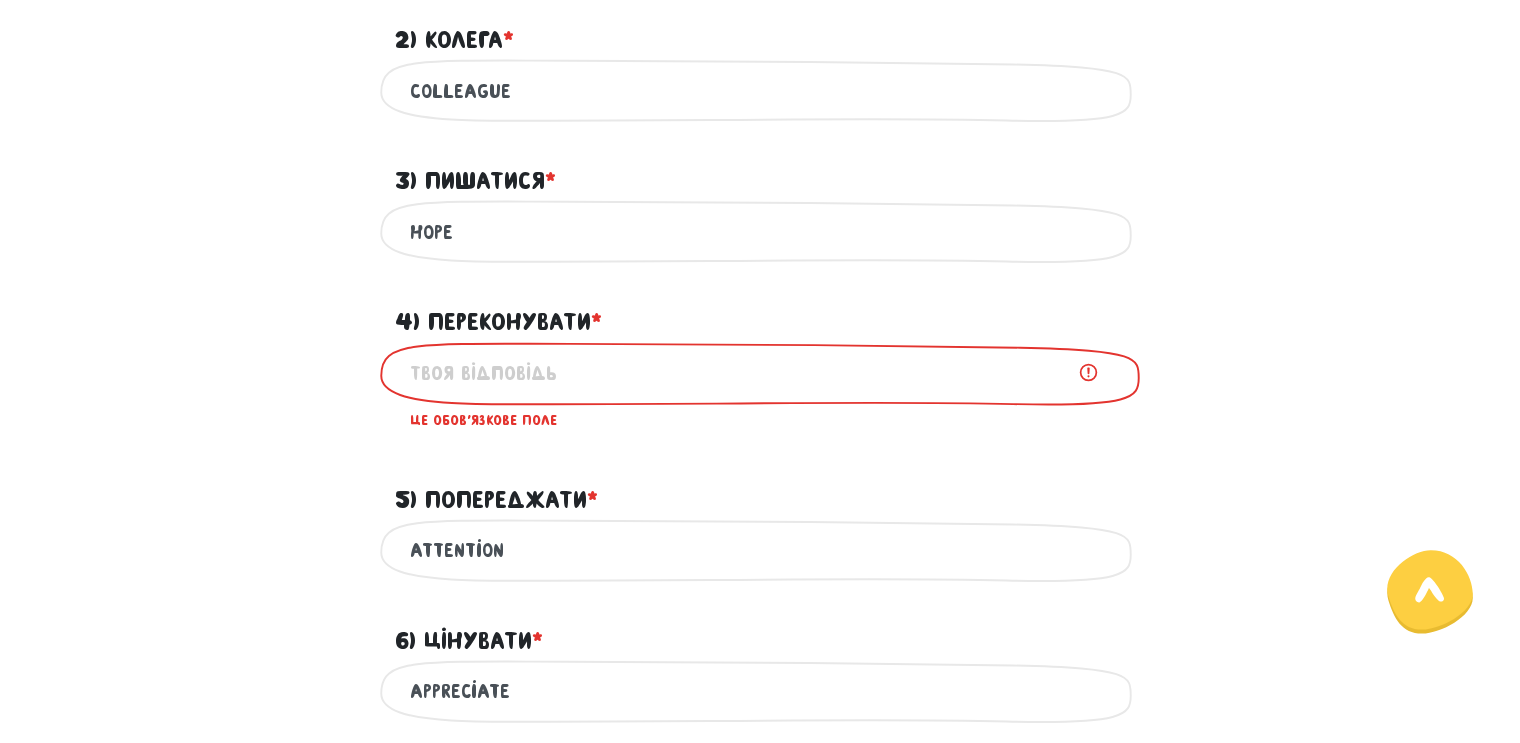 click on "attention" at bounding box center (760, 550) 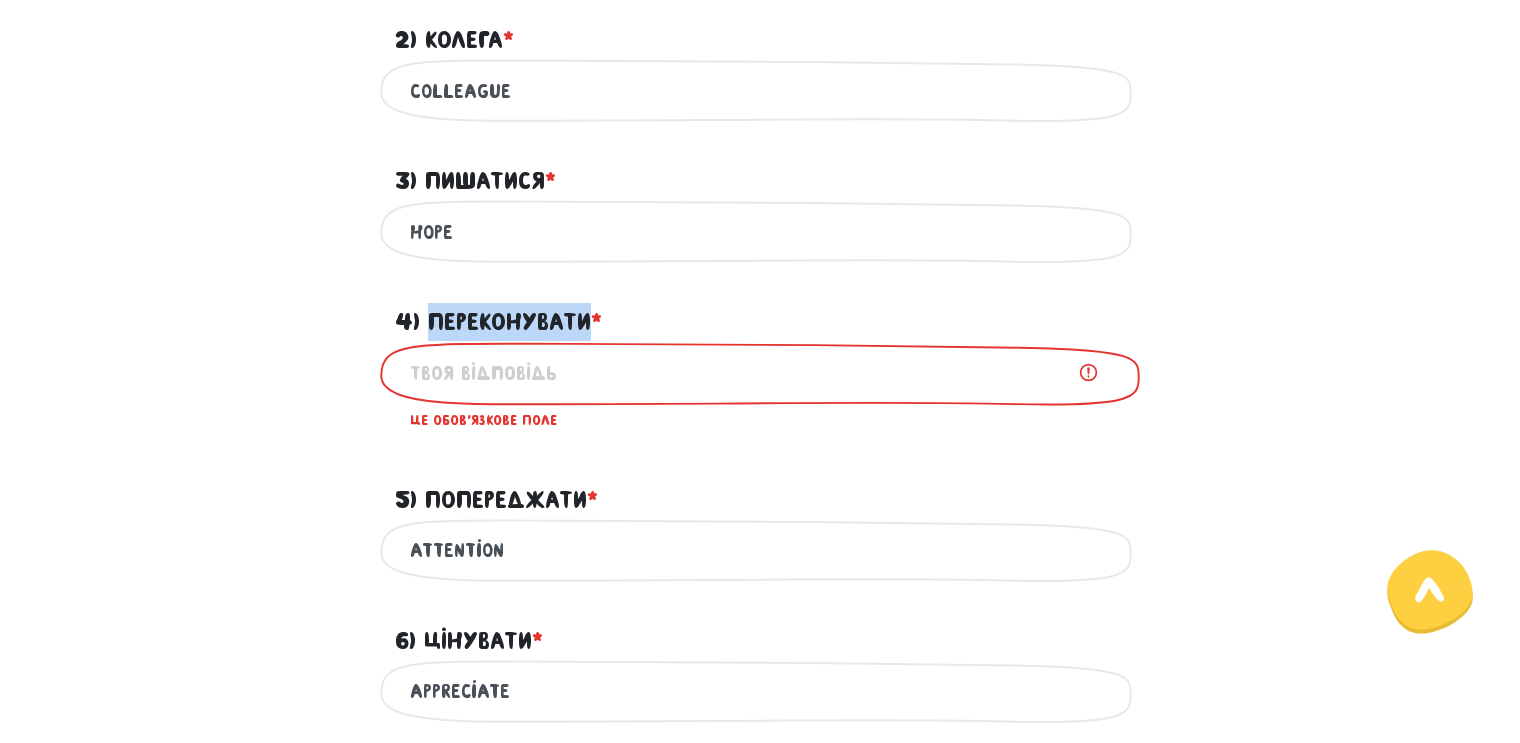 drag, startPoint x: 435, startPoint y: 329, endPoint x: 585, endPoint y: 327, distance: 150.01334 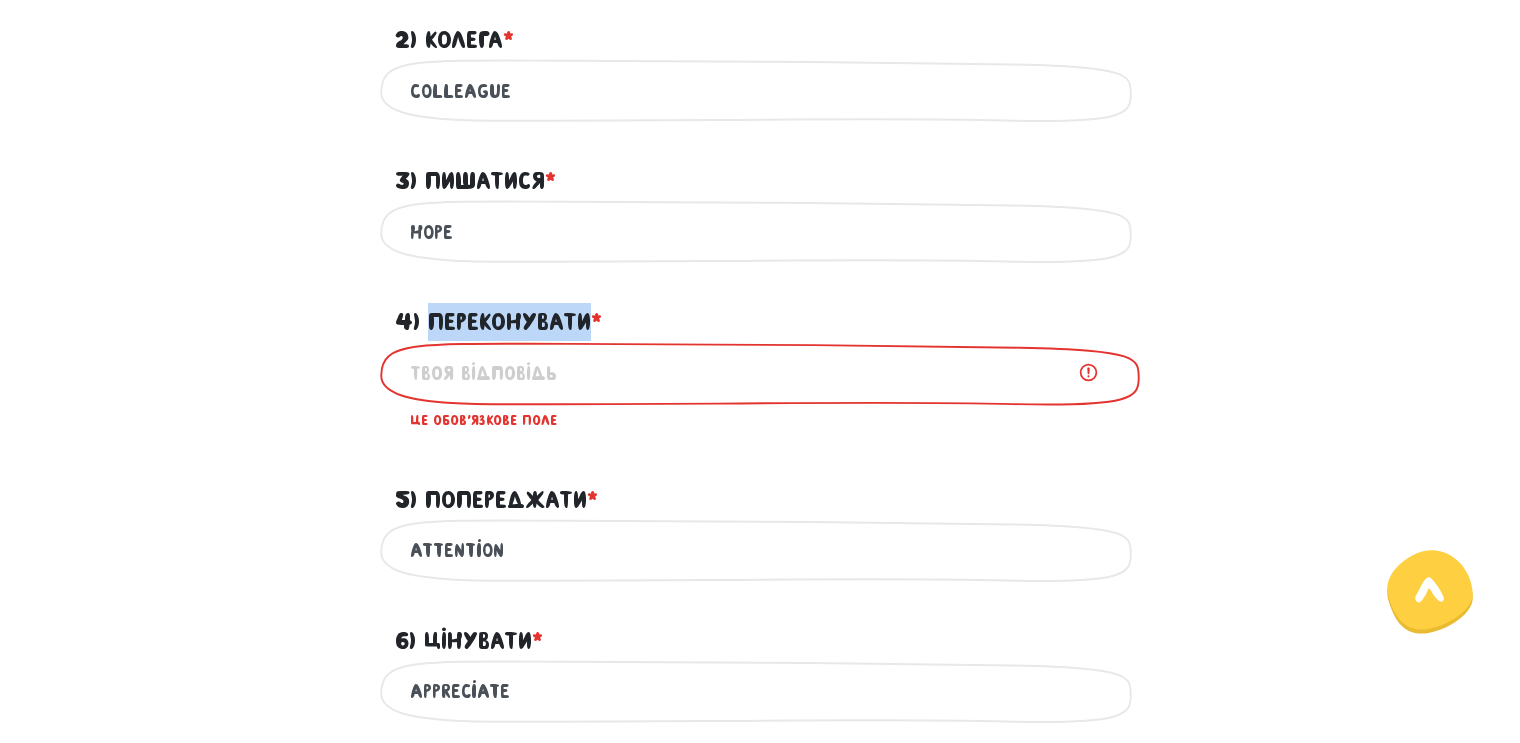 click on "4) Переконувати *
?" at bounding box center (498, 322) 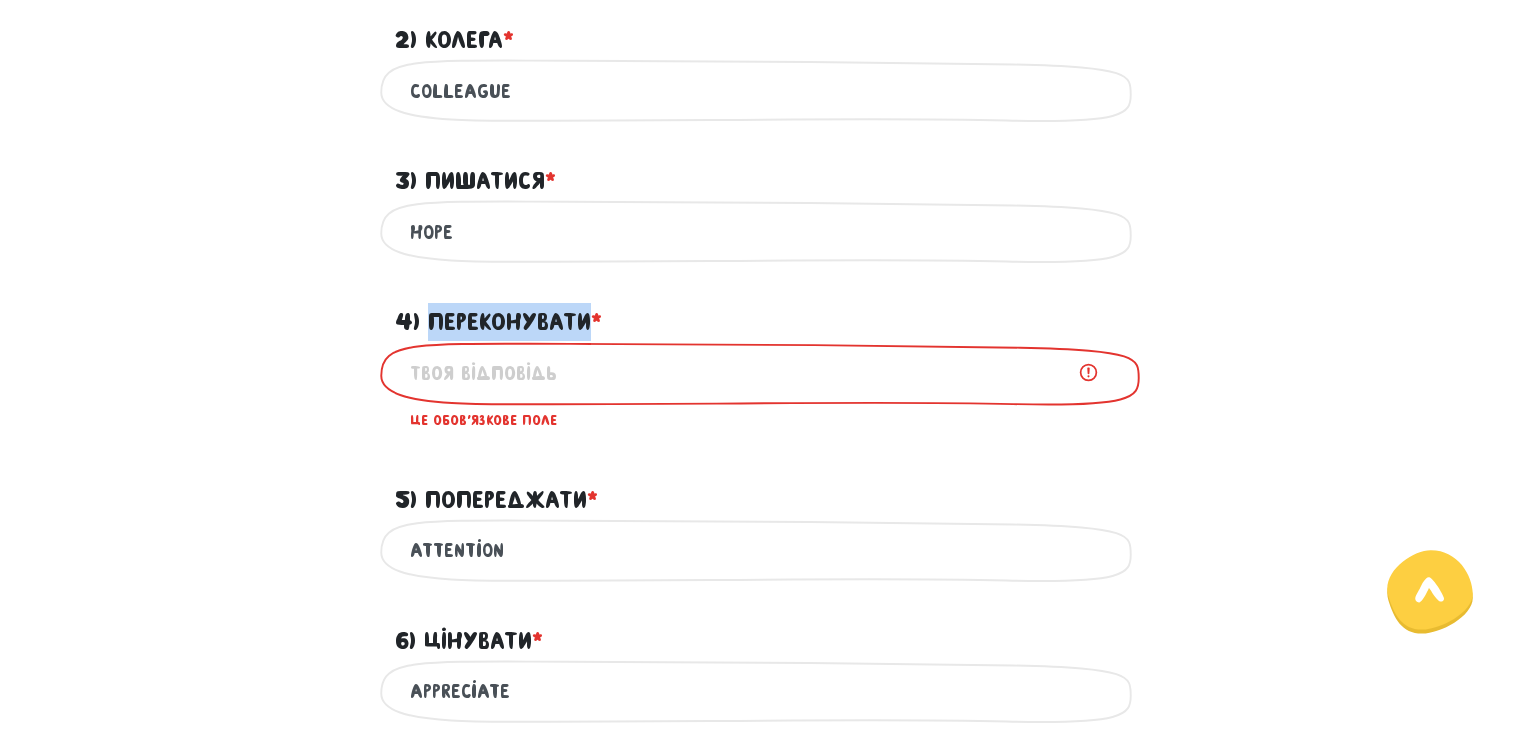 click at bounding box center [572, 336] 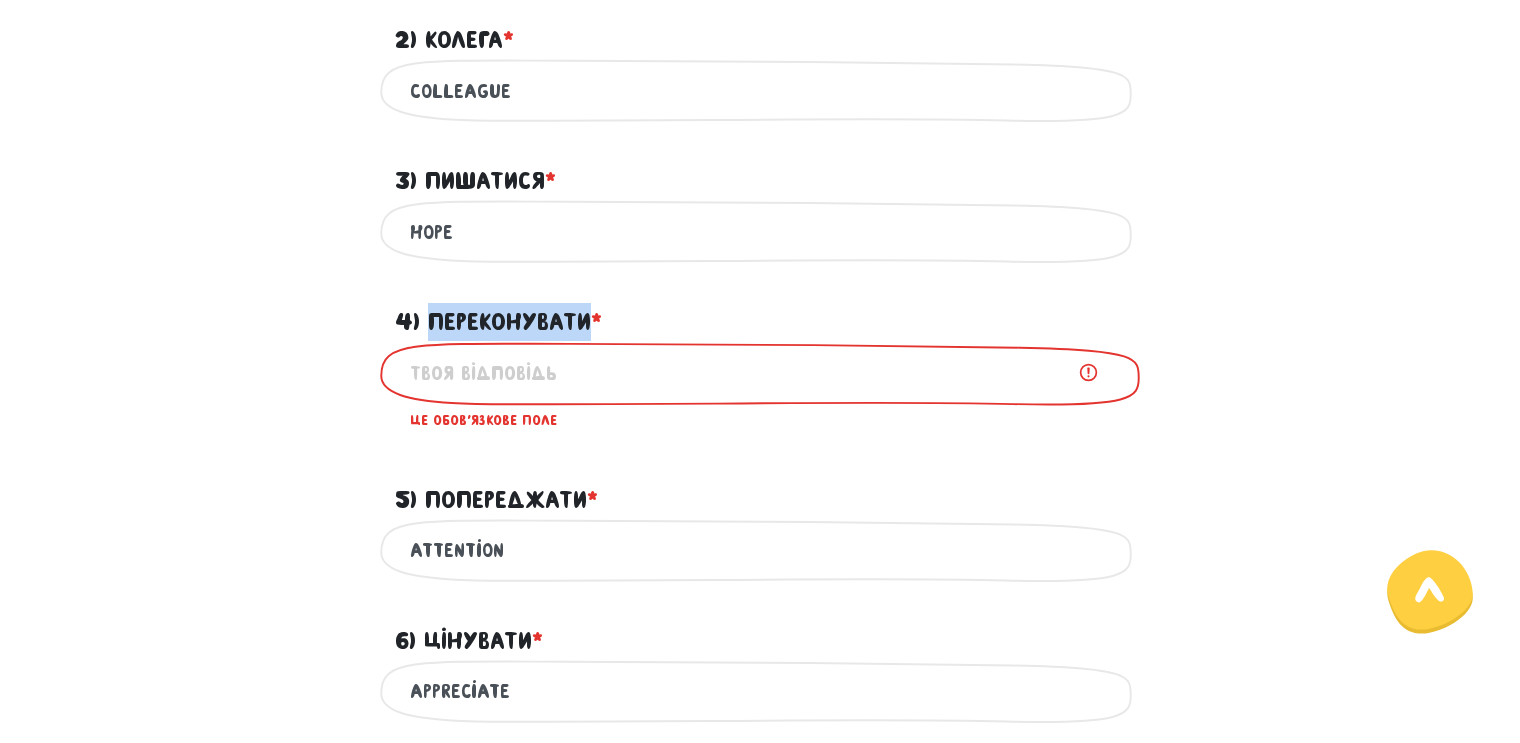 click at bounding box center [200, 1678] 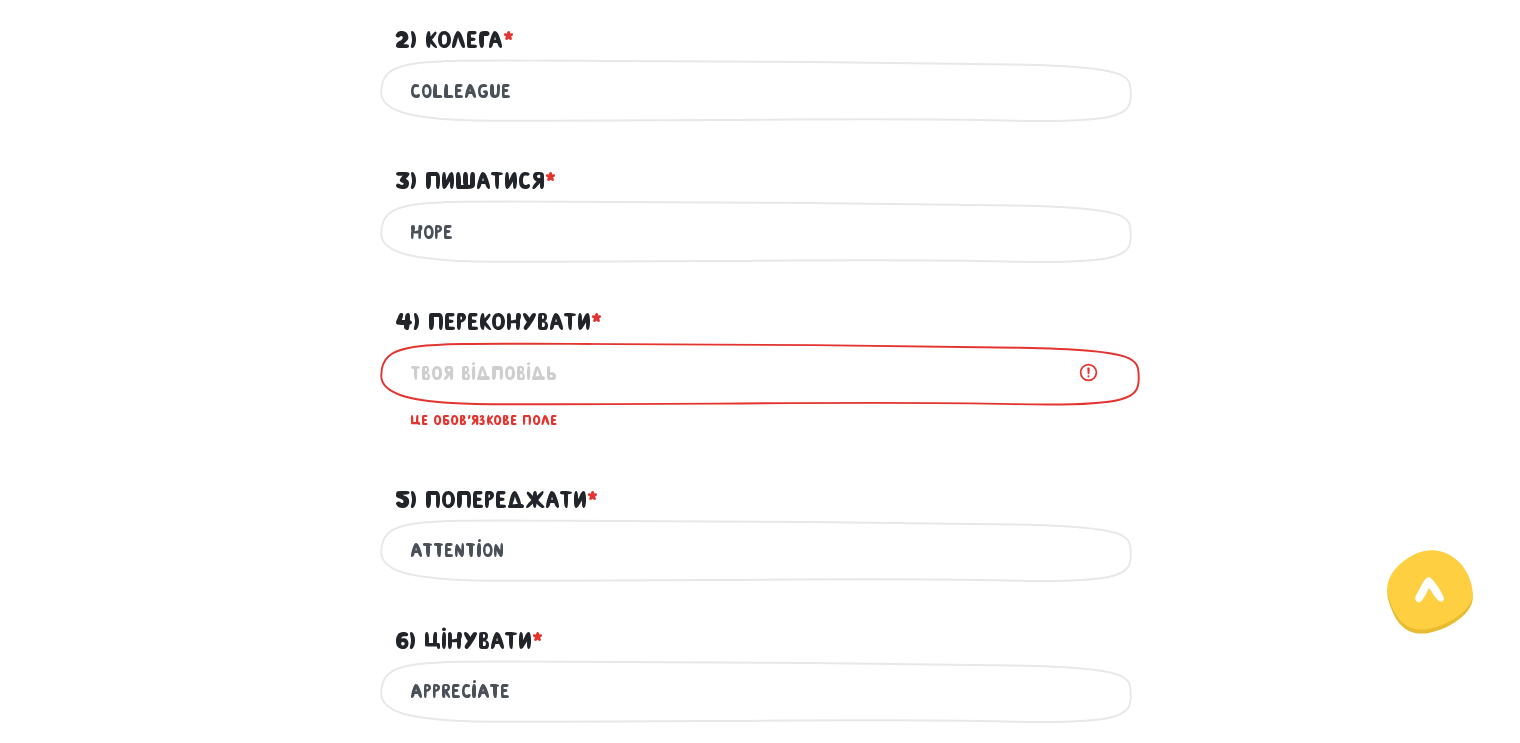 click at bounding box center [200, 1678] 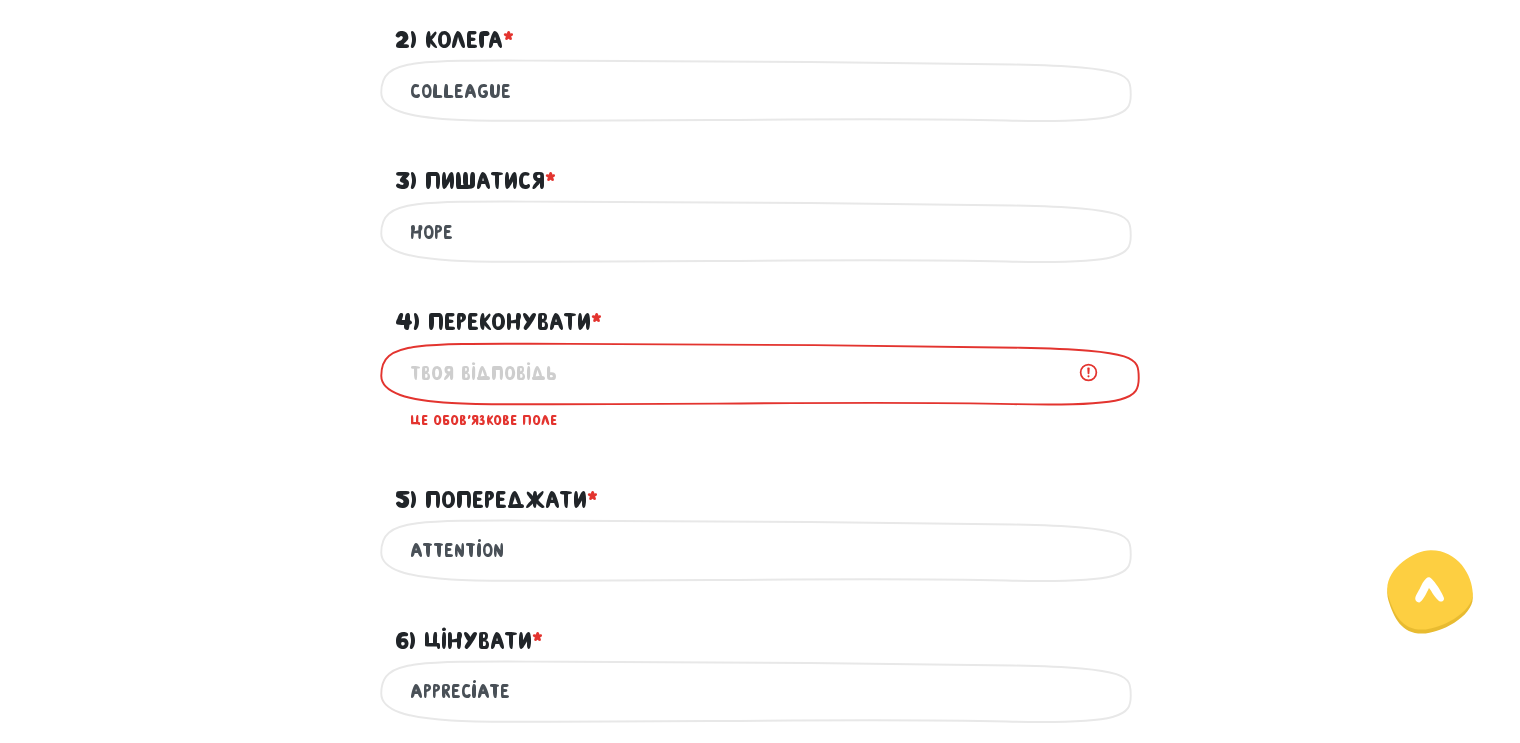click on "4) Переконувати *
?" at bounding box center [498, 322] 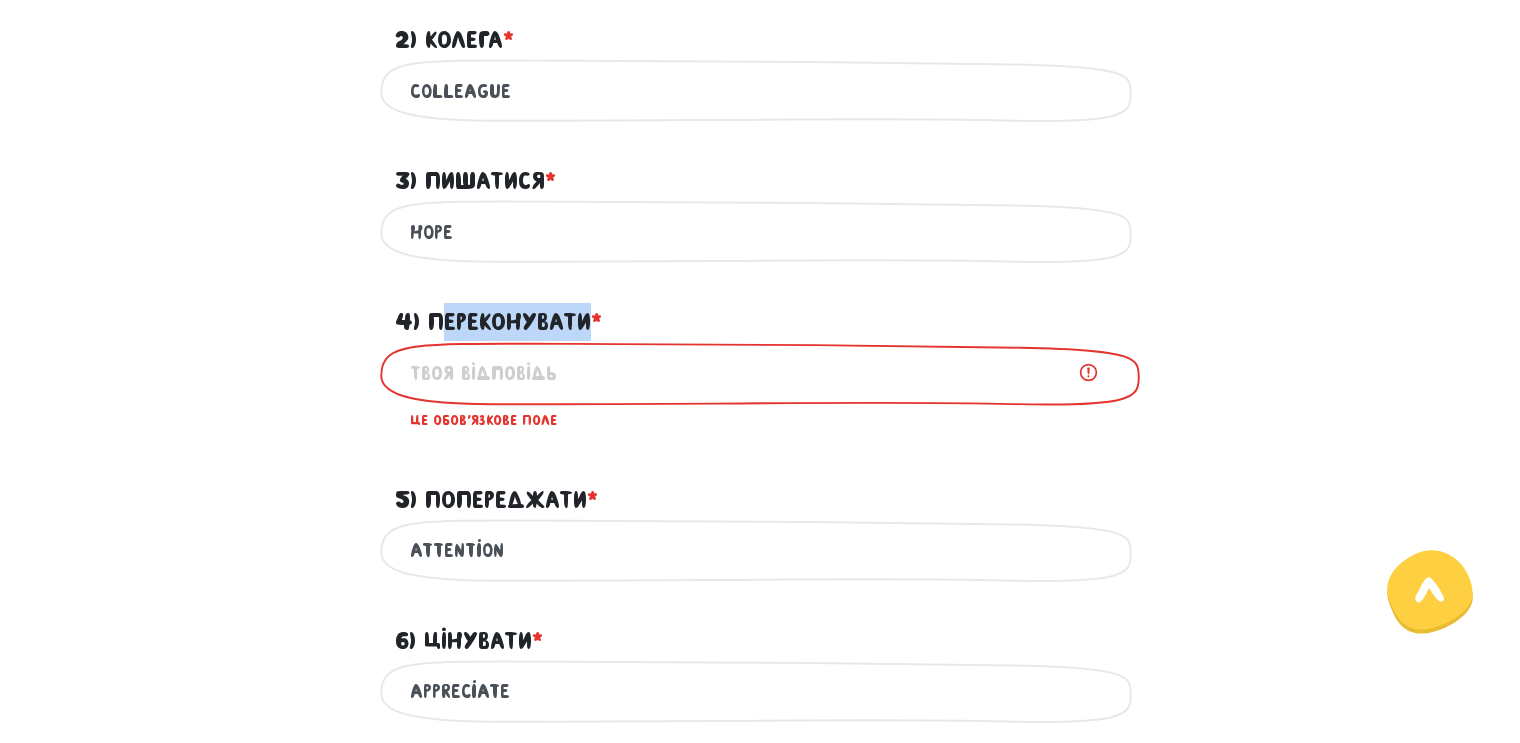 drag, startPoint x: 436, startPoint y: 319, endPoint x: 589, endPoint y: 325, distance: 153.1176 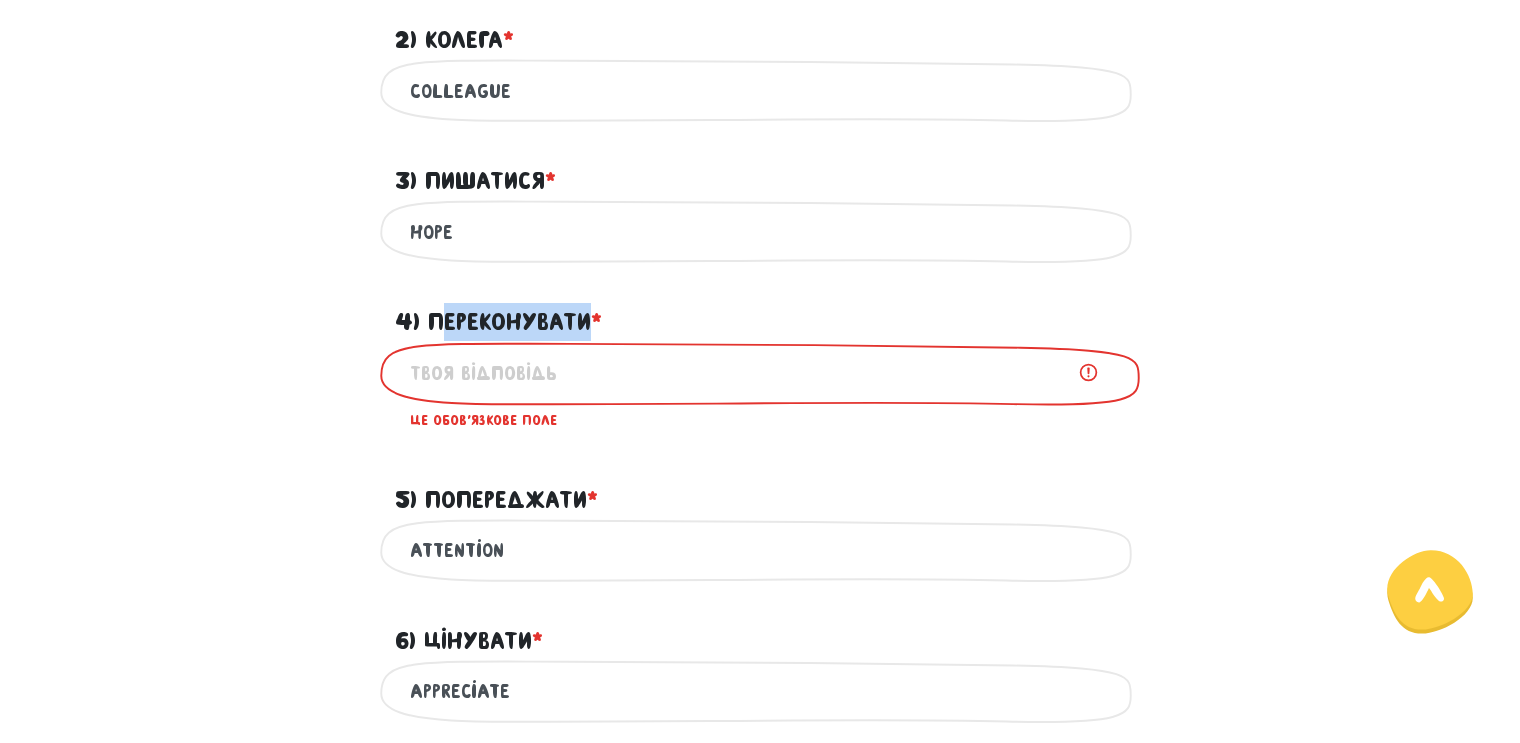click on "4) Переконувати *
?" at bounding box center (498, 322) 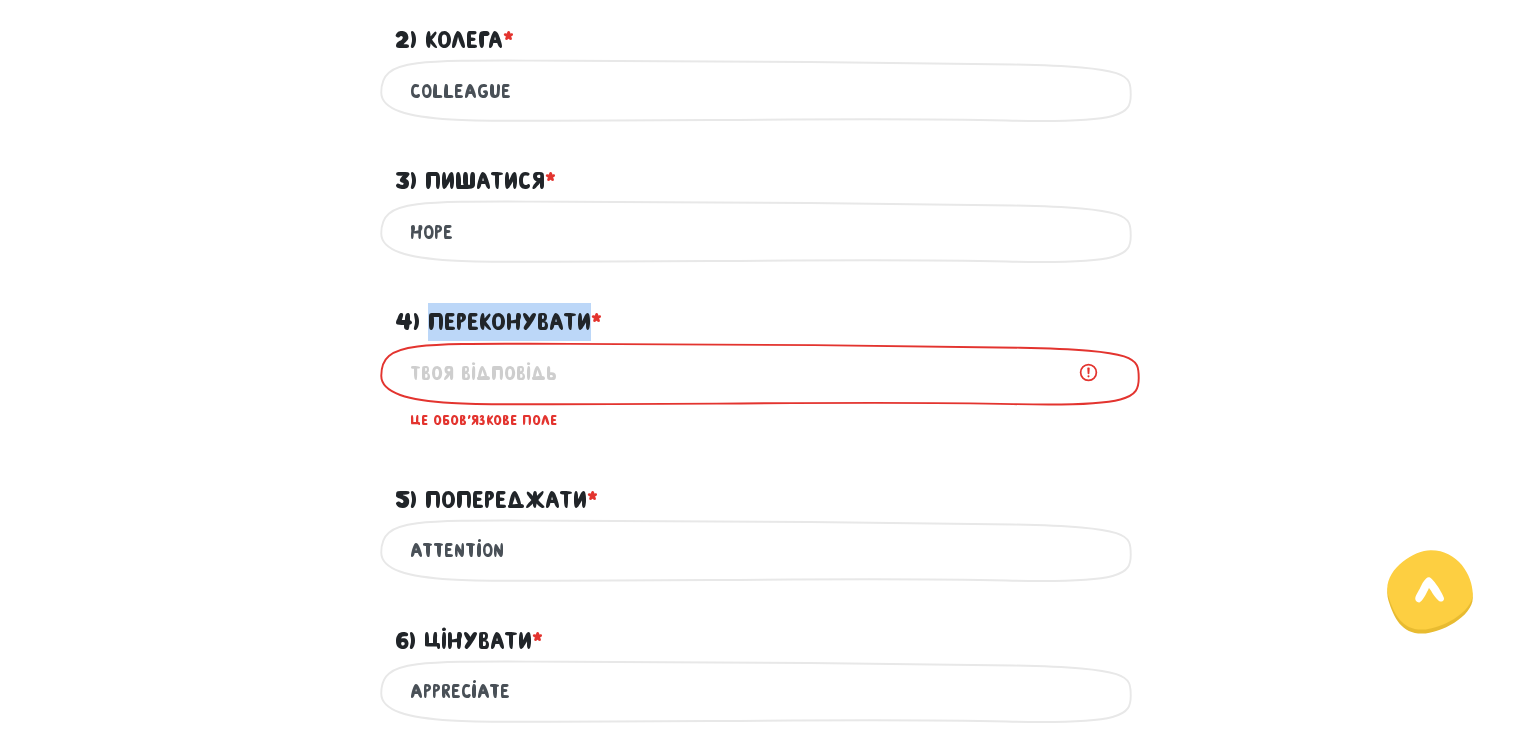 drag, startPoint x: 431, startPoint y: 318, endPoint x: 584, endPoint y: 319, distance: 153.00327 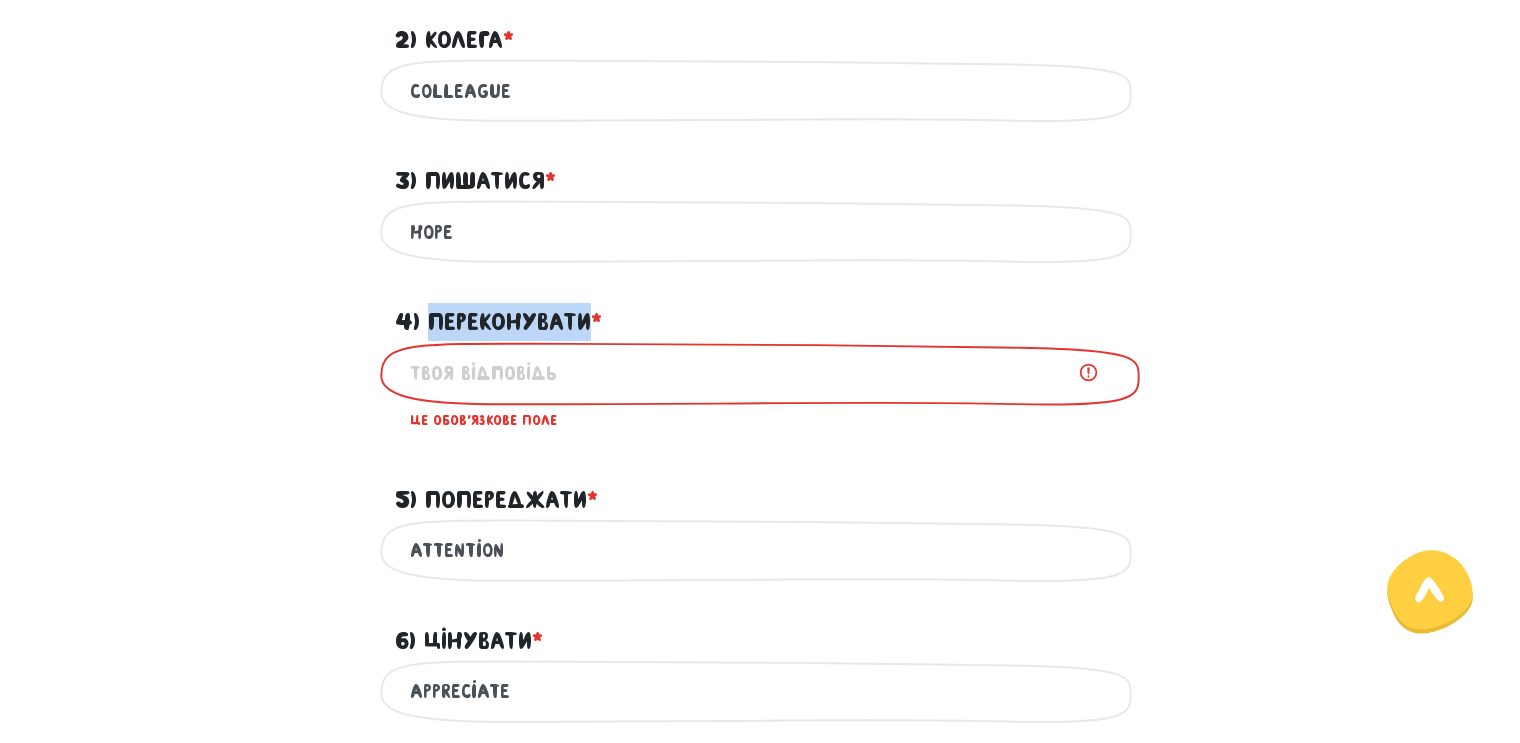 click on "4) Переконувати *
?" at bounding box center (498, 322) 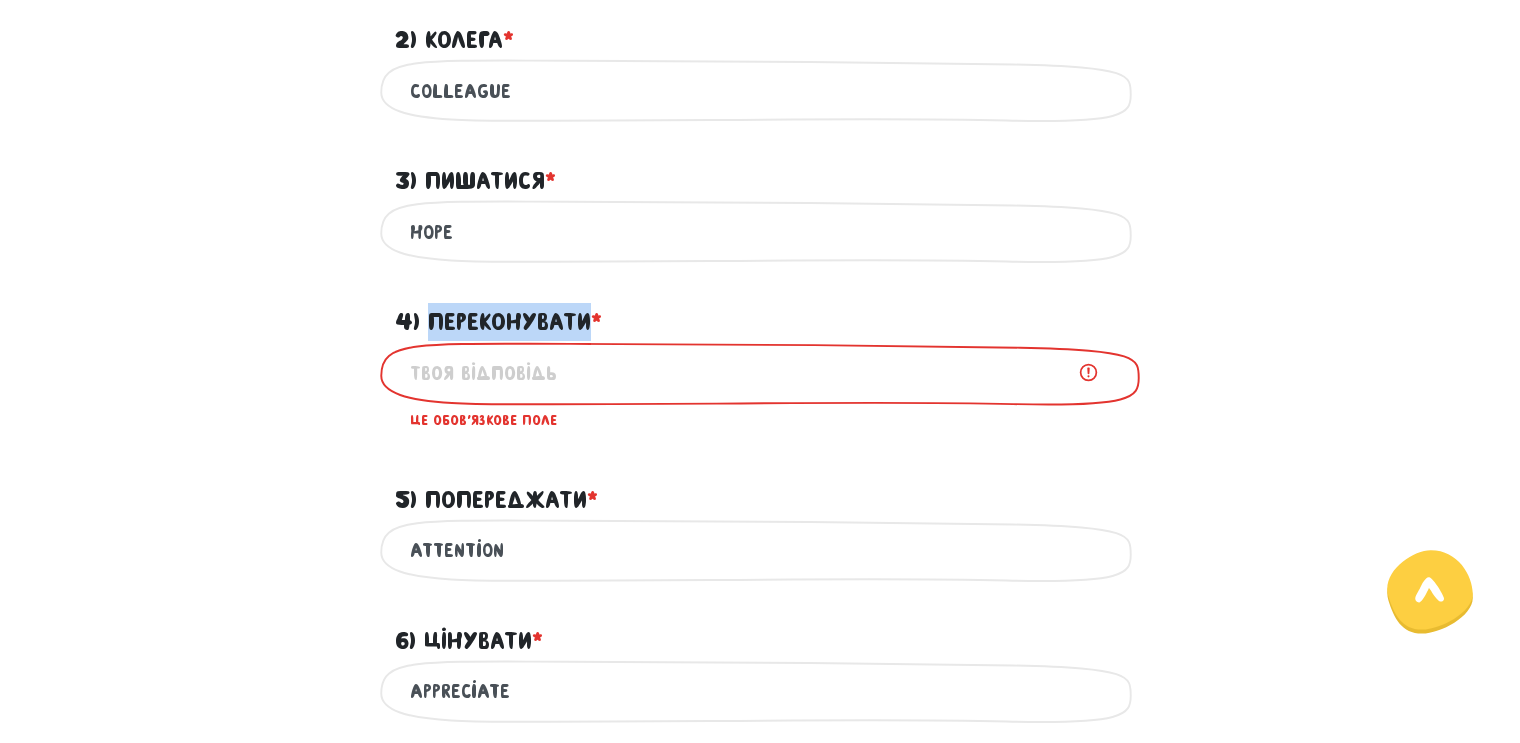 click at bounding box center [571, 281] 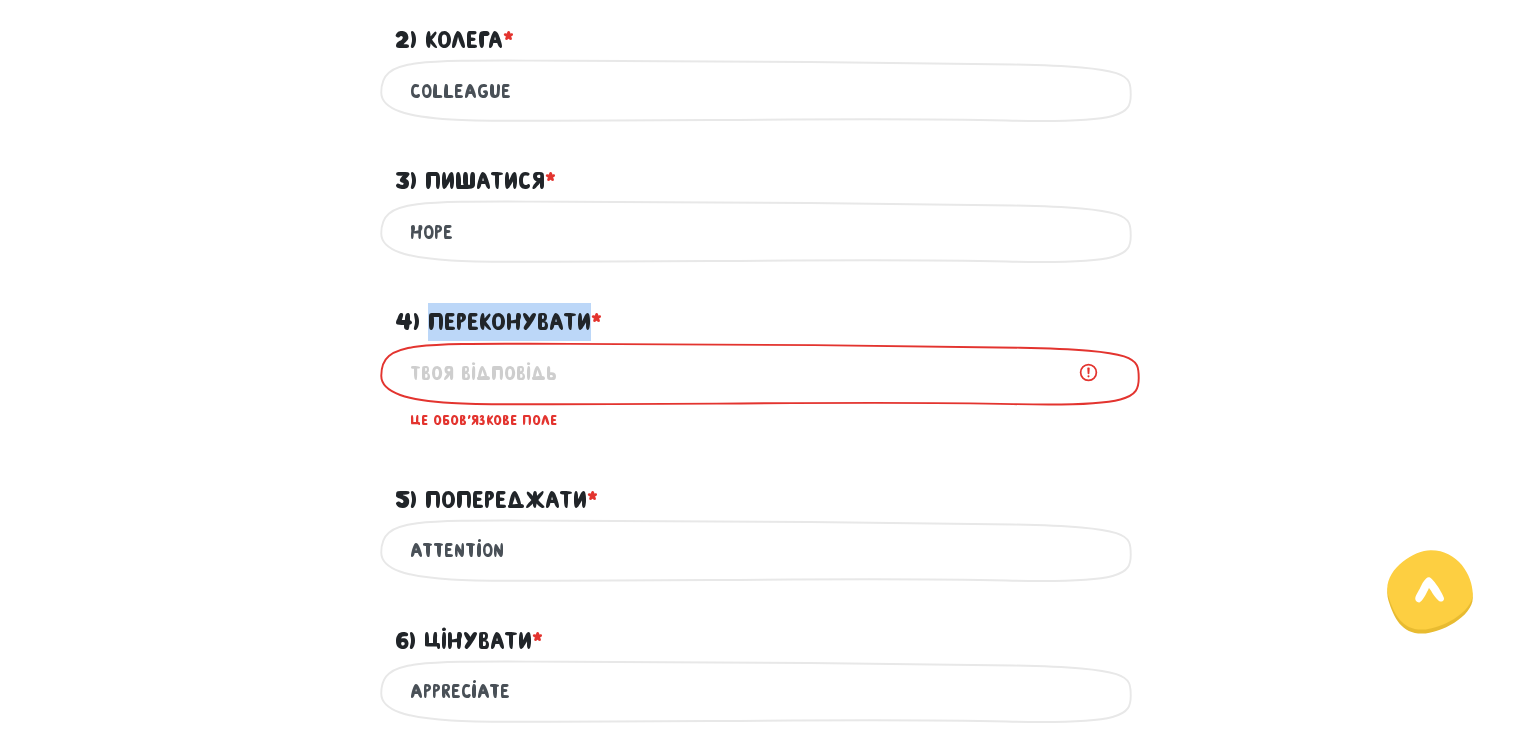 click on "4) Переконувати *
?" at bounding box center [498, 322] 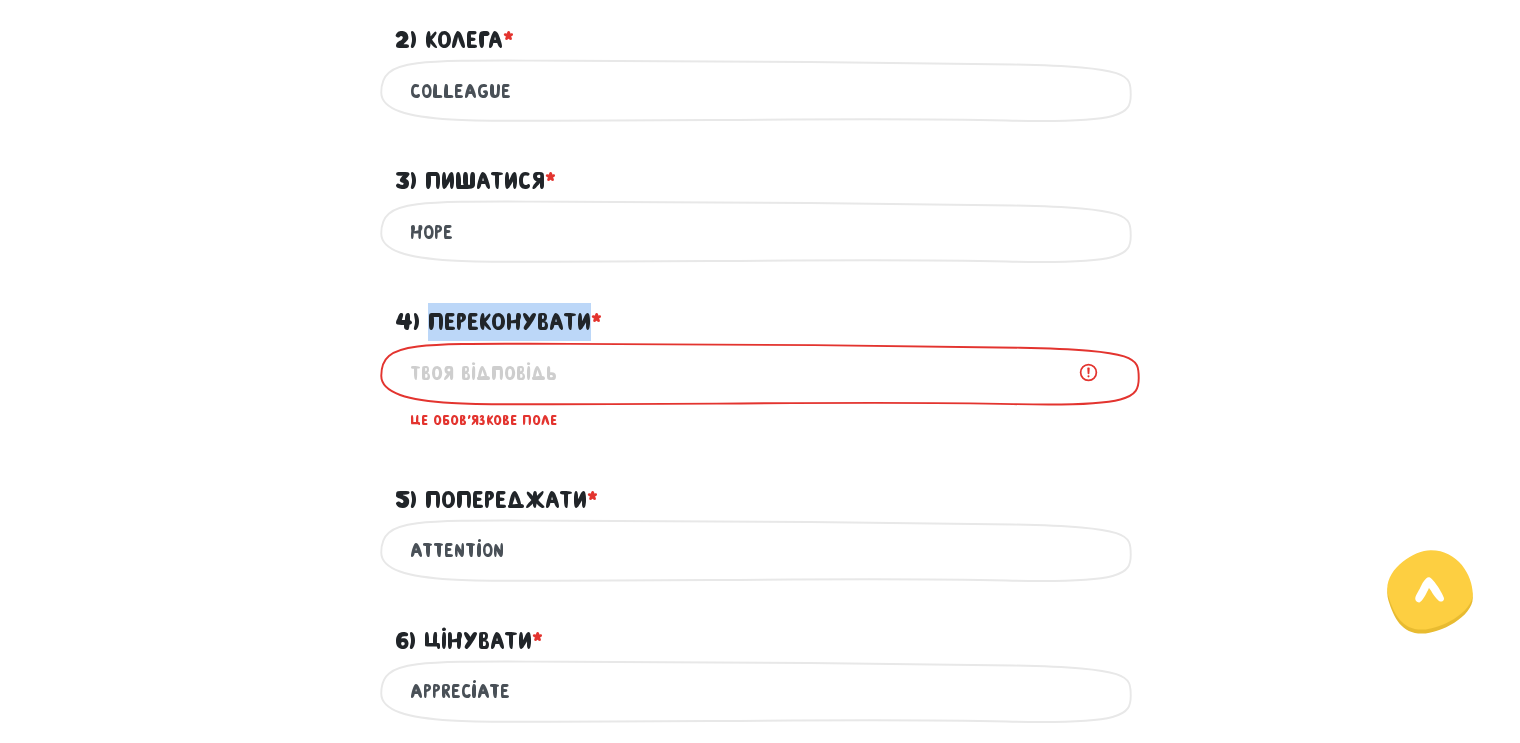 drag, startPoint x: 429, startPoint y: 313, endPoint x: 591, endPoint y: 317, distance: 162.04938 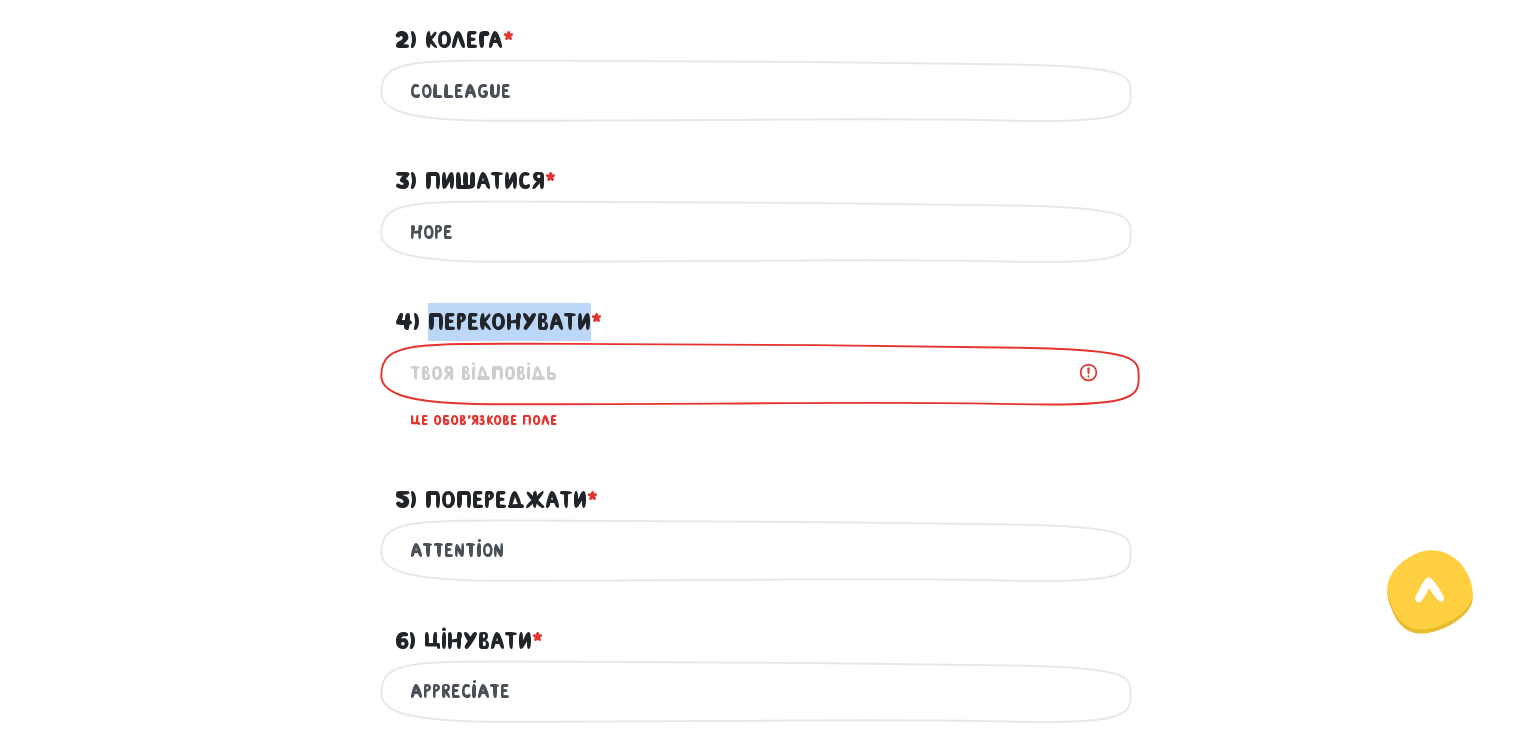 click on "4) Переконувати *
?" at bounding box center [498, 322] 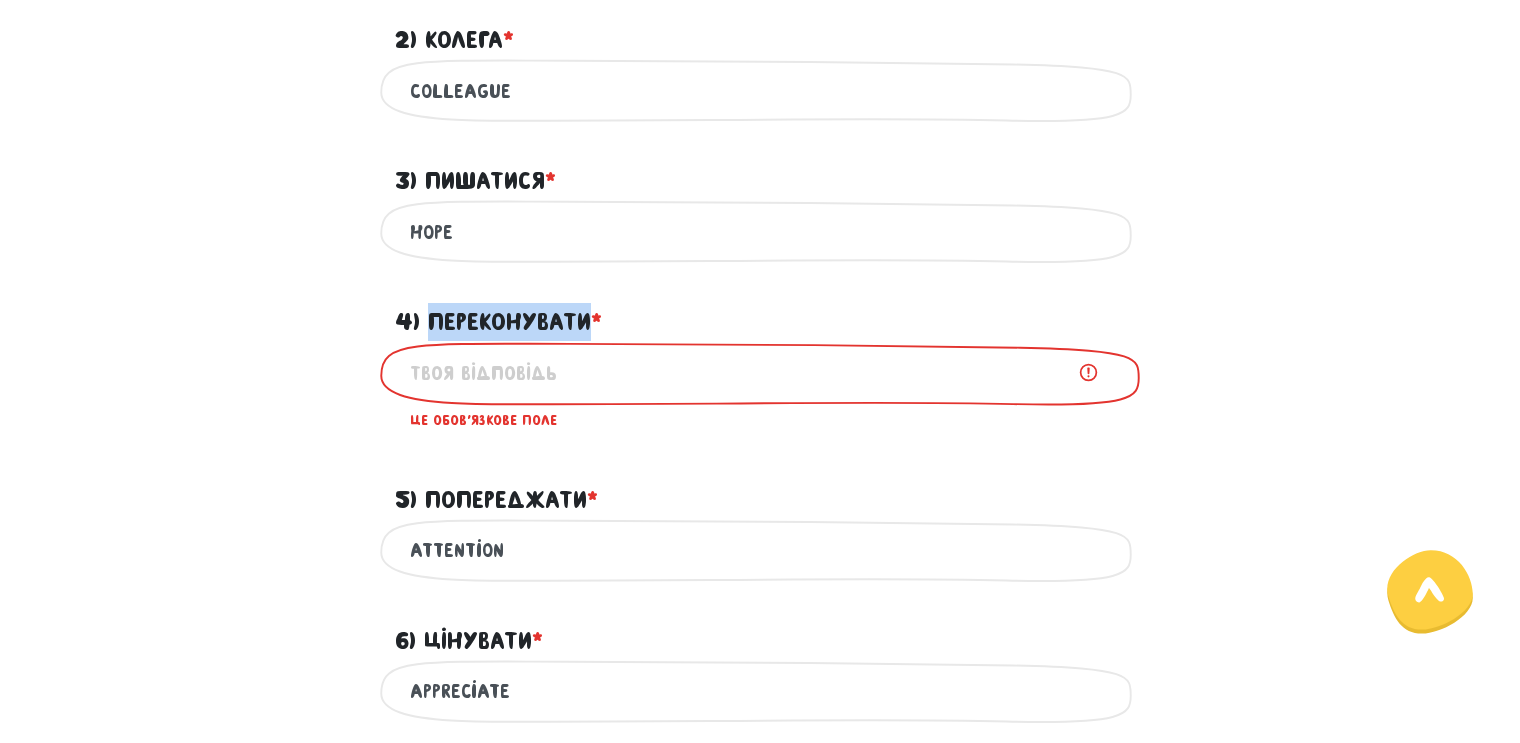 drag, startPoint x: 525, startPoint y: 318, endPoint x: 444, endPoint y: 315, distance: 81.055534 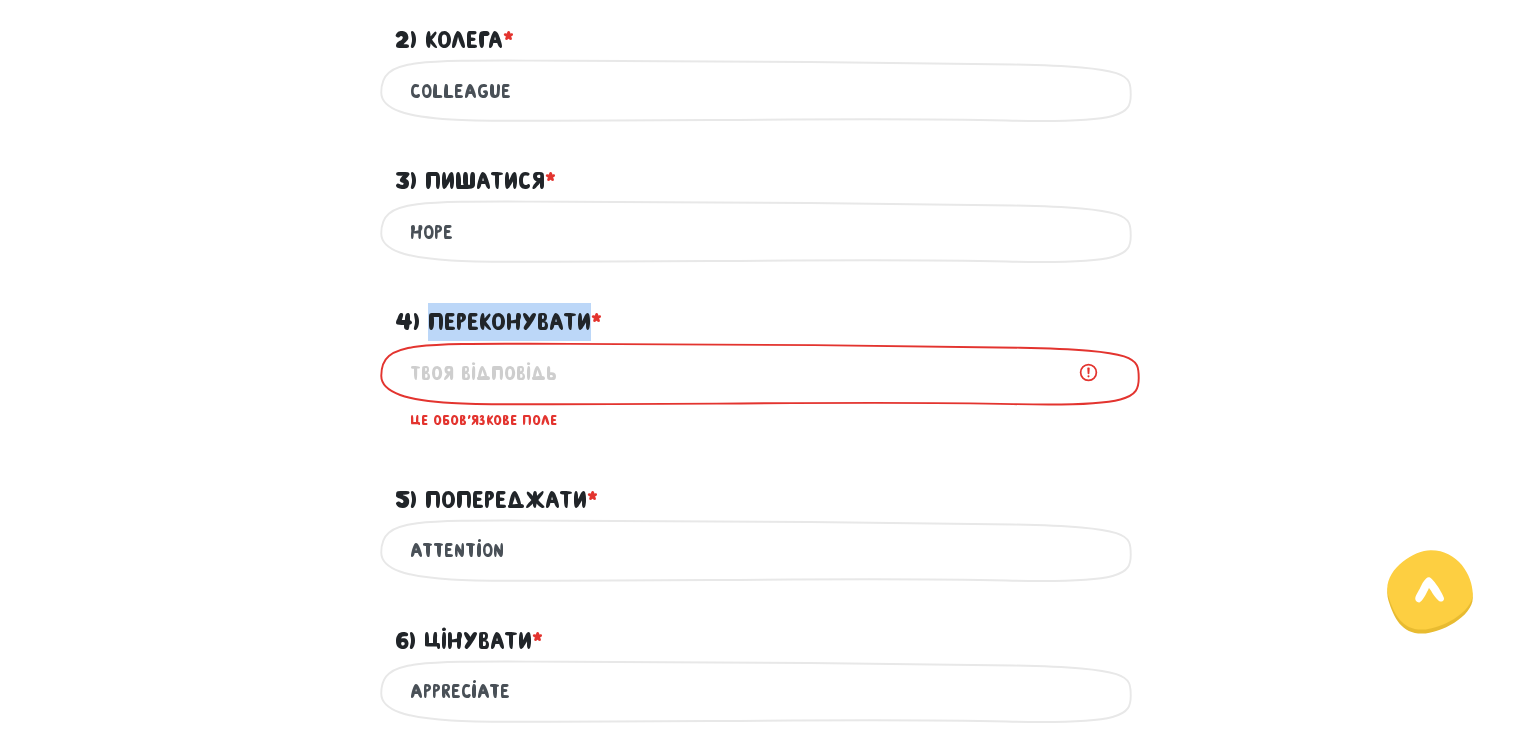 click on "4) Переконувати *
?" at bounding box center [498, 322] 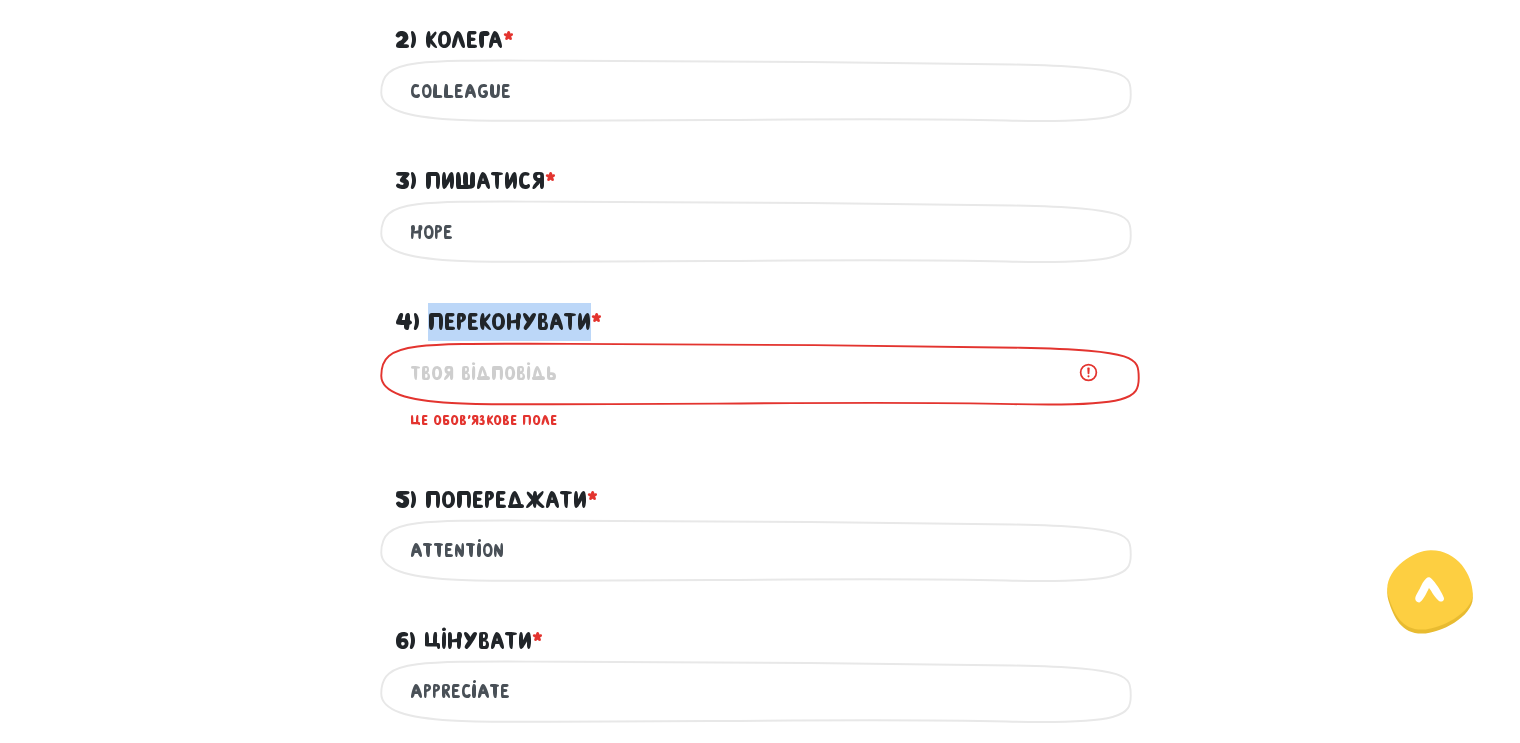 drag, startPoint x: 431, startPoint y: 315, endPoint x: 584, endPoint y: 316, distance: 153.00327 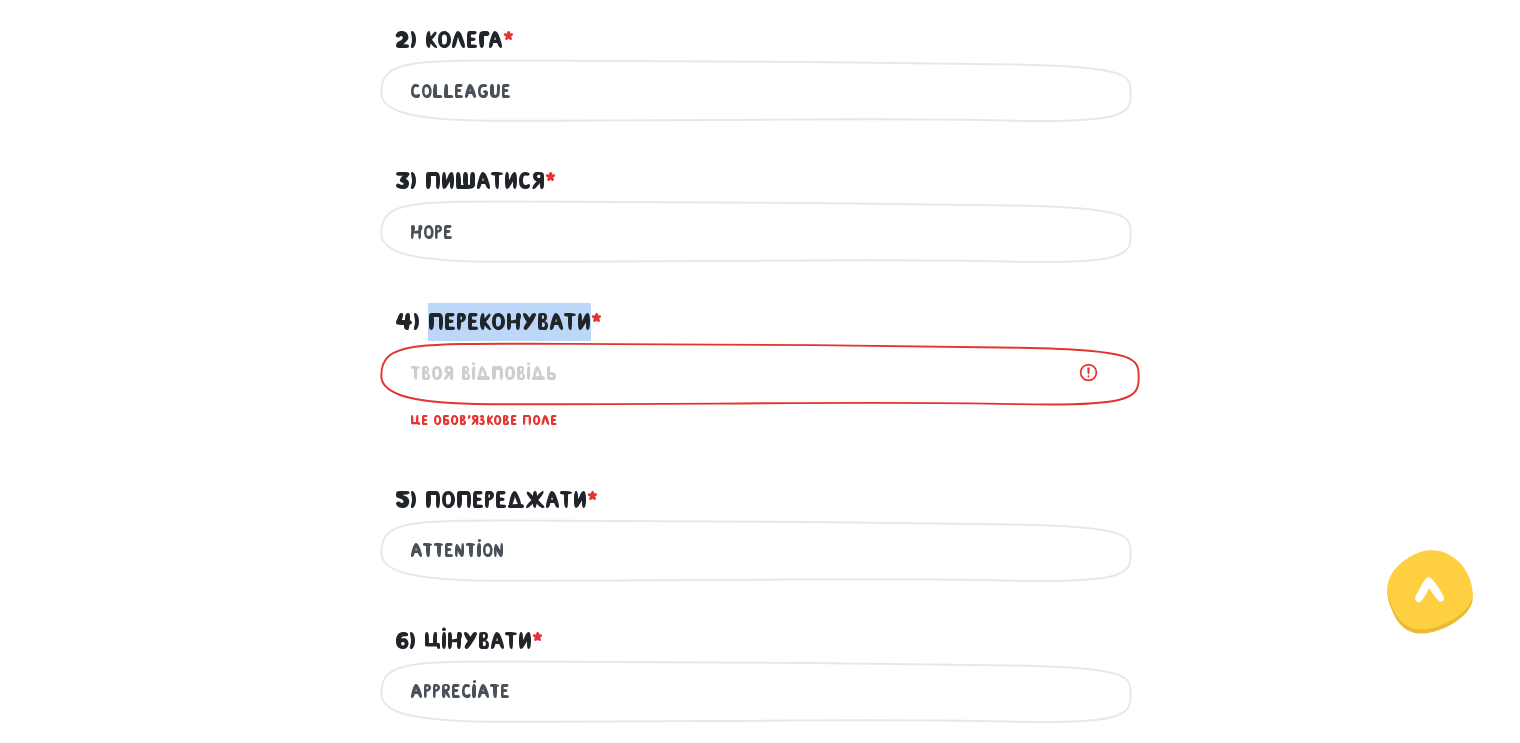 click on "4) Переконувати *
?" at bounding box center [498, 322] 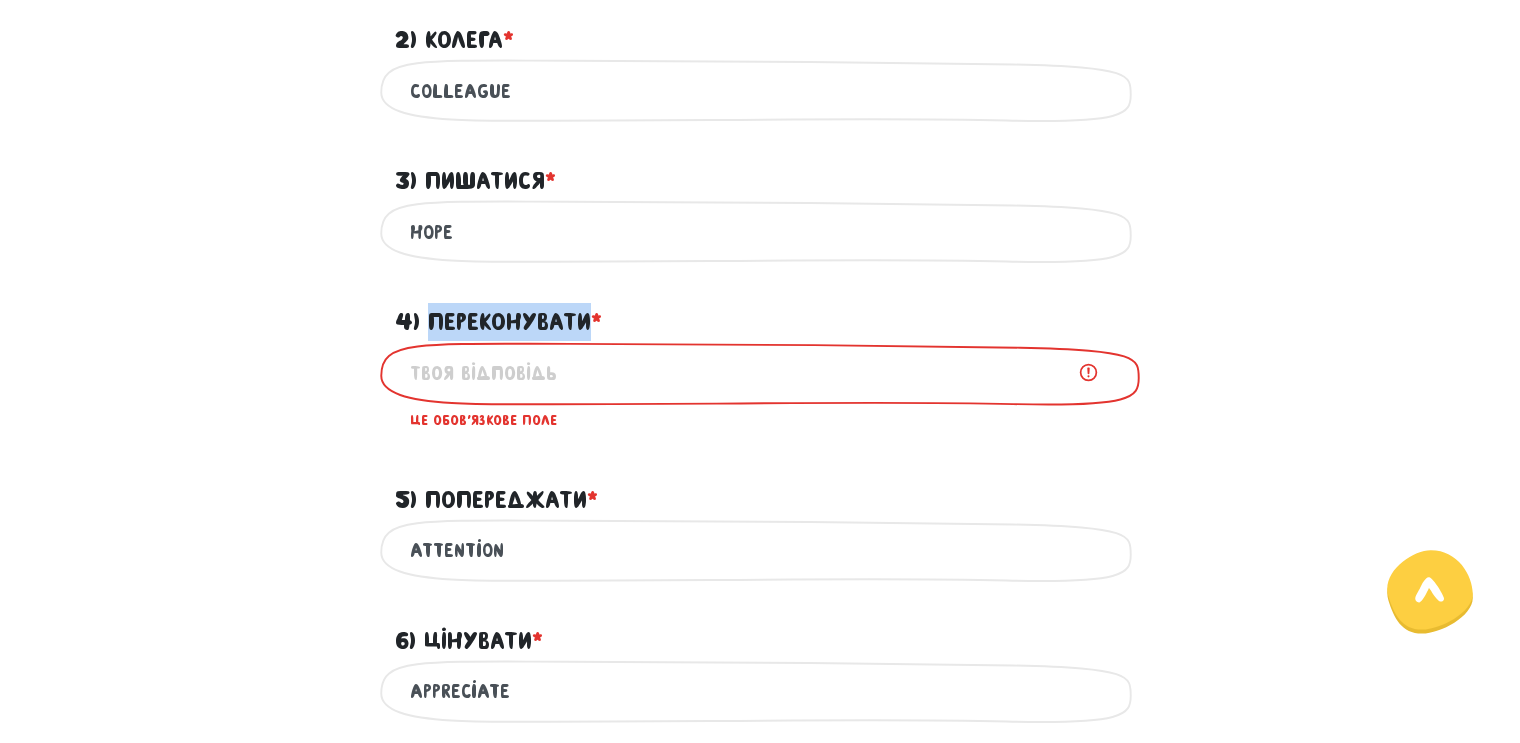 click at bounding box center (584, 335) 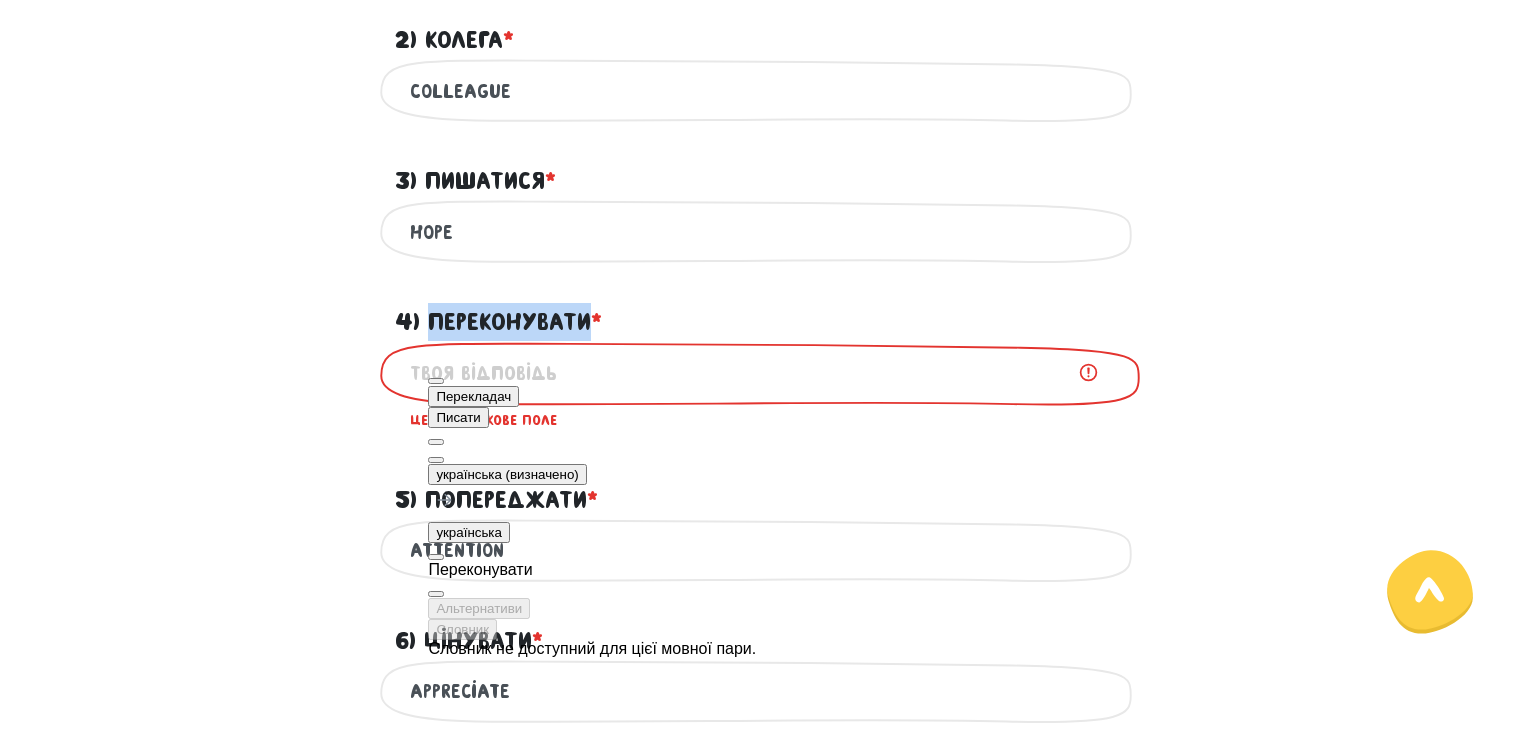 click on "українська" at bounding box center (469, 532) 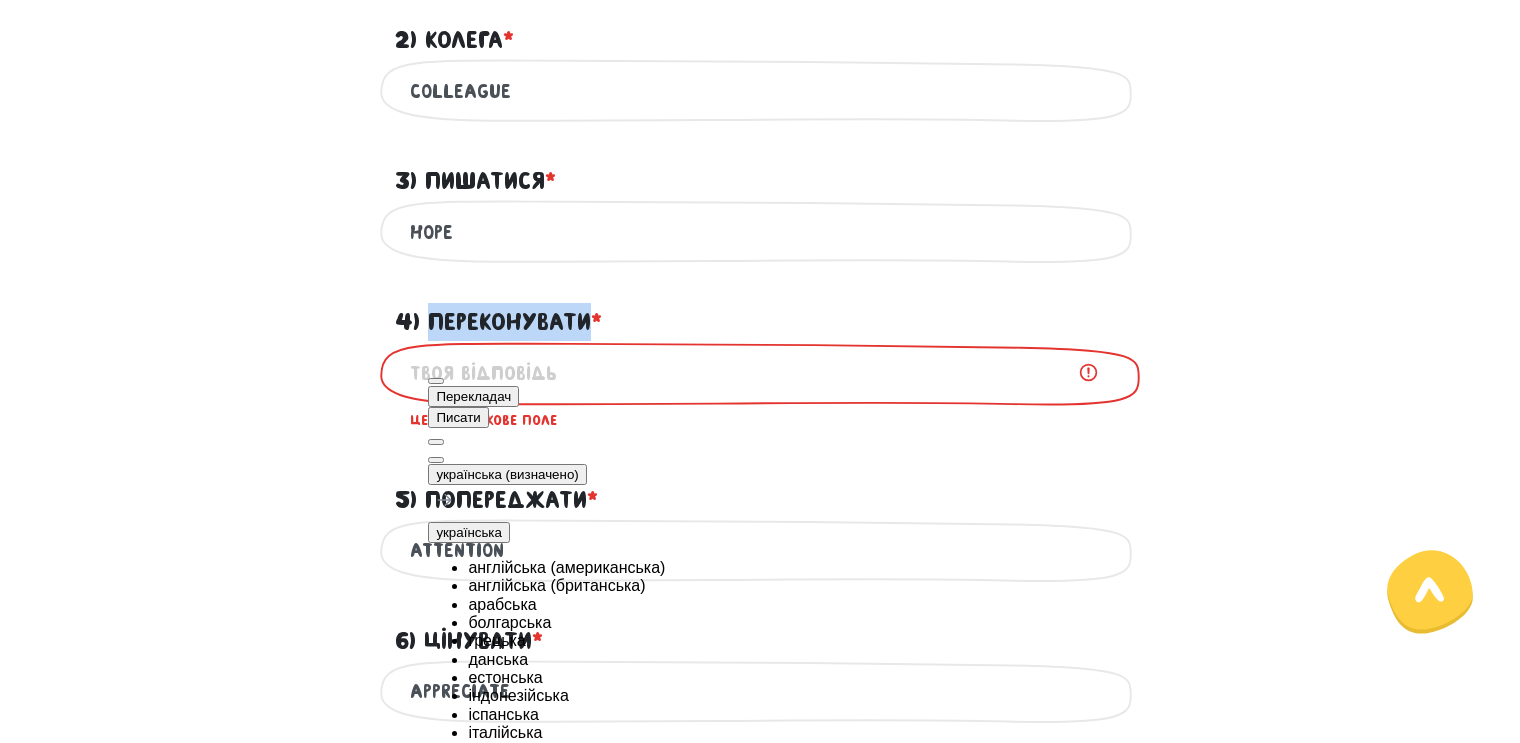 click on "англійська (американська)" at bounding box center (612, 568) 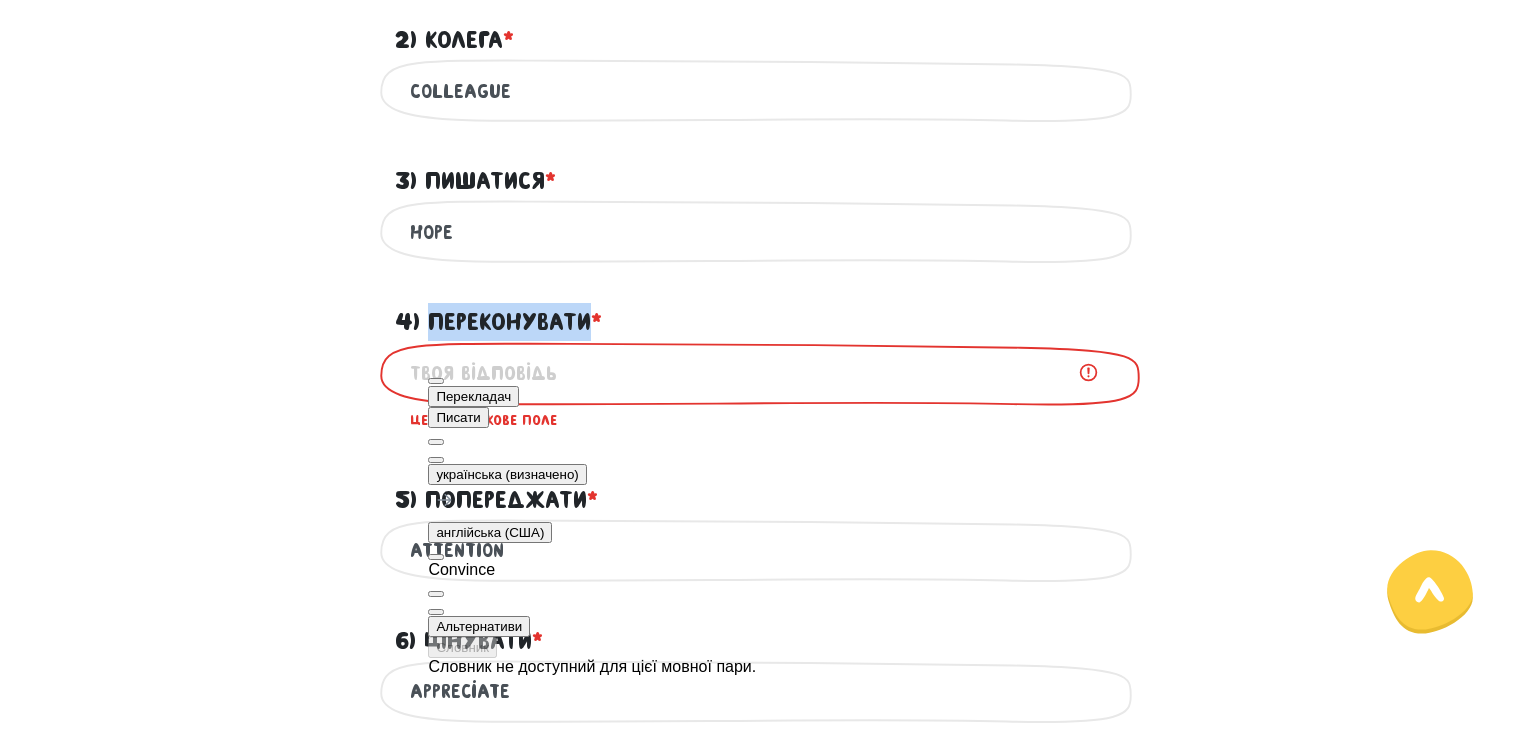 click on "Convince" at bounding box center (592, 570) 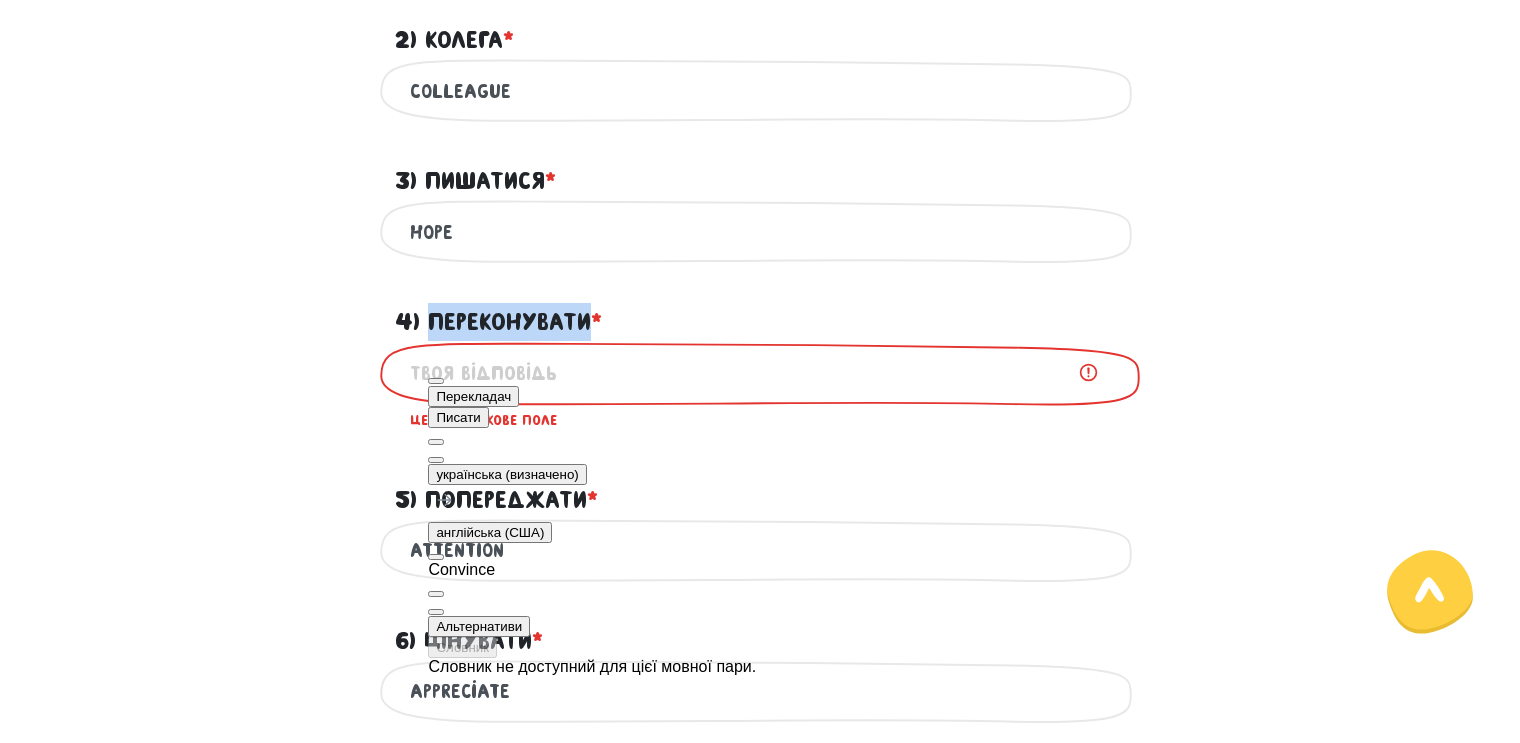 drag, startPoint x: 480, startPoint y: 496, endPoint x: 559, endPoint y: 510, distance: 80.23092 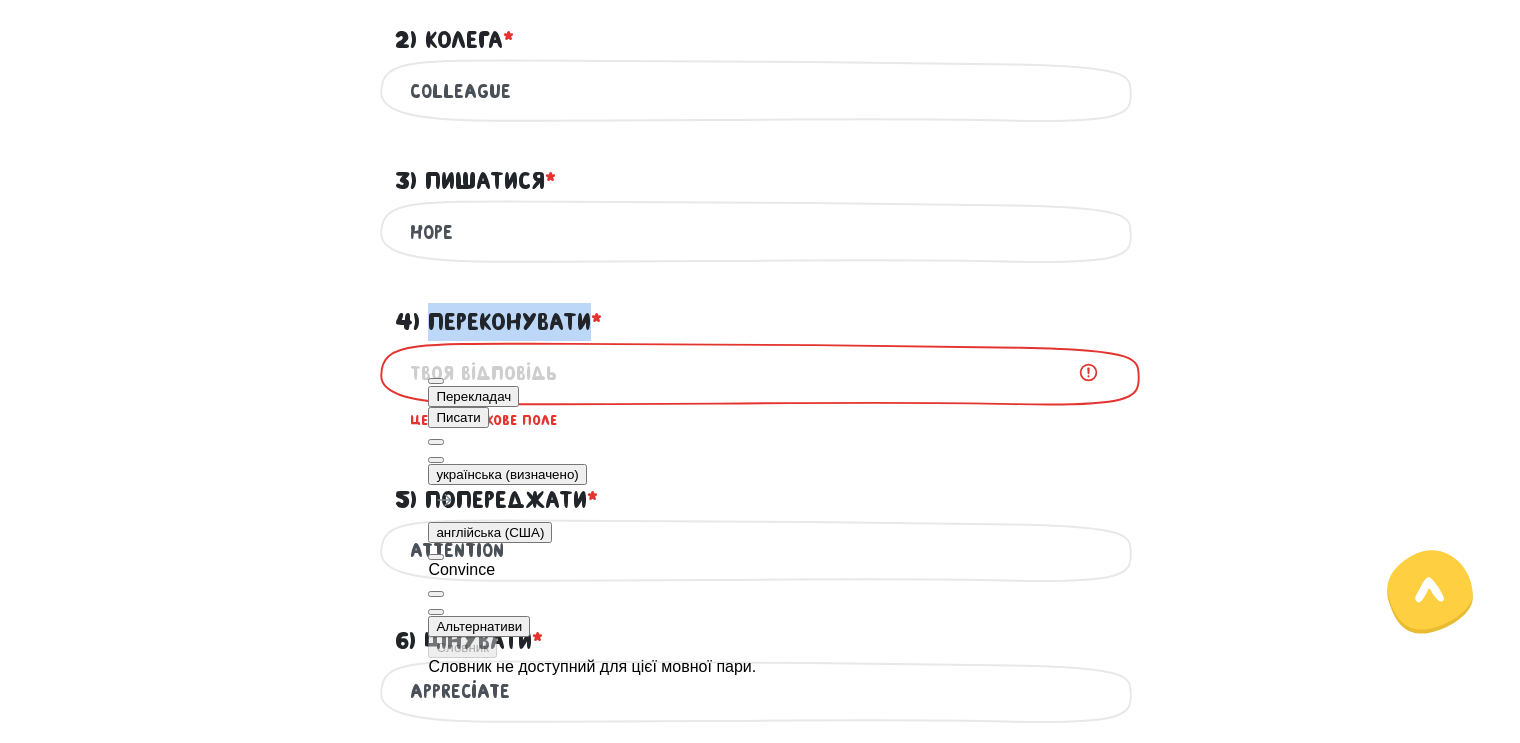 click on "Convince" at bounding box center [592, 570] 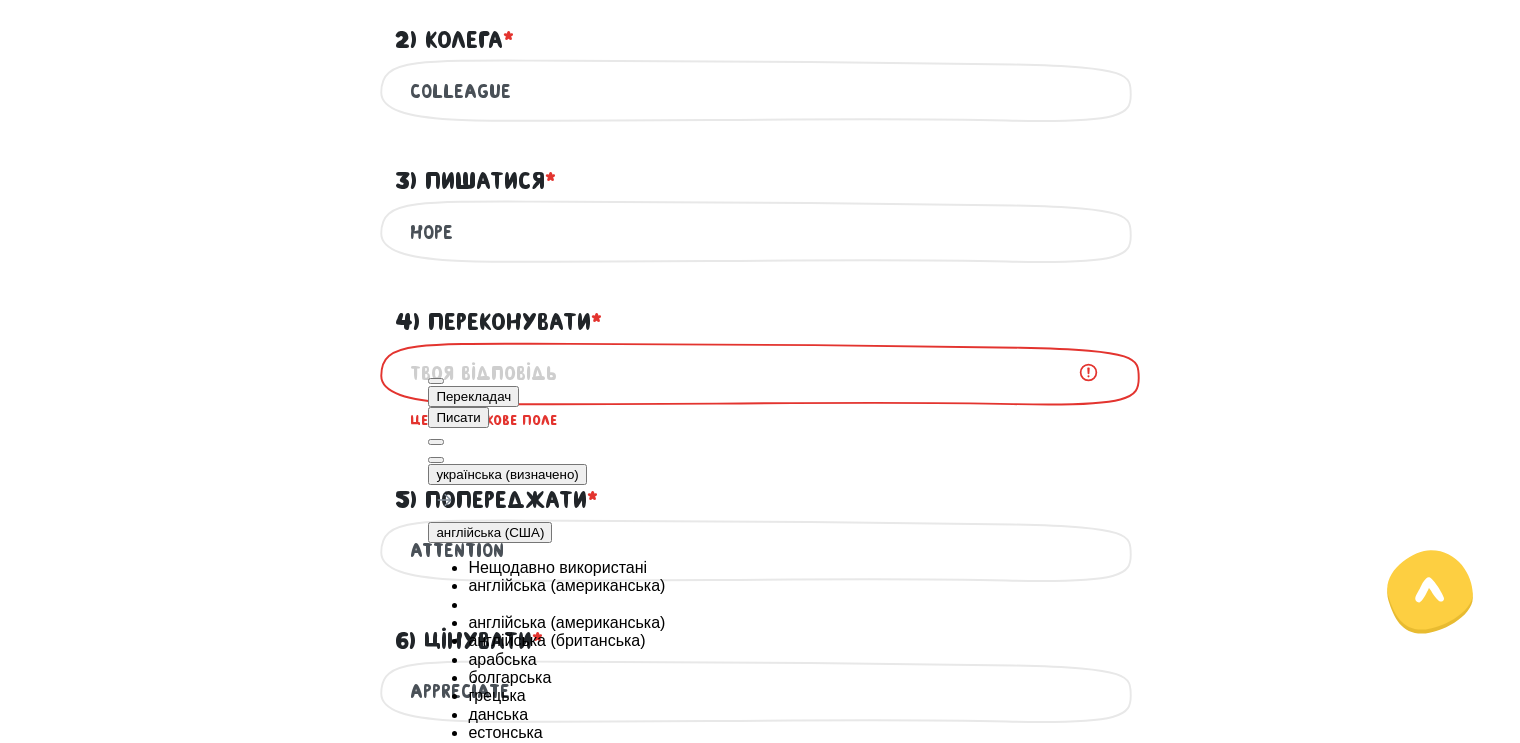 click at bounding box center (592, 930) 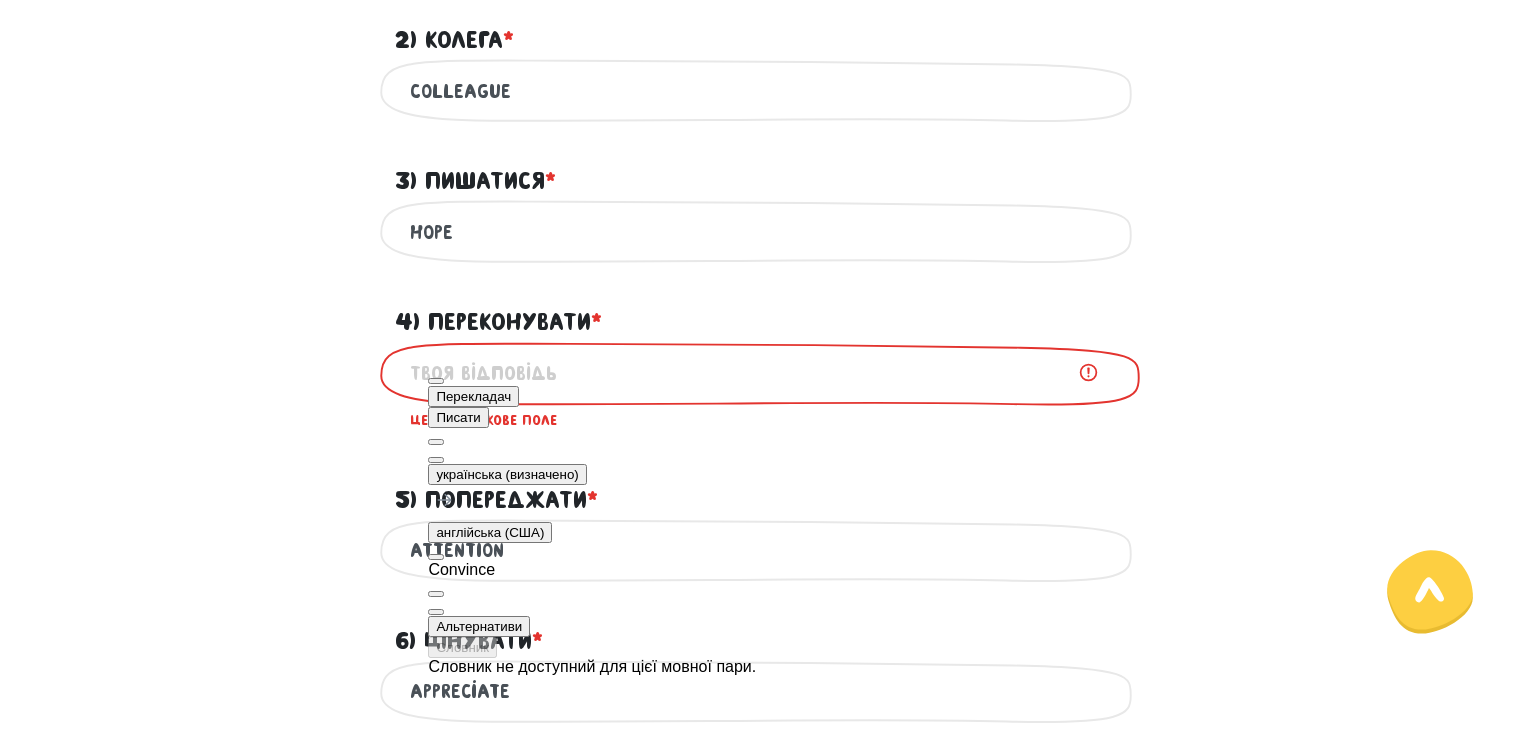 click on "4) Переконувати *
?" at bounding box center (760, 373) 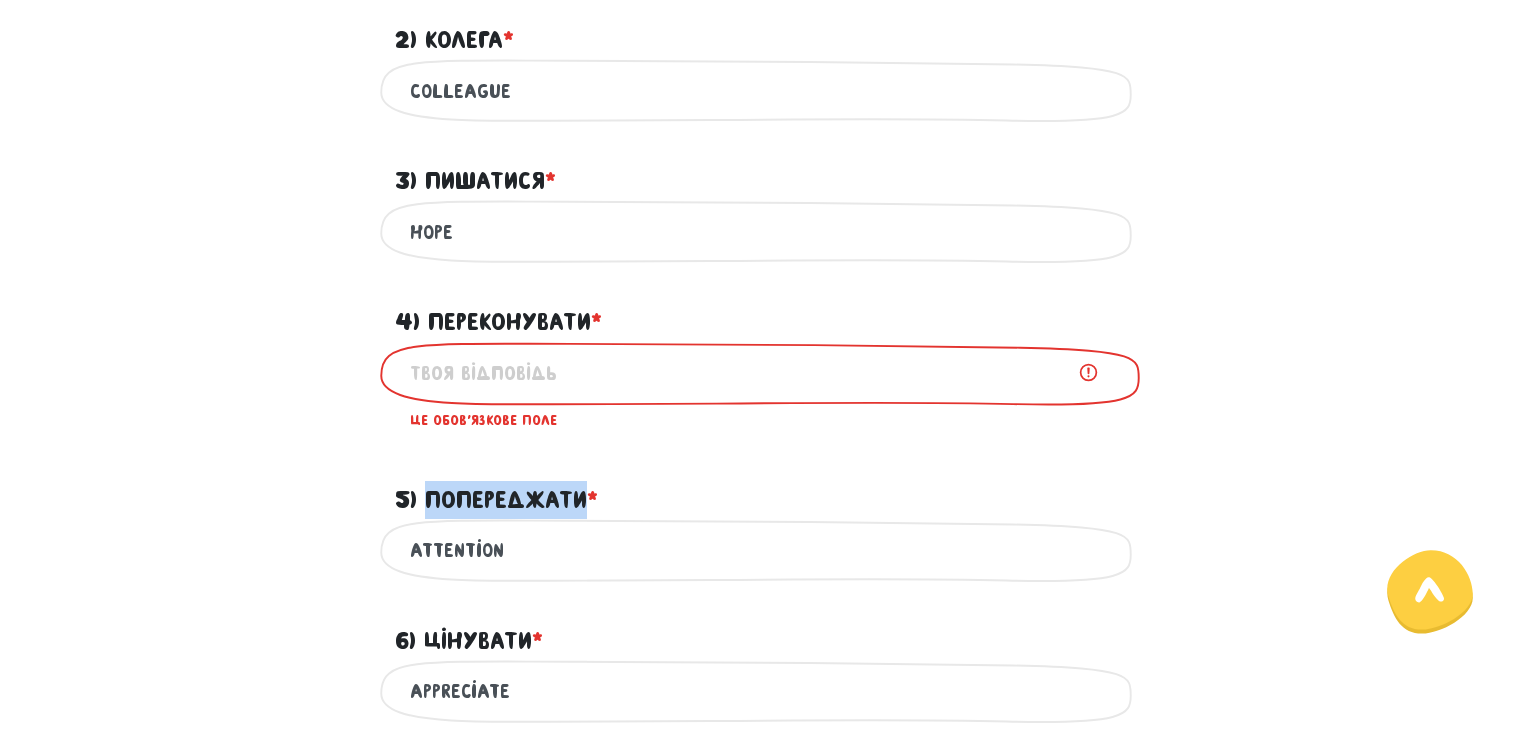 drag, startPoint x: 632, startPoint y: 504, endPoint x: 587, endPoint y: 506, distance: 45.044422 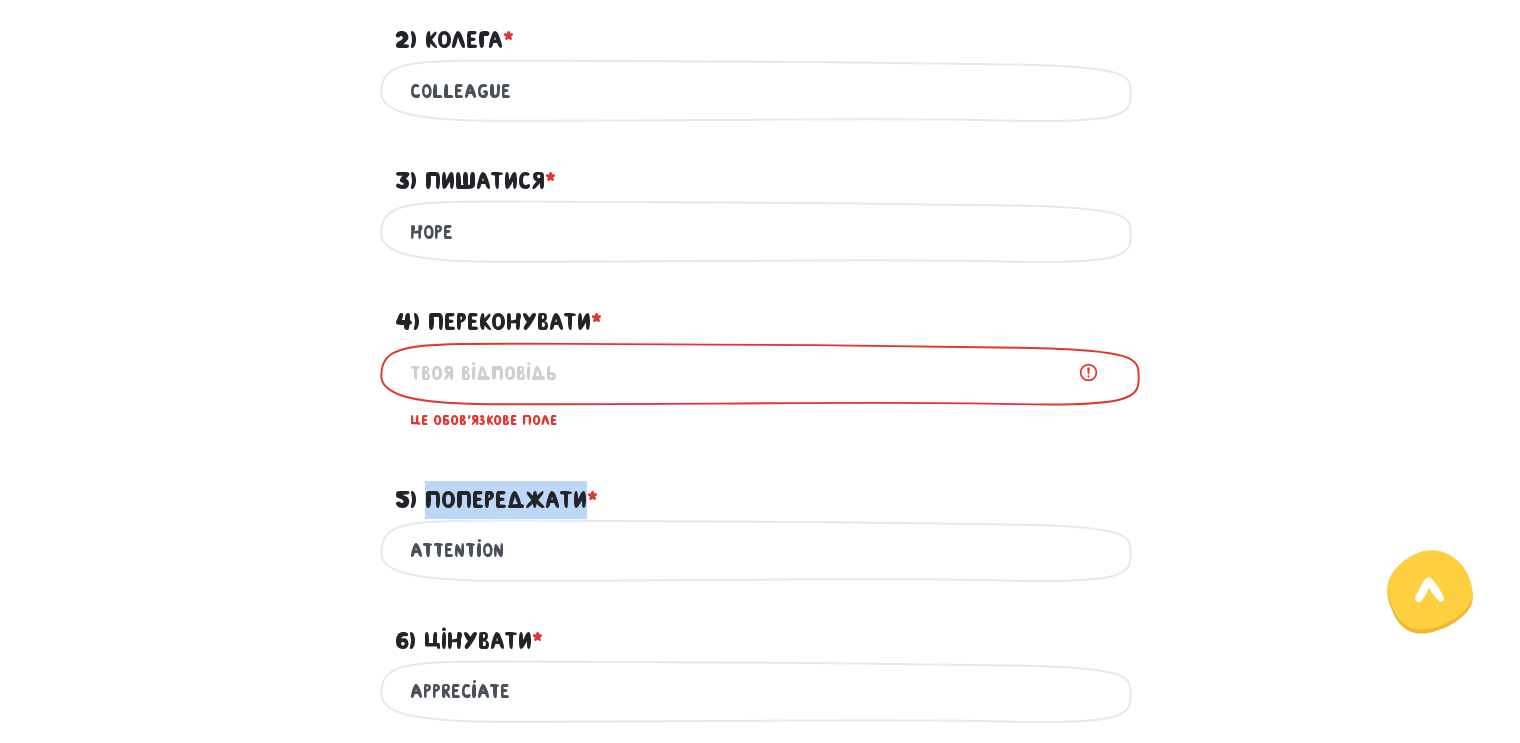 click on "5) Попереджати *
?" at bounding box center (496, 500) 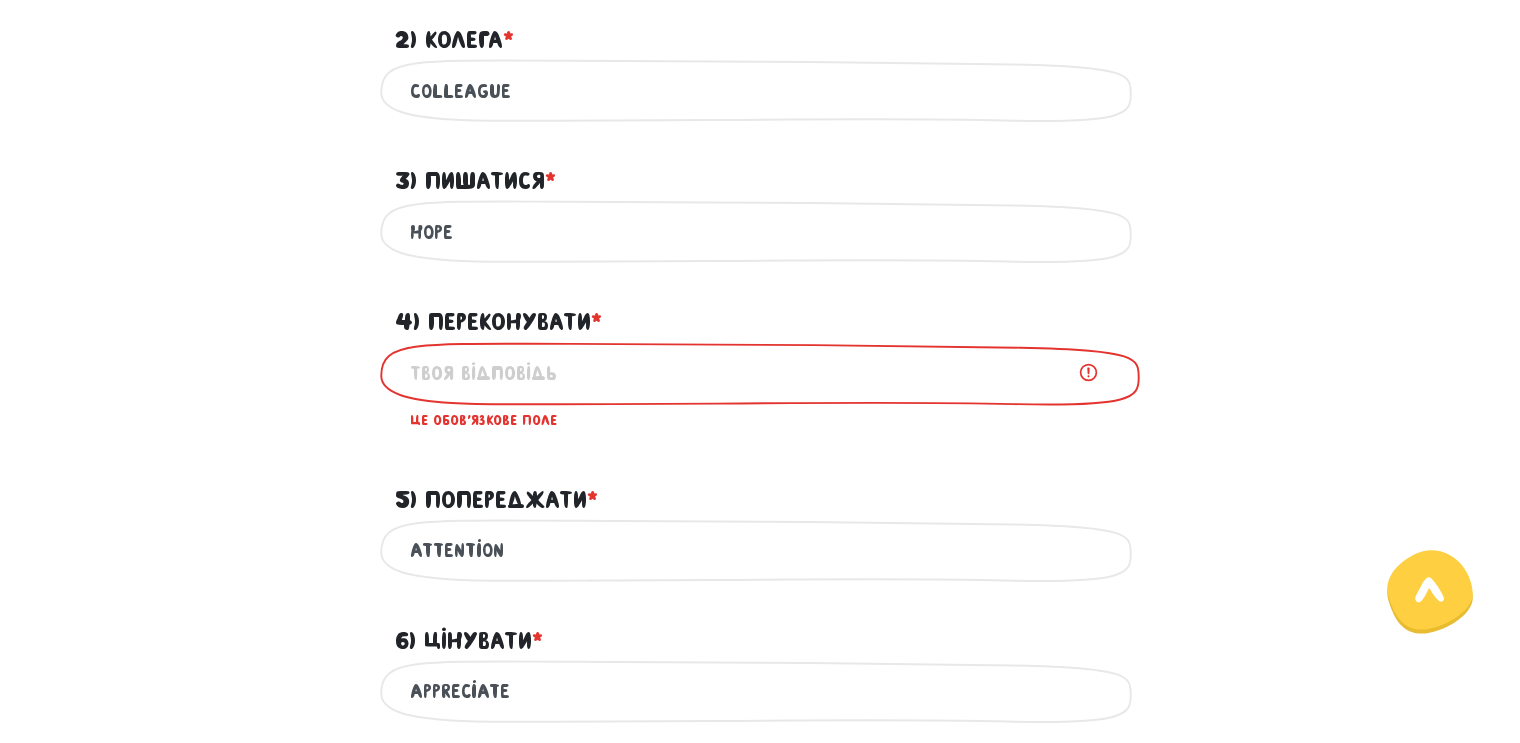 click on "5) Попереджати *
?" at bounding box center (760, 488) 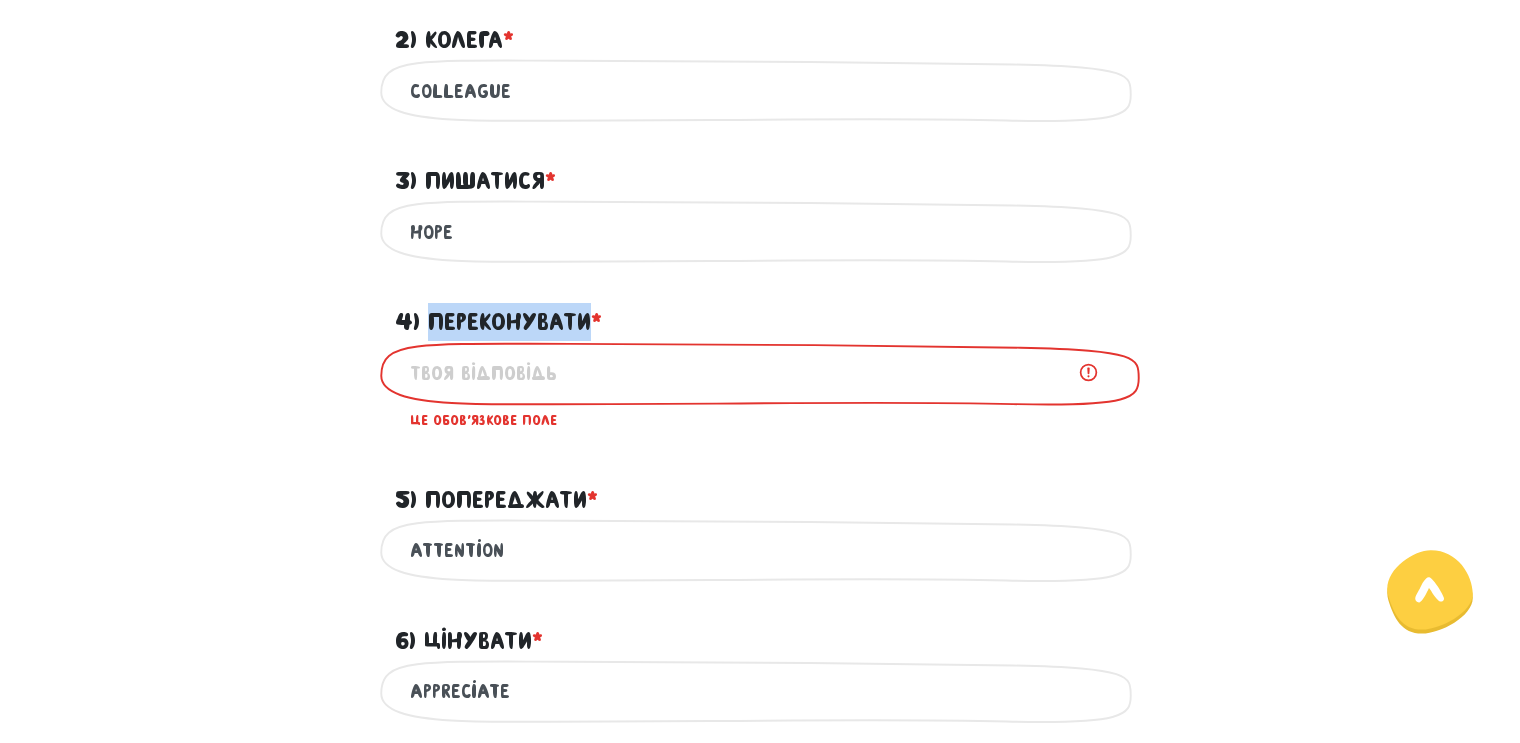 drag, startPoint x: 496, startPoint y: 311, endPoint x: 591, endPoint y: 316, distance: 95.131485 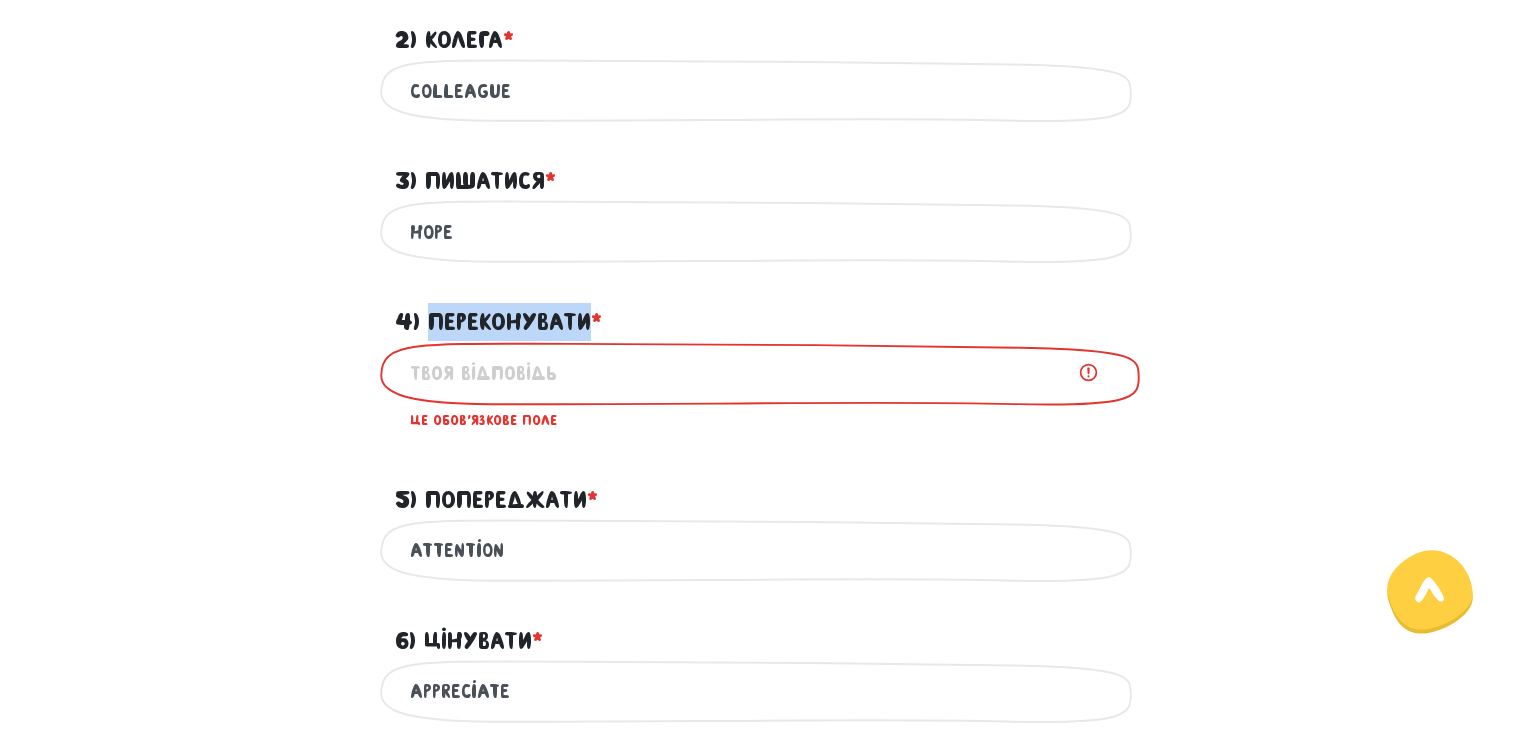 click on "4) Переконувати *
?" at bounding box center [498, 322] 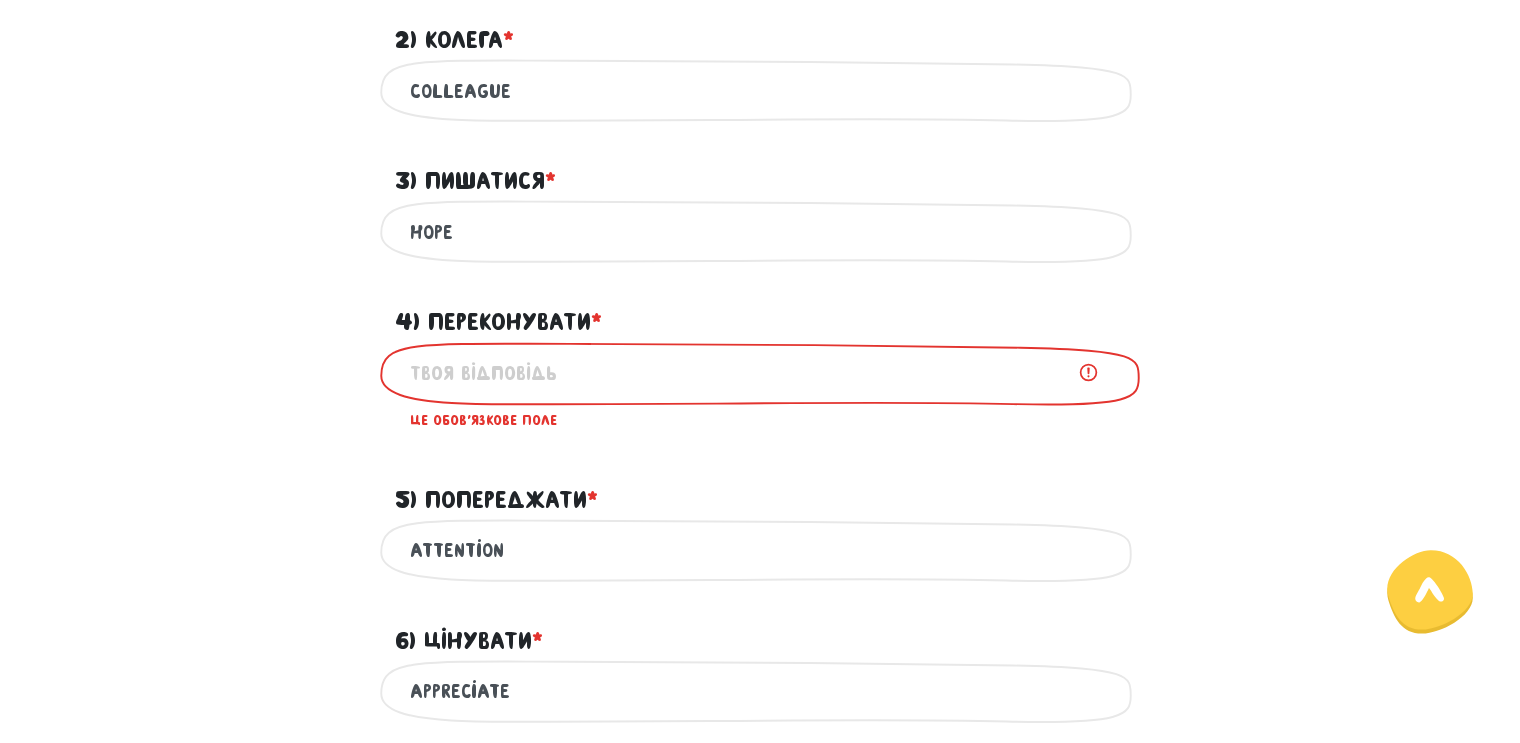 drag, startPoint x: 528, startPoint y: 547, endPoint x: 336, endPoint y: 547, distance: 192 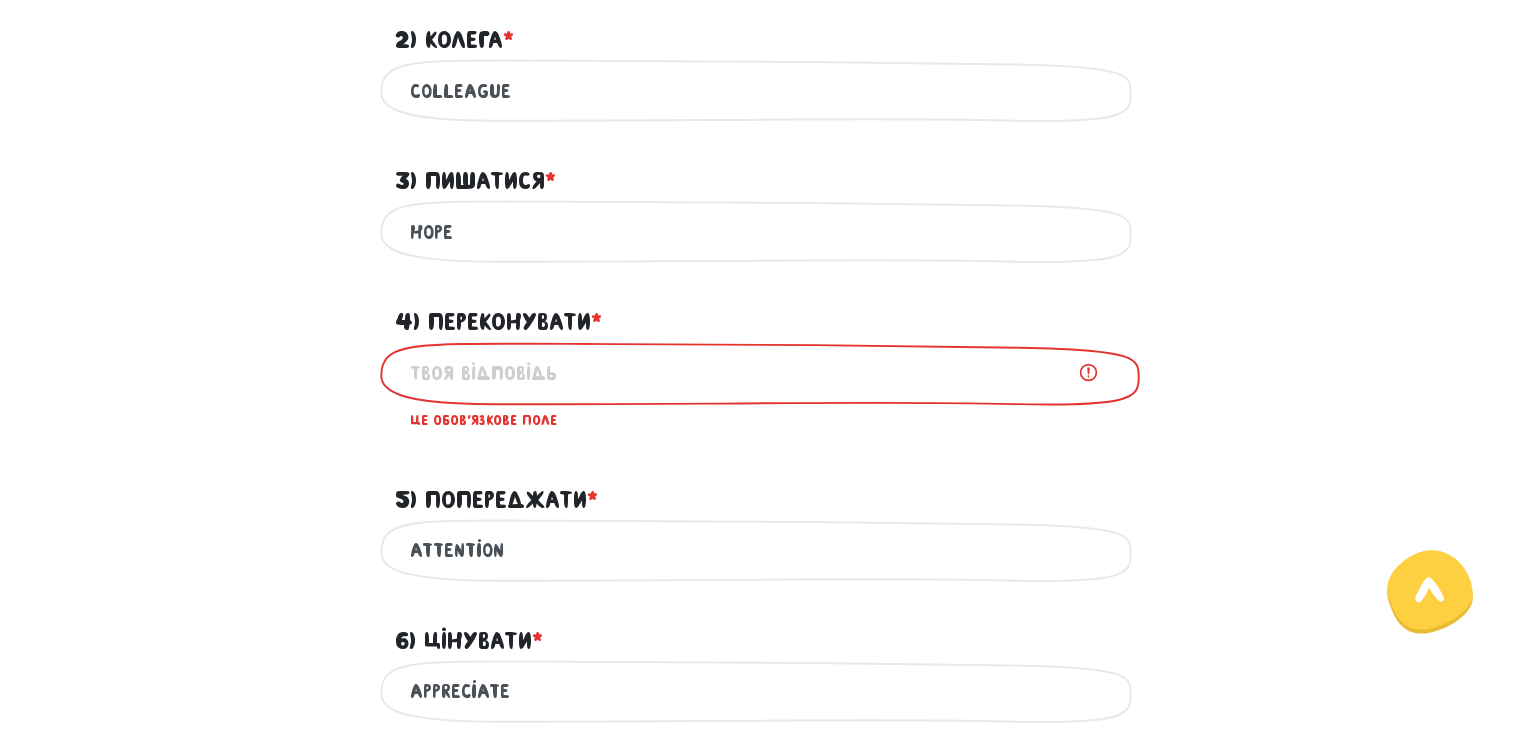 click on "attention
Це обов'язкове поле" at bounding box center [760, 550] 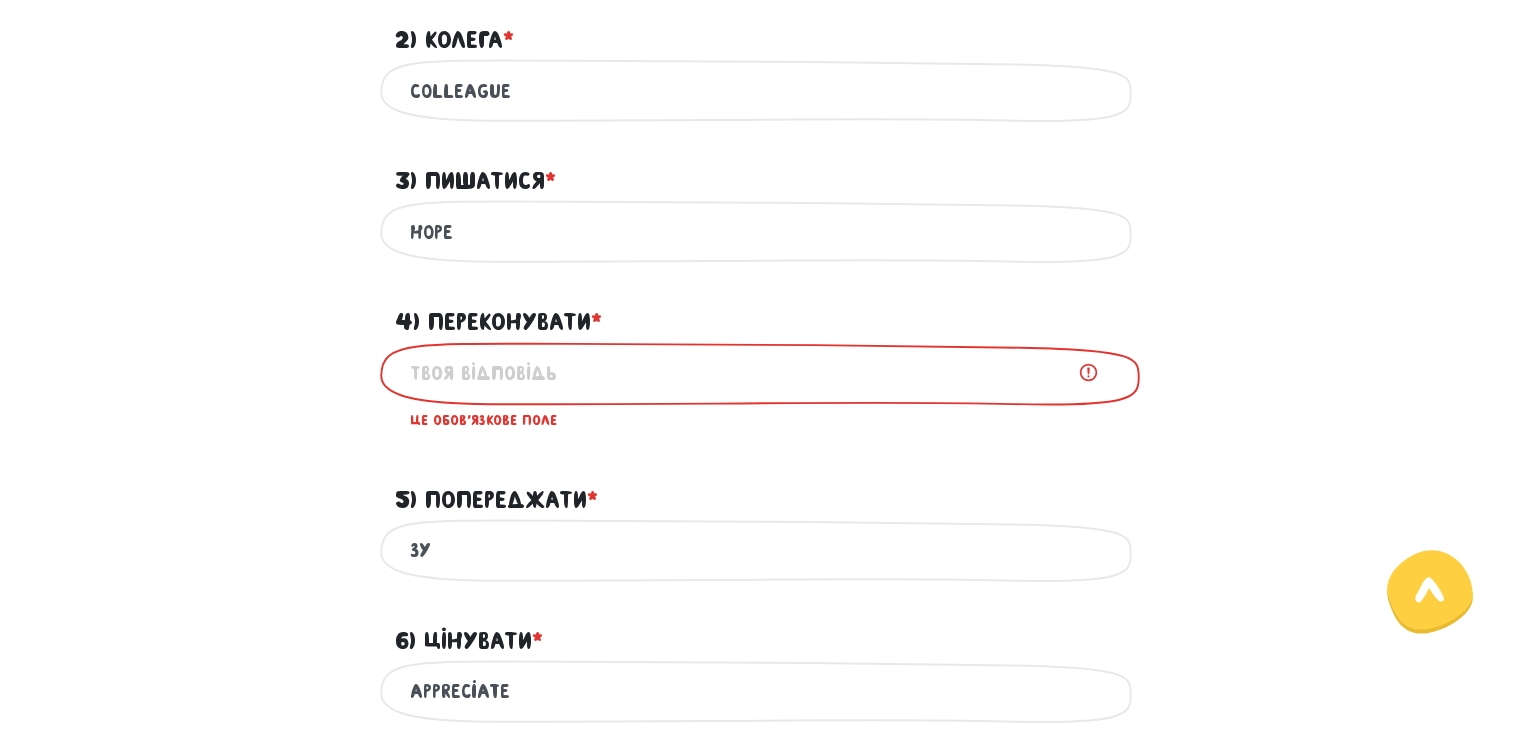 type on "з" 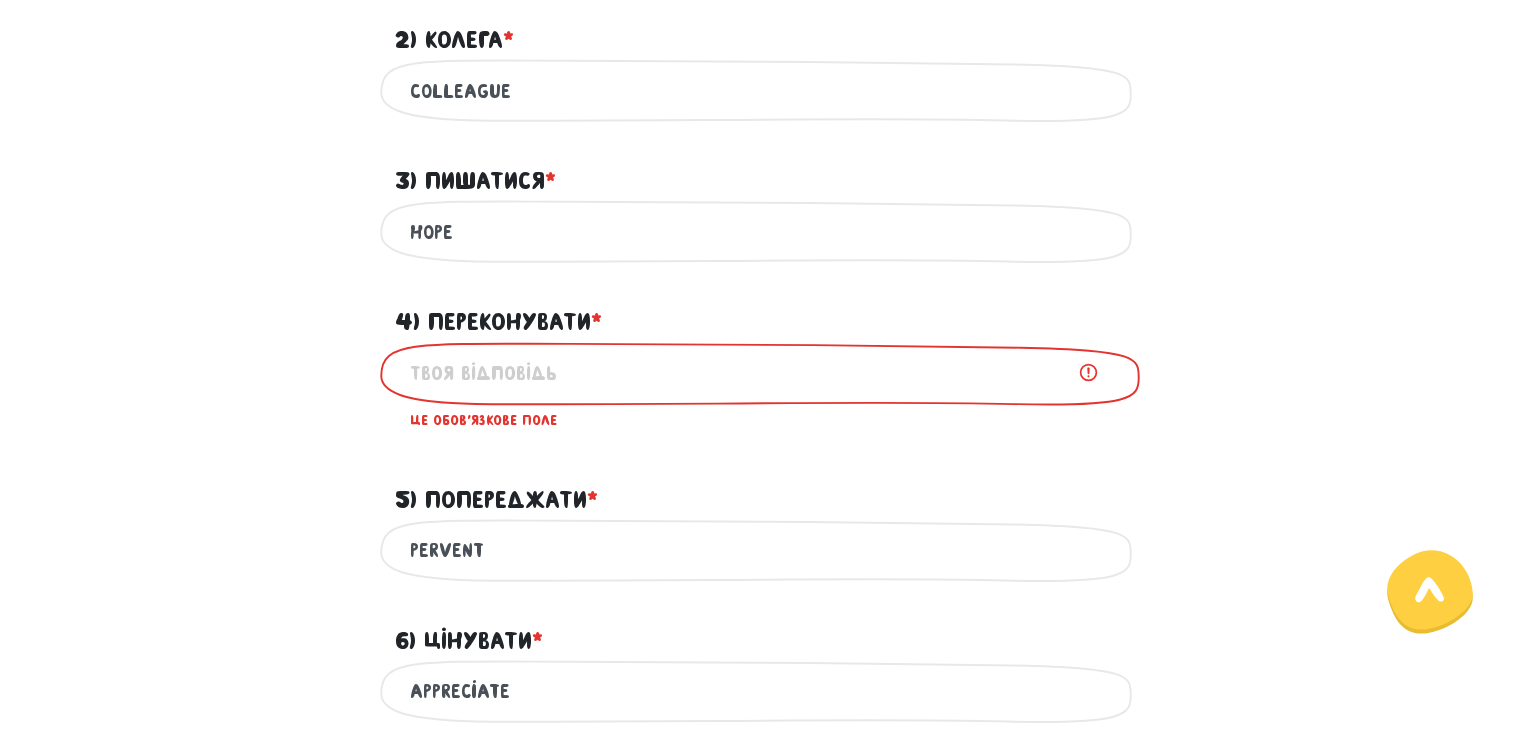 type on "pervent" 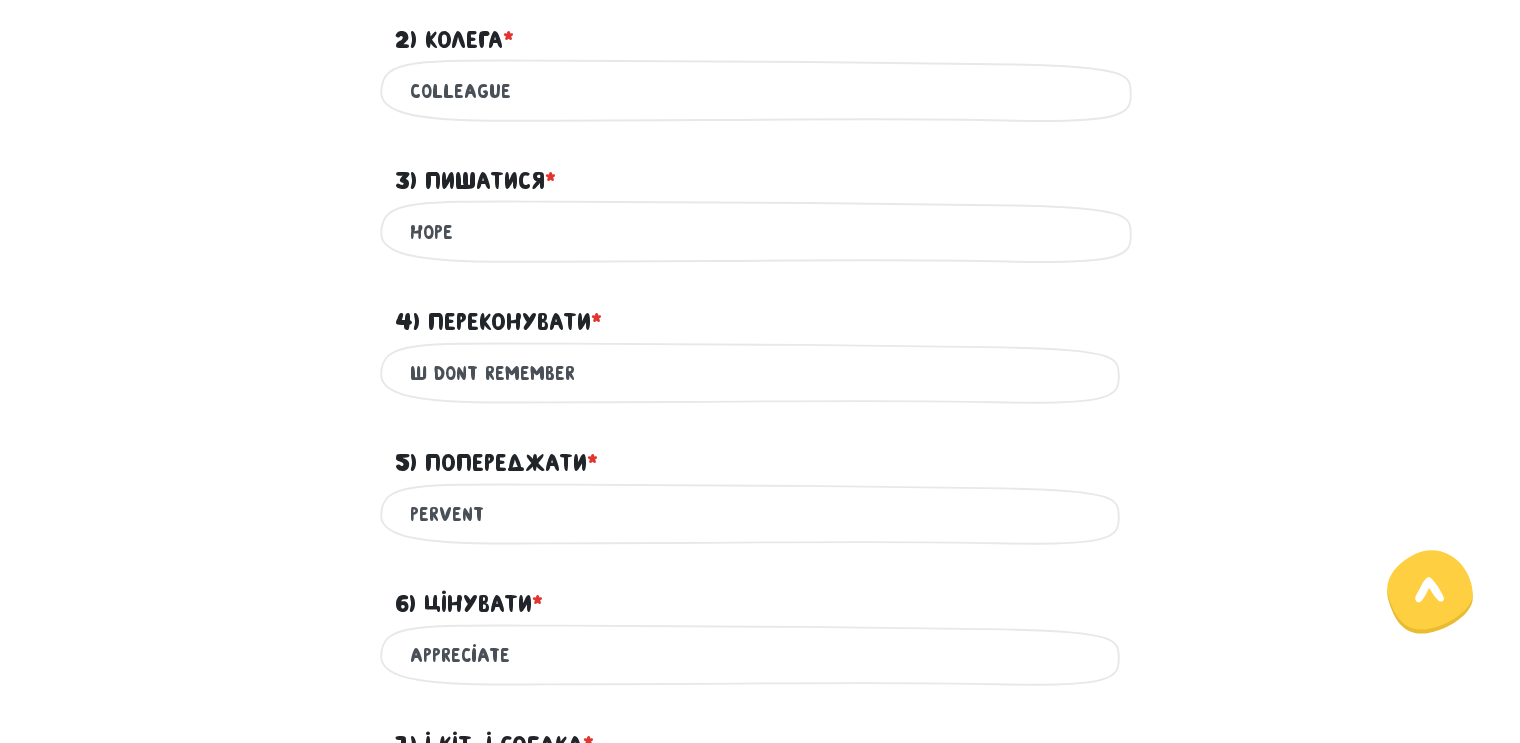 drag, startPoint x: 490, startPoint y: 370, endPoint x: 600, endPoint y: 369, distance: 110.00455 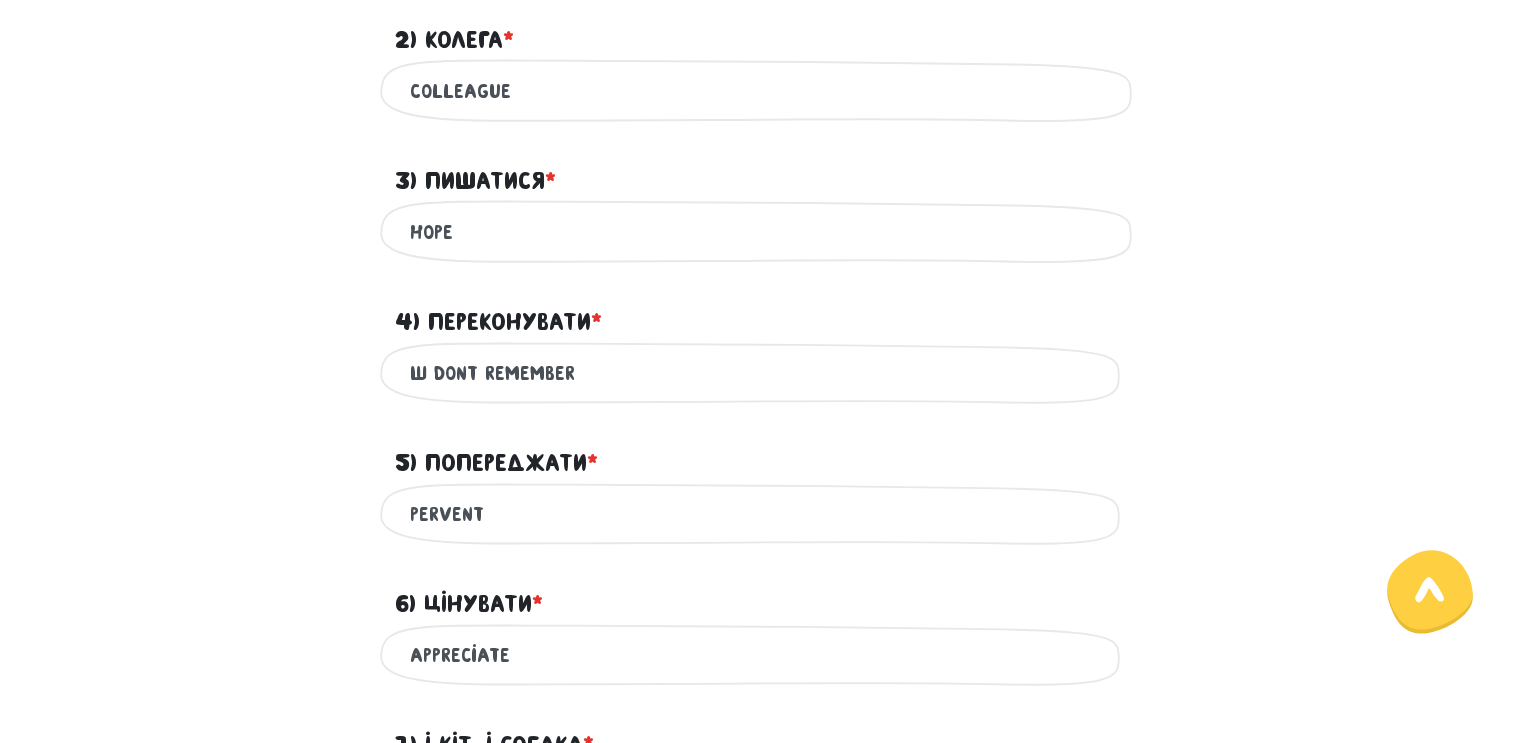 type on "ш dont remember" 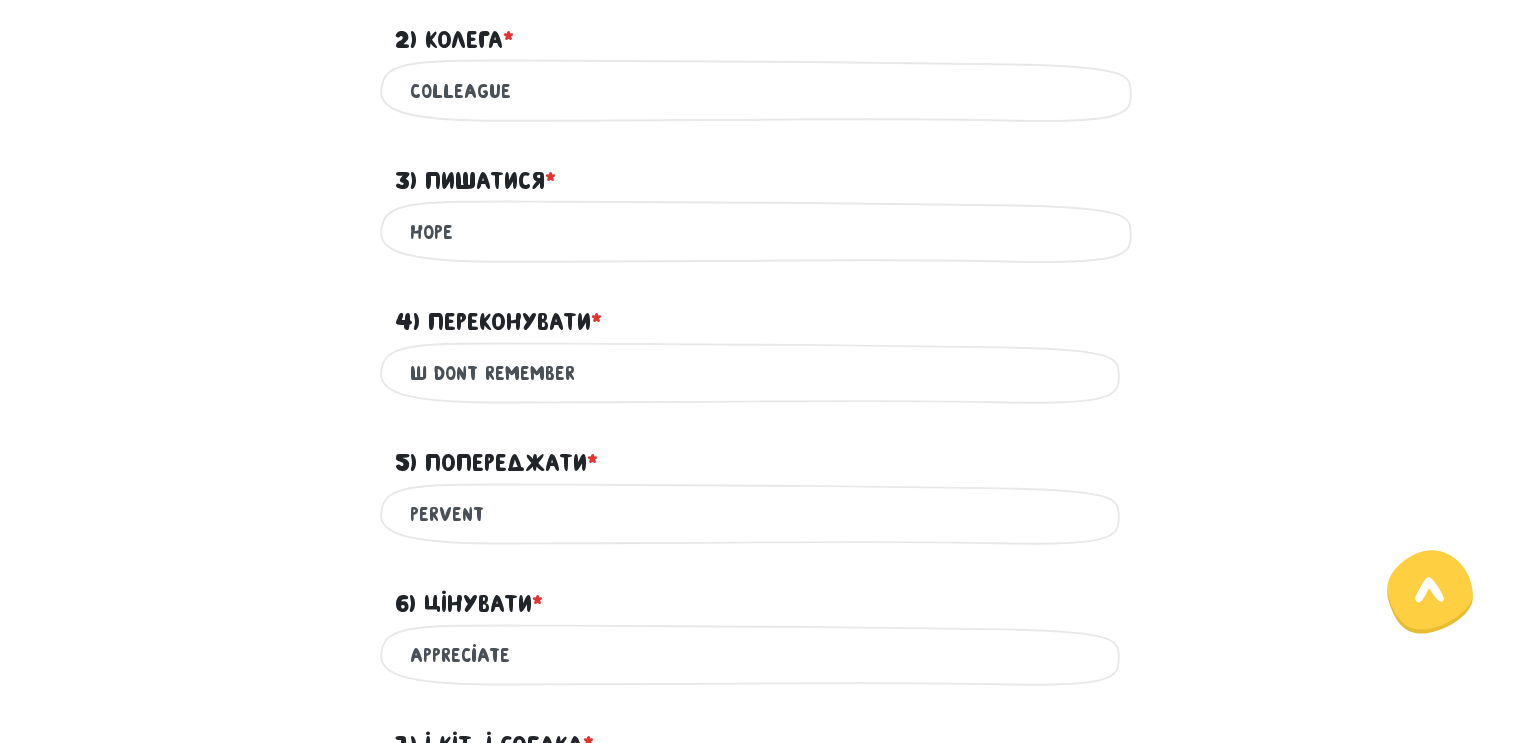 click on "ш dont remember
Це обов'язкове поле" at bounding box center (760, 373) 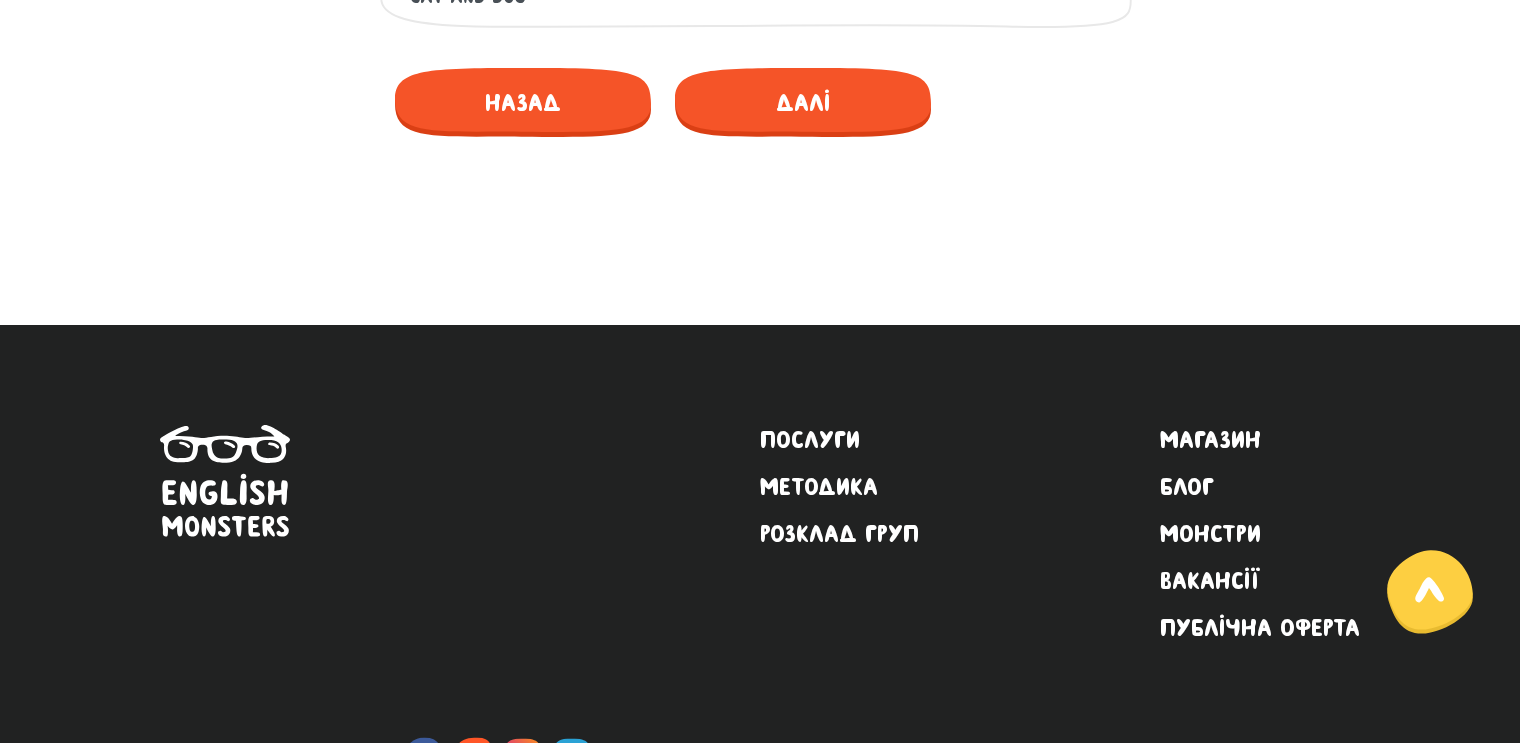 scroll, scrollTop: 1493, scrollLeft: 0, axis: vertical 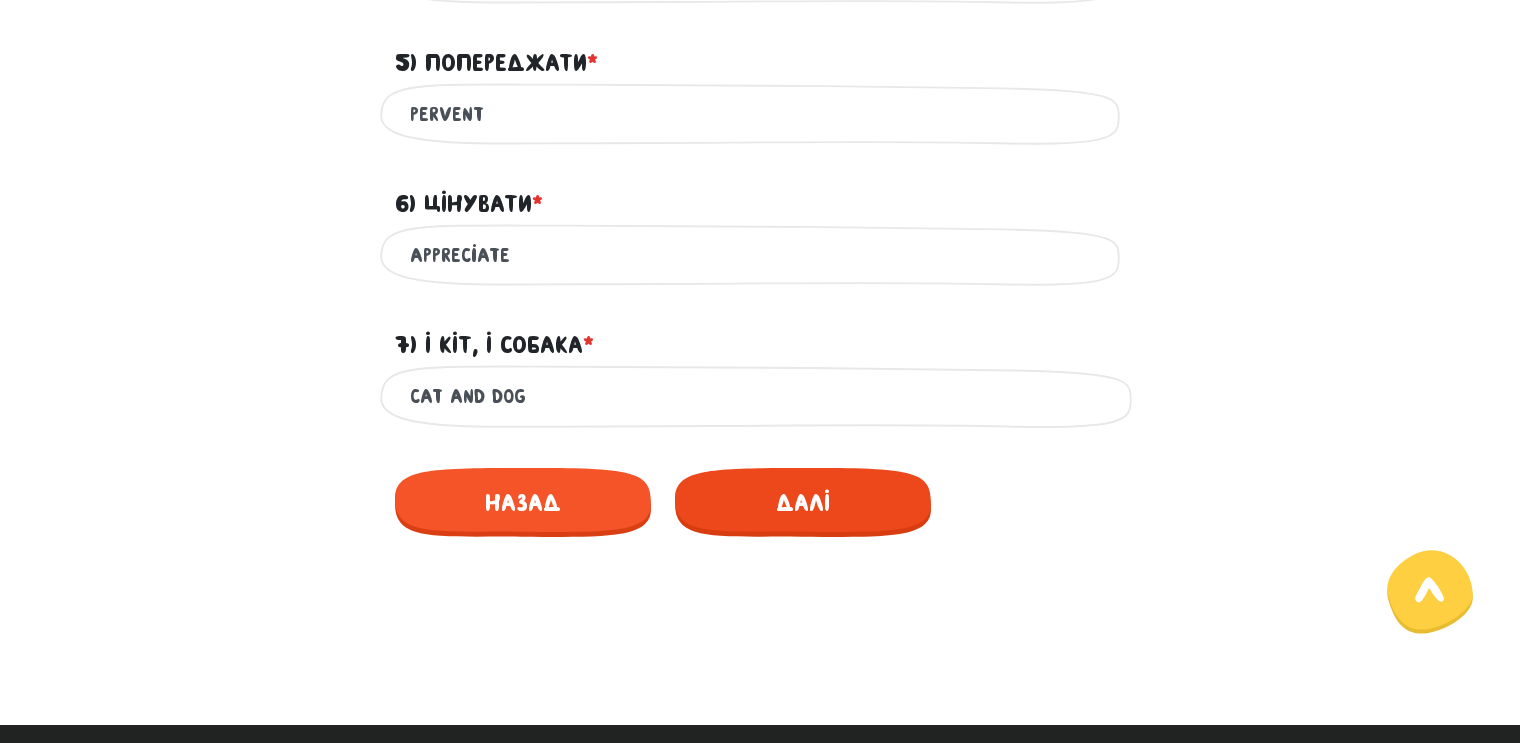 click on "Далі" at bounding box center [803, 502] 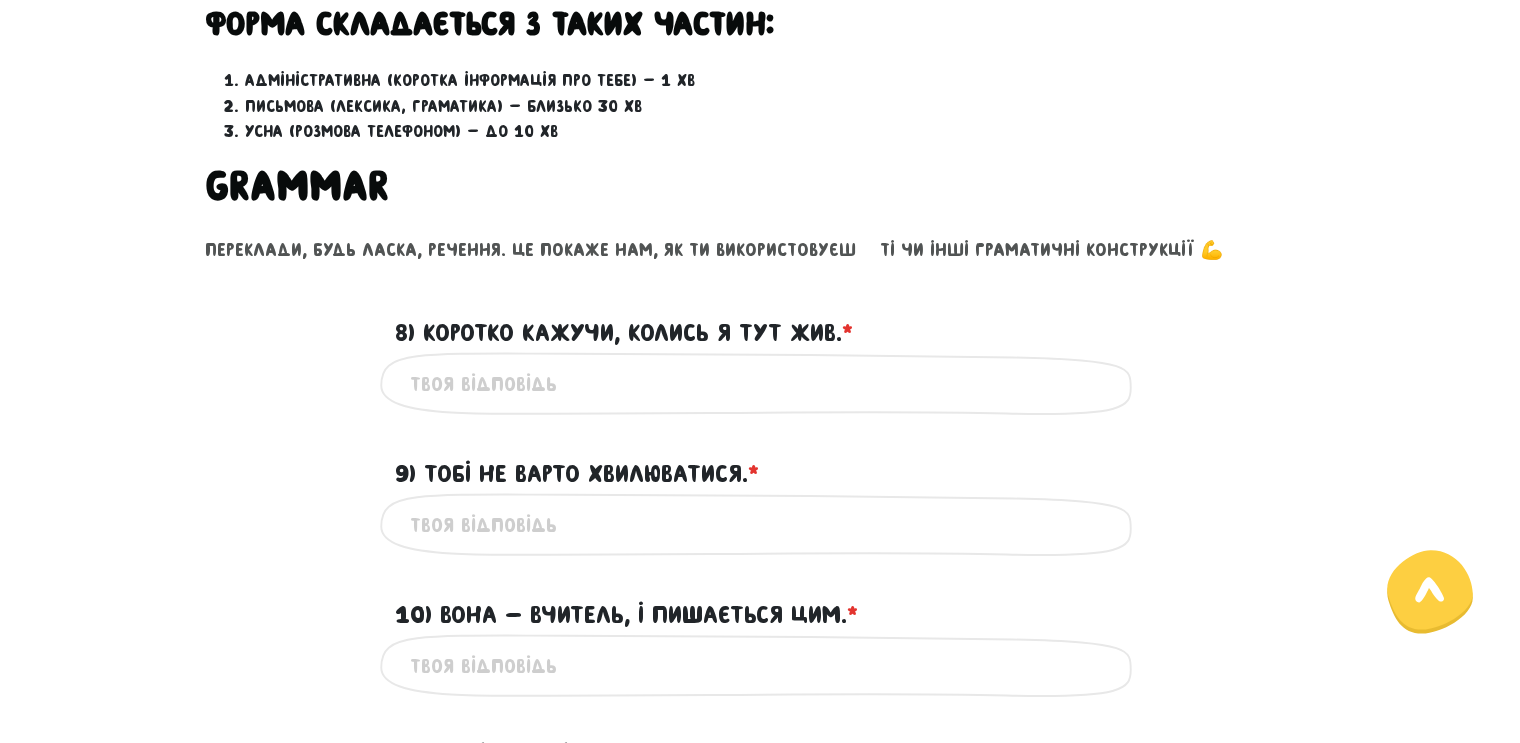scroll, scrollTop: 759, scrollLeft: 0, axis: vertical 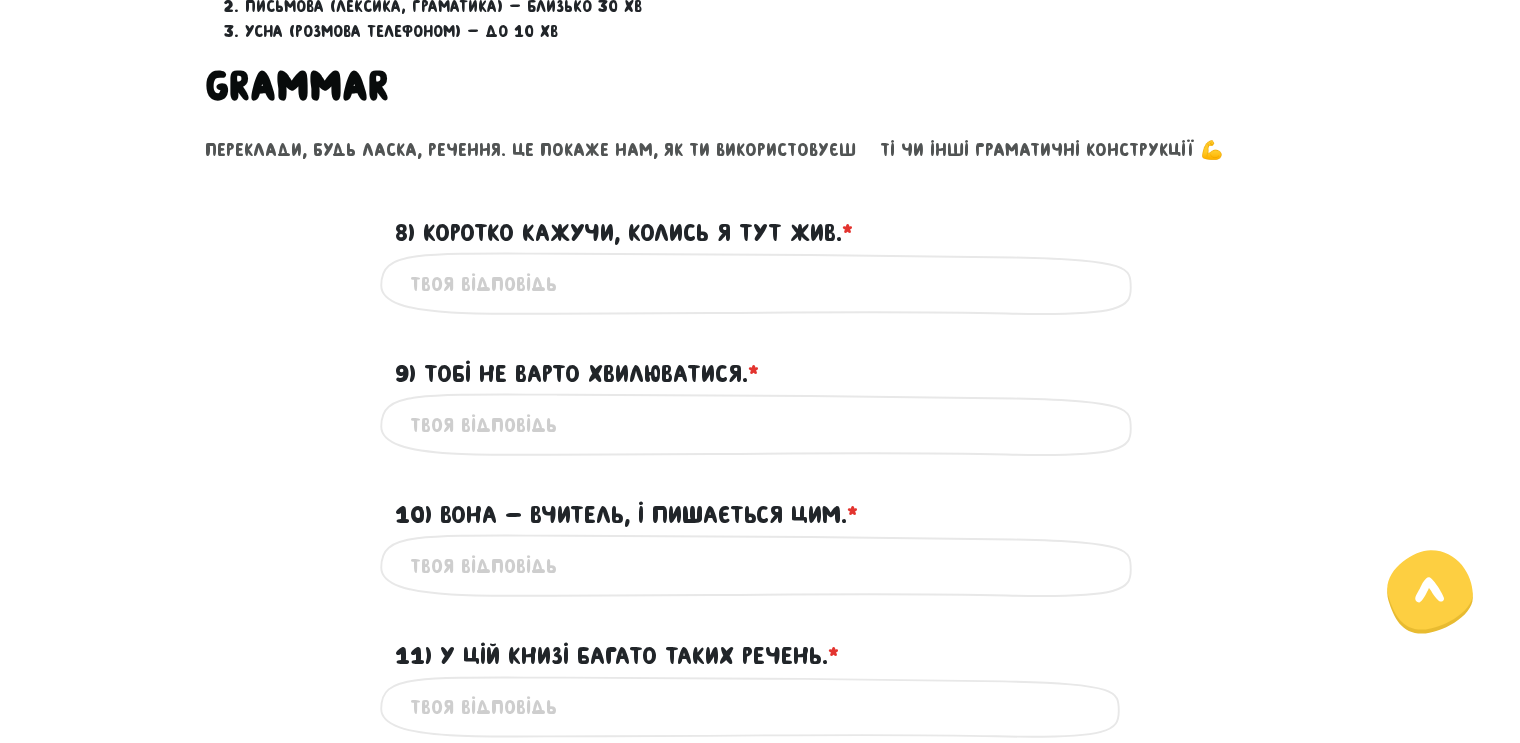 click on "8) Коротко кажучи, колись я тут жив. *
?" at bounding box center (760, 283) 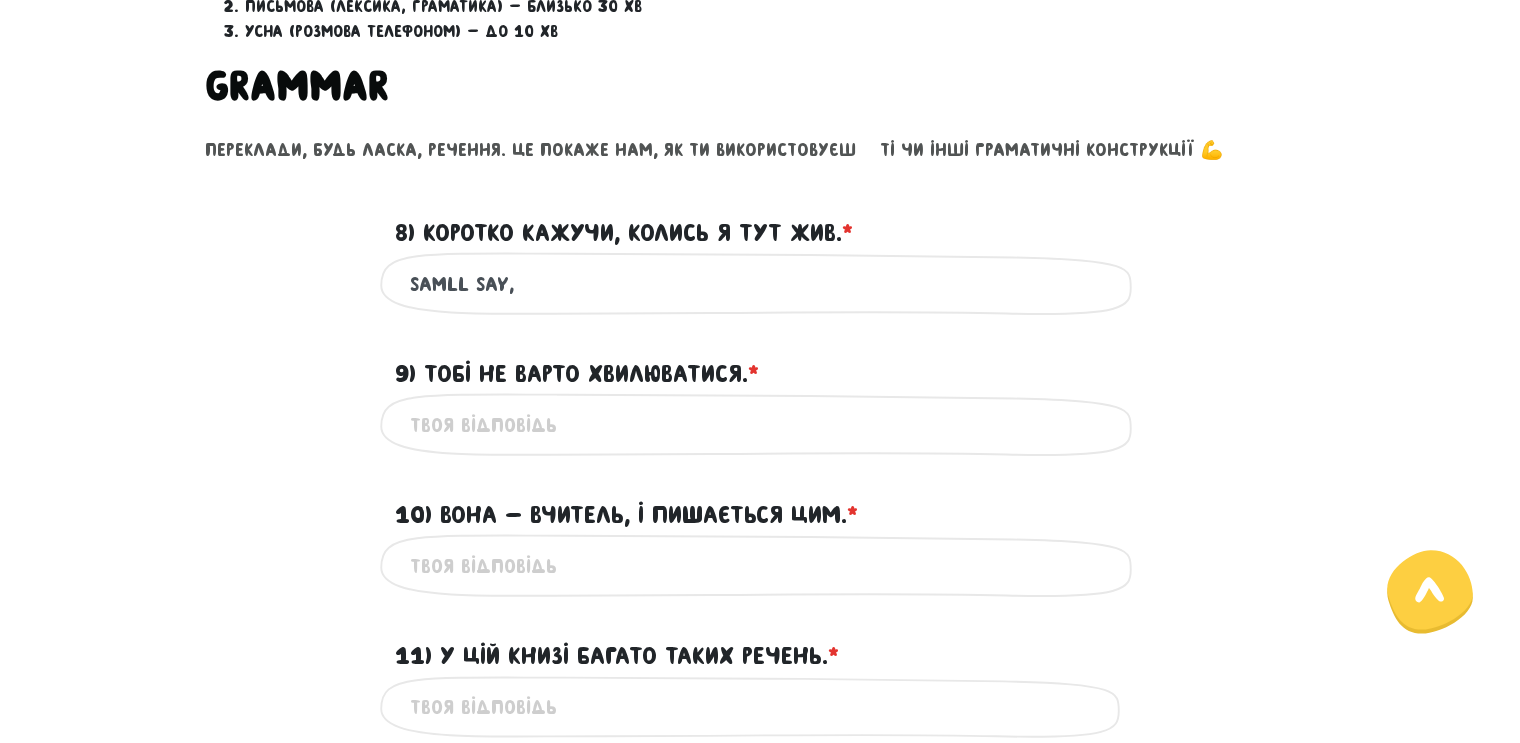 click on "samll say," at bounding box center [760, 283] 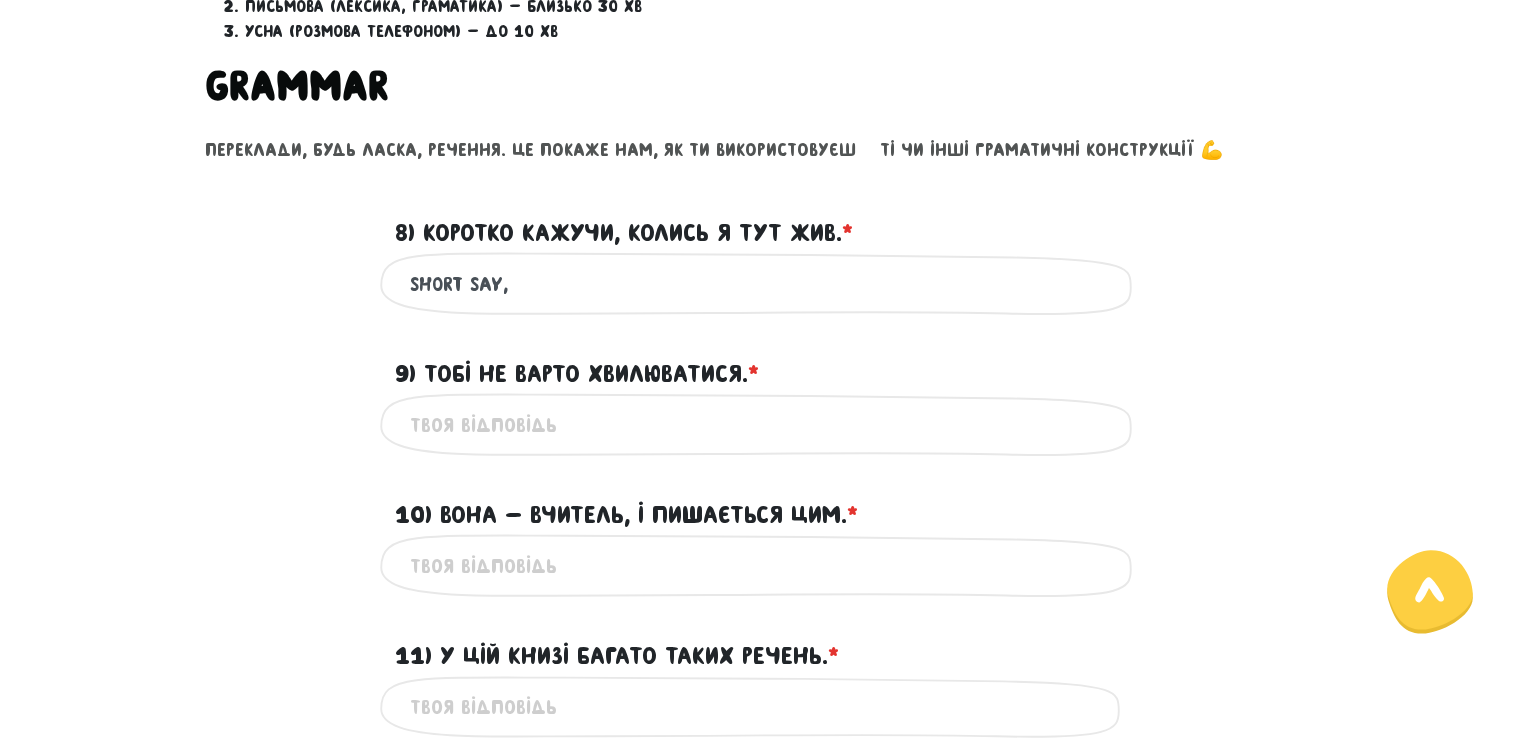 click on "short say," at bounding box center [760, 283] 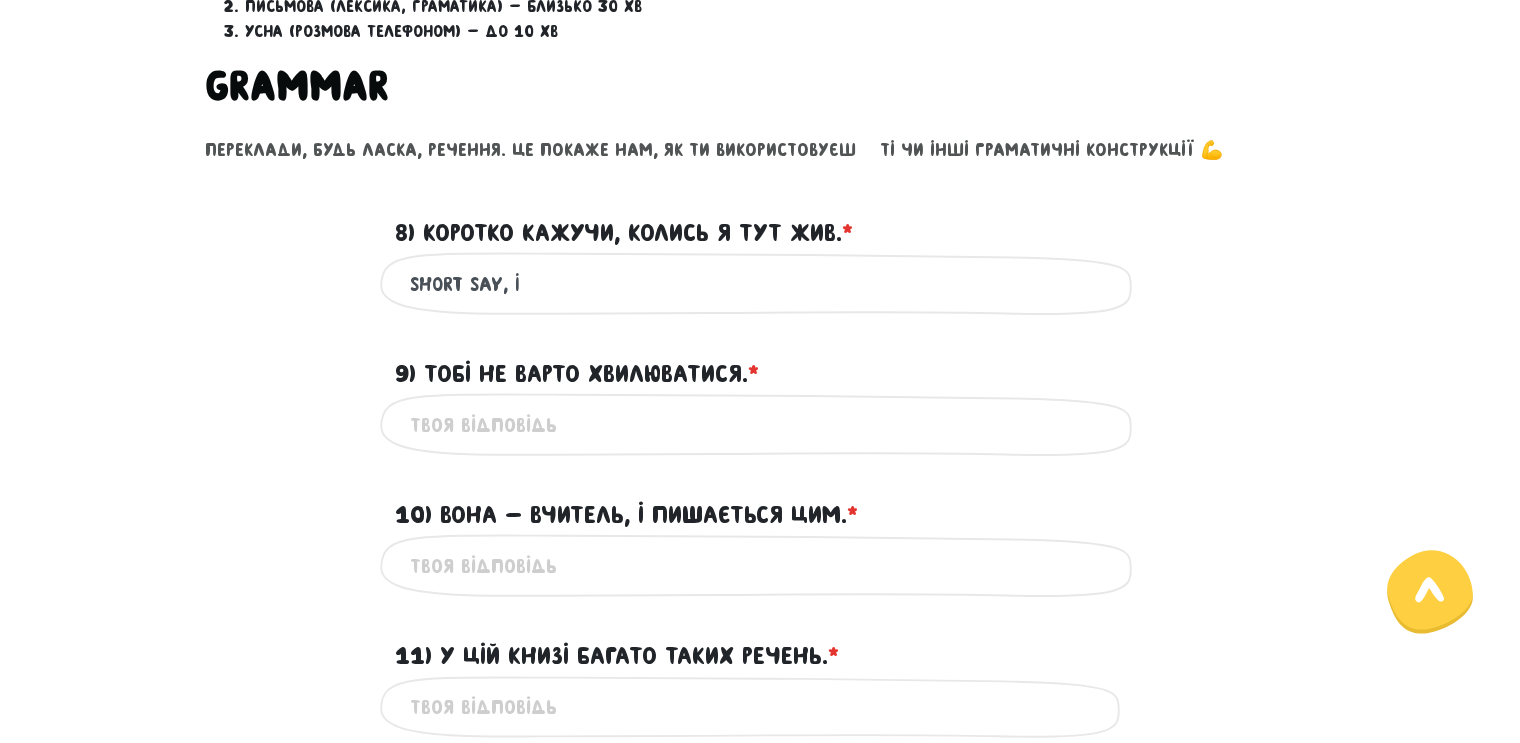 click on "short say, I" at bounding box center [760, 283] 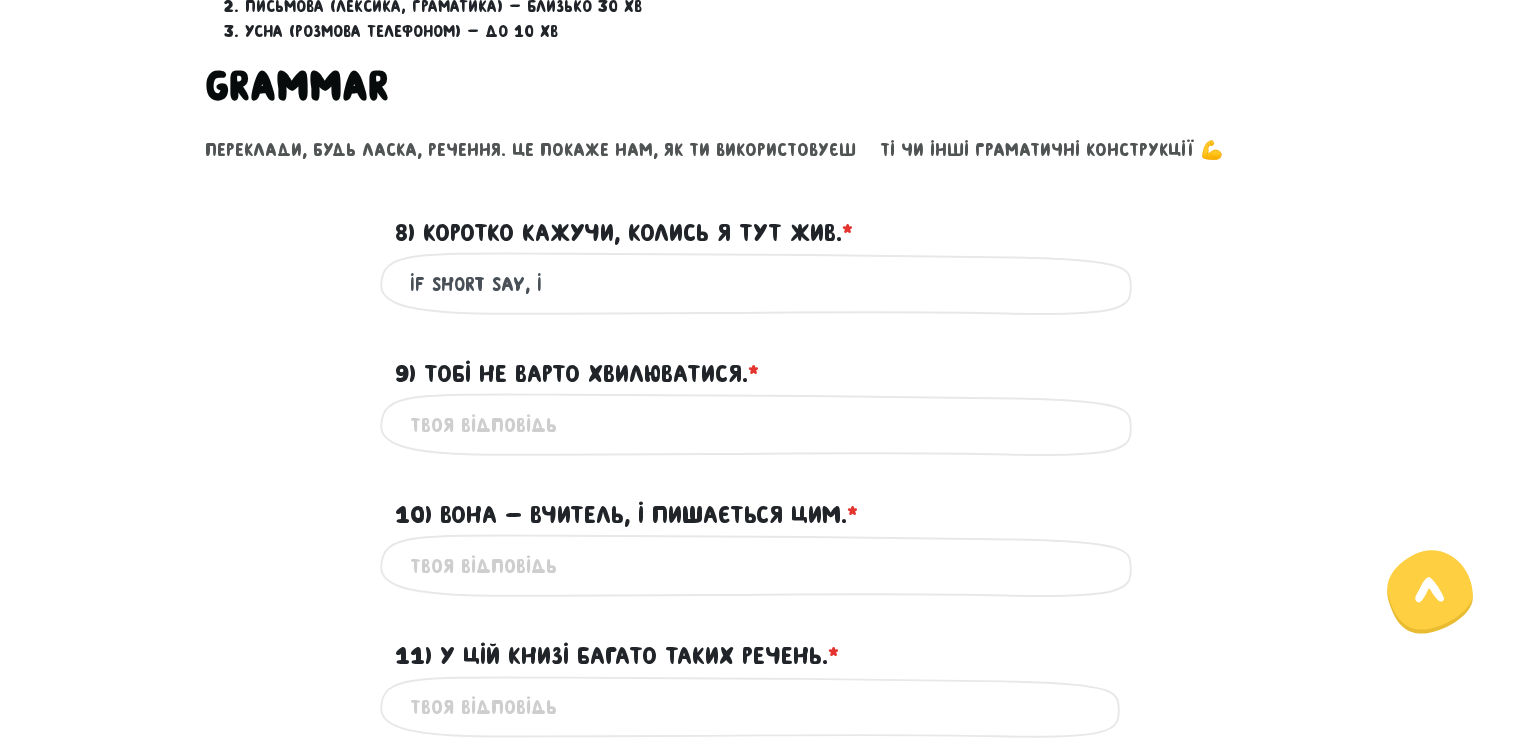 click on "If short say, I" at bounding box center (760, 283) 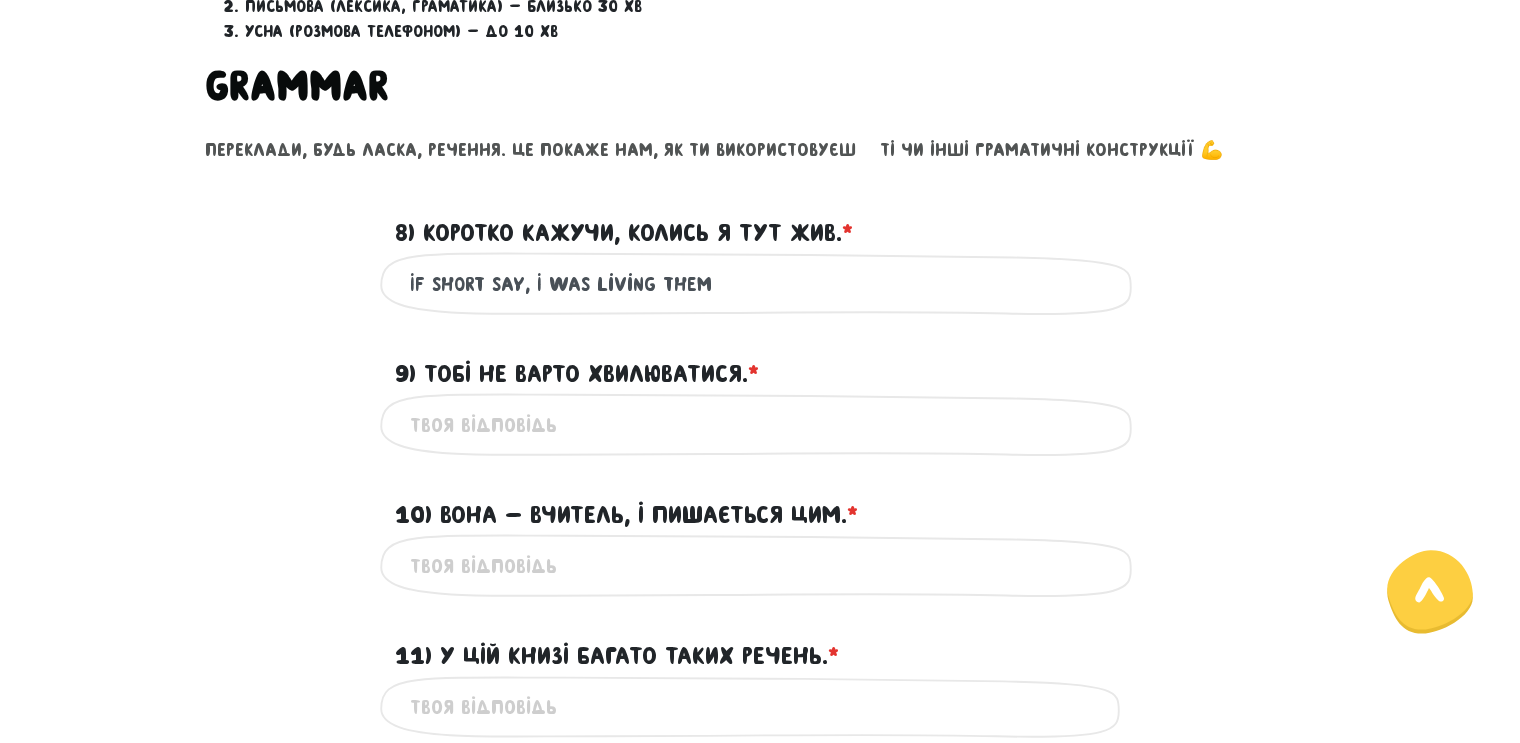 click on "If short say, I was living them" at bounding box center [760, 283] 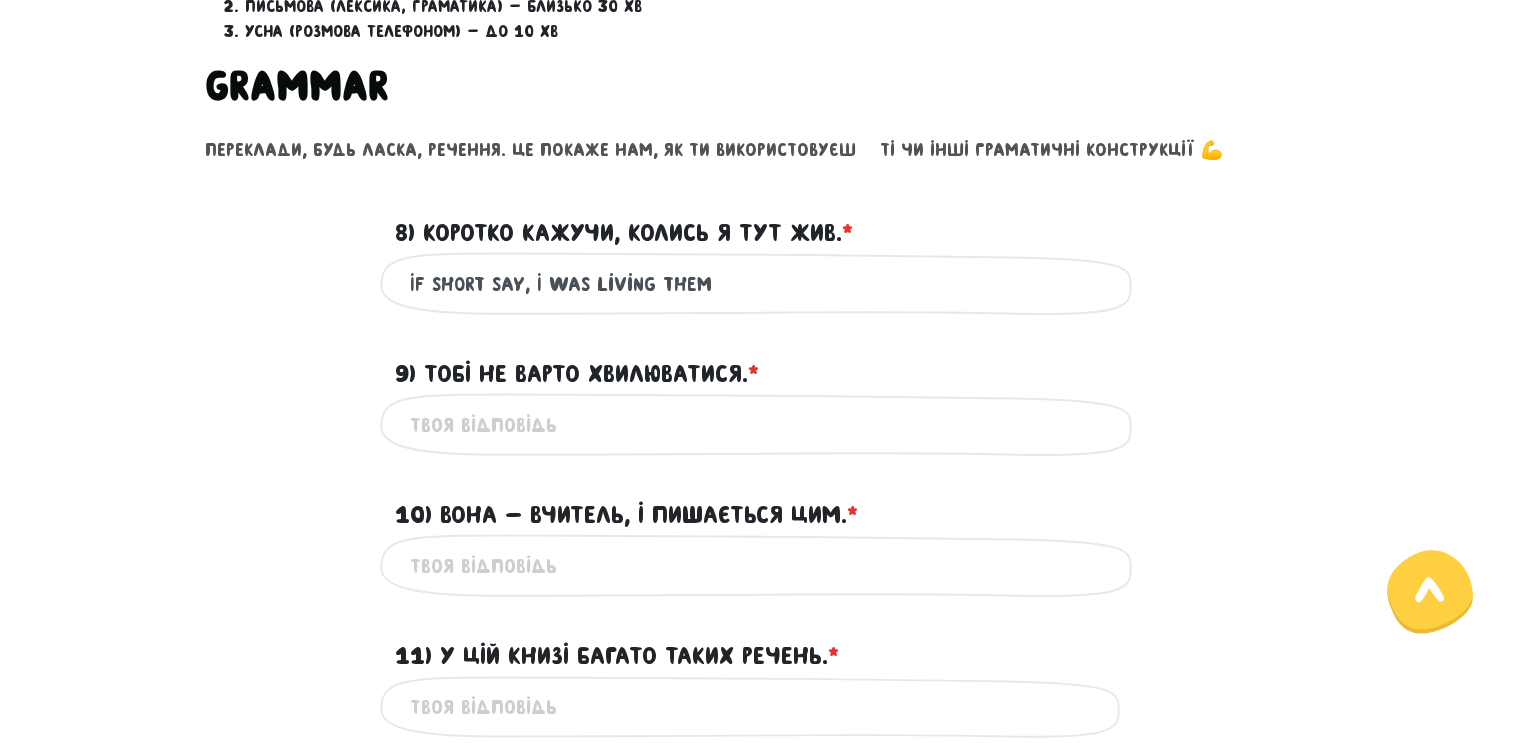 scroll, scrollTop: 959, scrollLeft: 0, axis: vertical 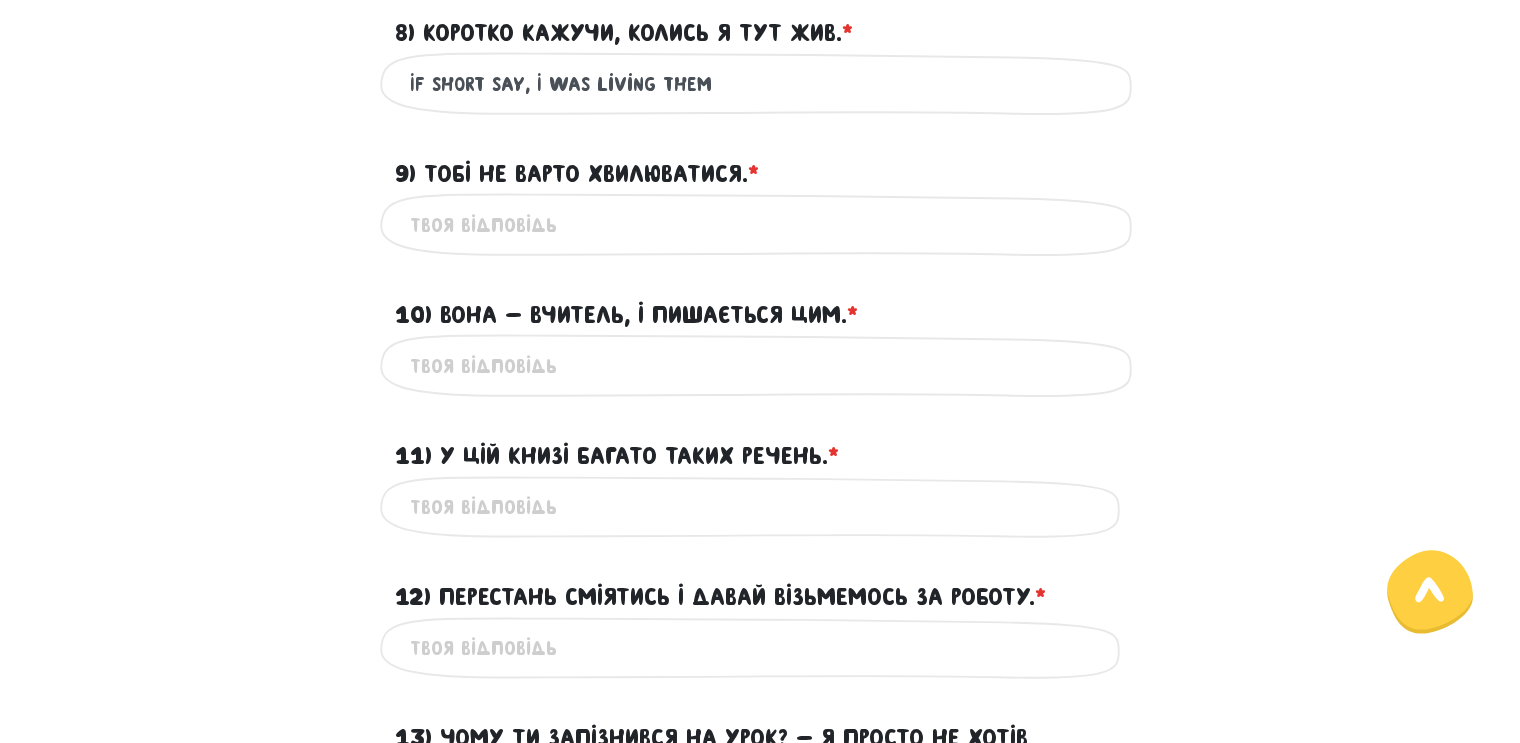 type on "If short say, I was living them" 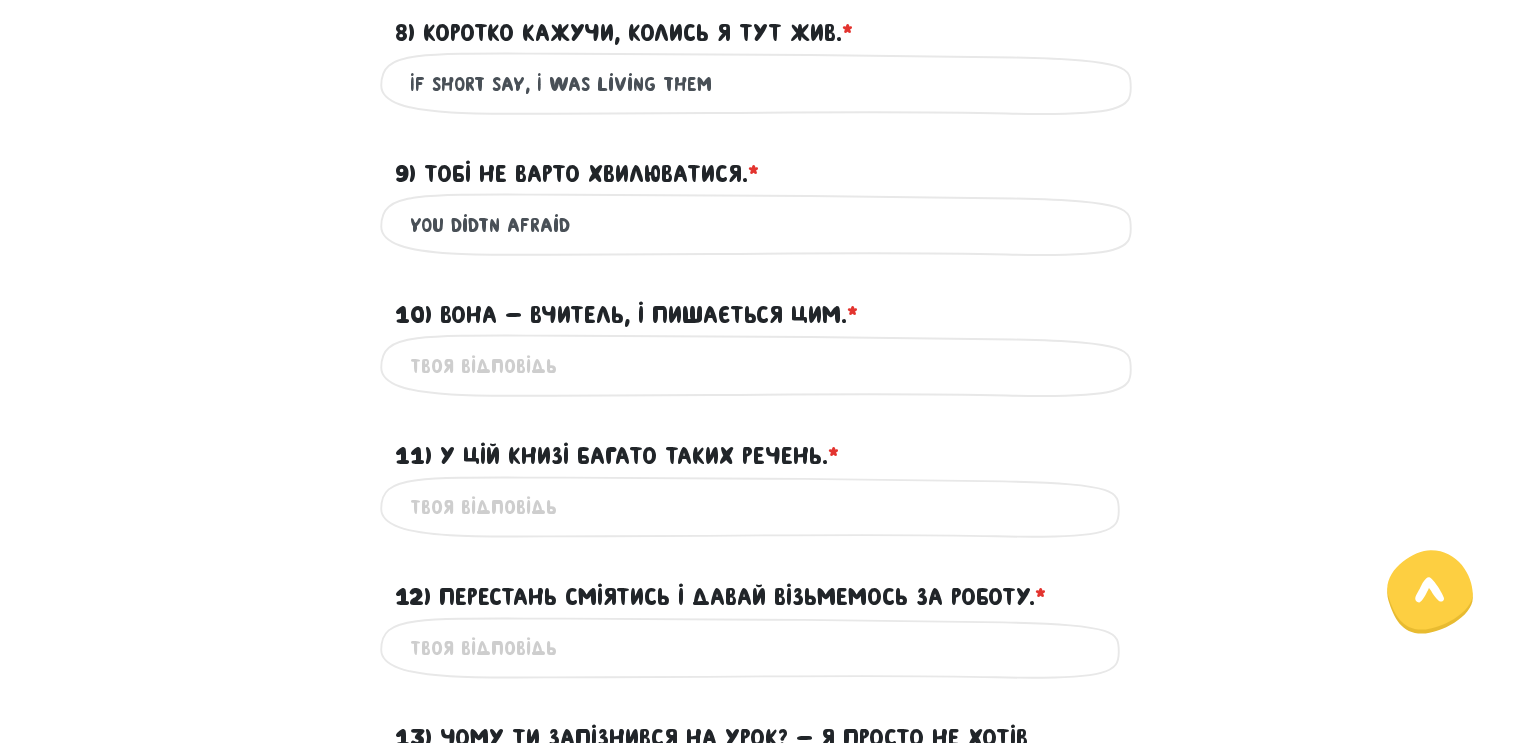 type on "You didtn afraid" 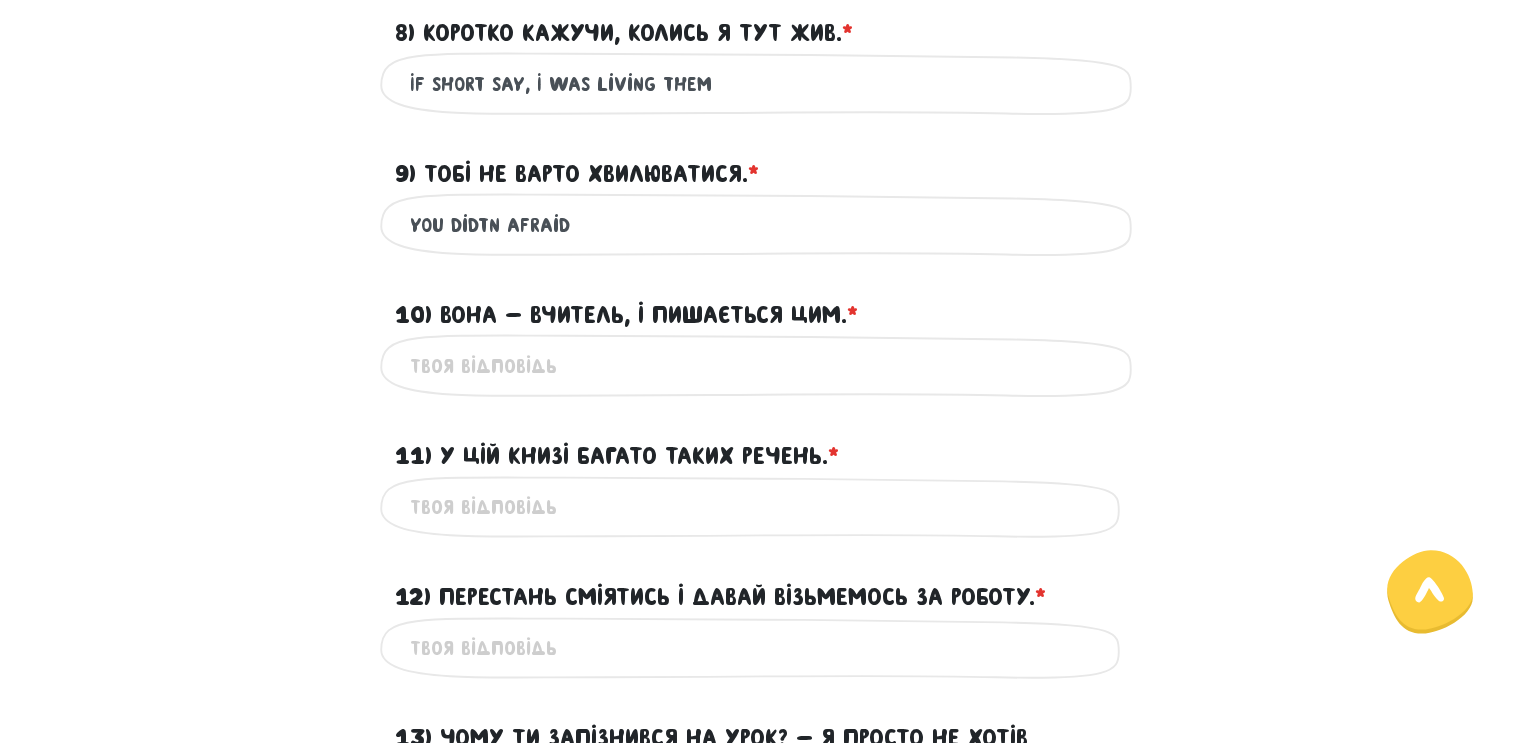 scroll, scrollTop: 1059, scrollLeft: 0, axis: vertical 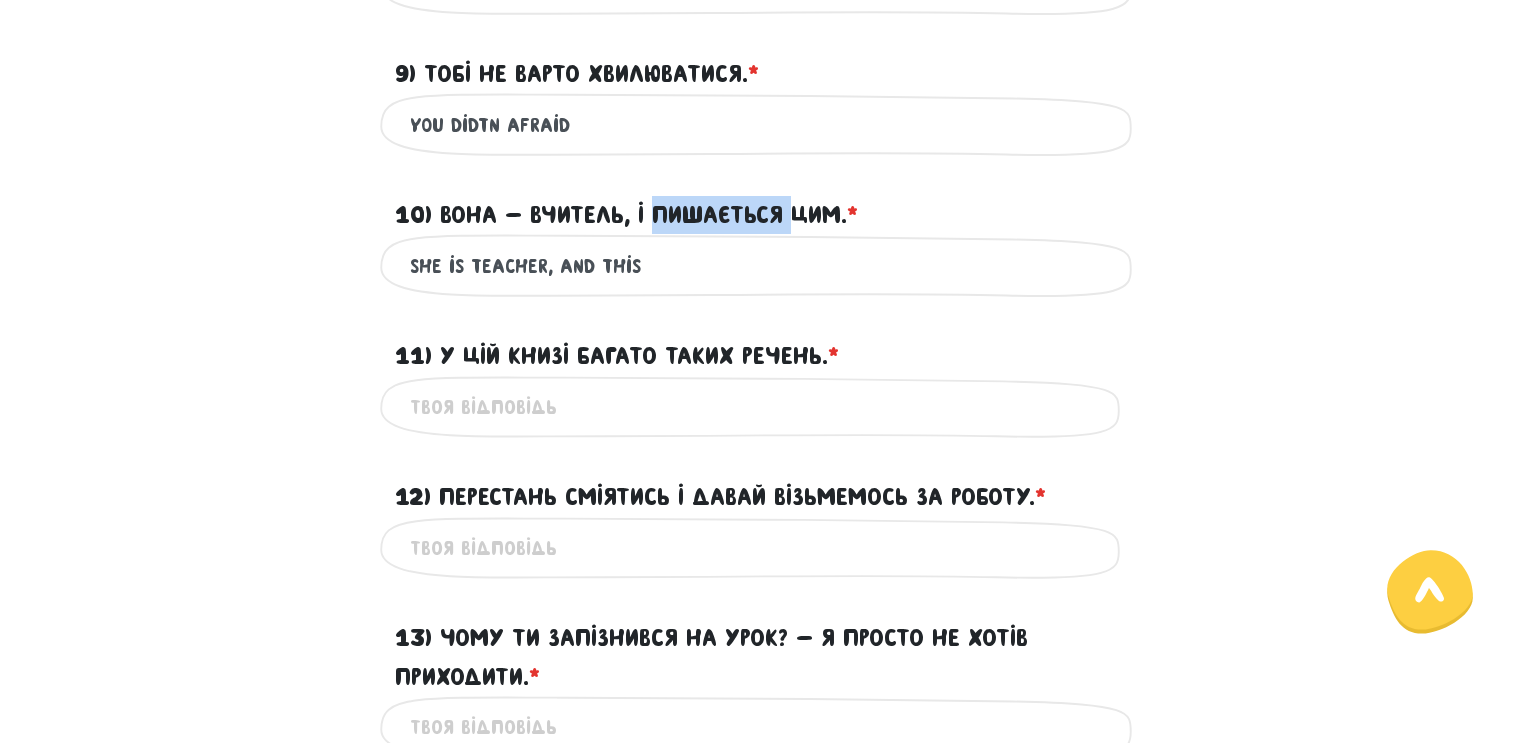 drag, startPoint x: 660, startPoint y: 216, endPoint x: 791, endPoint y: 215, distance: 131.00381 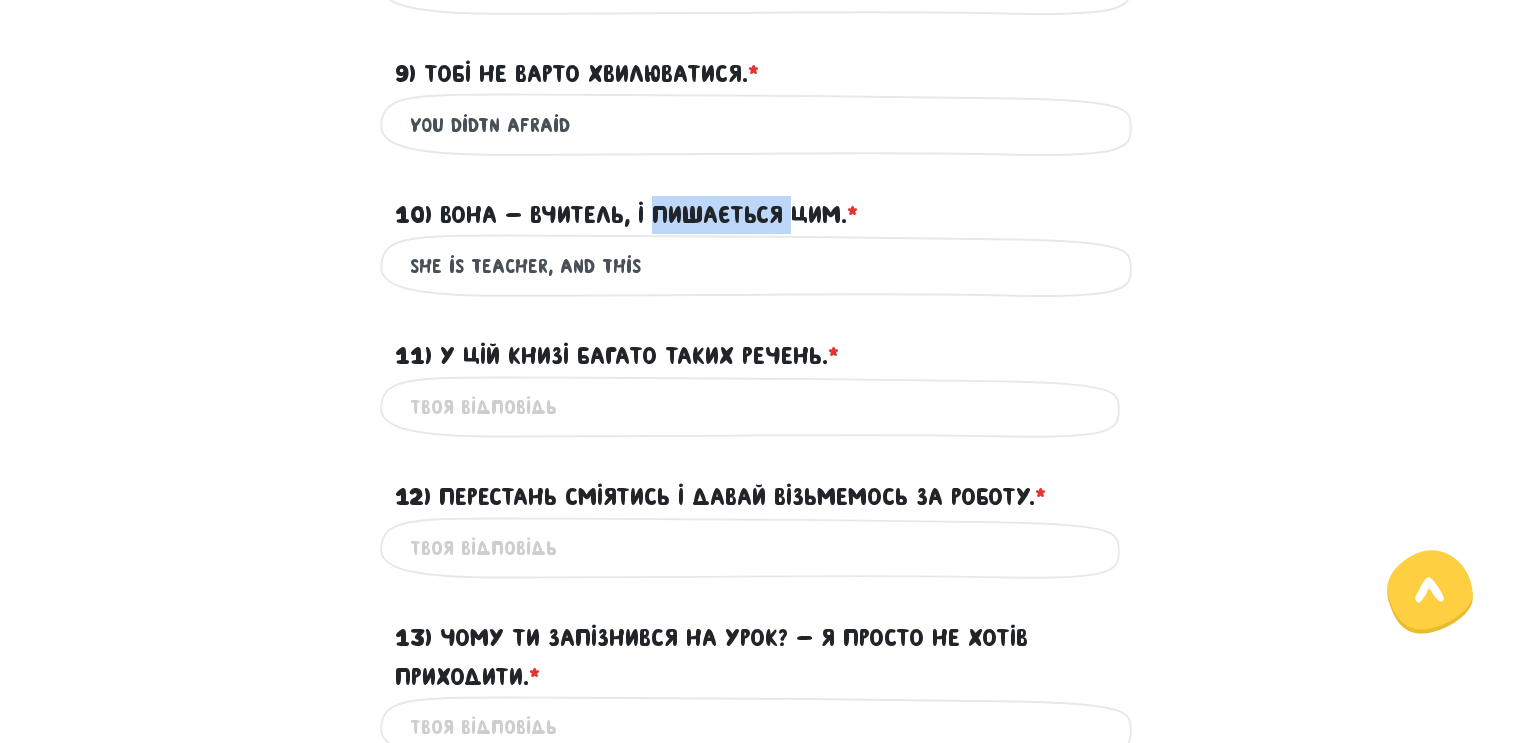click on "10) Вона - вчитель, і пишається цим. *
?" at bounding box center (626, 215) 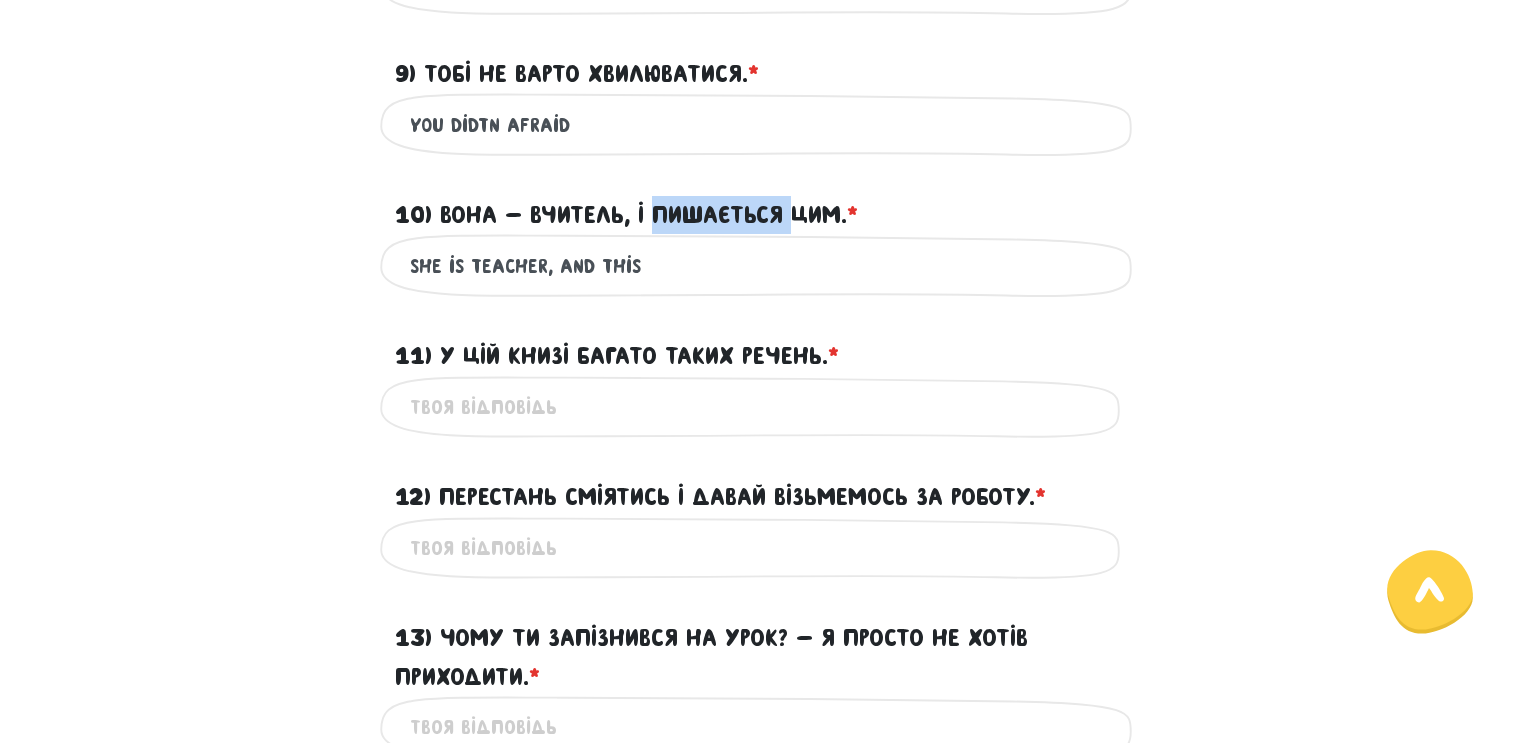 drag, startPoint x: 780, startPoint y: 215, endPoint x: 688, endPoint y: 215, distance: 92 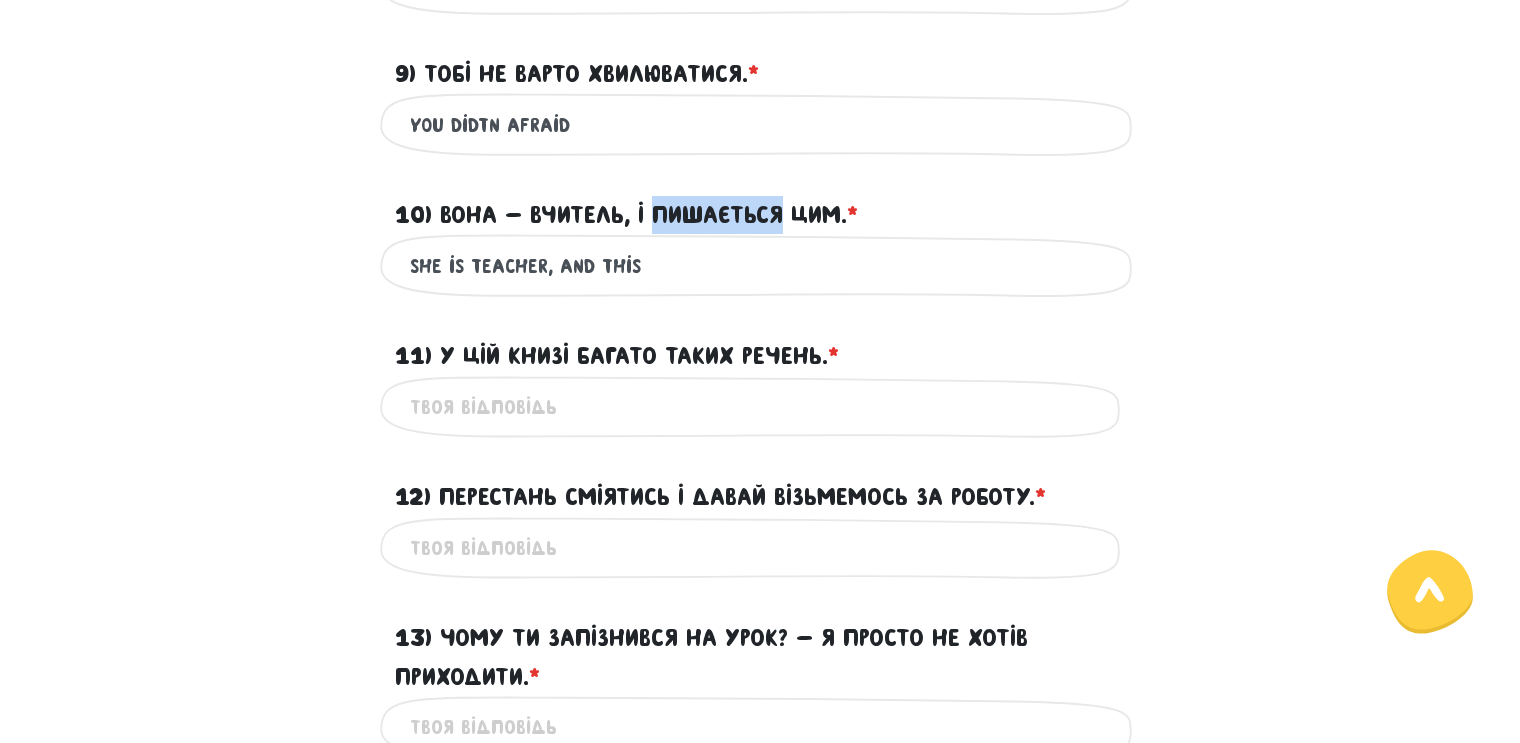 drag, startPoint x: 657, startPoint y: 208, endPoint x: 784, endPoint y: 208, distance: 127 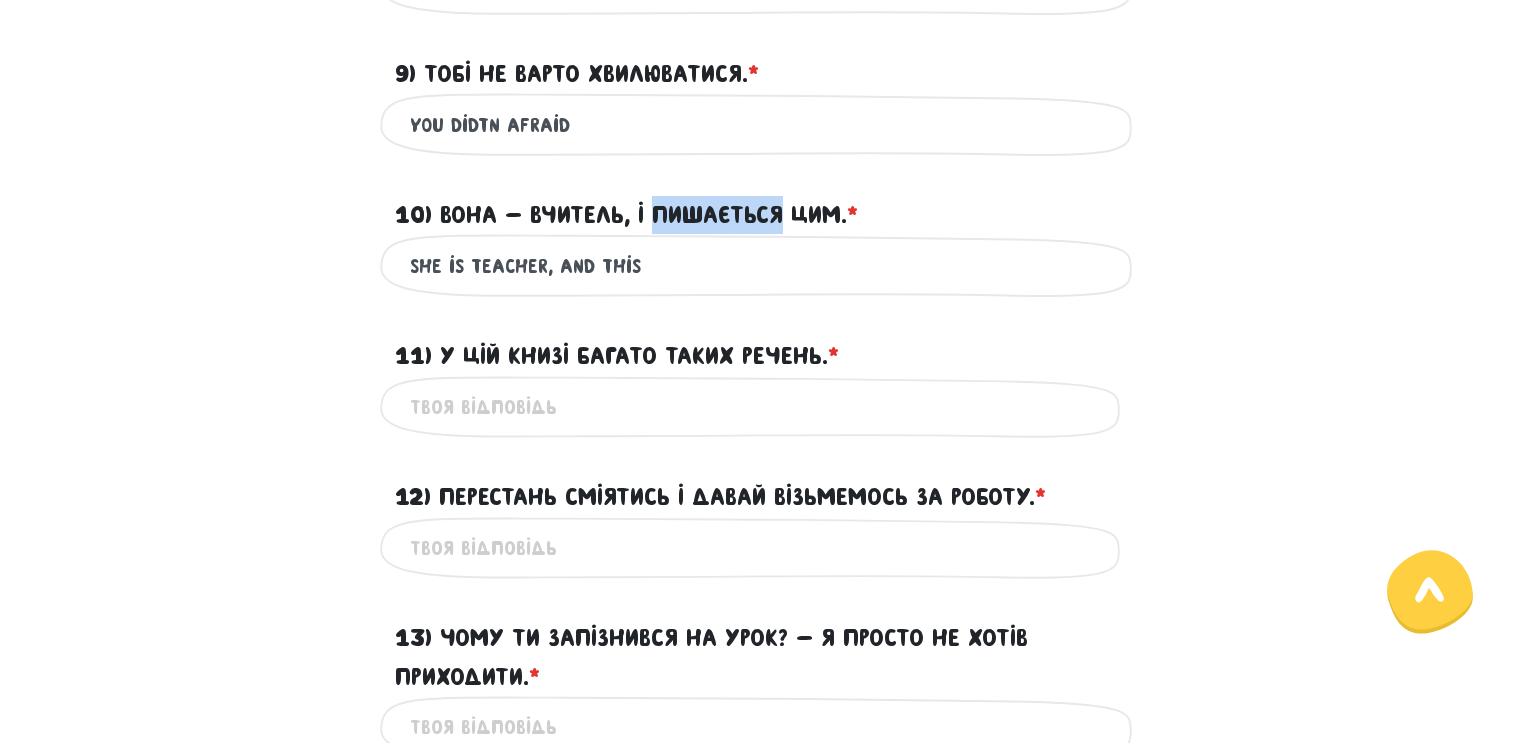 click on "10) Вона - вчитель, і пишається цим. *
?" at bounding box center [626, 215] 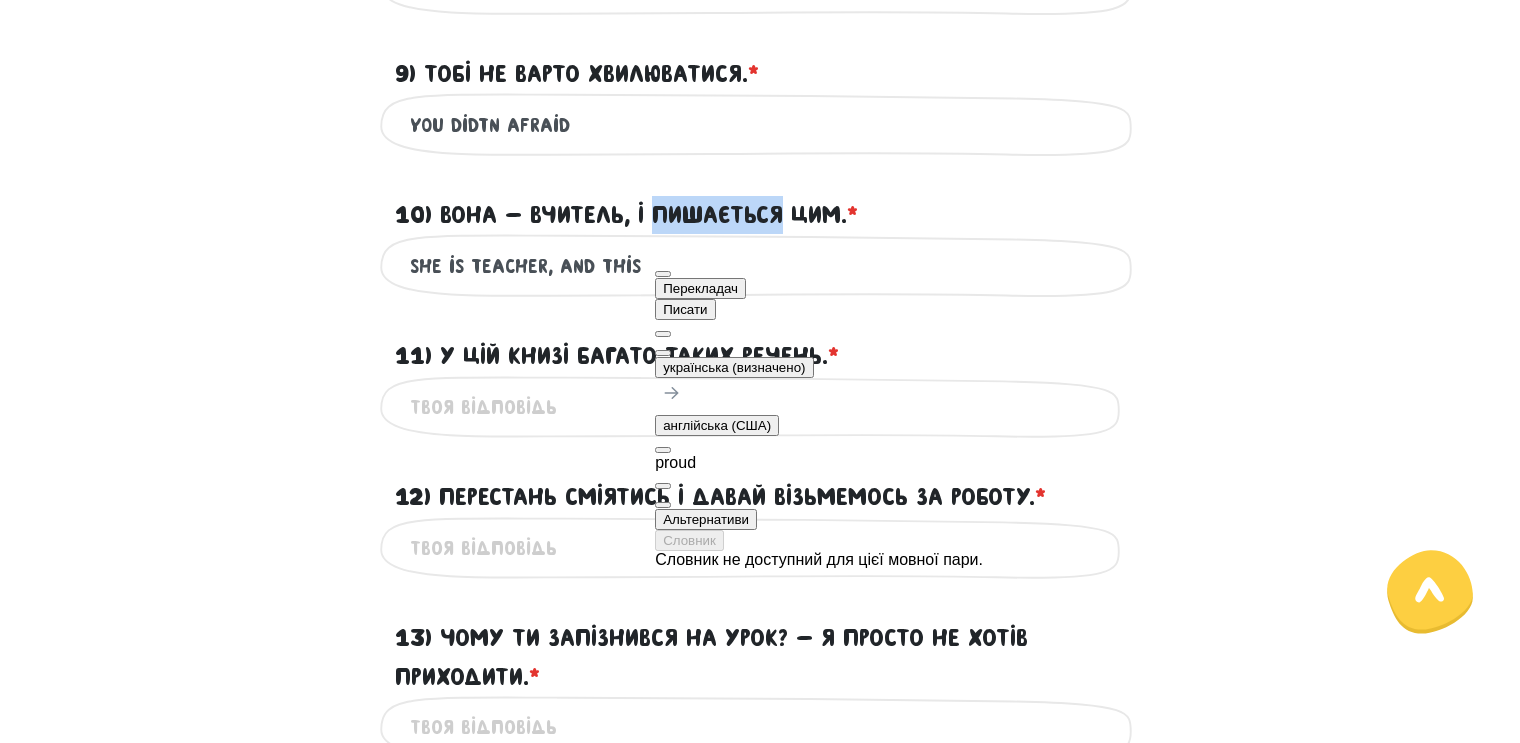 click on "proud" at bounding box center [819, 463] 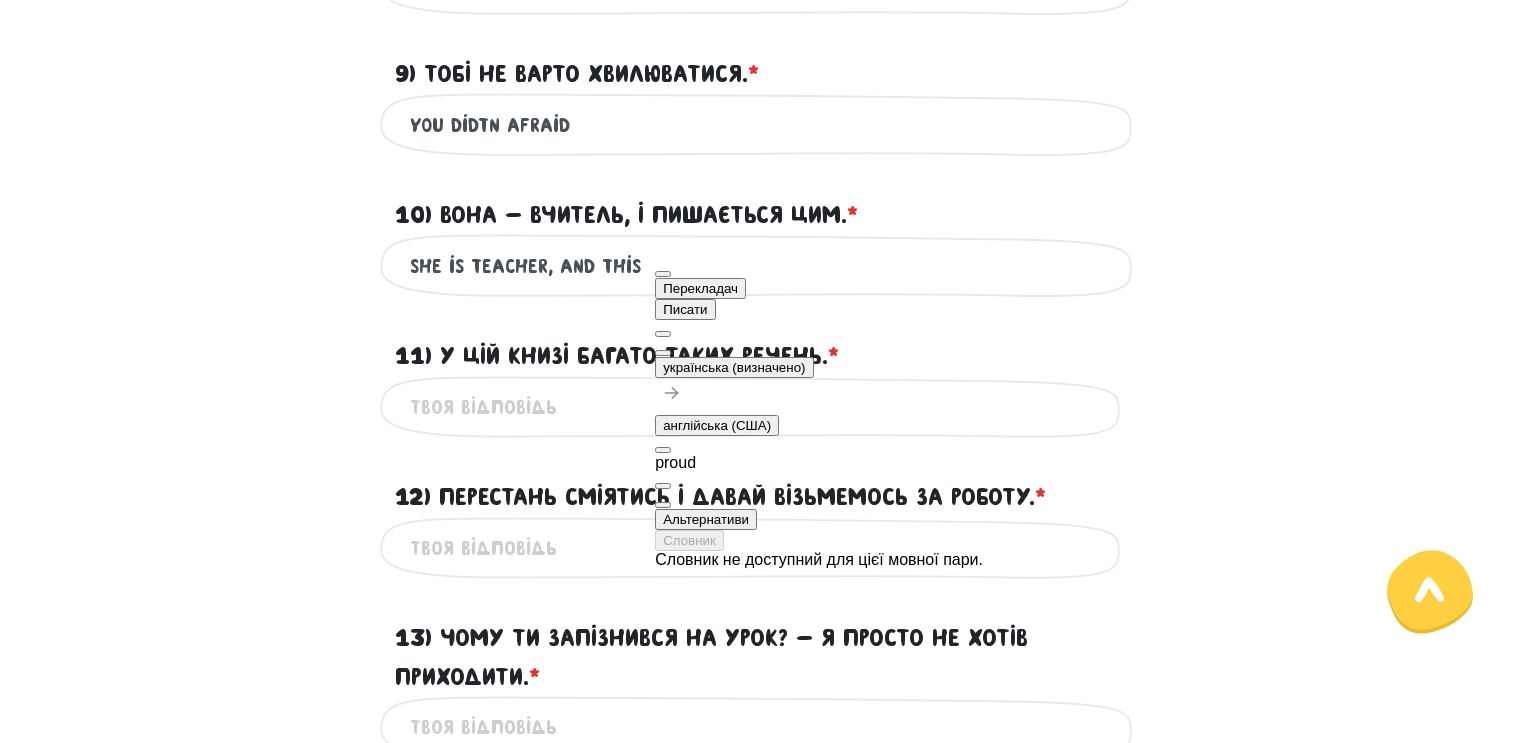 click 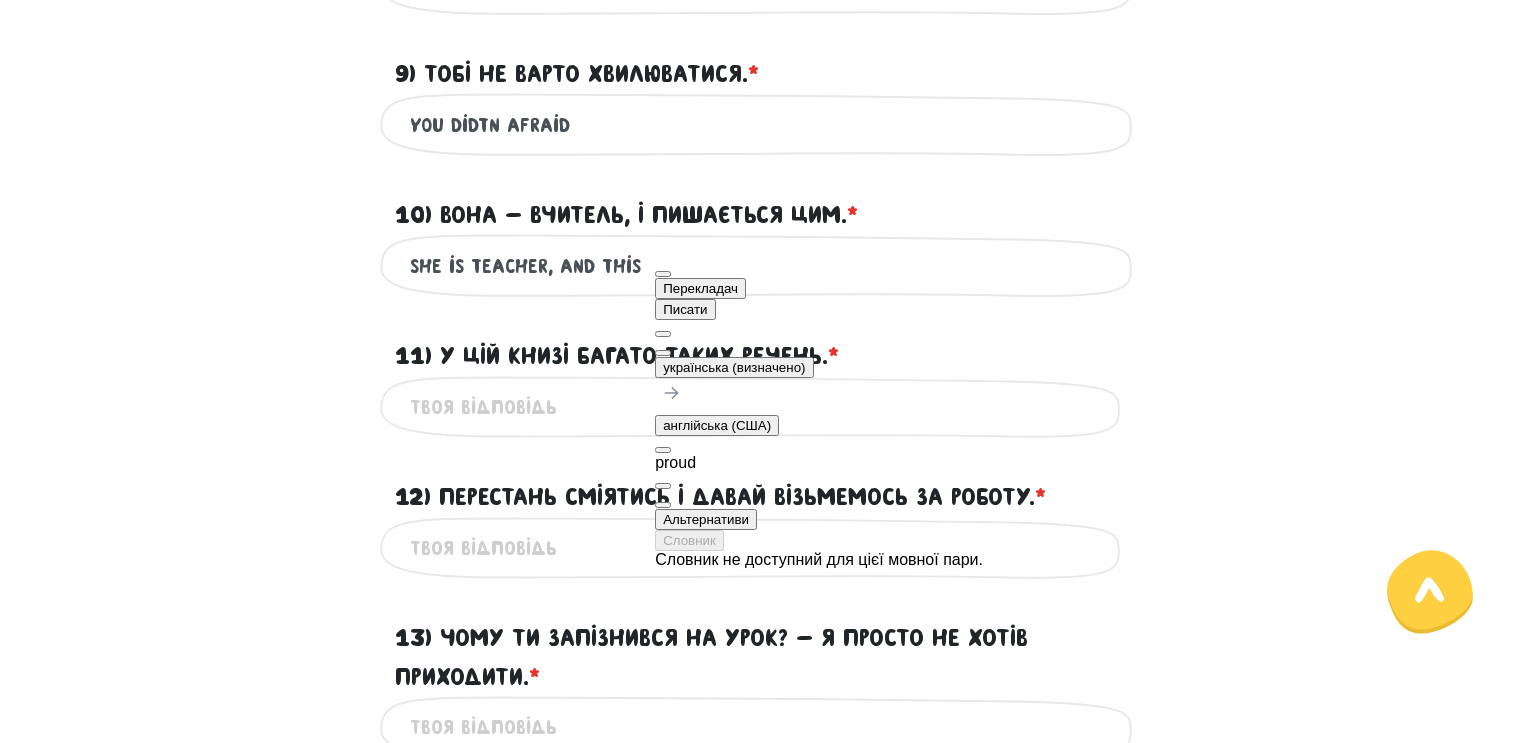 click on "10) Вона - вчитель, і пишається цим. *
?" at bounding box center (626, 215) 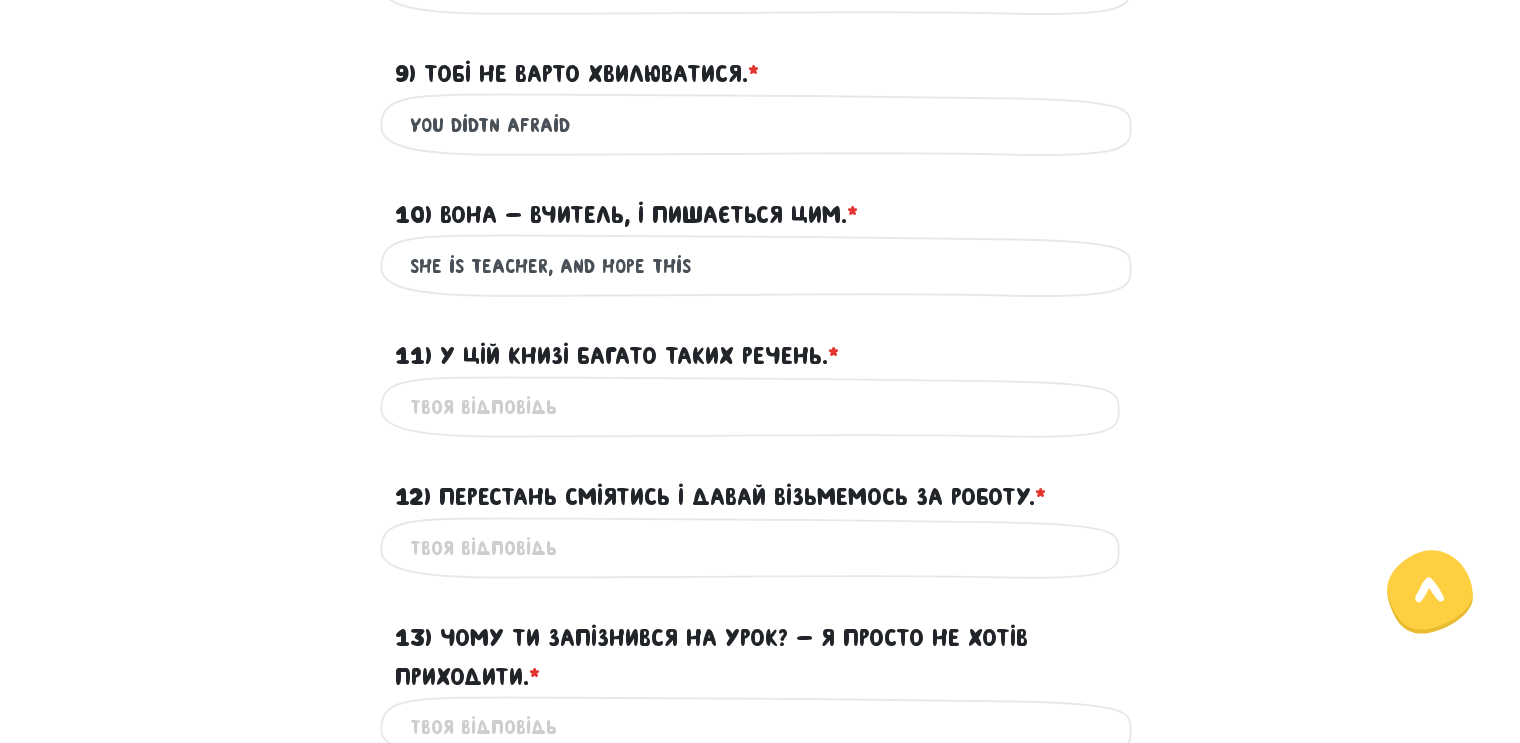 scroll, scrollTop: 1259, scrollLeft: 0, axis: vertical 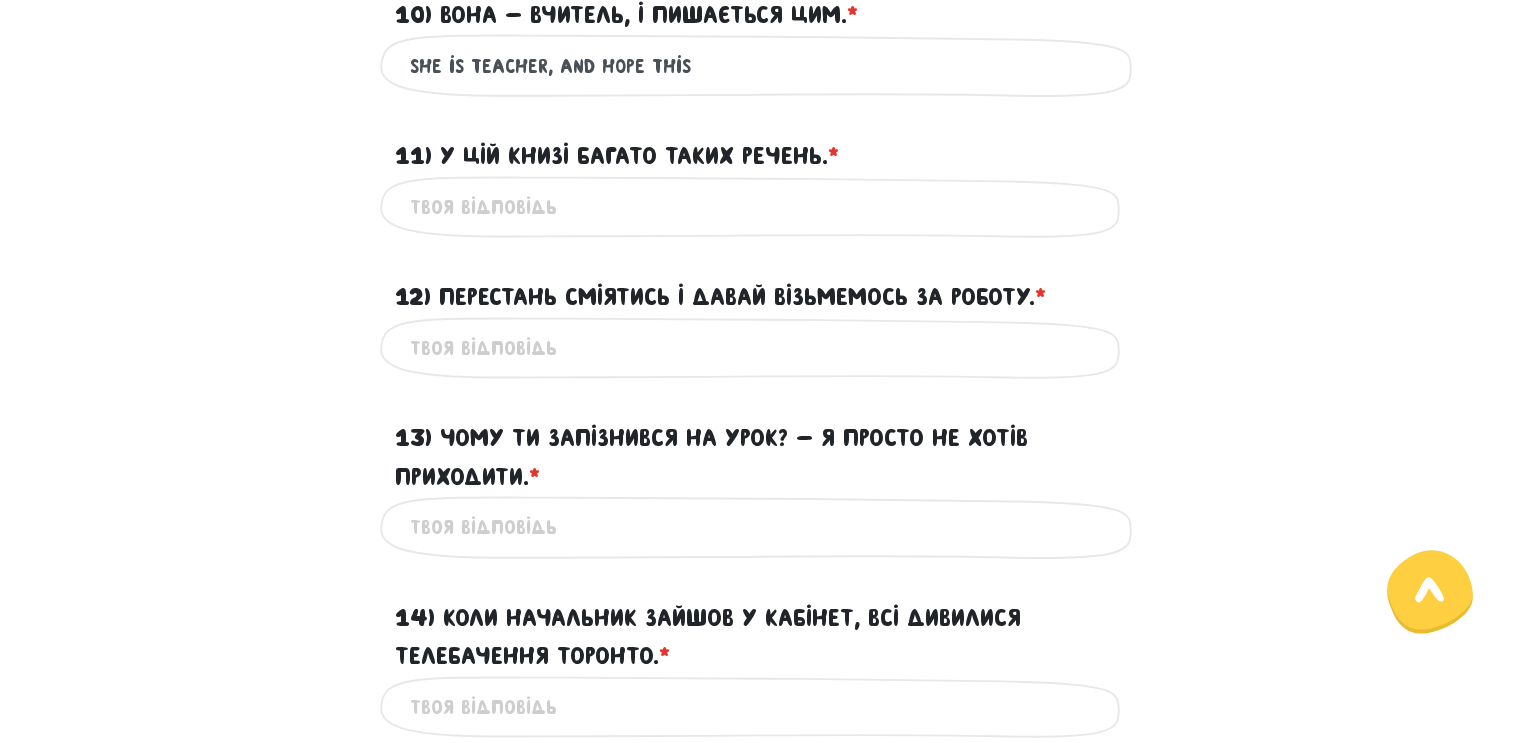 type on "She is teacher, and hope this" 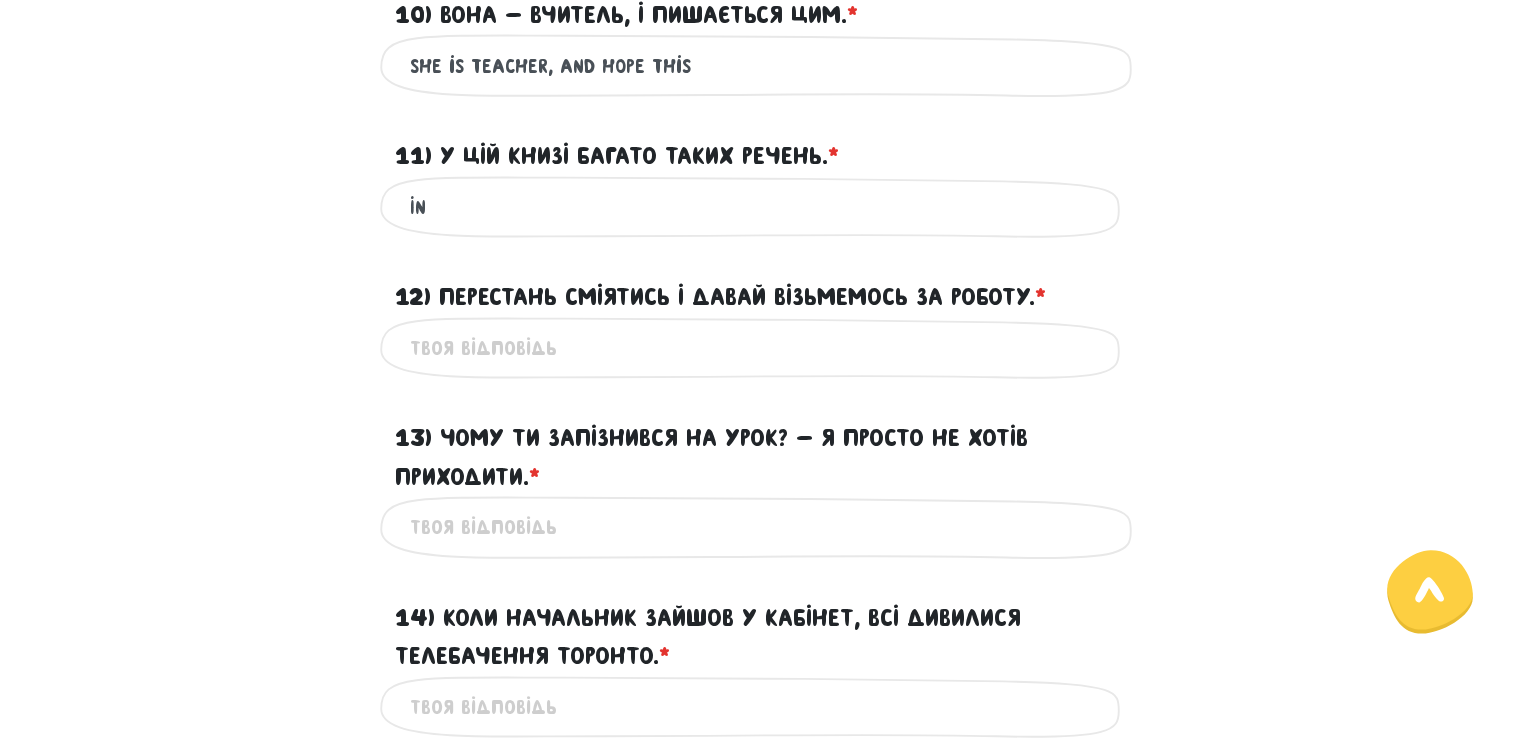 type on "I" 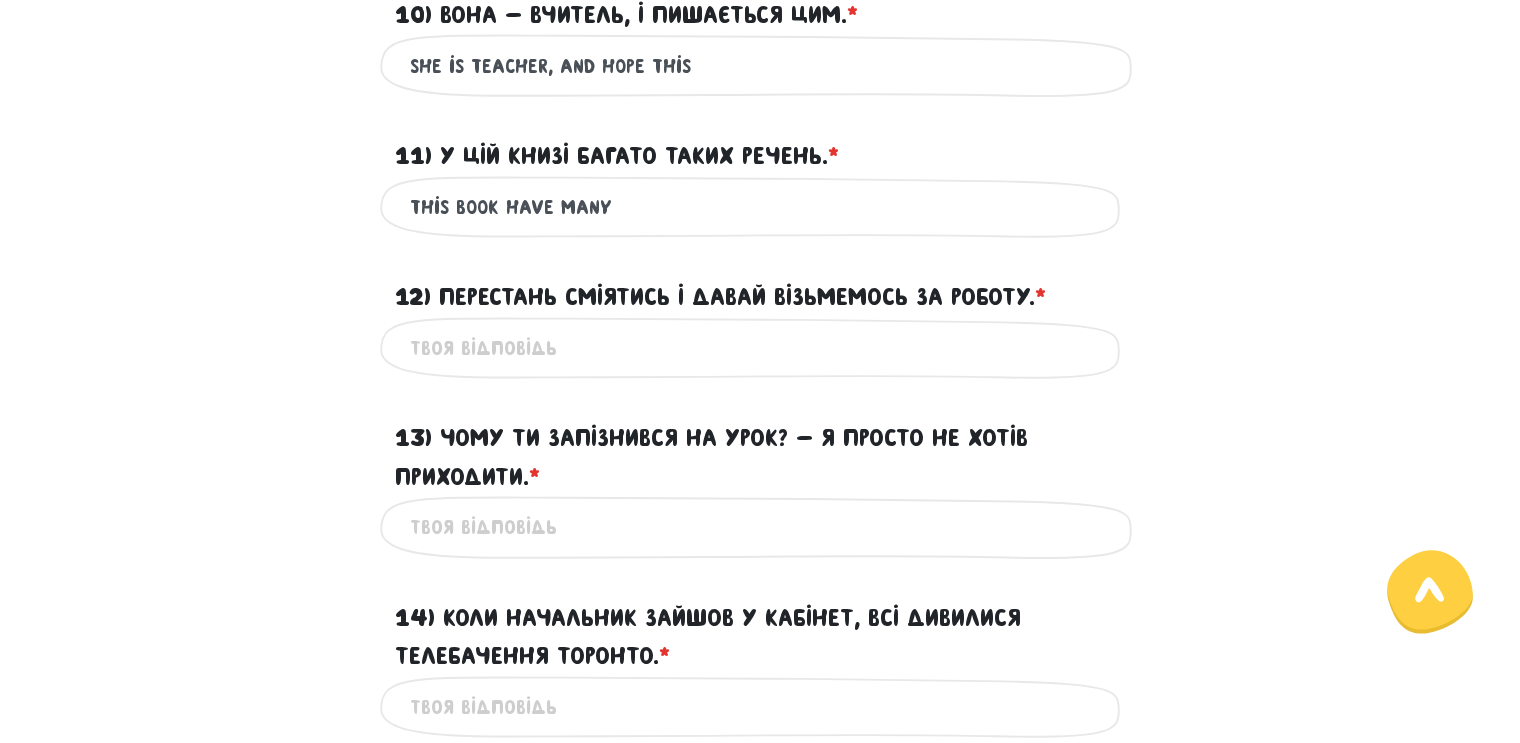 drag, startPoint x: 433, startPoint y: 209, endPoint x: 411, endPoint y: 209, distance: 22 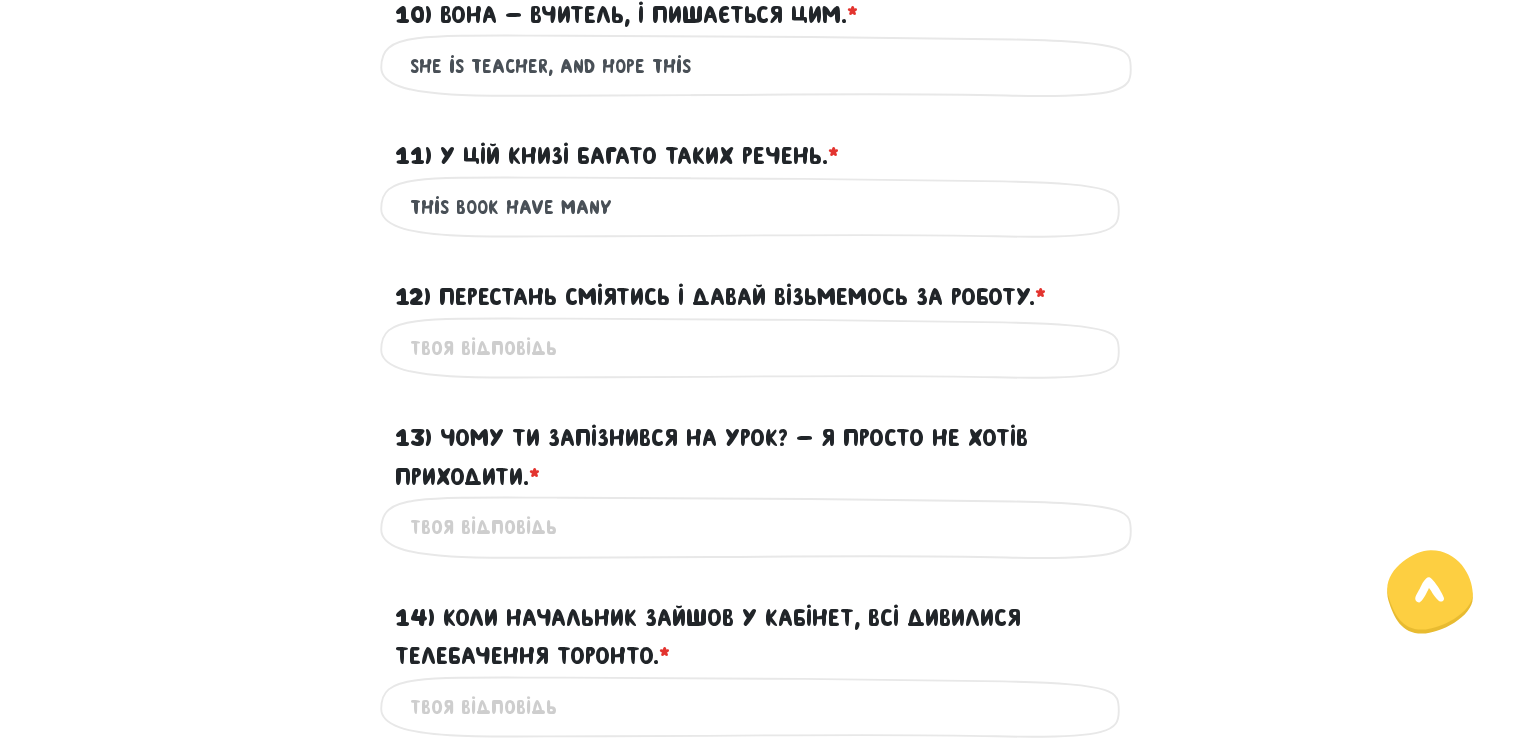 click on "This book have many" at bounding box center (760, 207) 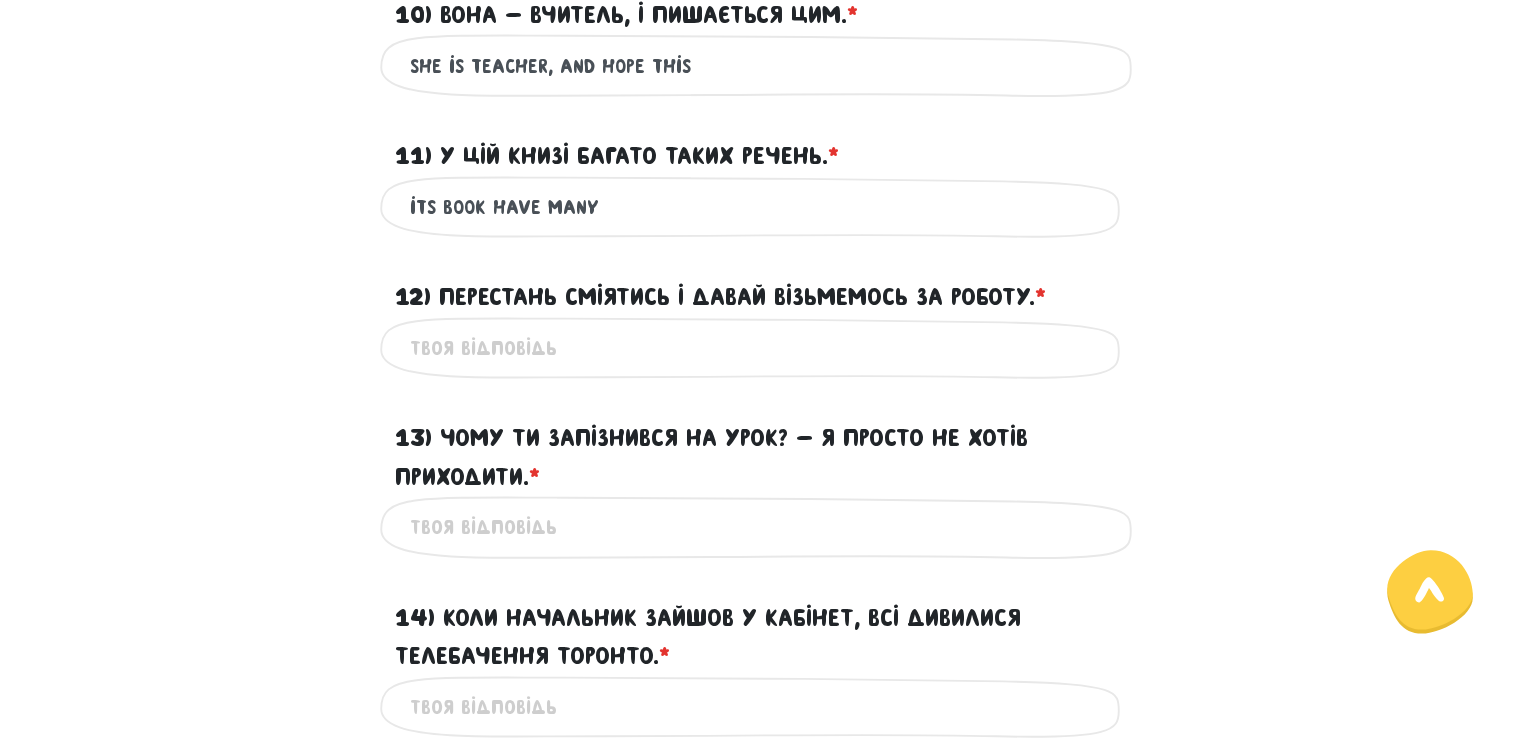 click on "its book have many" at bounding box center (760, 207) 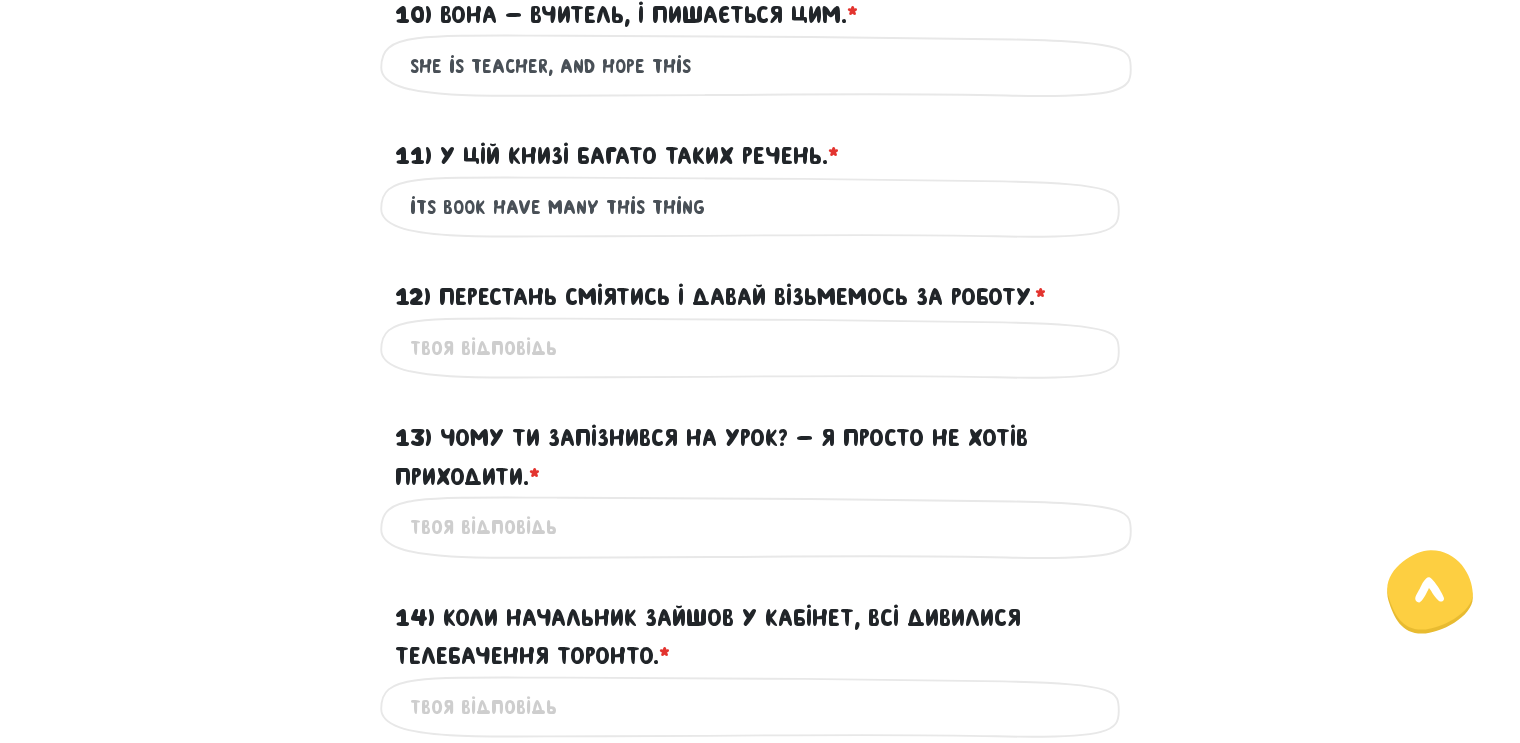 click on "its book have many this thing" at bounding box center [760, 207] 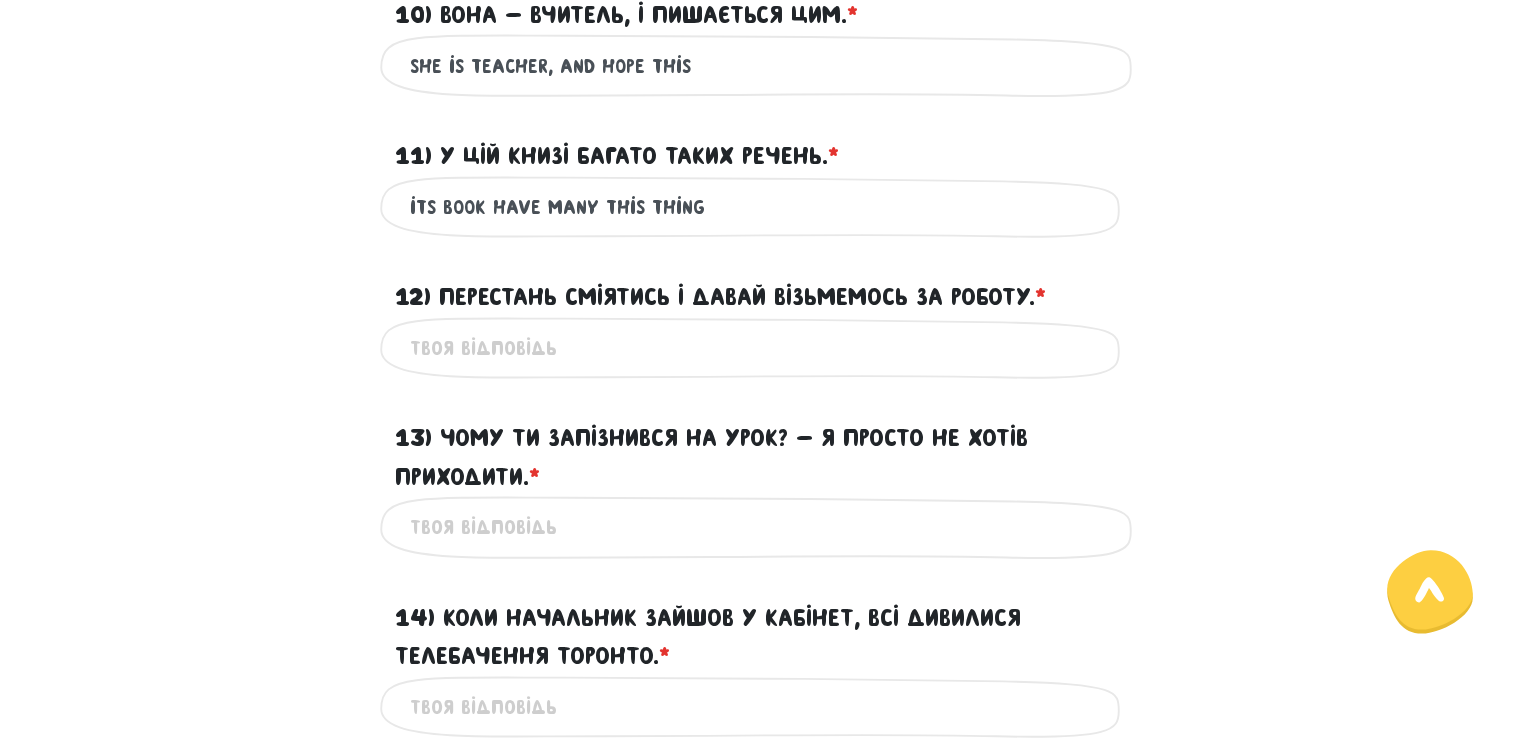 drag, startPoint x: 596, startPoint y: 208, endPoint x: 632, endPoint y: 208, distance: 36 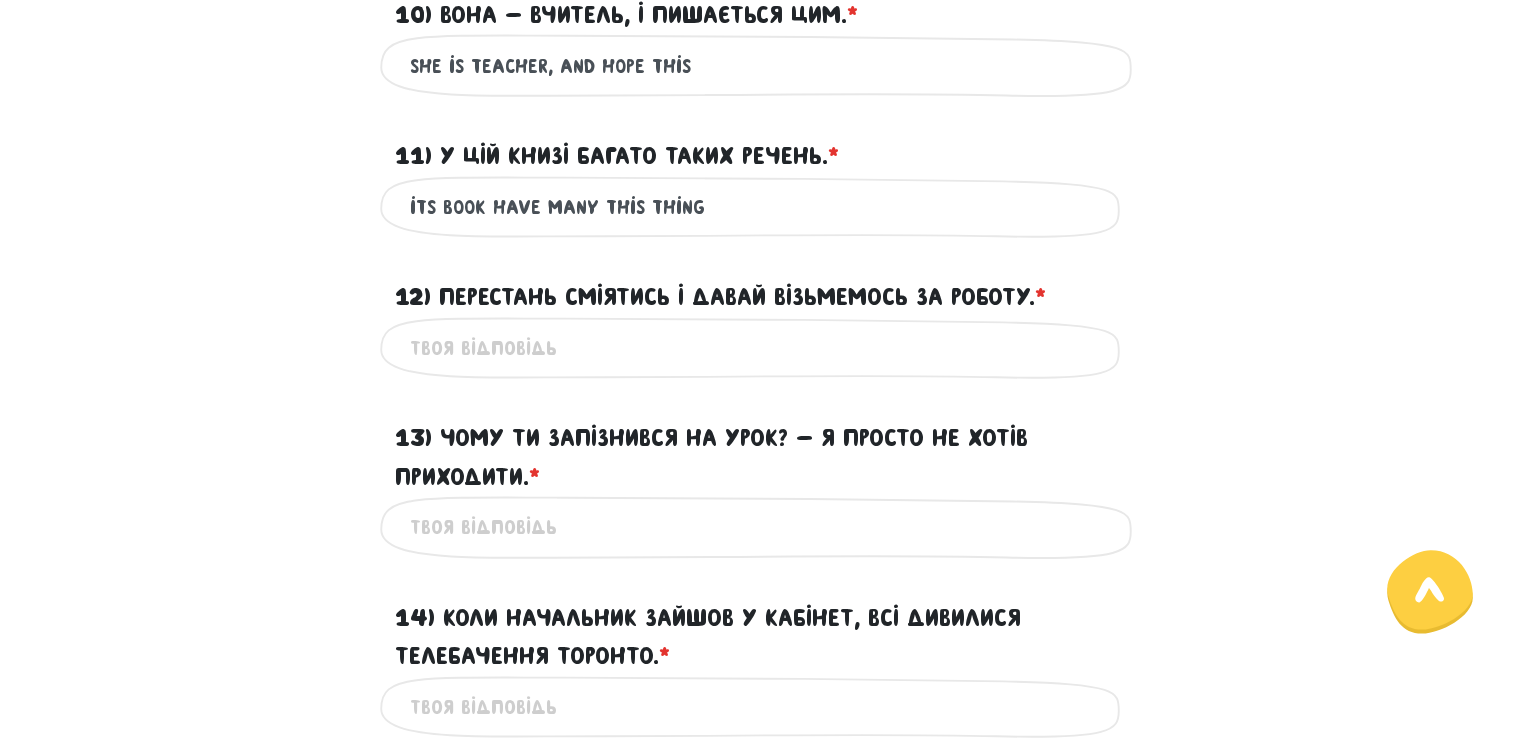 click on "its book have many this thing" at bounding box center (760, 207) 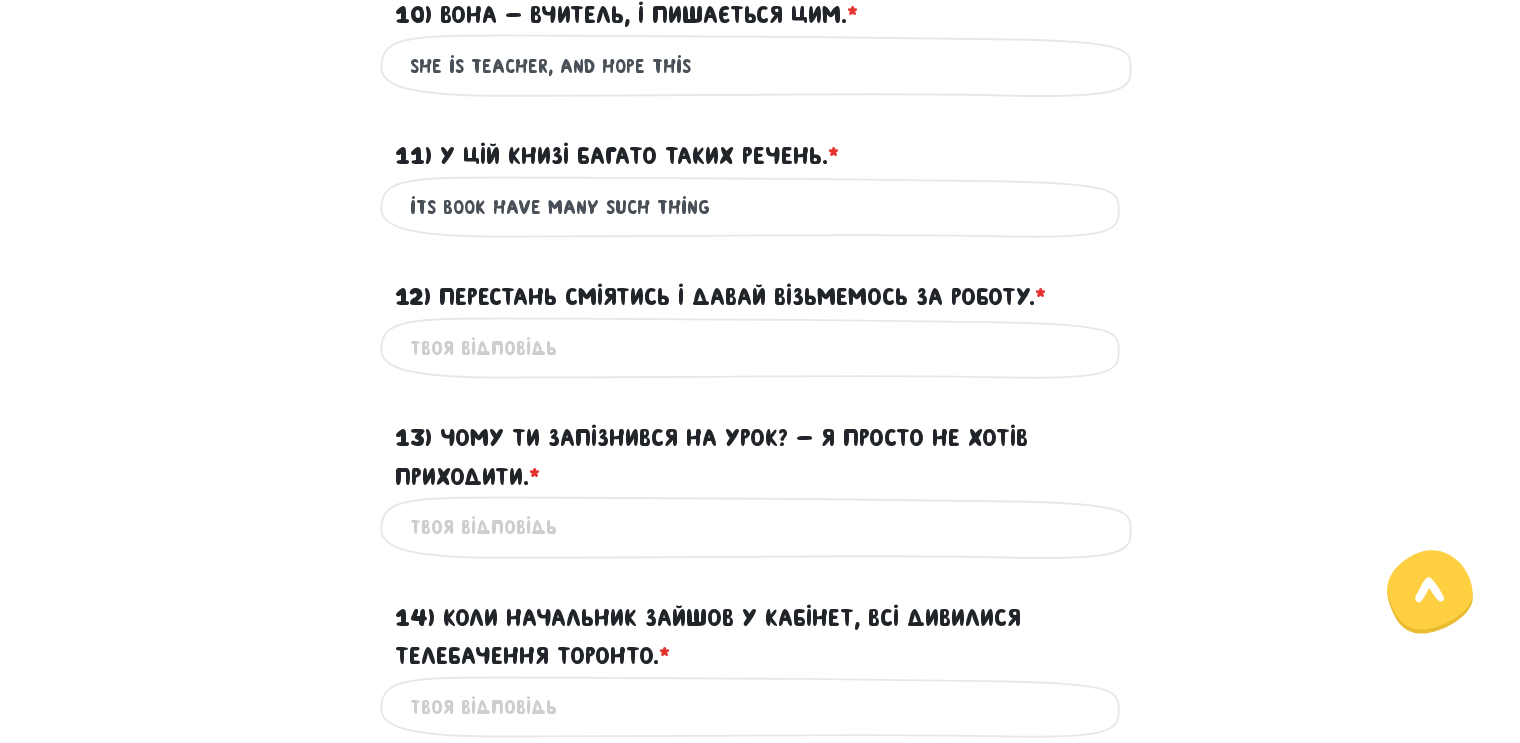 type on "its book have many such thing" 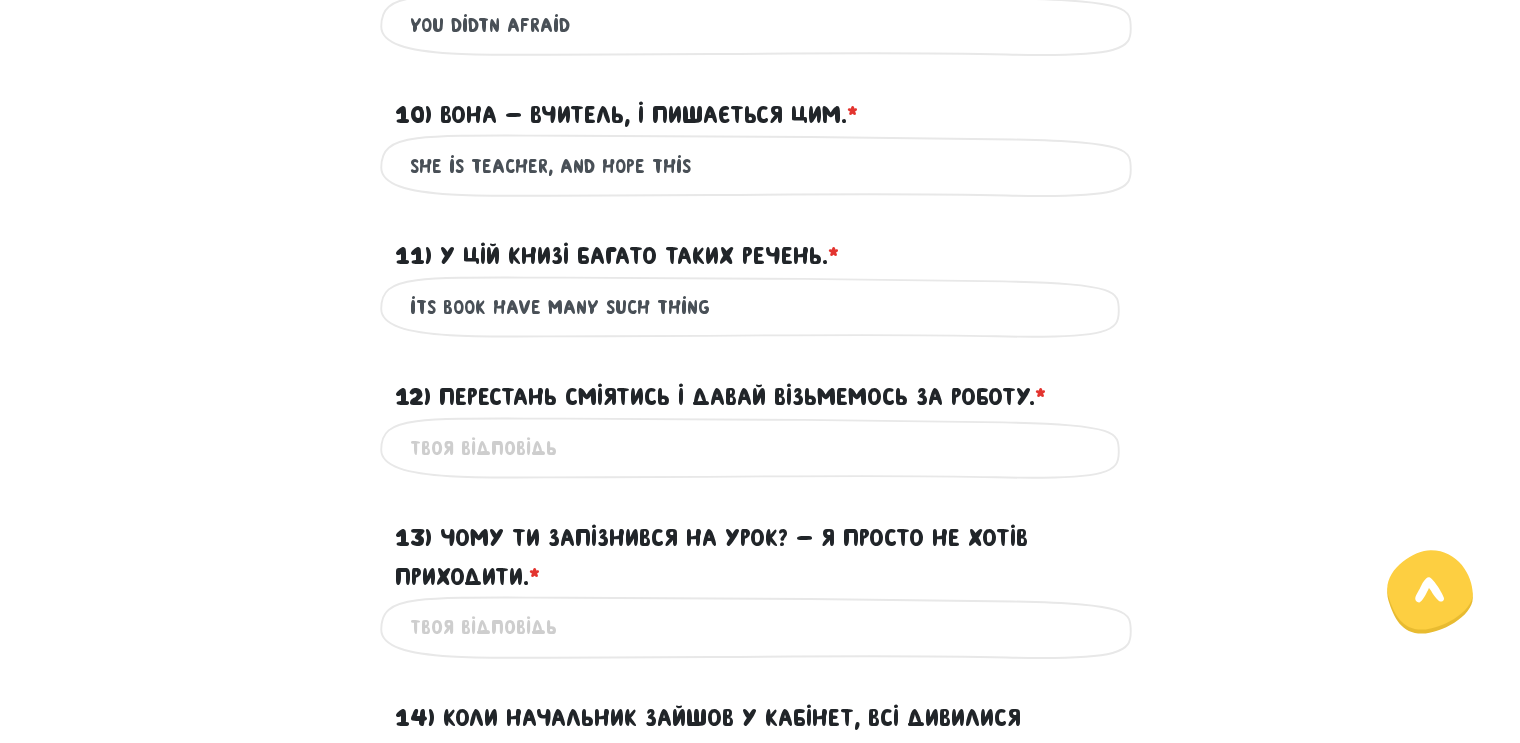scroll, scrollTop: 1359, scrollLeft: 0, axis: vertical 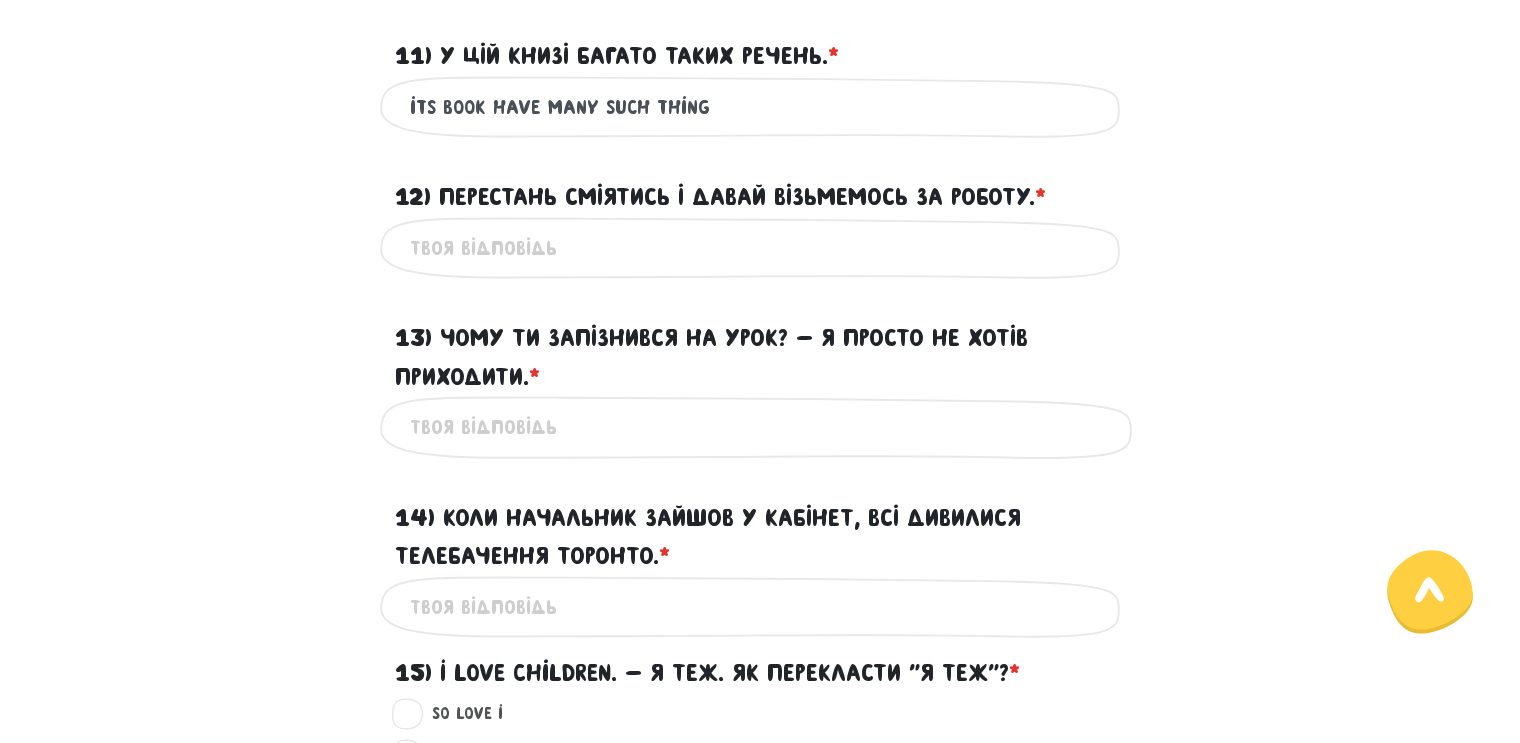 click on "12) Перестань сміятись і давай візьмемось за роботу. *
?" at bounding box center (760, 248) 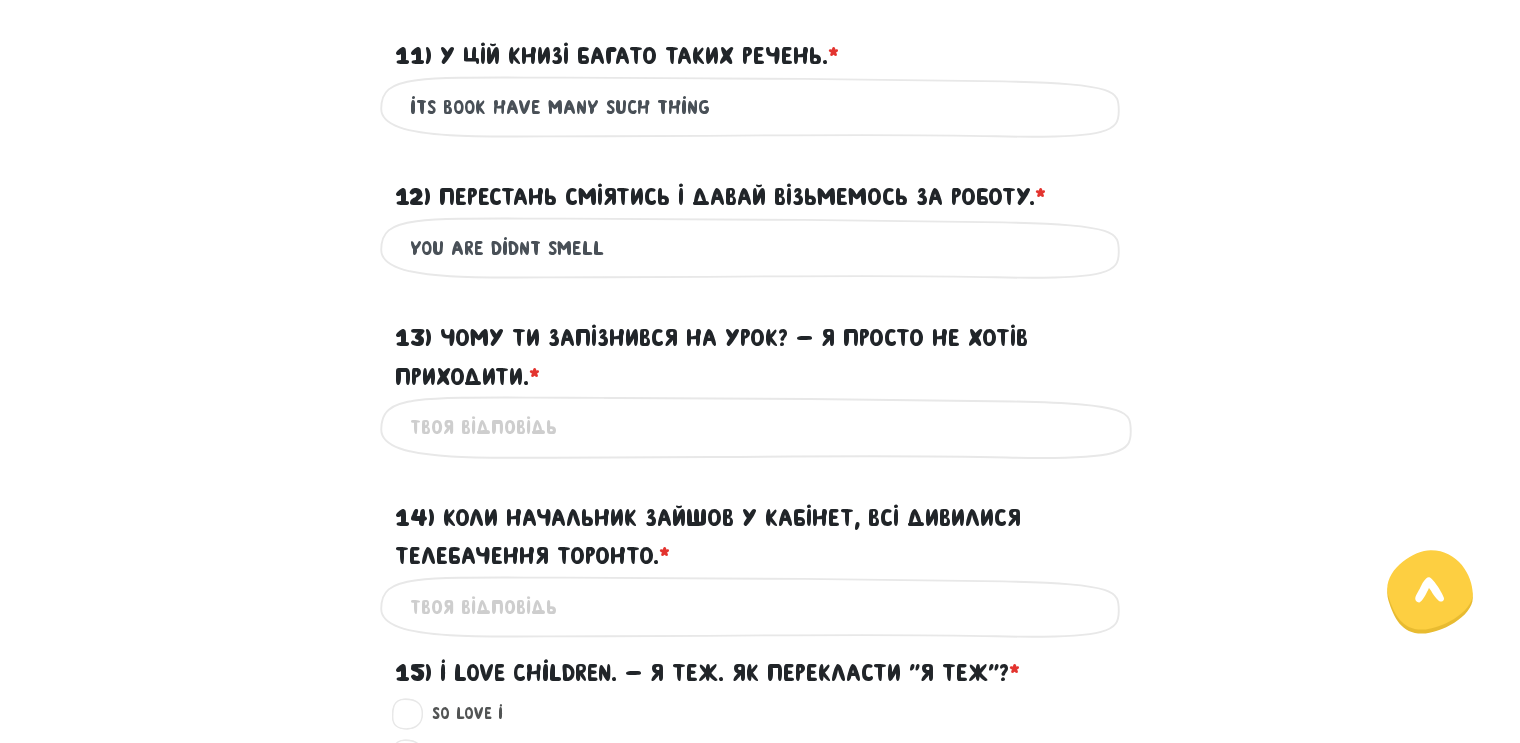 click on "You are didnt smell" at bounding box center [760, 248] 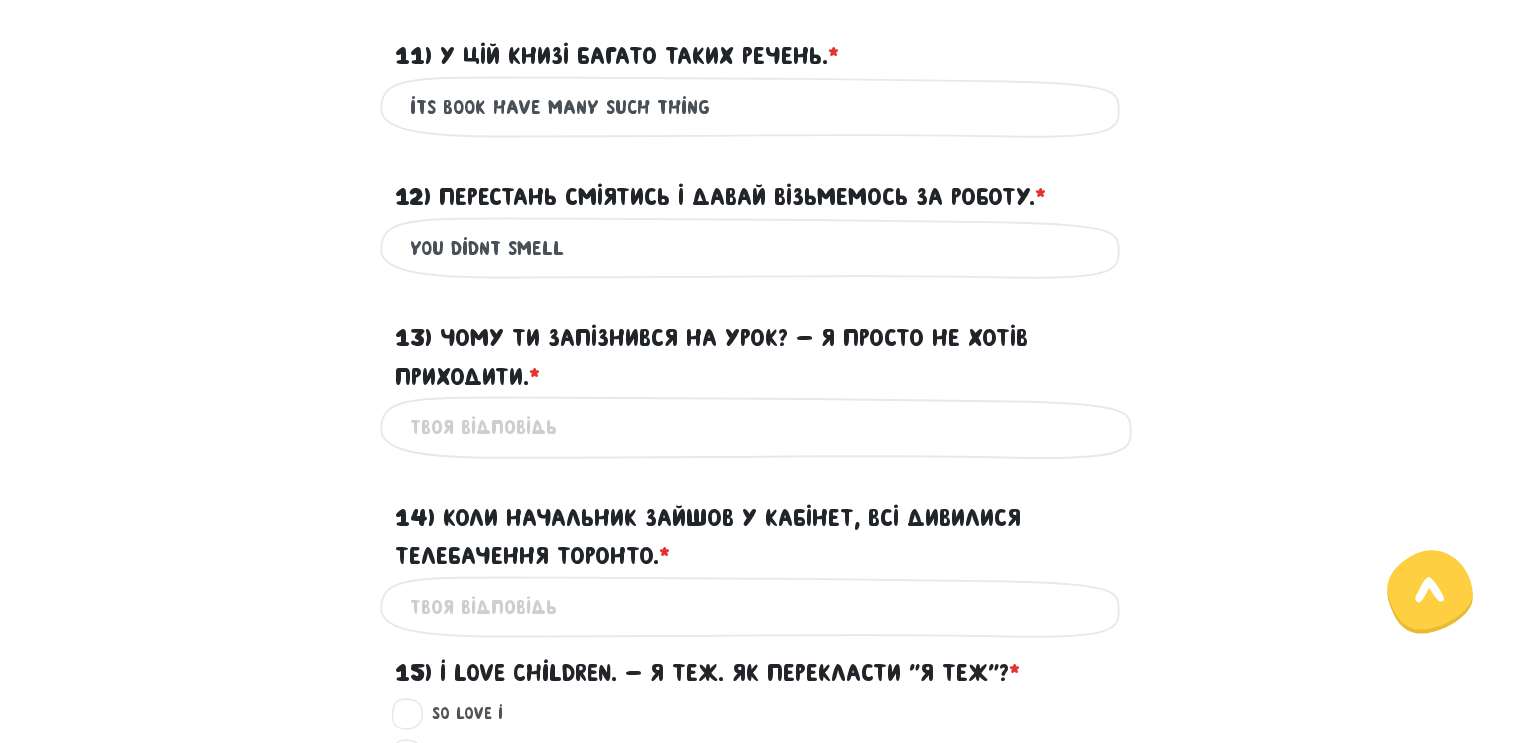 drag, startPoint x: 499, startPoint y: 246, endPoint x: 452, endPoint y: 246, distance: 47 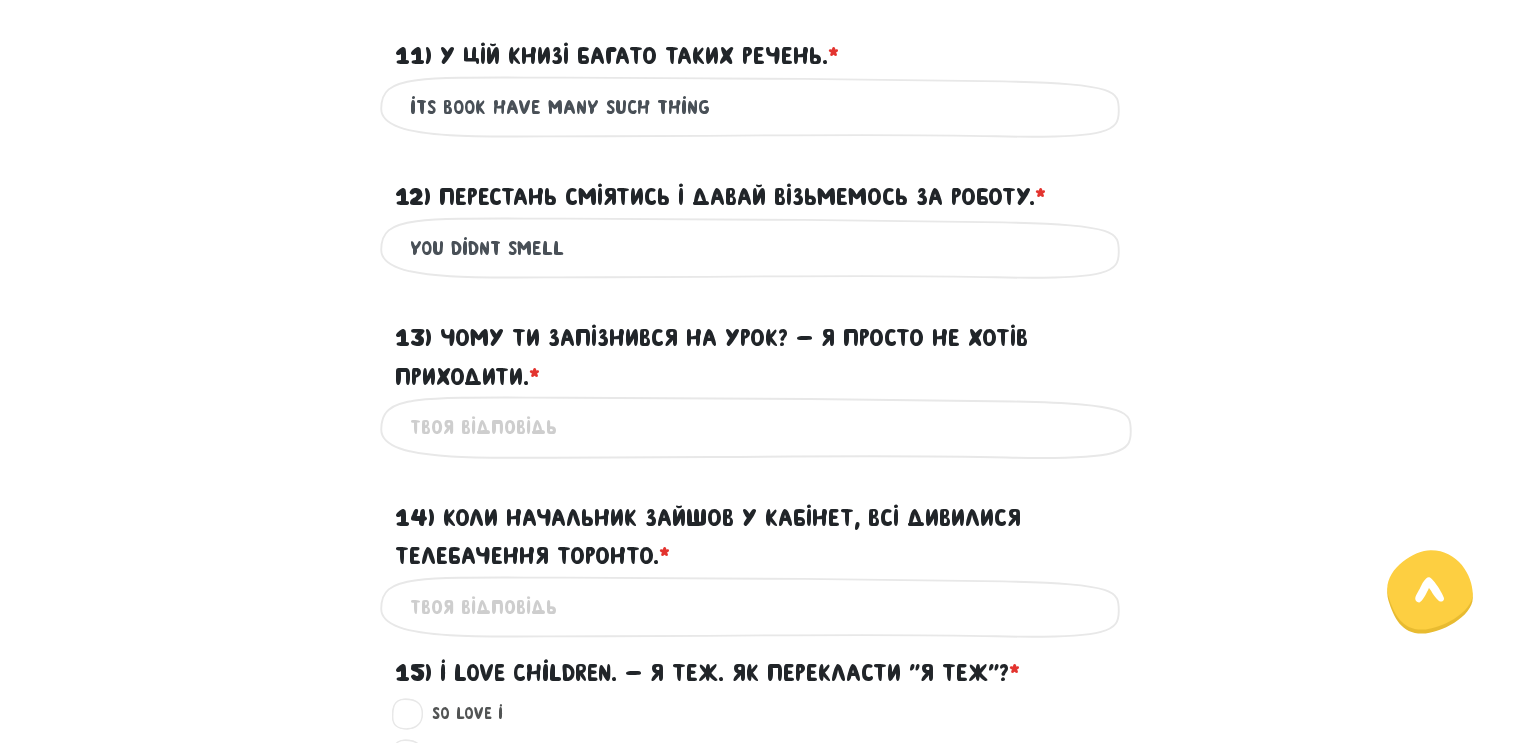click on "You didnt smell" at bounding box center (760, 248) 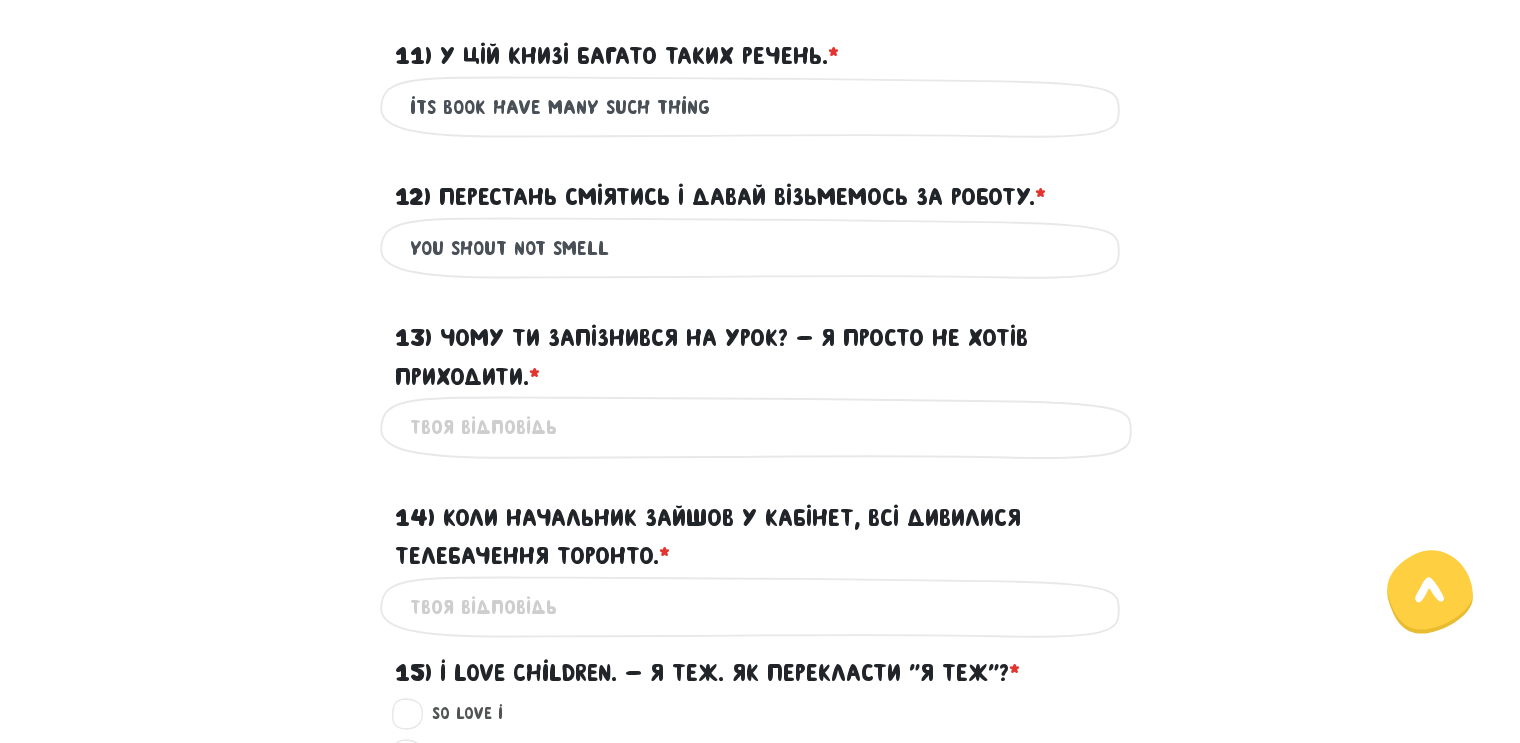 click on "You shout not smell" at bounding box center [760, 248] 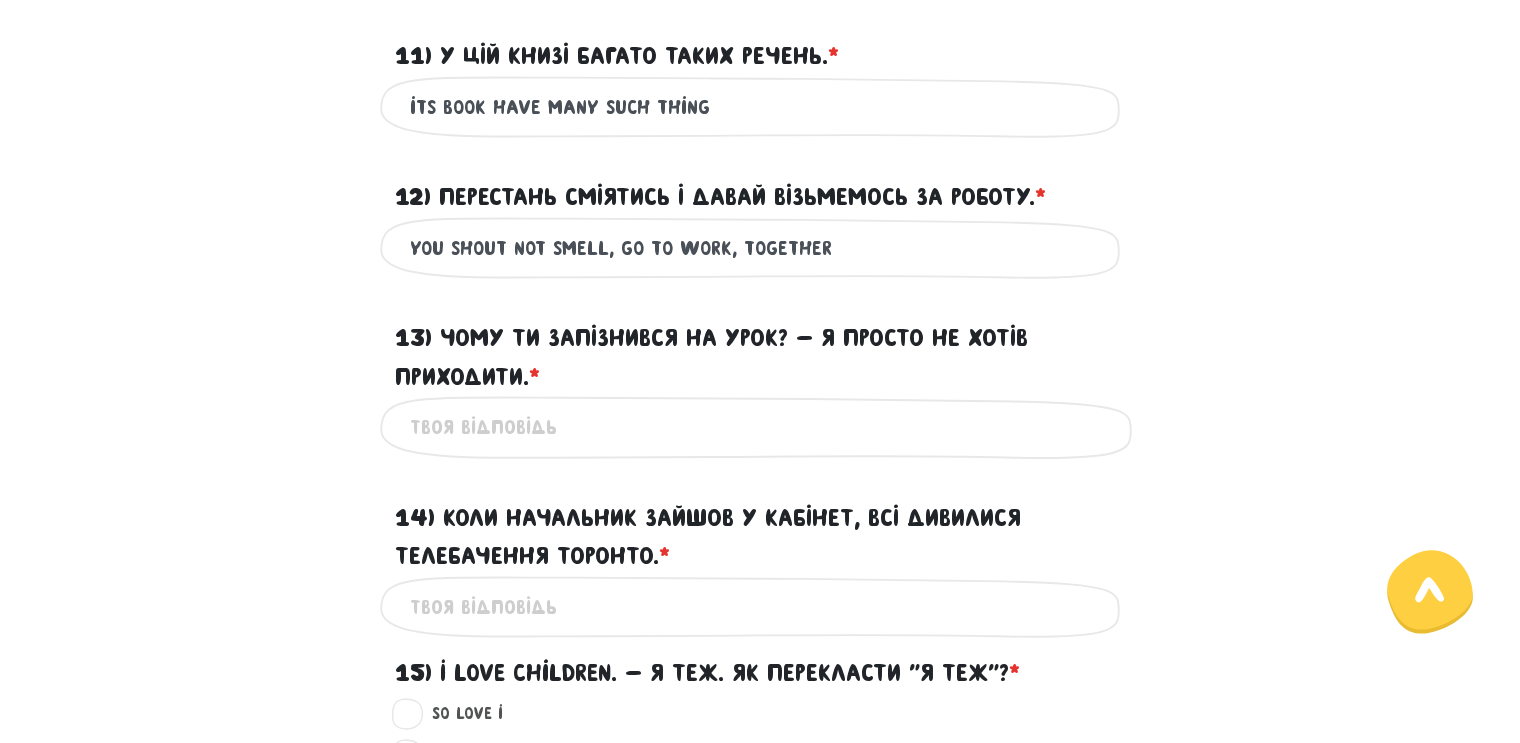 click on "You shout not smell, go to work, together
Це обов'язкове поле" at bounding box center [760, 248] 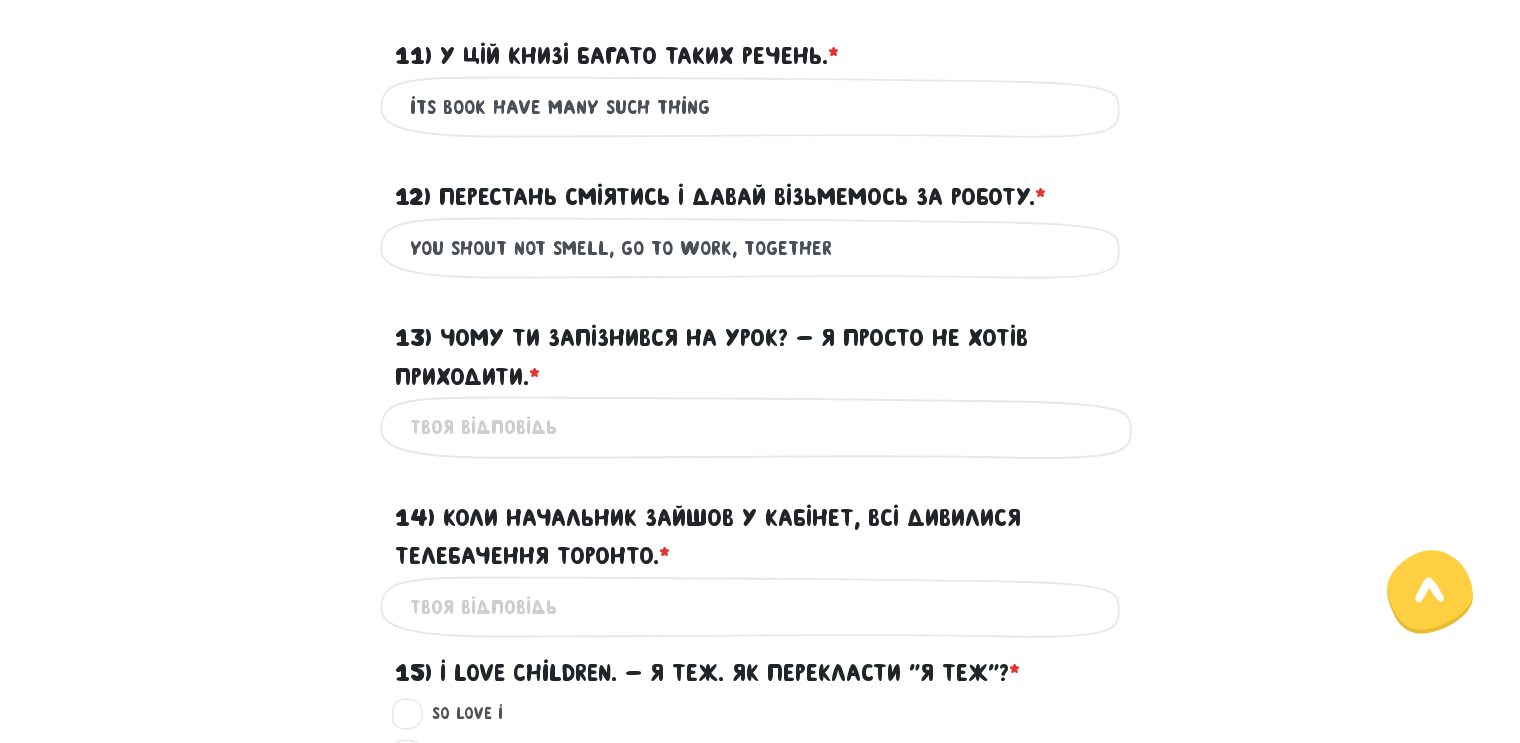 scroll, scrollTop: 1459, scrollLeft: 0, axis: vertical 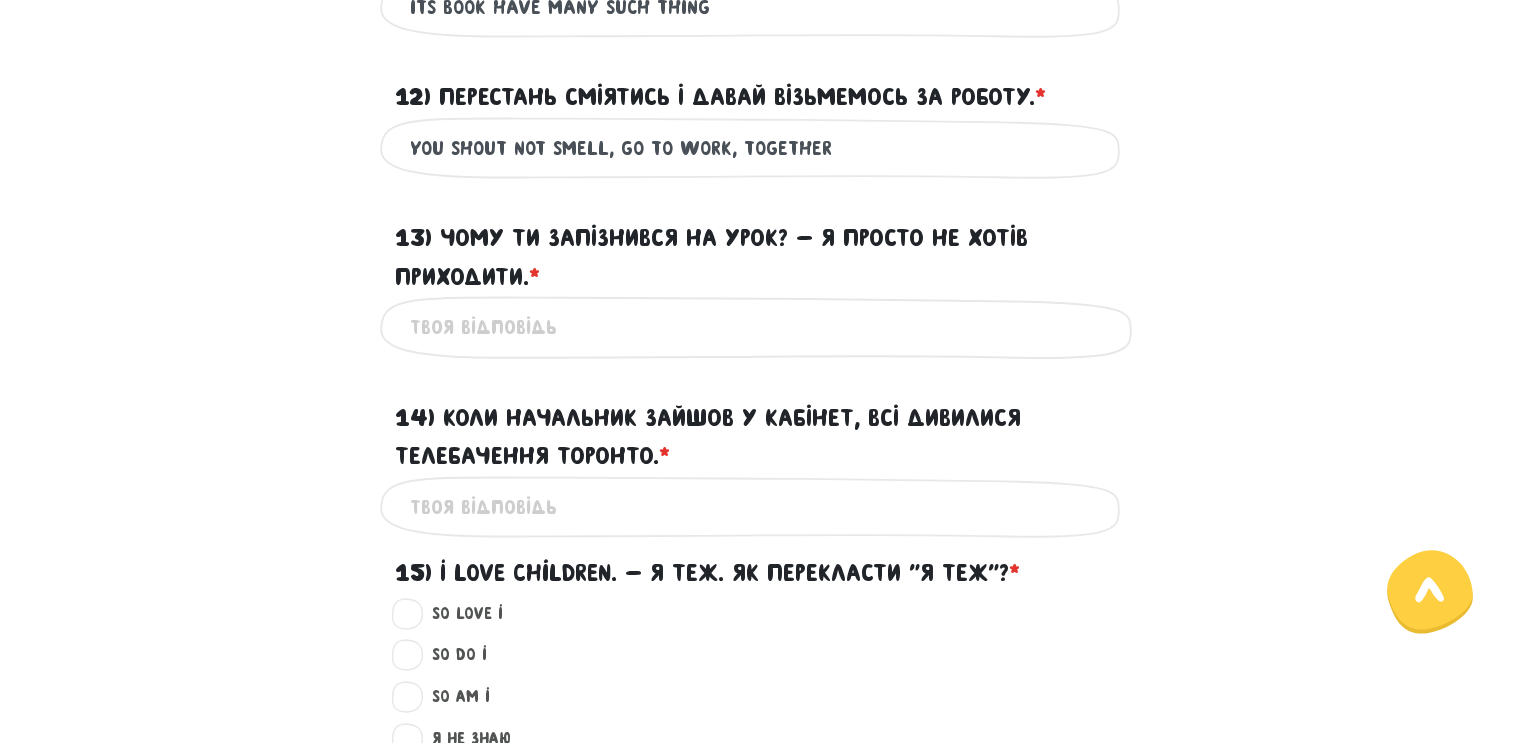 click on "You shout not smell, go to work, together" at bounding box center (760, 148) 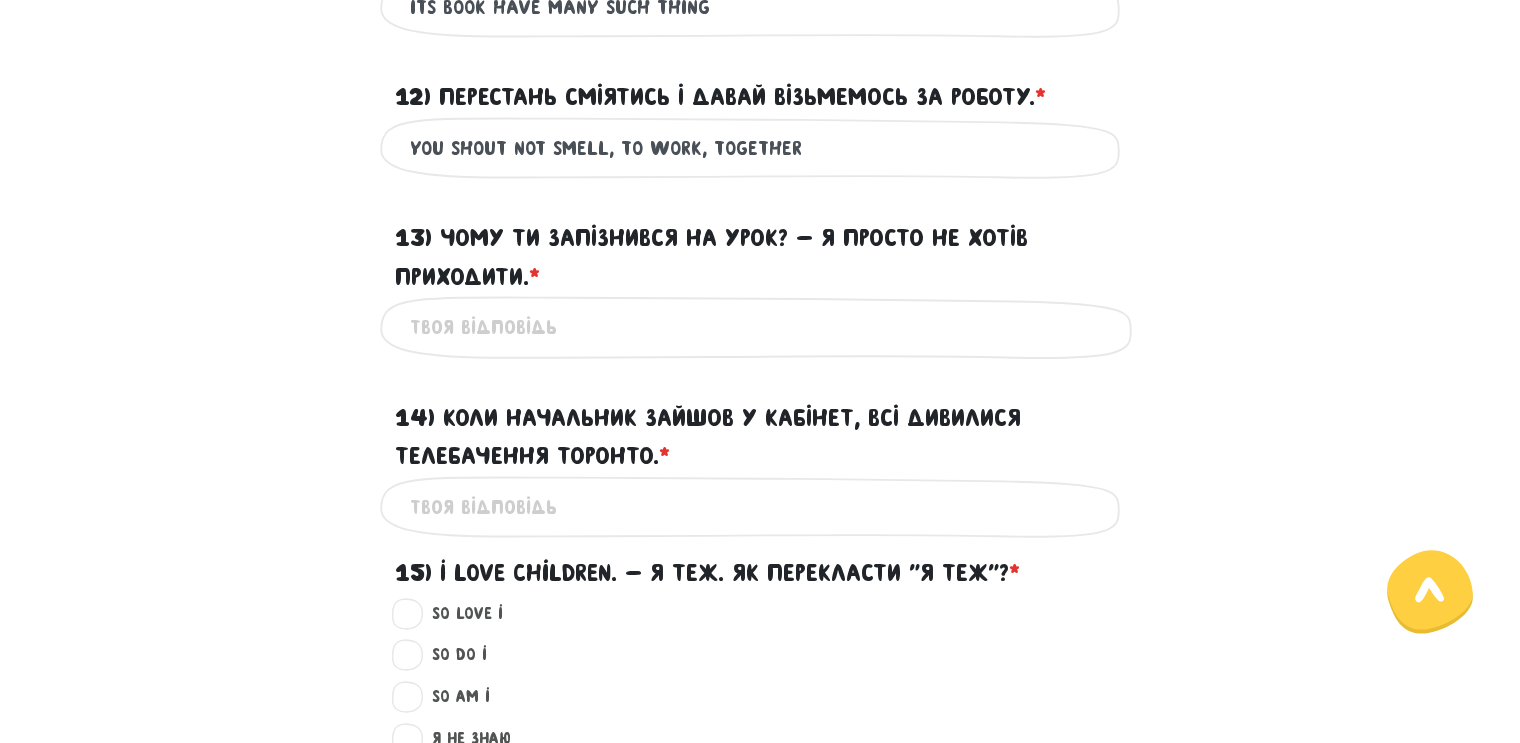 click on "You shout not smell, to work, together" at bounding box center [760, 148] 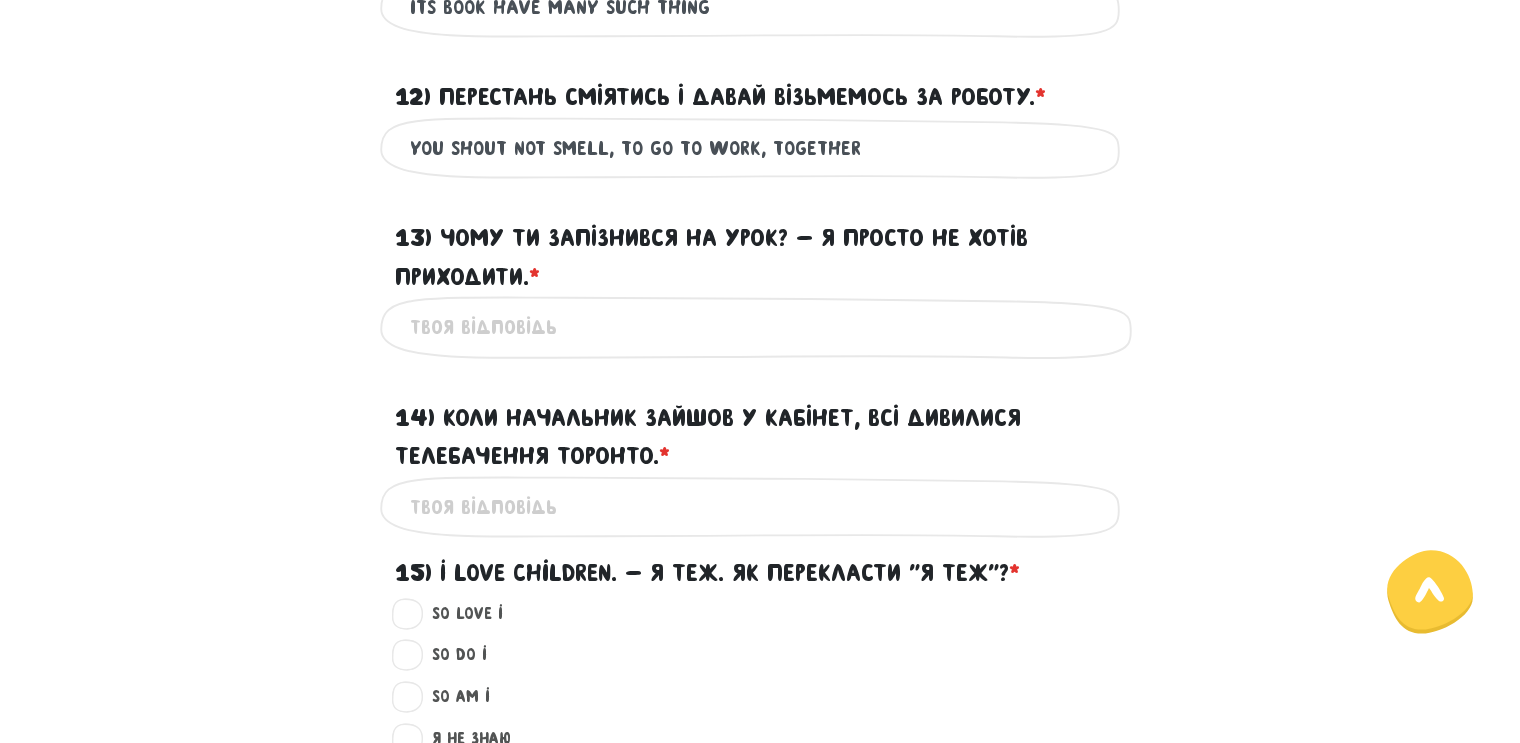 click on "You shout not smell, to go to work, together" at bounding box center (760, 148) 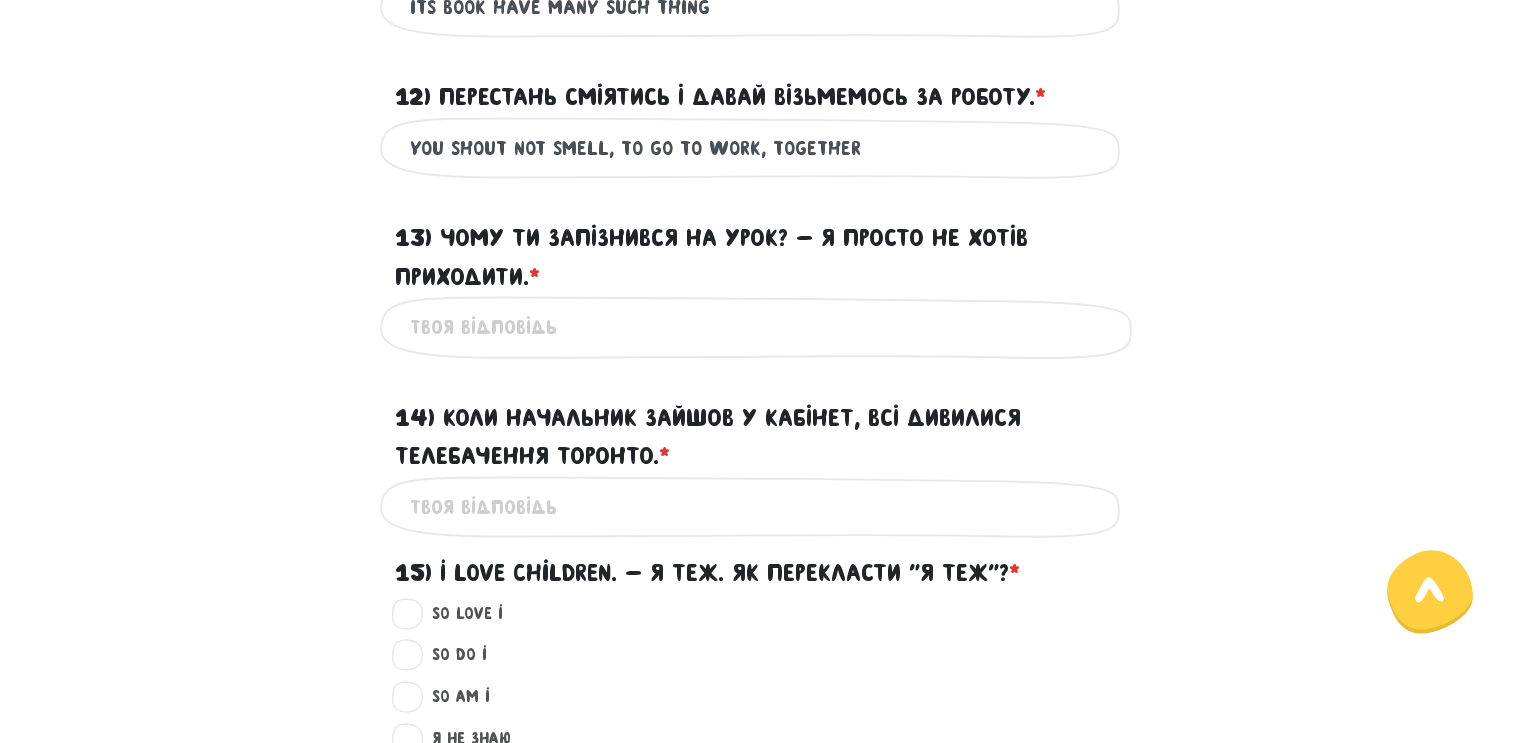 type on "You shout not smell, to go to work, together" 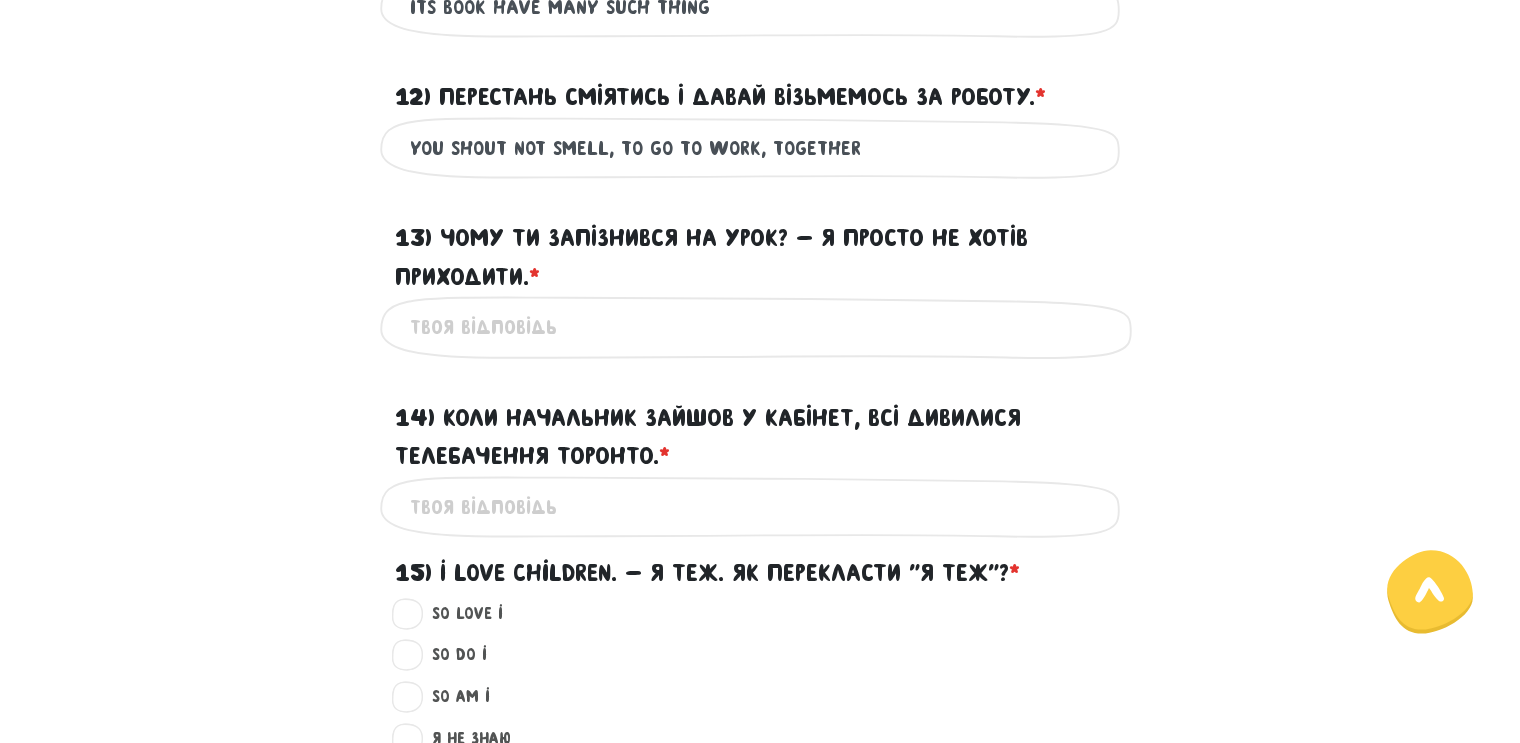 click on "13) Чому ти запізнився на урок? - Я просто не хотів приходити. *
?" at bounding box center [760, 327] 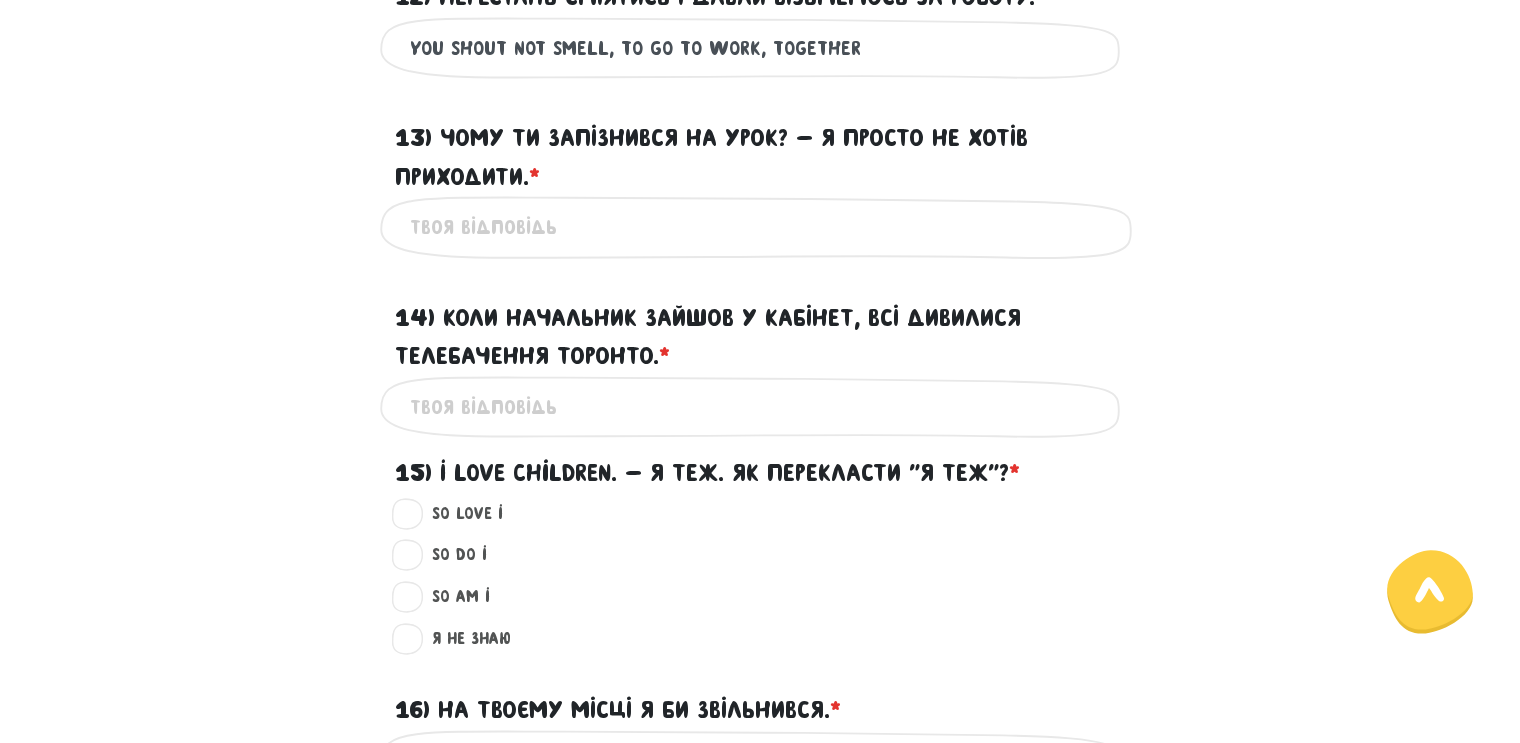 click on "13) Чому ти запізнився на урок? - Я просто не хотів приходити. *
?" at bounding box center [760, 227] 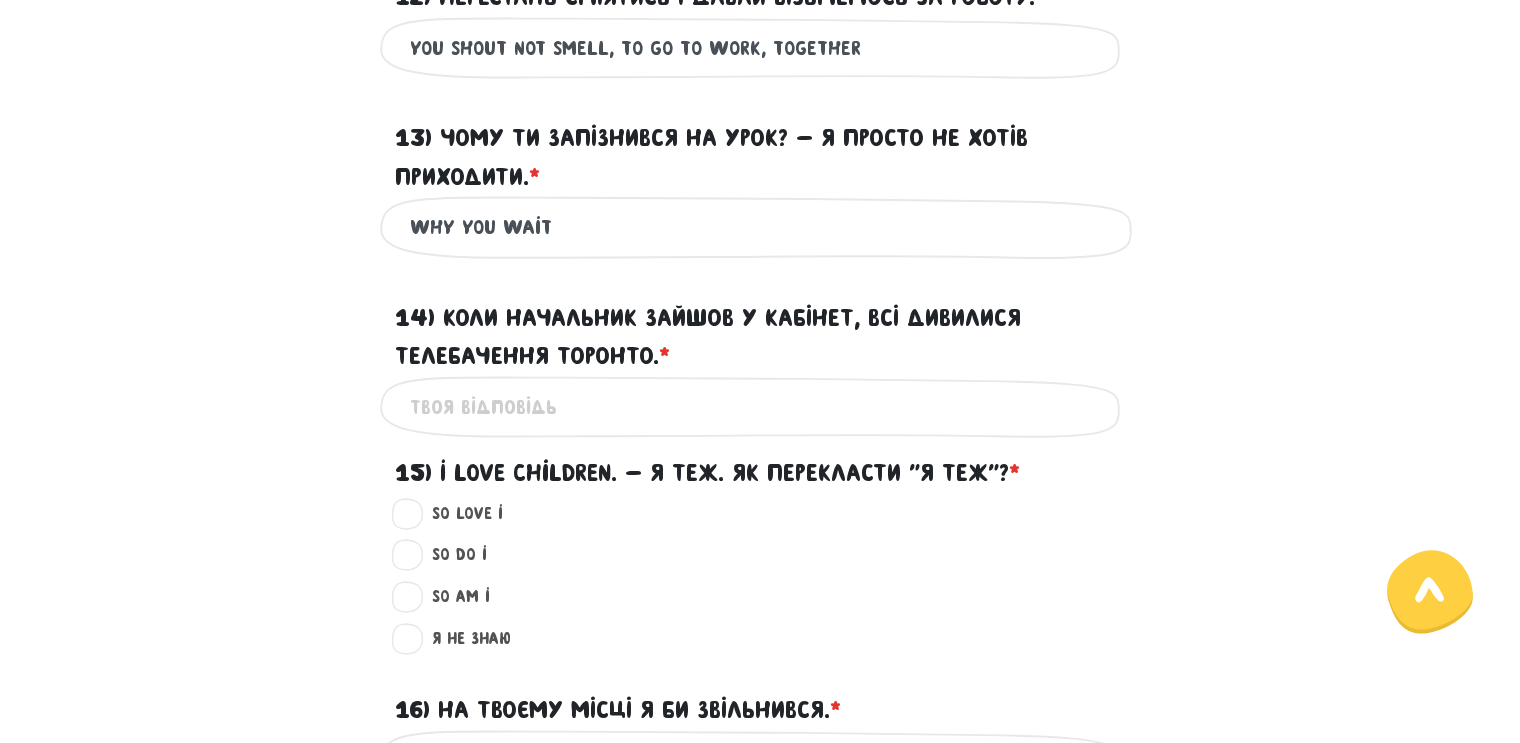 drag, startPoint x: 544, startPoint y: 218, endPoint x: 510, endPoint y: 229, distance: 35.735138 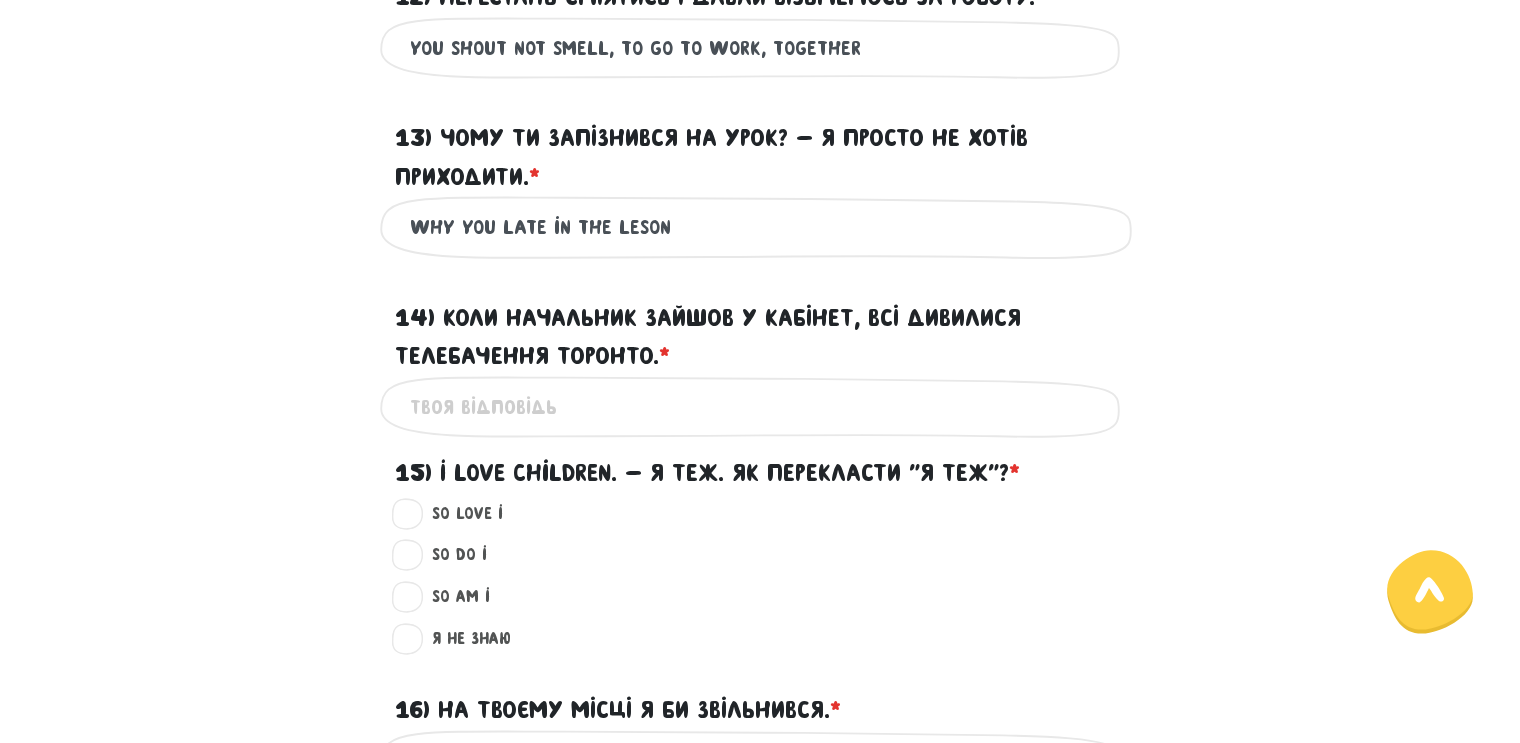 drag, startPoint x: 507, startPoint y: 229, endPoint x: 544, endPoint y: 229, distance: 37 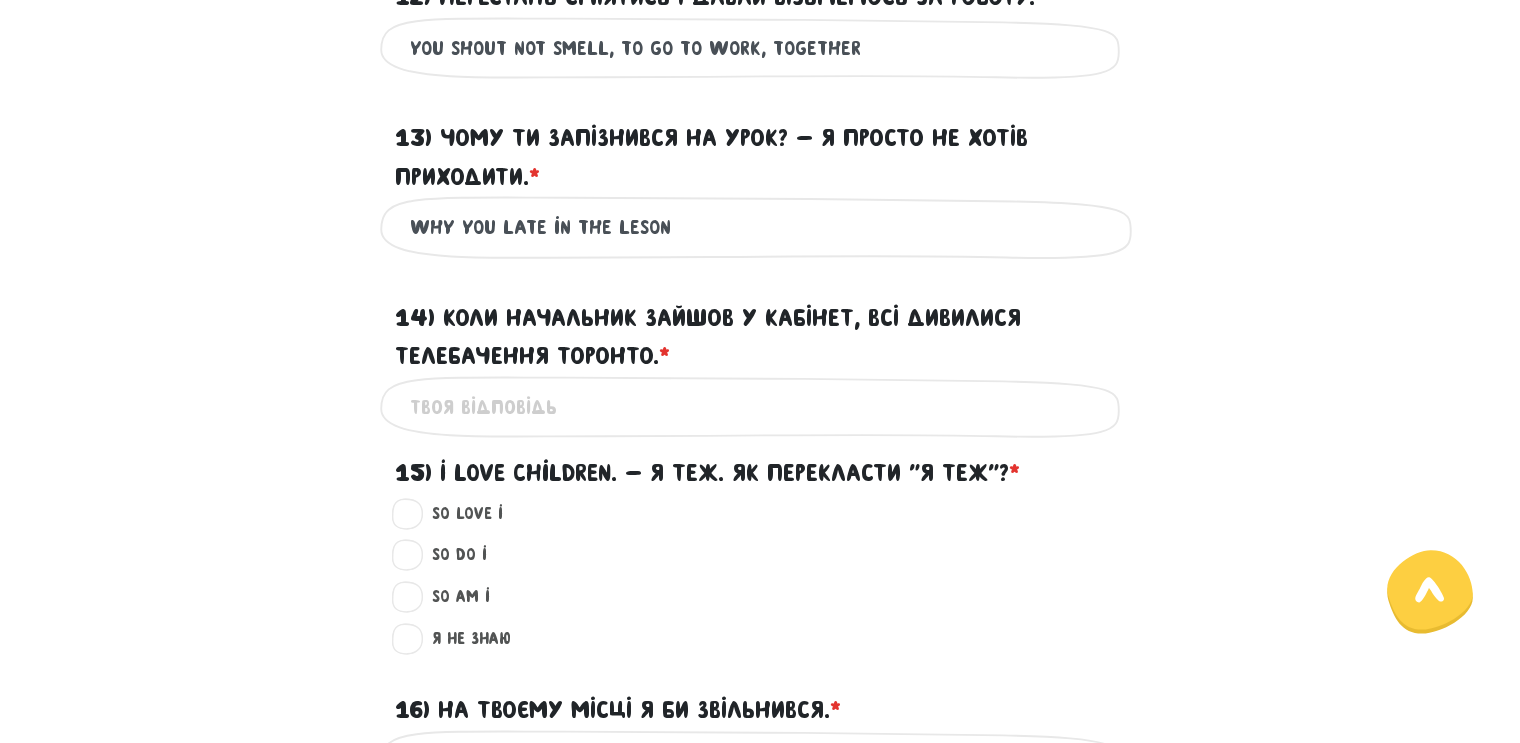 click on "Why you late in the leson" at bounding box center (760, 227) 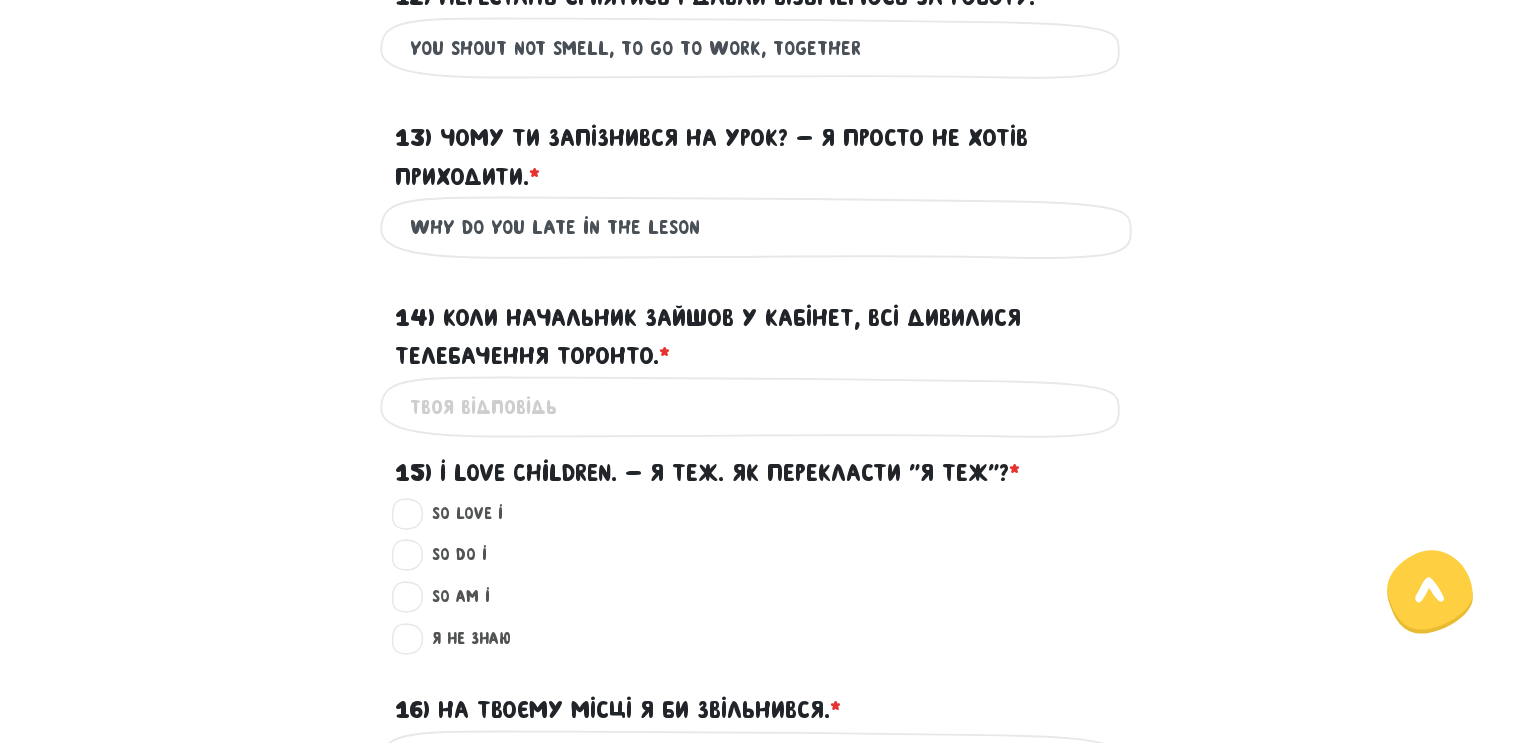 scroll, scrollTop: 1659, scrollLeft: 0, axis: vertical 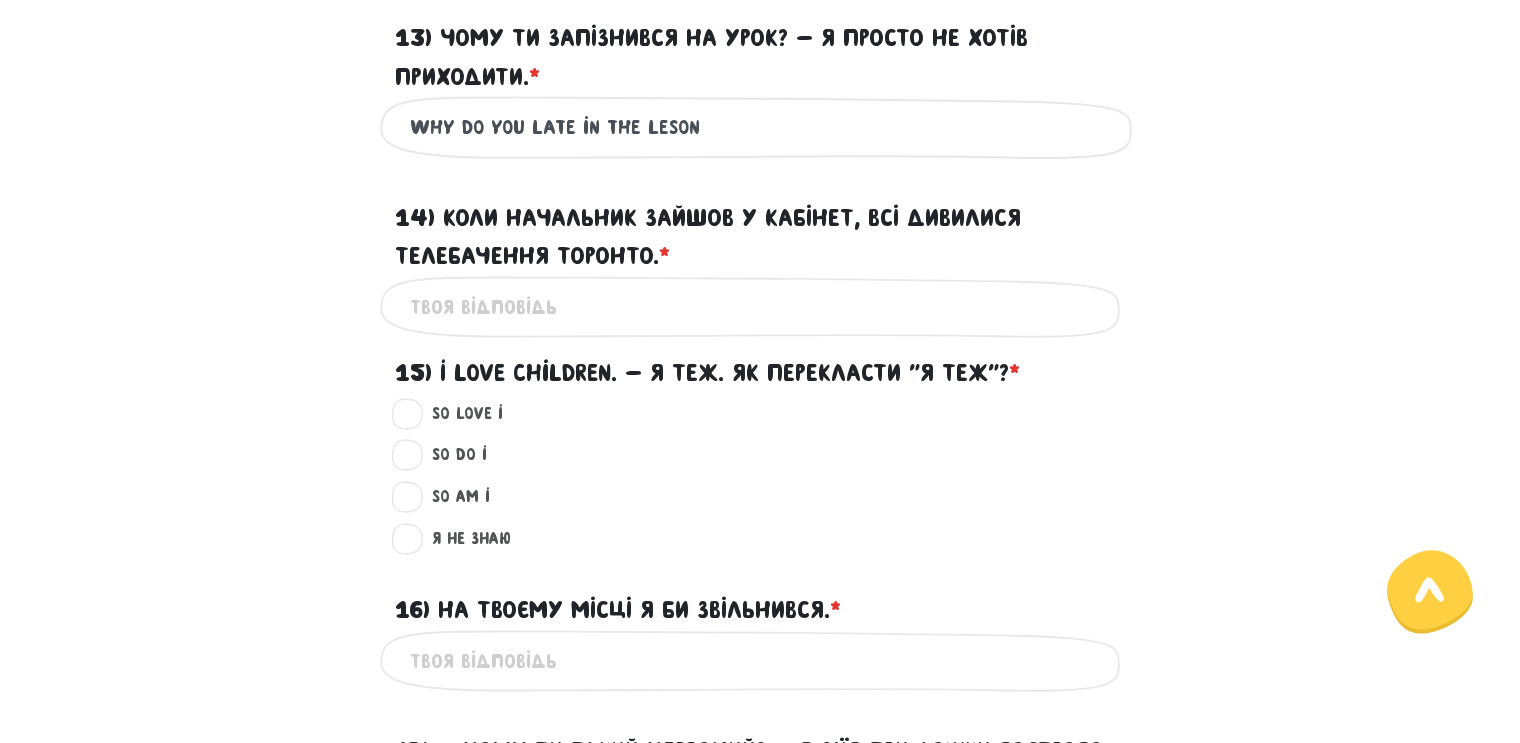 type on "Why do you late in the leson" 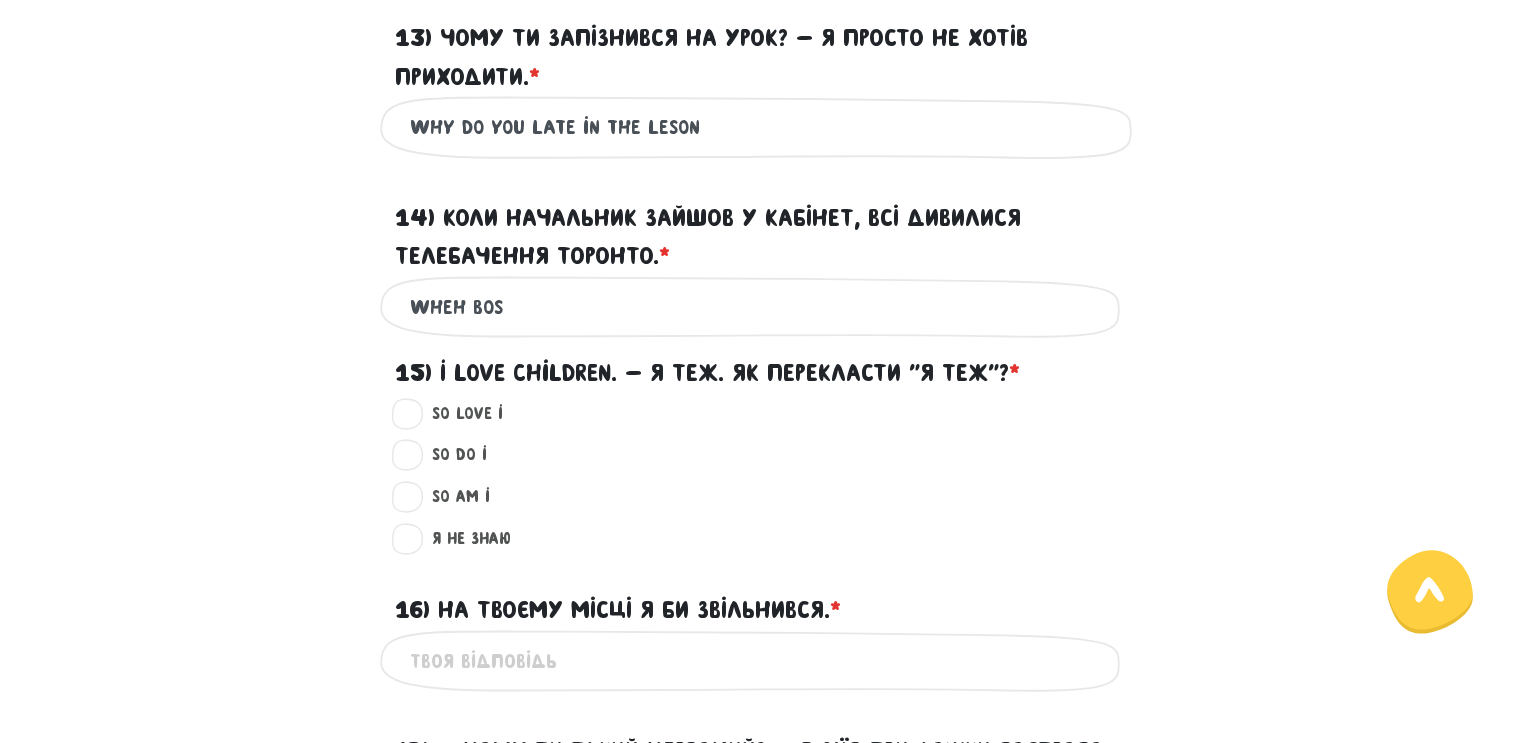 click on "Wheh bos" at bounding box center [760, 307] 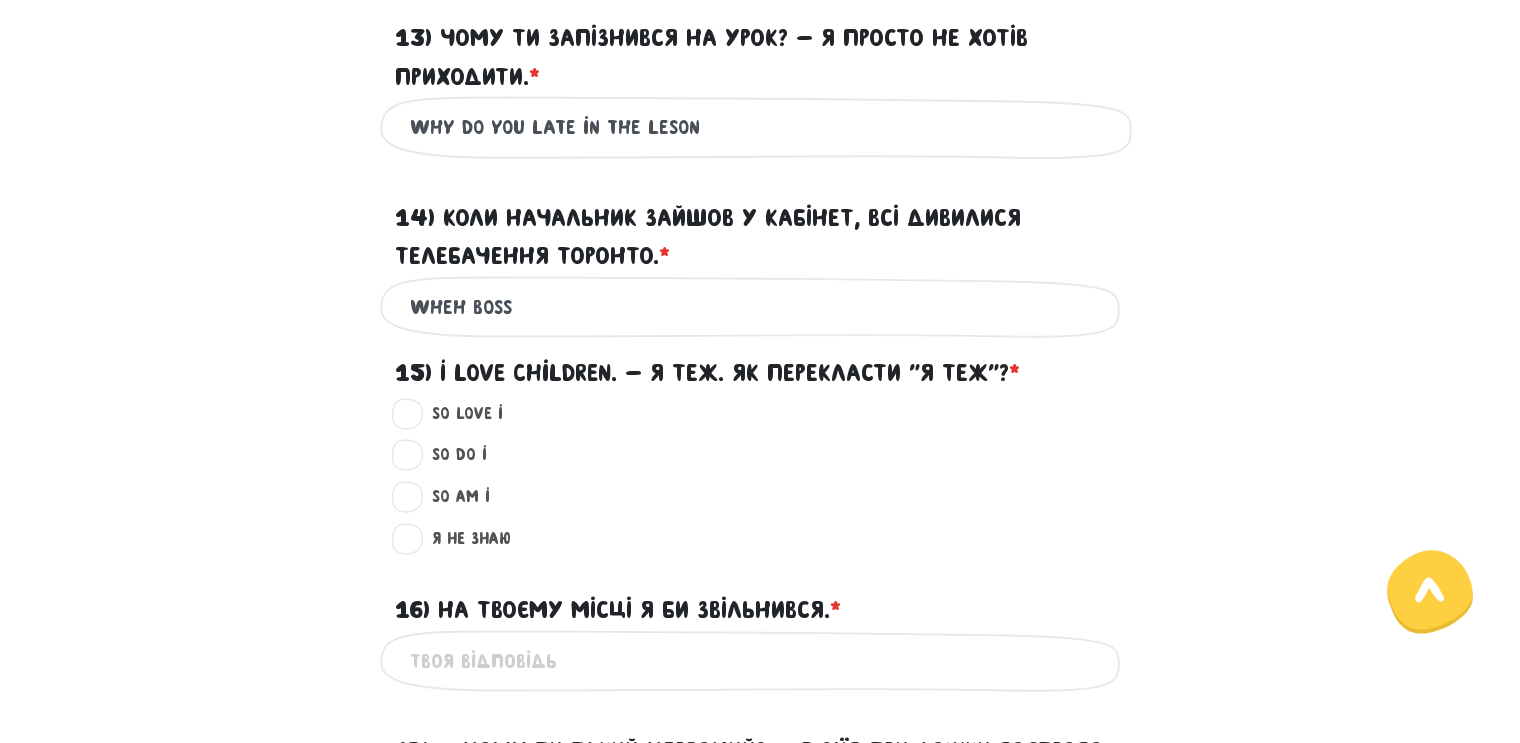 click on "Wheh boss" at bounding box center [760, 307] 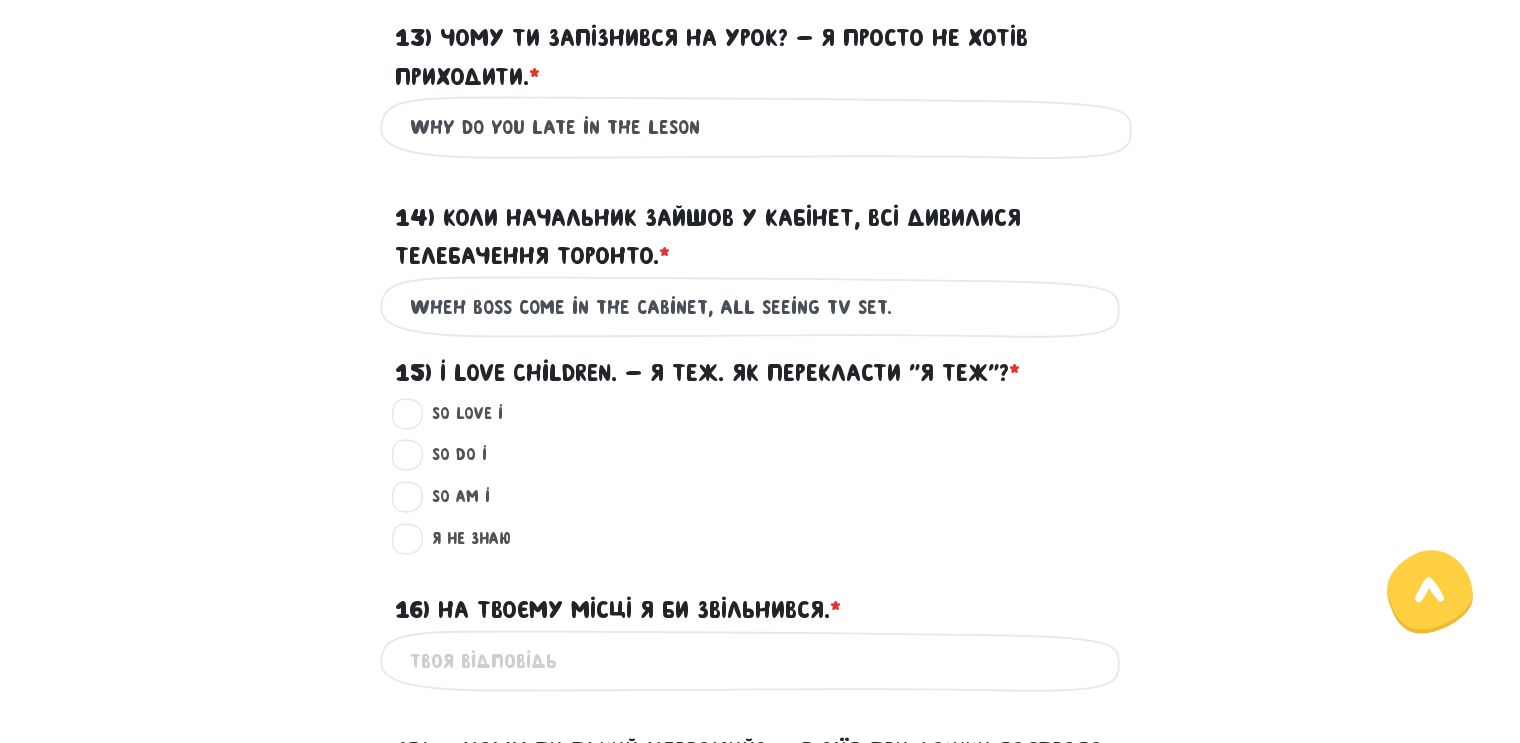 drag, startPoint x: 841, startPoint y: 306, endPoint x: 872, endPoint y: 312, distance: 31.575306 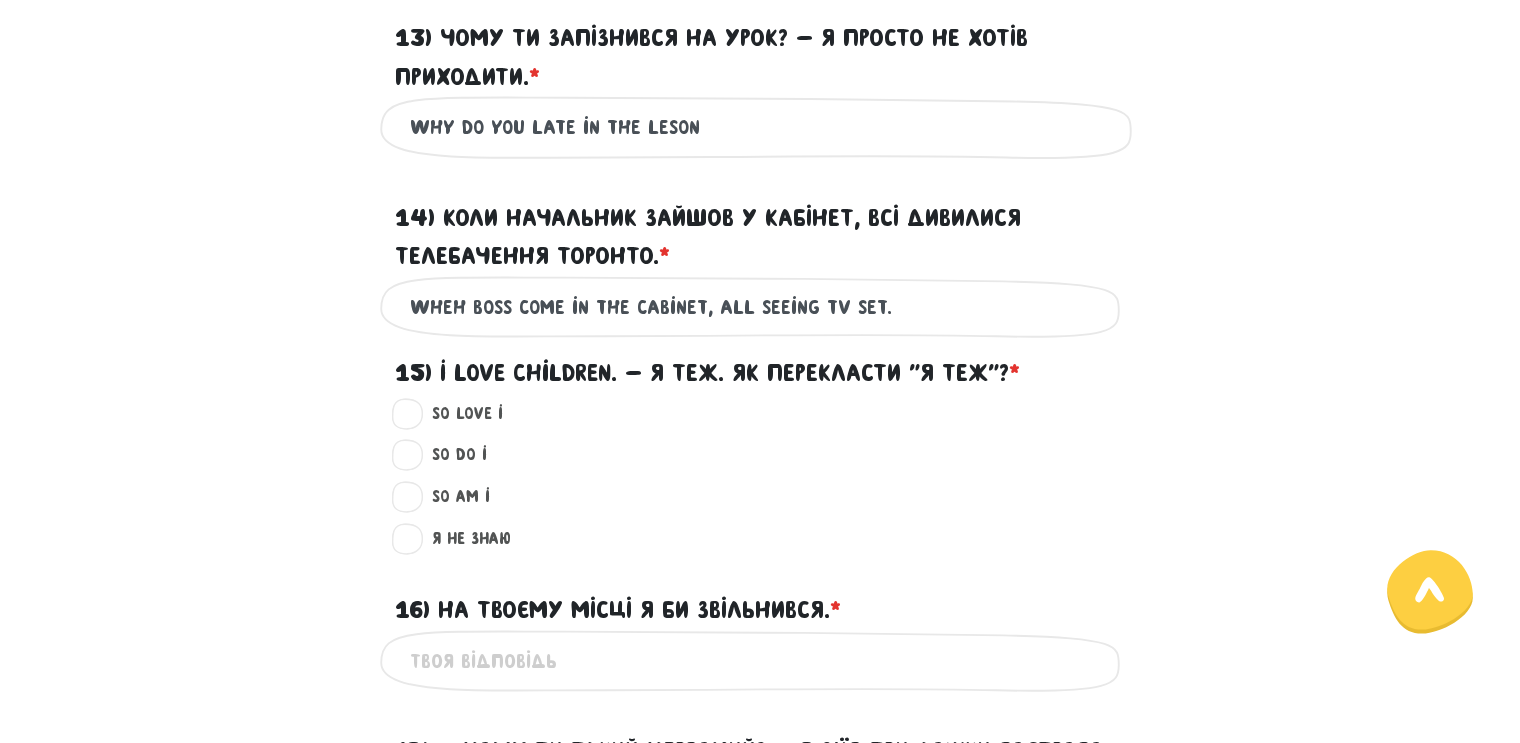 click on "Wheh boss come in the cabinet, all seeing TV set." at bounding box center [760, 307] 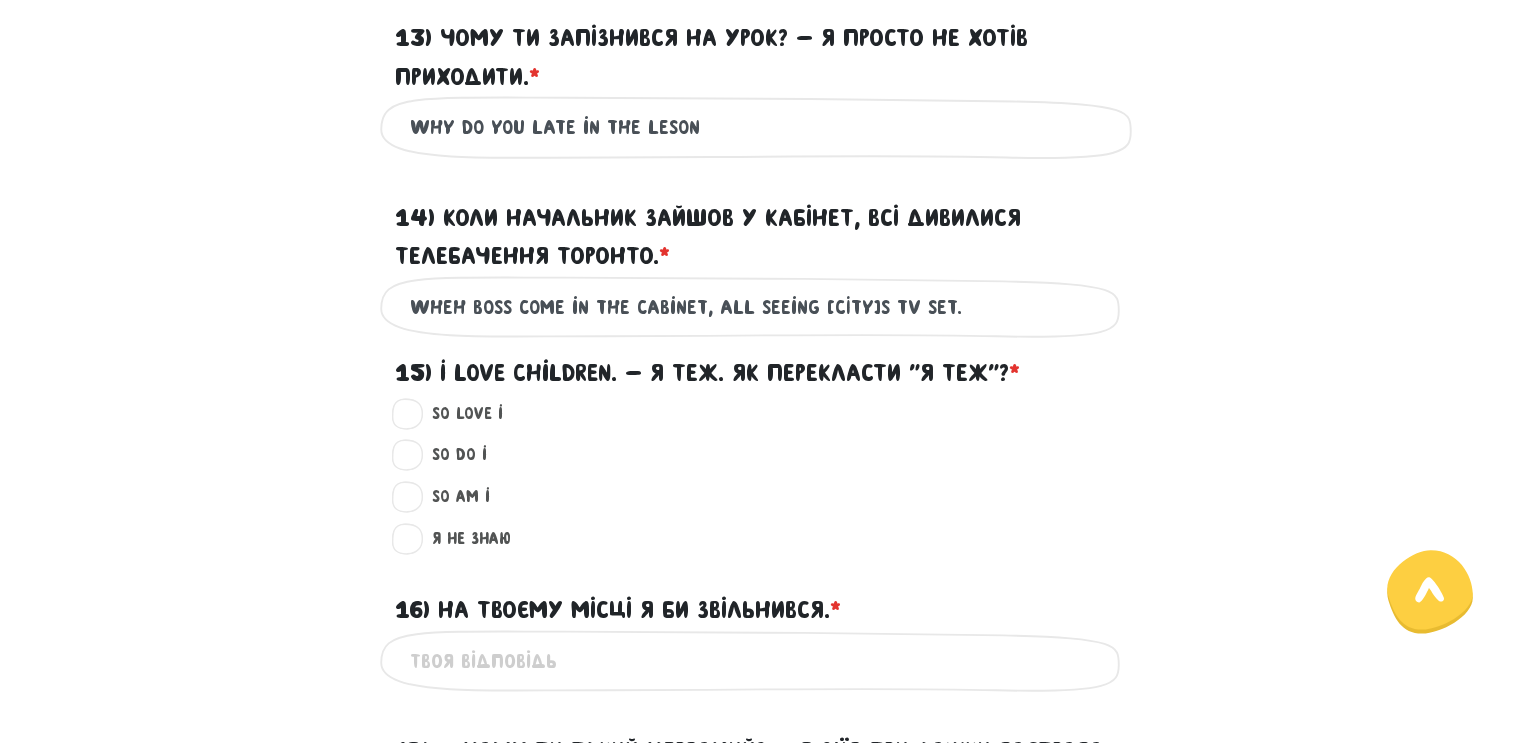click on "Wheh boss come in the cabinet, all seeing [CITY]`s TV set." at bounding box center [760, 307] 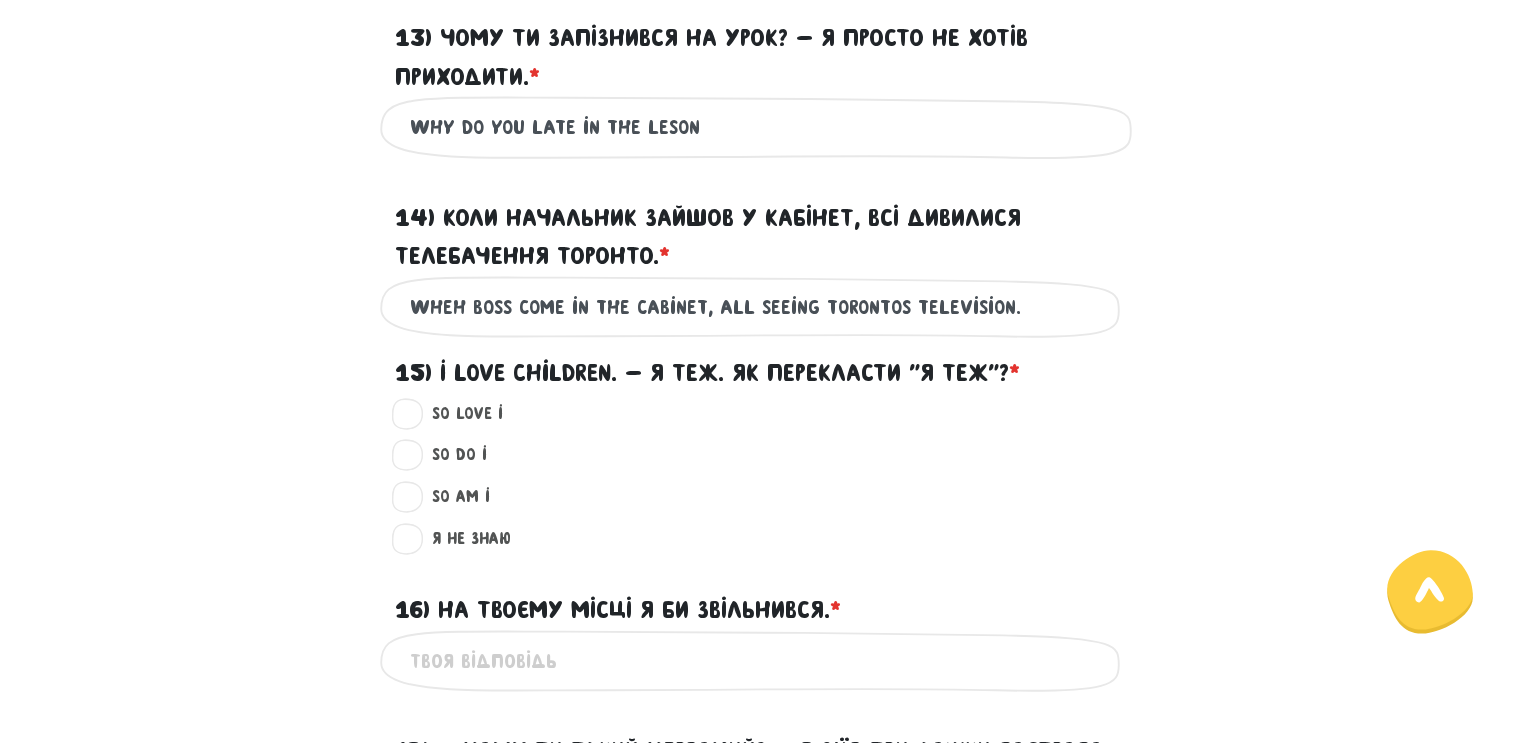 click on "Wheh boss come in the cabinet, all seeing Toronto`s Television." at bounding box center (760, 307) 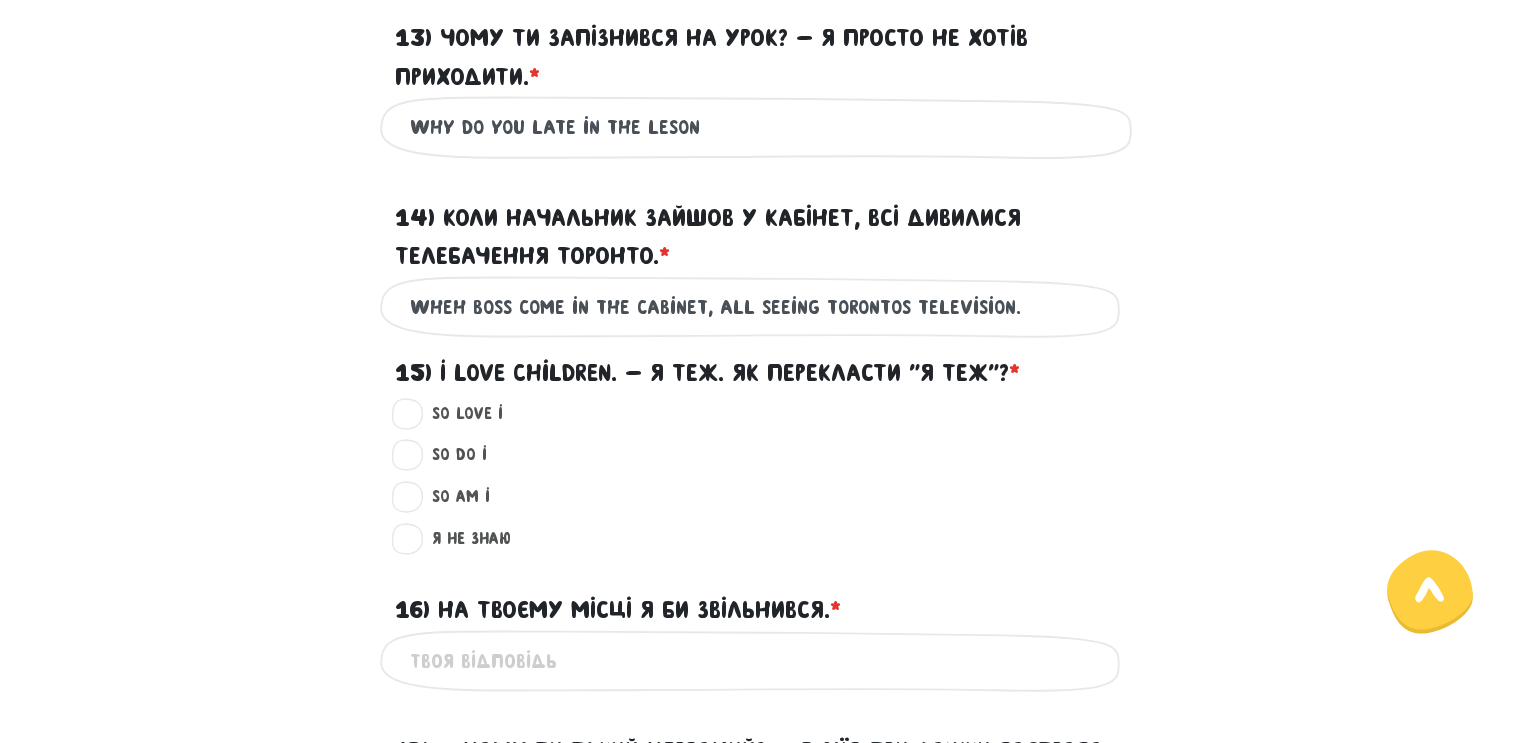 scroll, scrollTop: 1759, scrollLeft: 0, axis: vertical 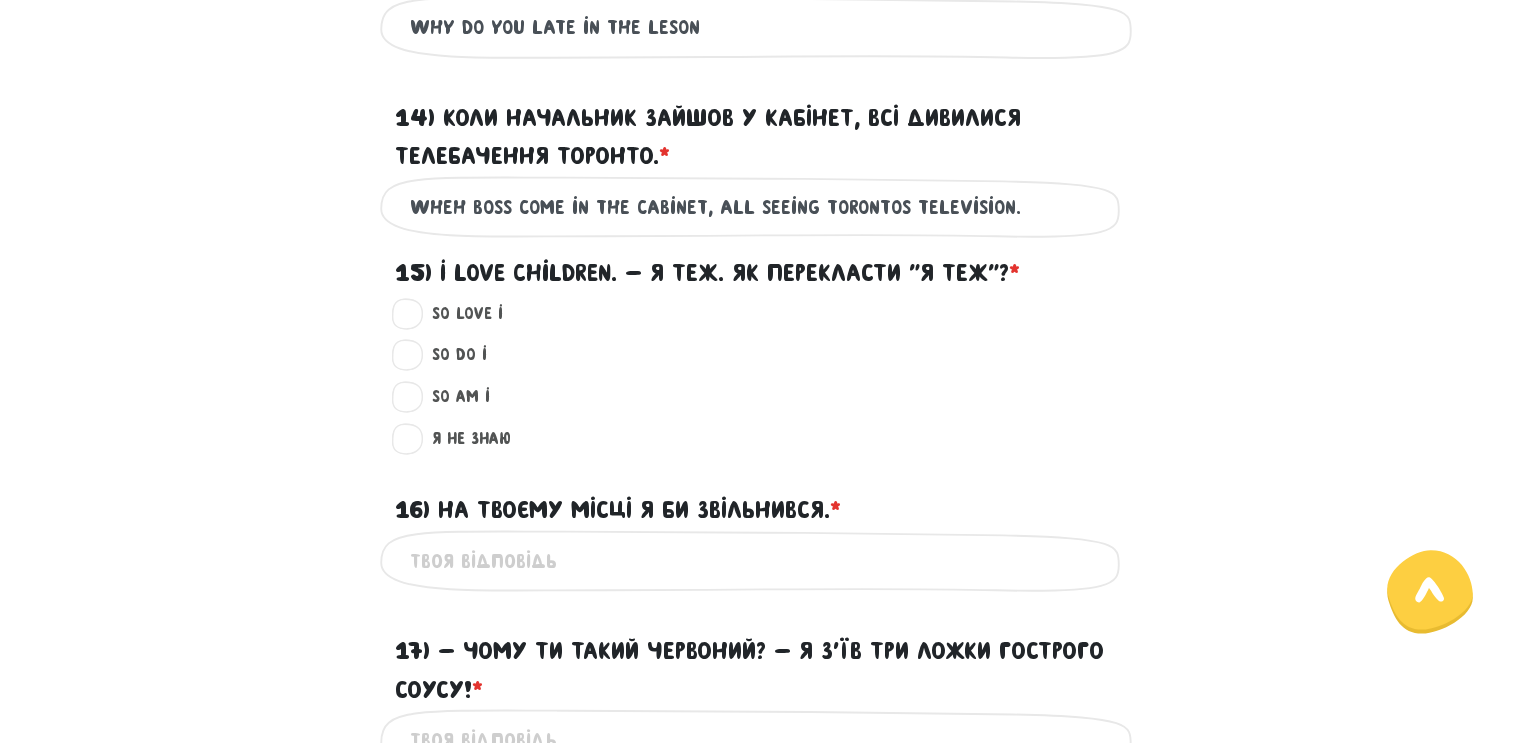 type on "Wheh boss come in the cabinet, all seeing Toronto`s Television." 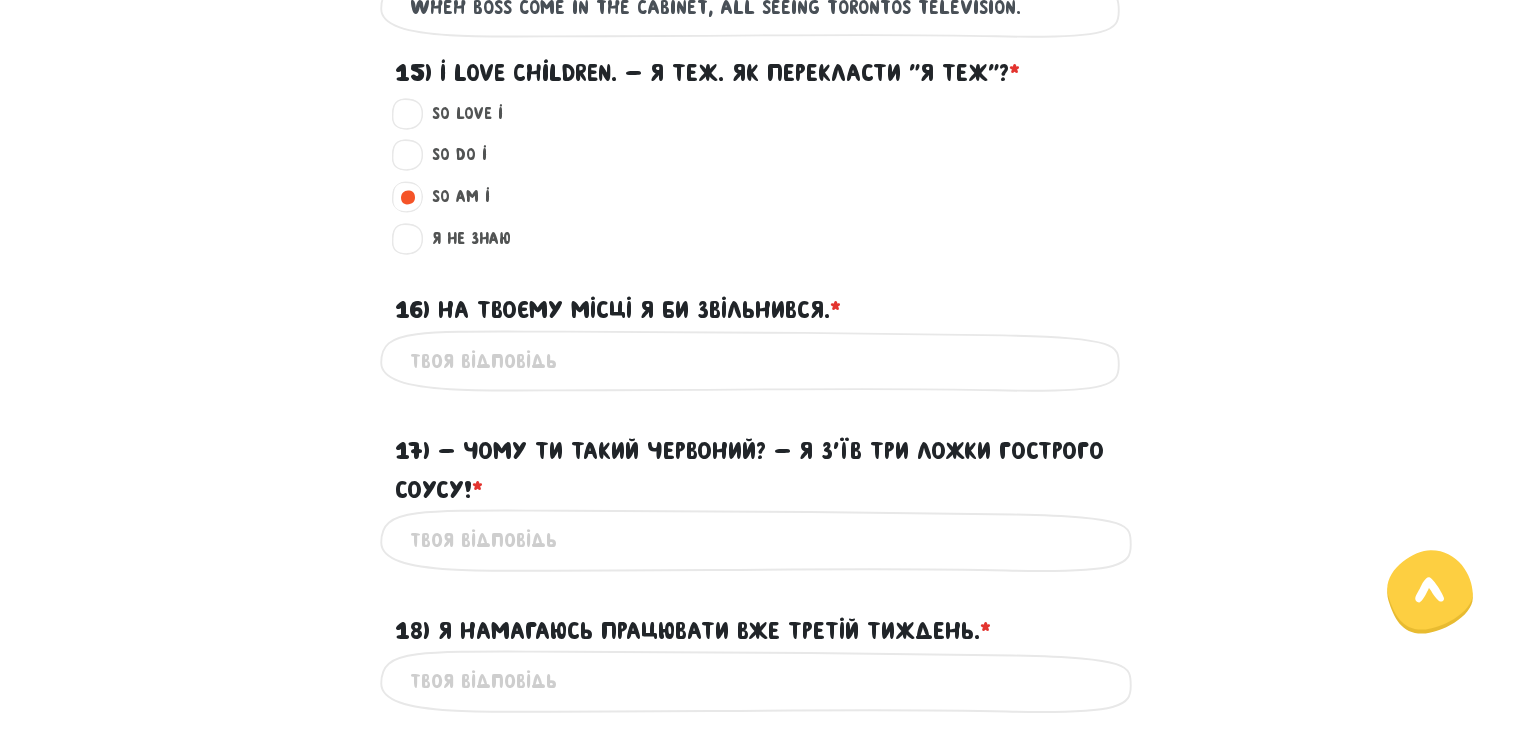 scroll, scrollTop: 2059, scrollLeft: 0, axis: vertical 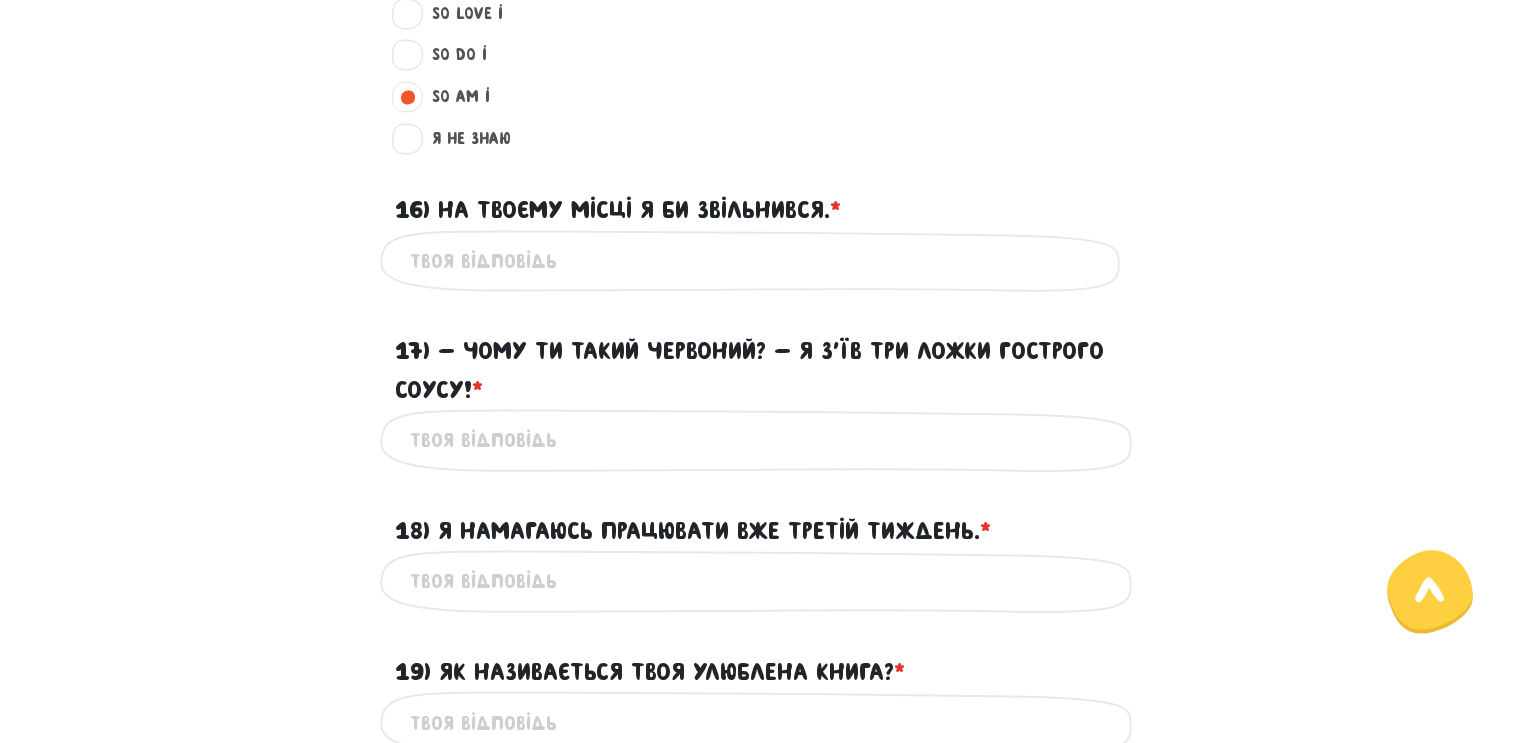 click on "16) На твоєму місці я би звільнився. *
?" at bounding box center (760, 261) 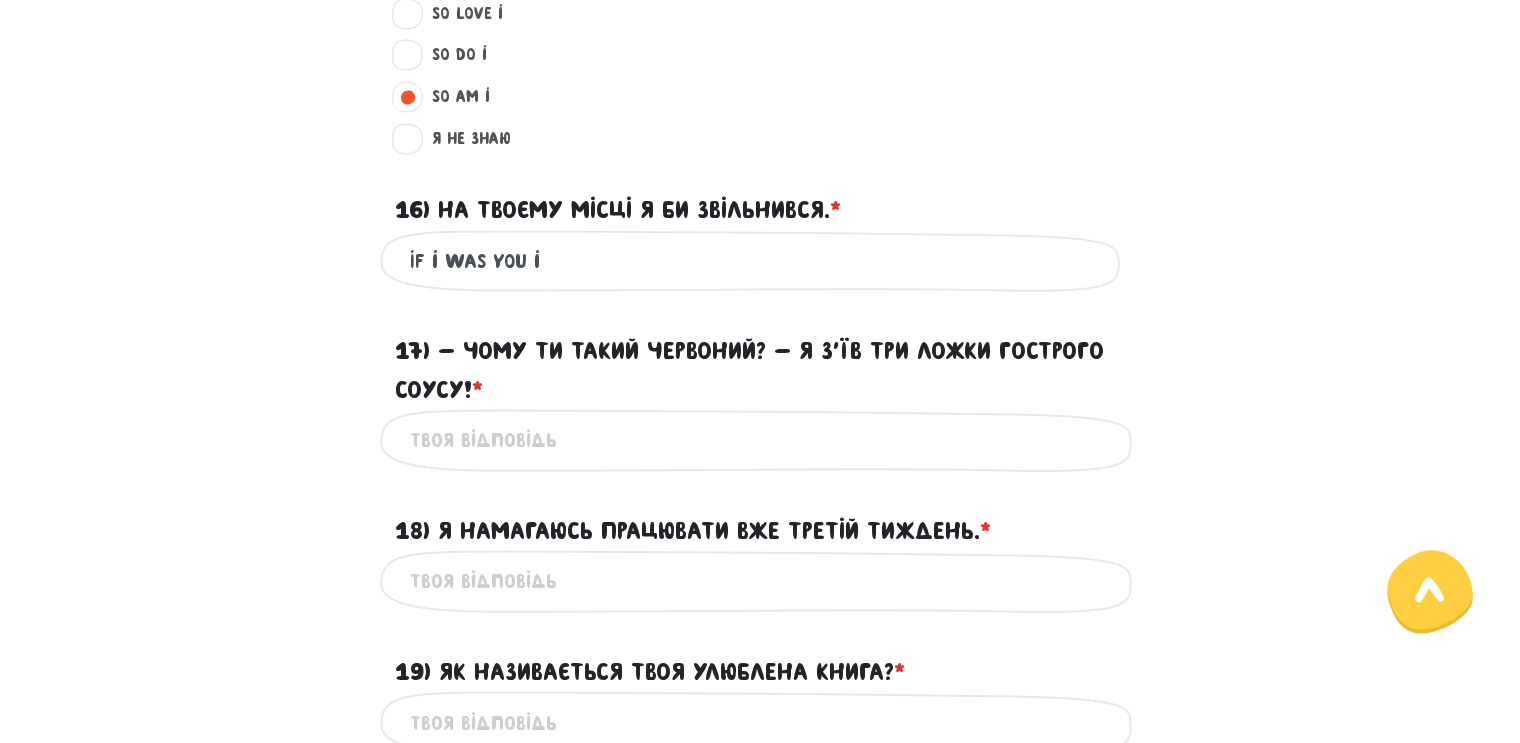 drag, startPoint x: 445, startPoint y: 261, endPoint x: 480, endPoint y: 261, distance: 35 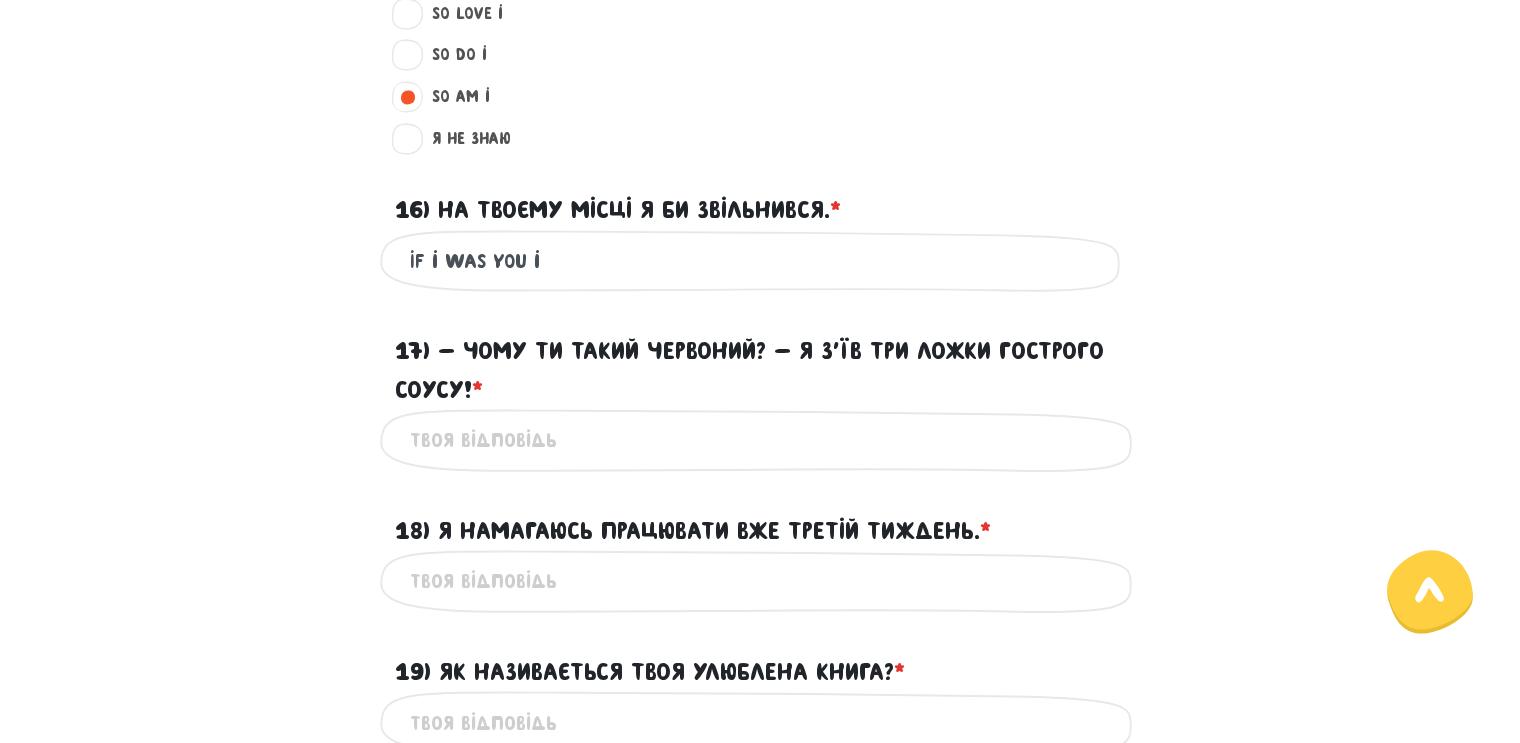 click on "If i was you i" at bounding box center (760, 261) 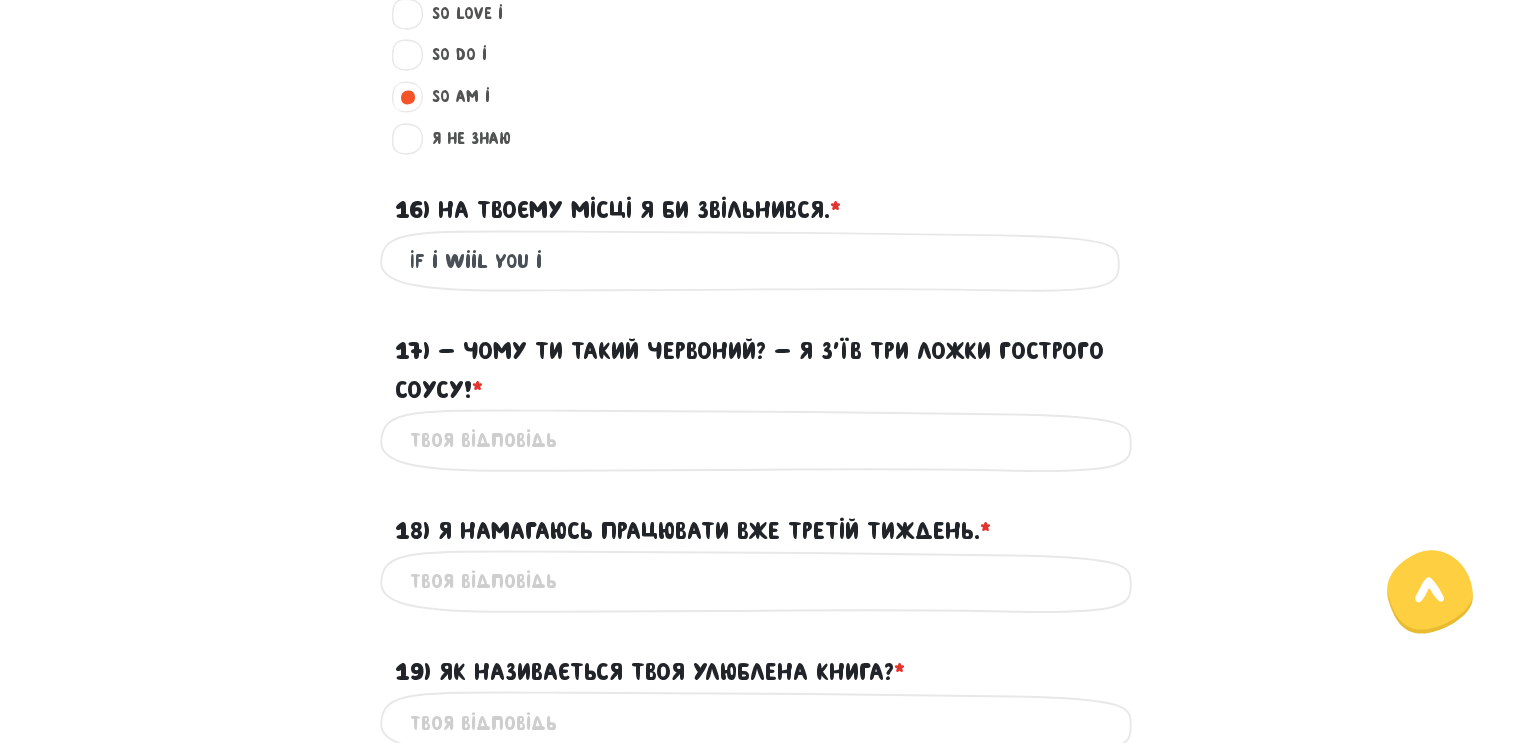 click on "If i wiil you i" at bounding box center (760, 261) 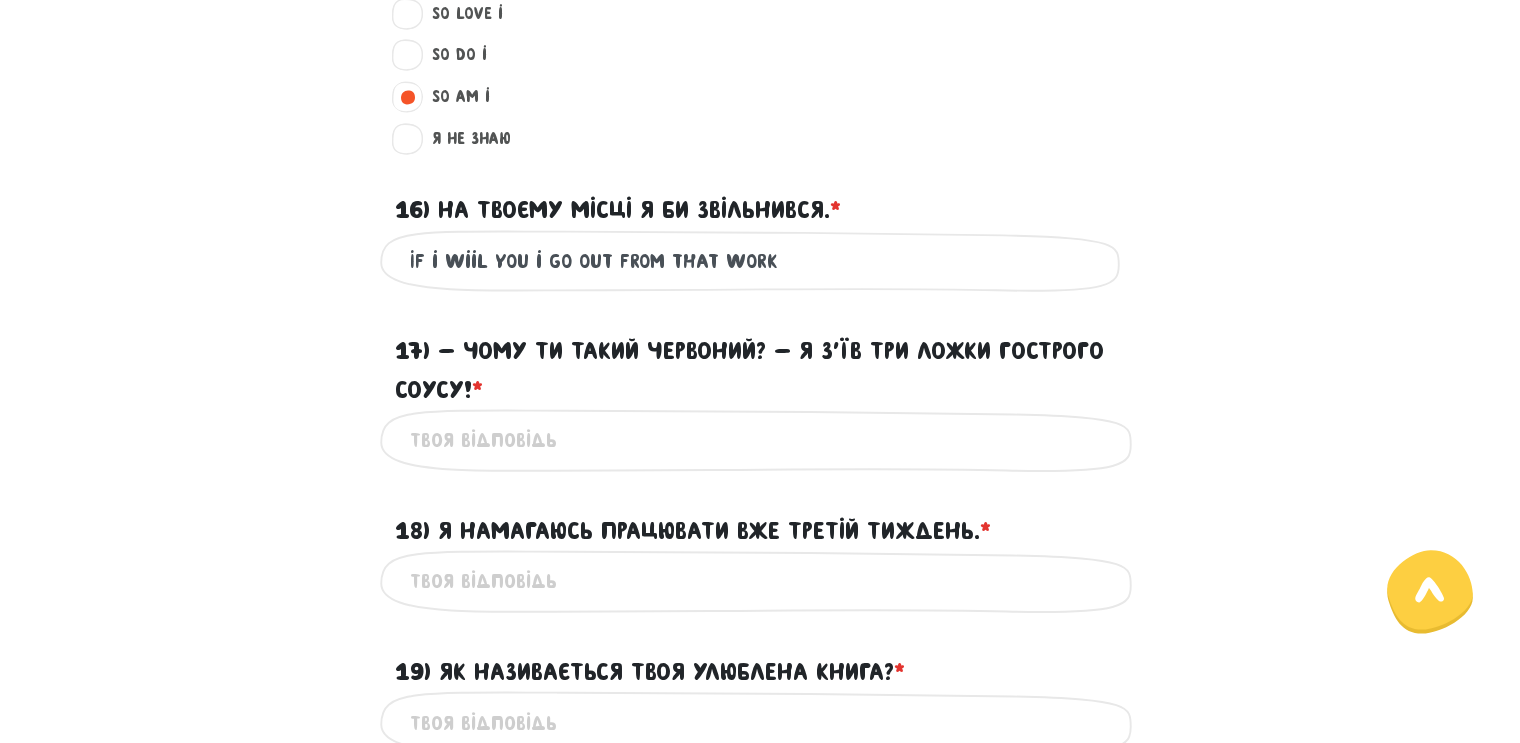 click on "If i wiil you i go out from that work" at bounding box center (760, 261) 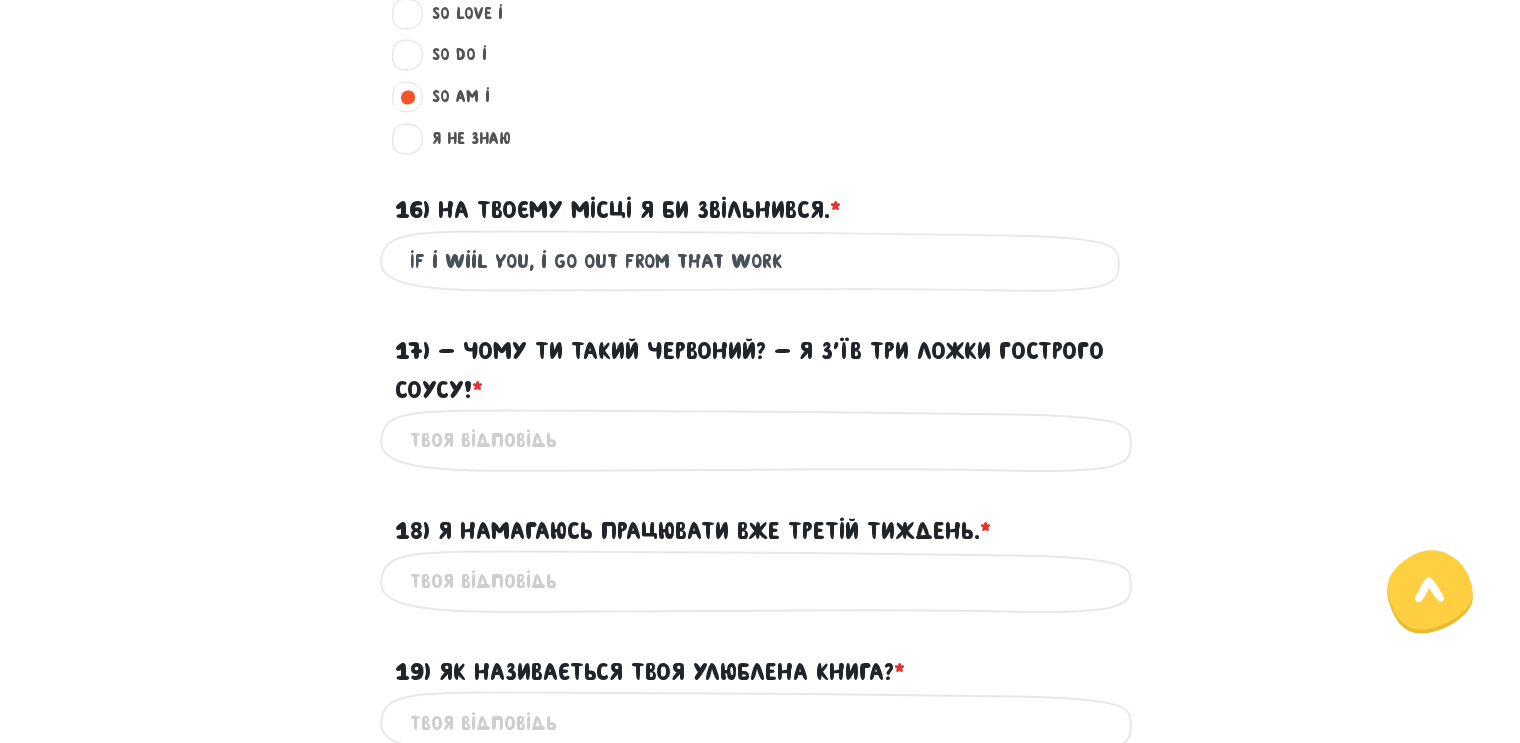 scroll, scrollTop: 2159, scrollLeft: 0, axis: vertical 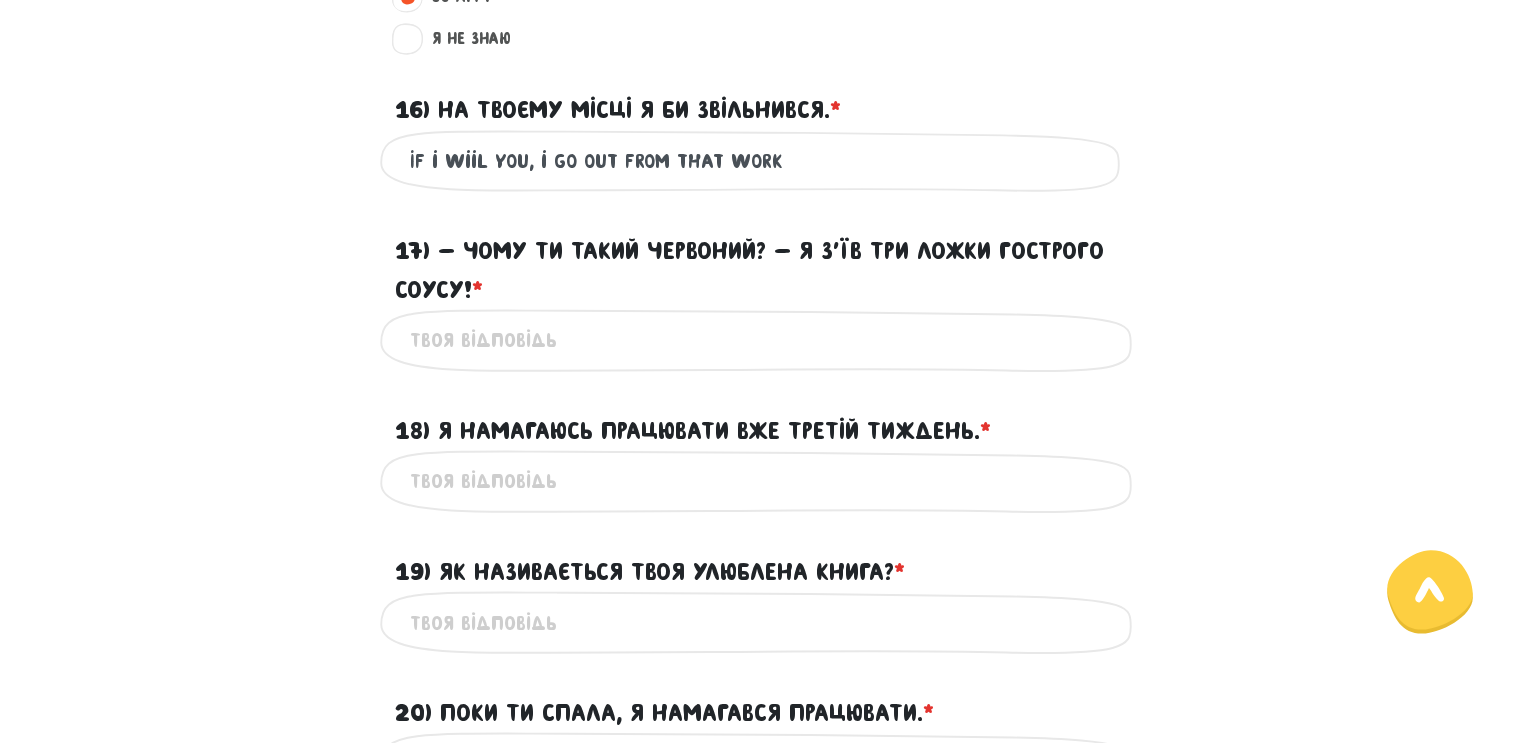 type on "If i wiil you, i go out from that work" 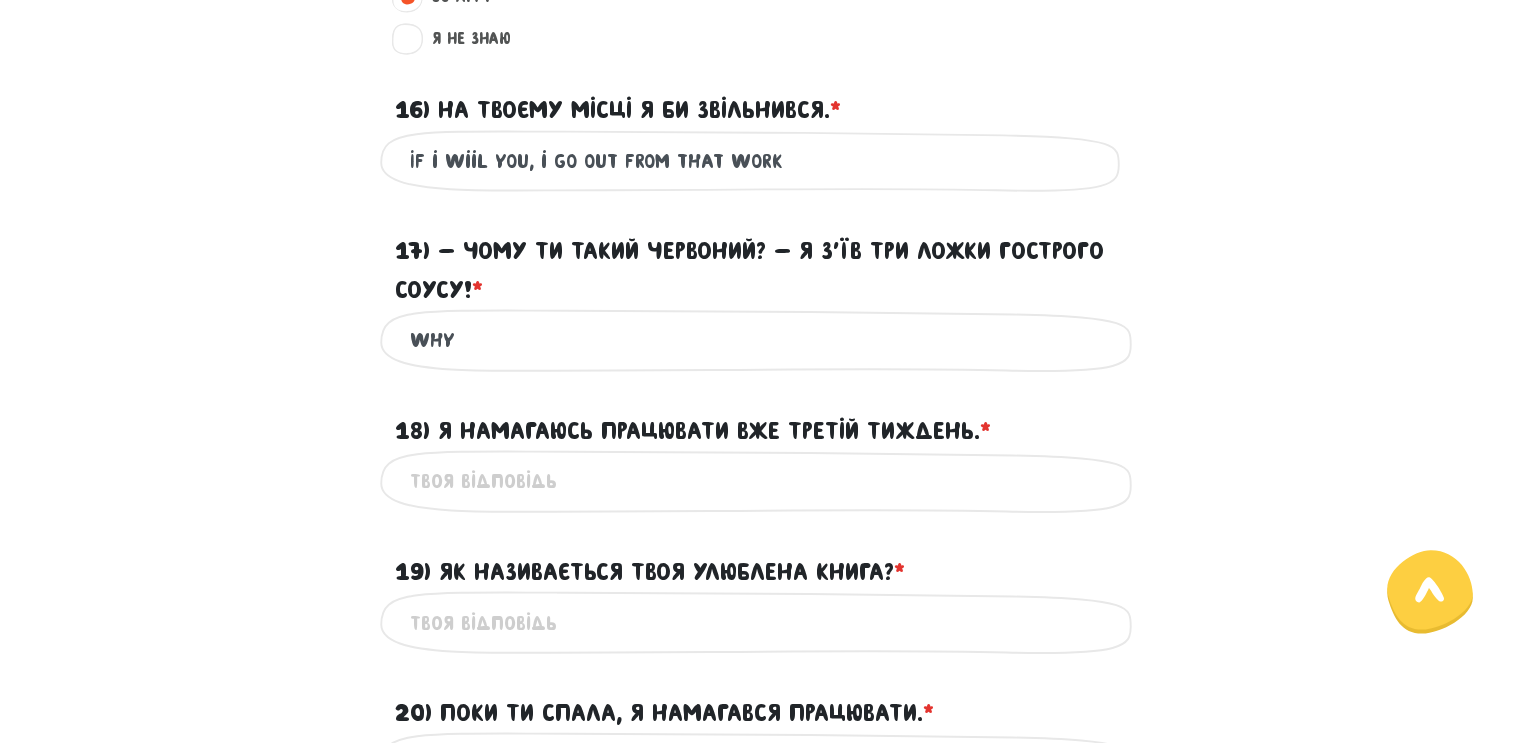 click on "Why" at bounding box center (760, 340) 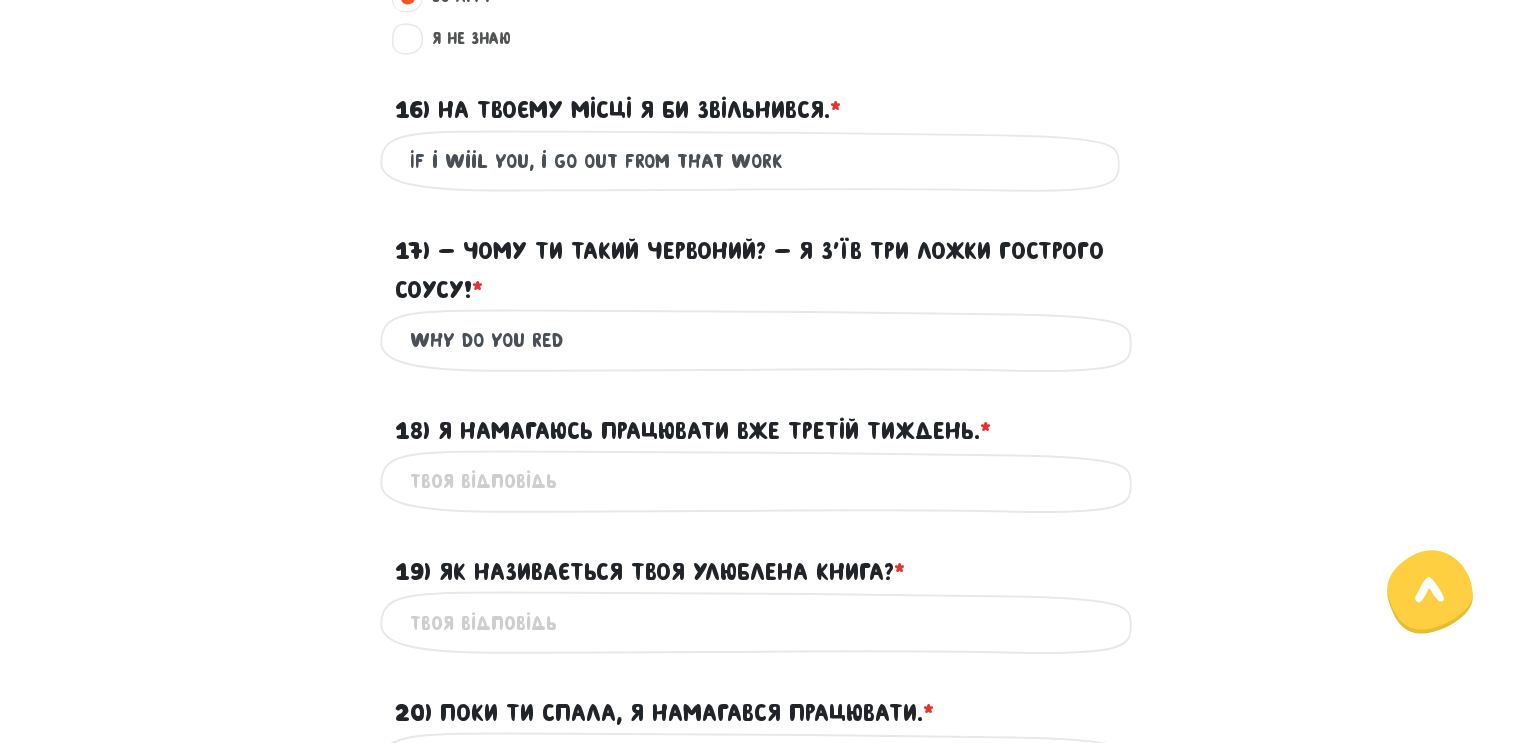 click on "Why do you red" at bounding box center (760, 340) 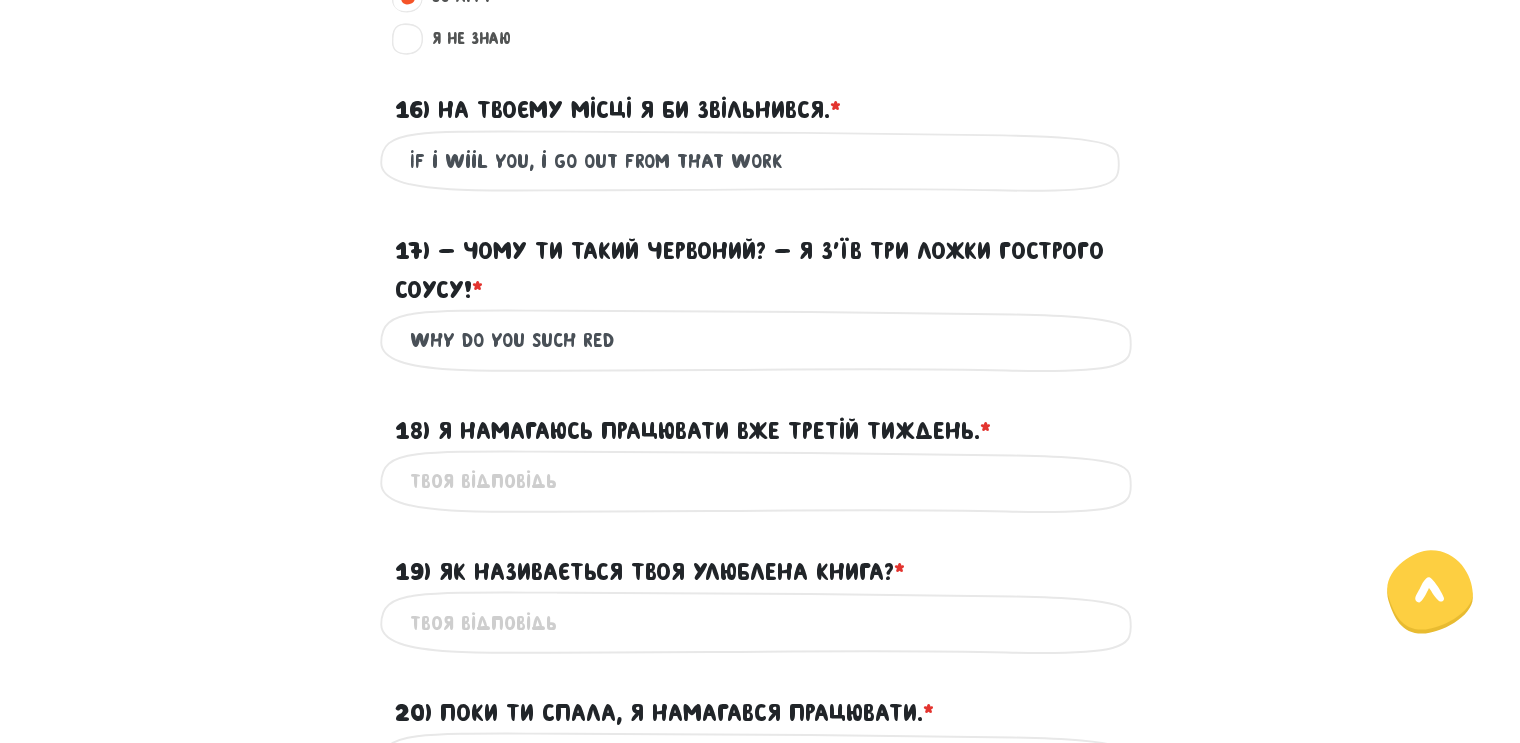 click on "Why do you such red" at bounding box center [760, 340] 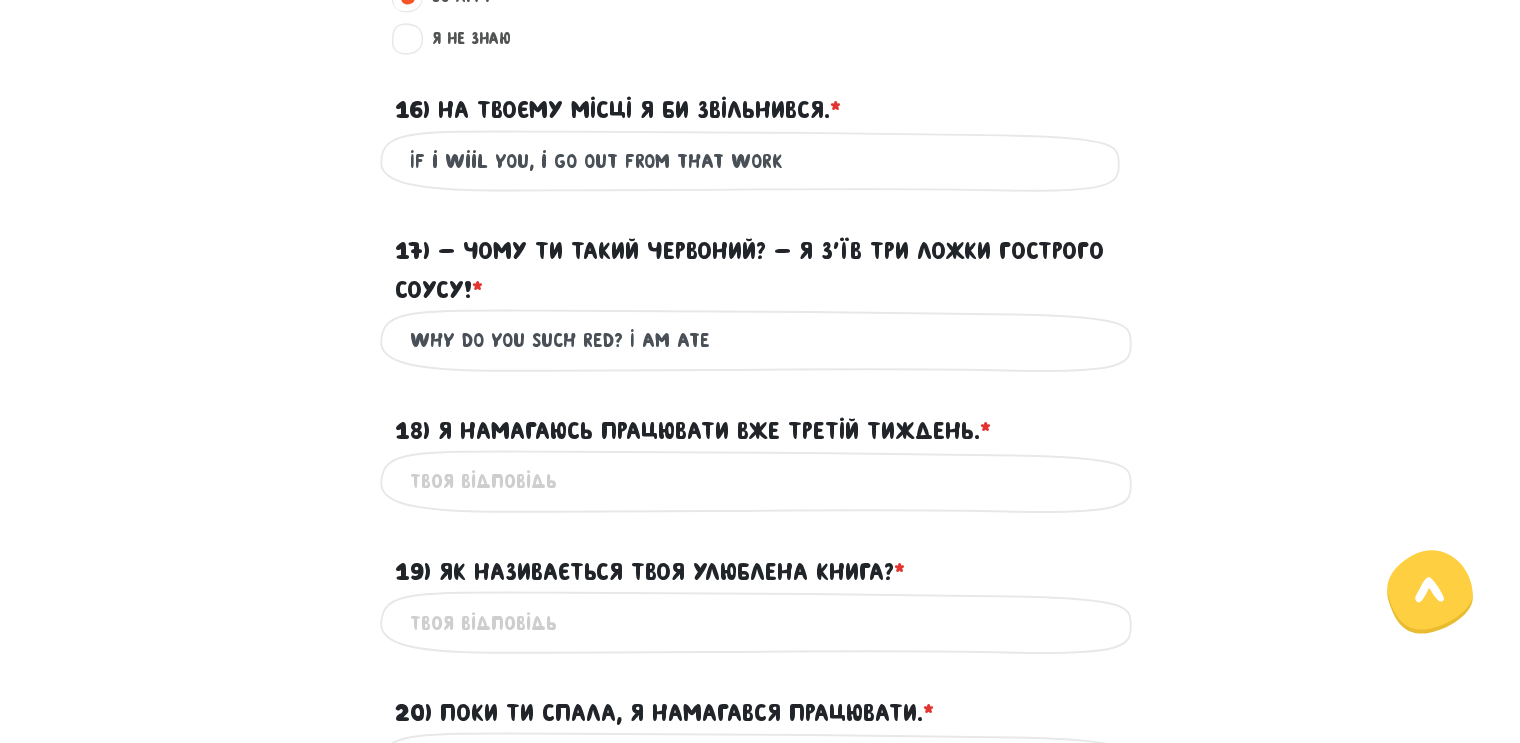 click on "Why do you such red? I am ate" at bounding box center [760, 340] 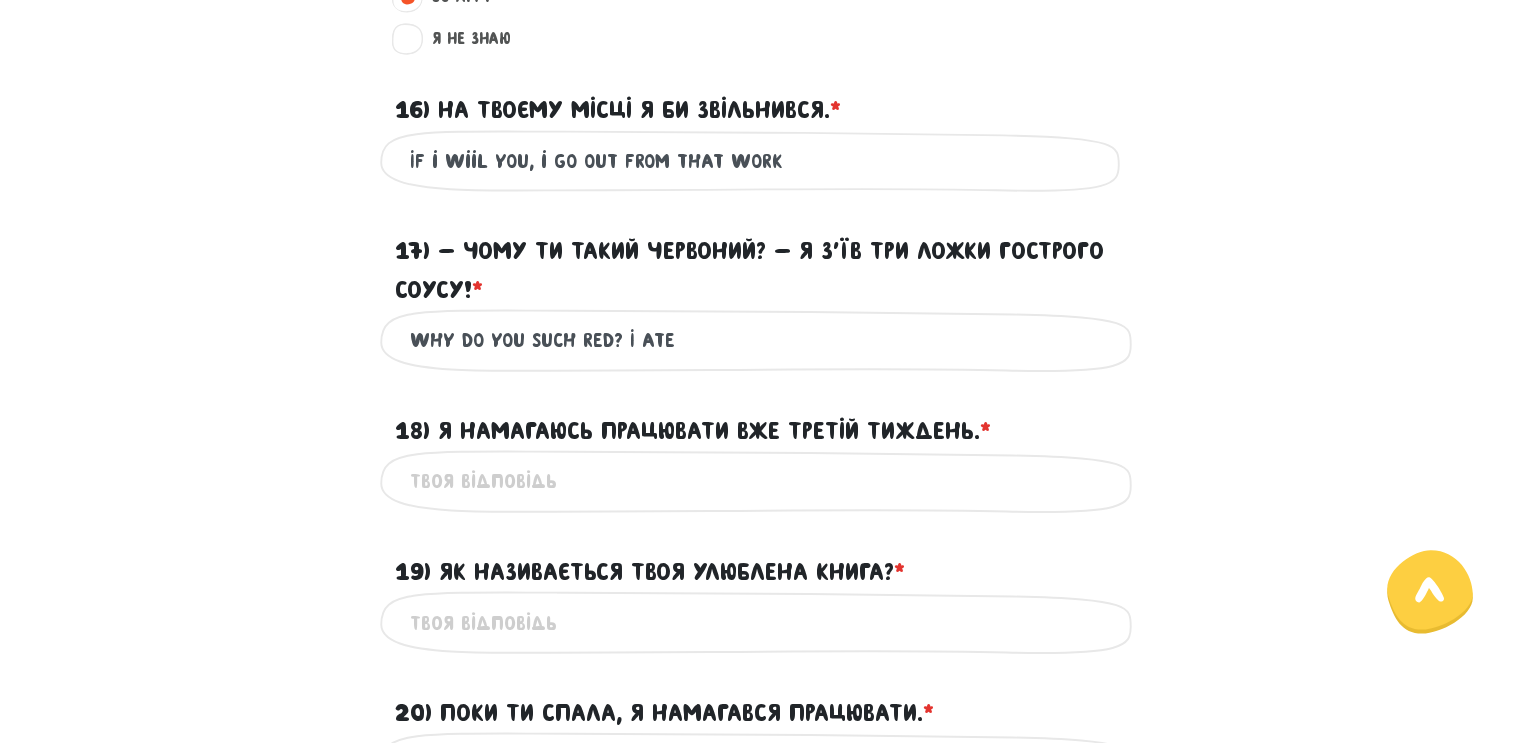 click on "Why do you such red? I ate" at bounding box center (760, 340) 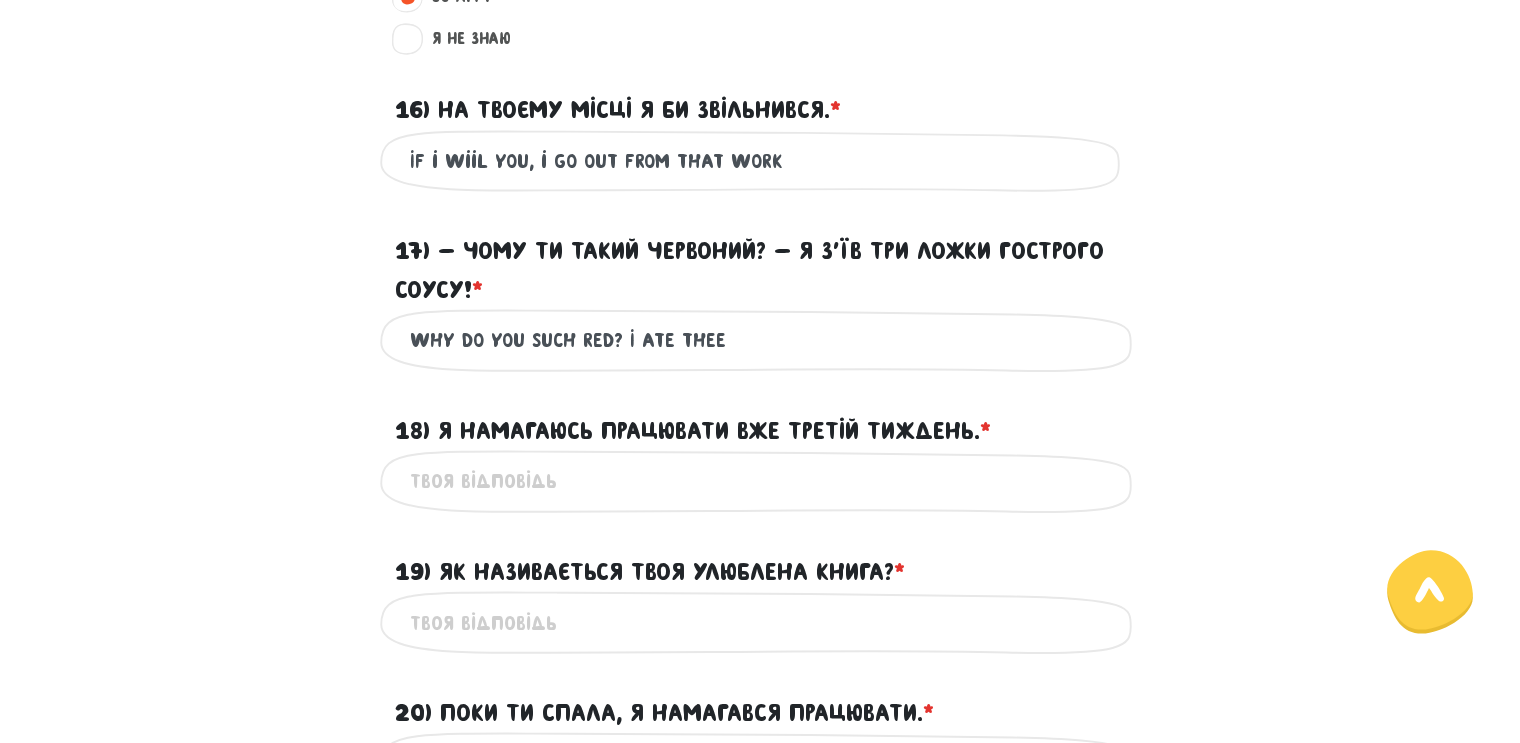 click on "Why do you such red? I ate thee" at bounding box center [760, 340] 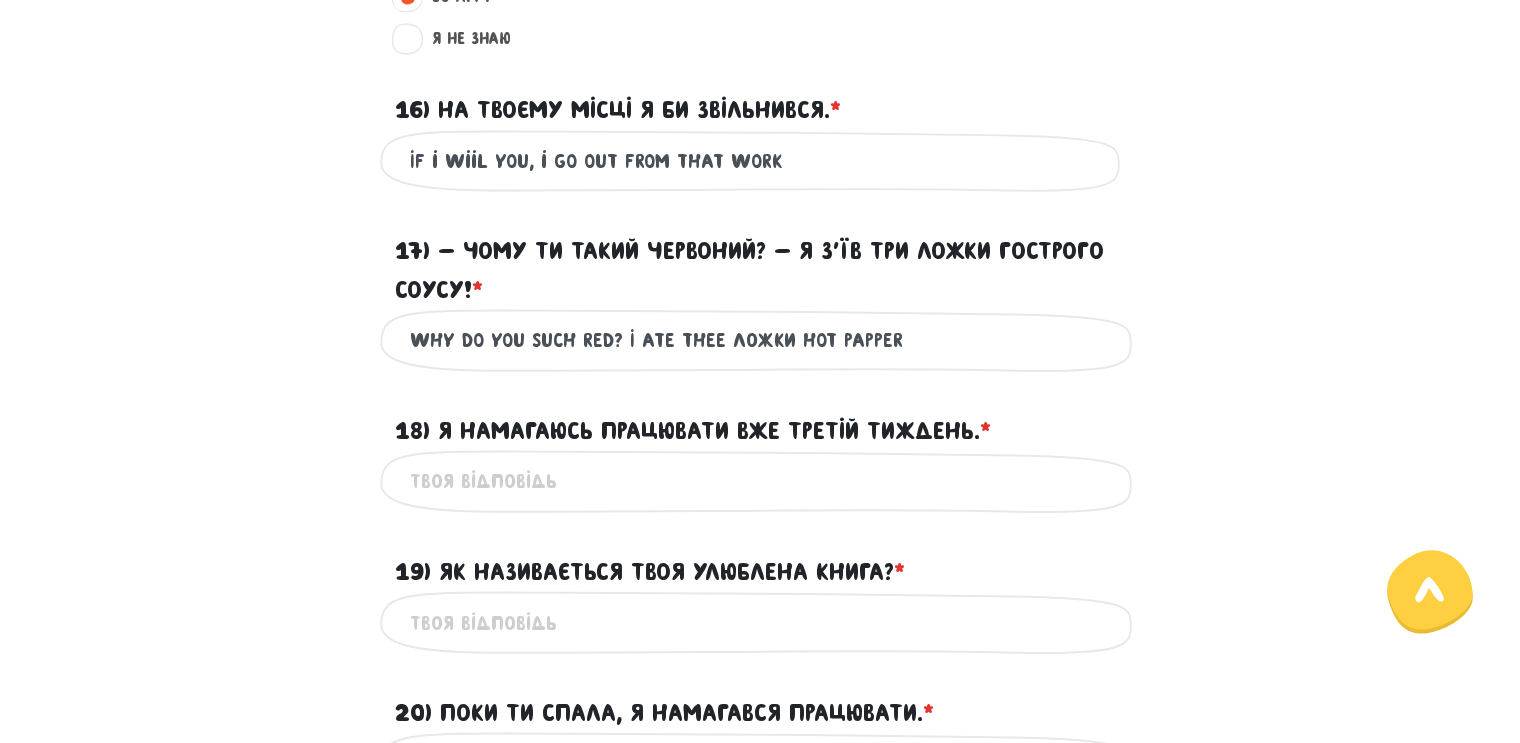 scroll, scrollTop: 2459, scrollLeft: 0, axis: vertical 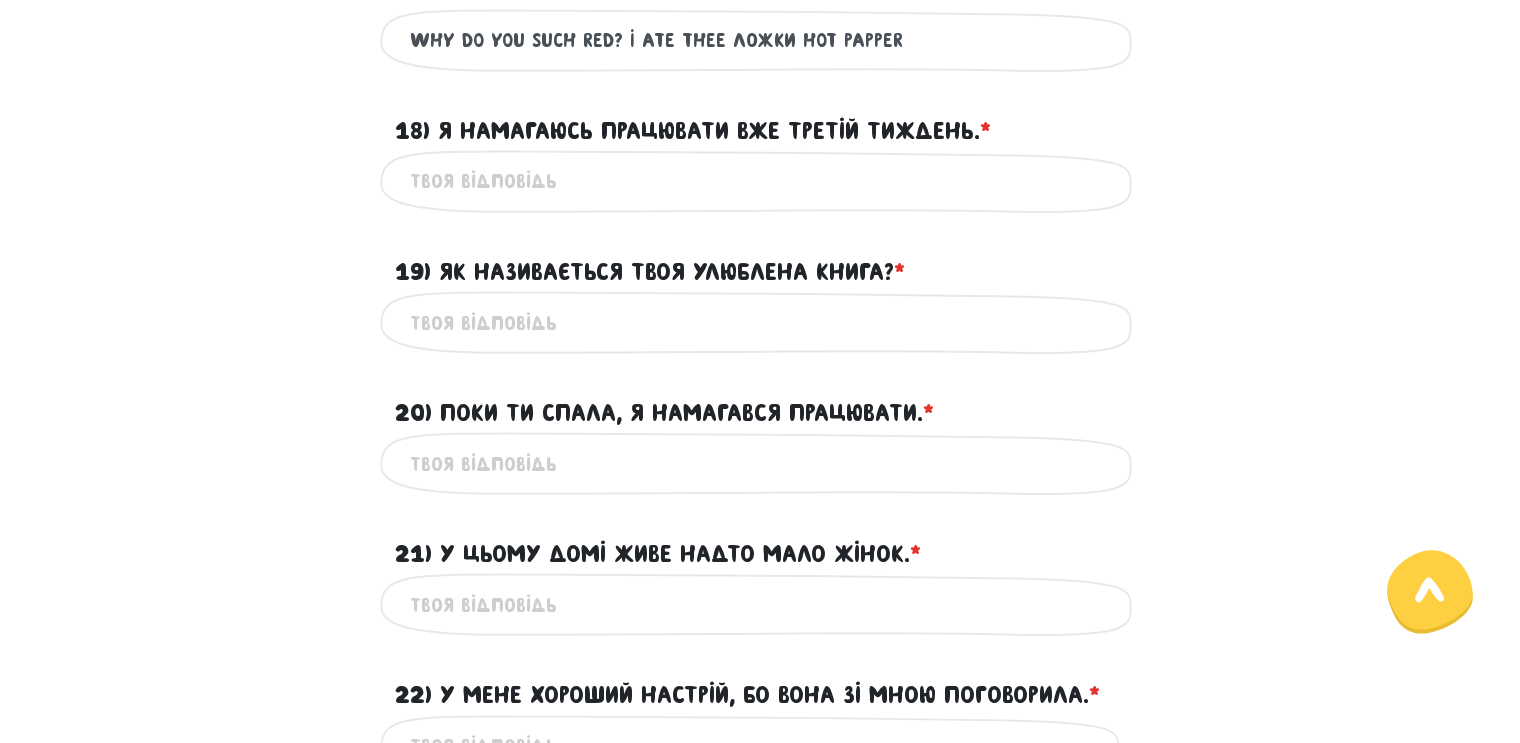 type on "Why do you such red? I ate thee ложки hot papper" 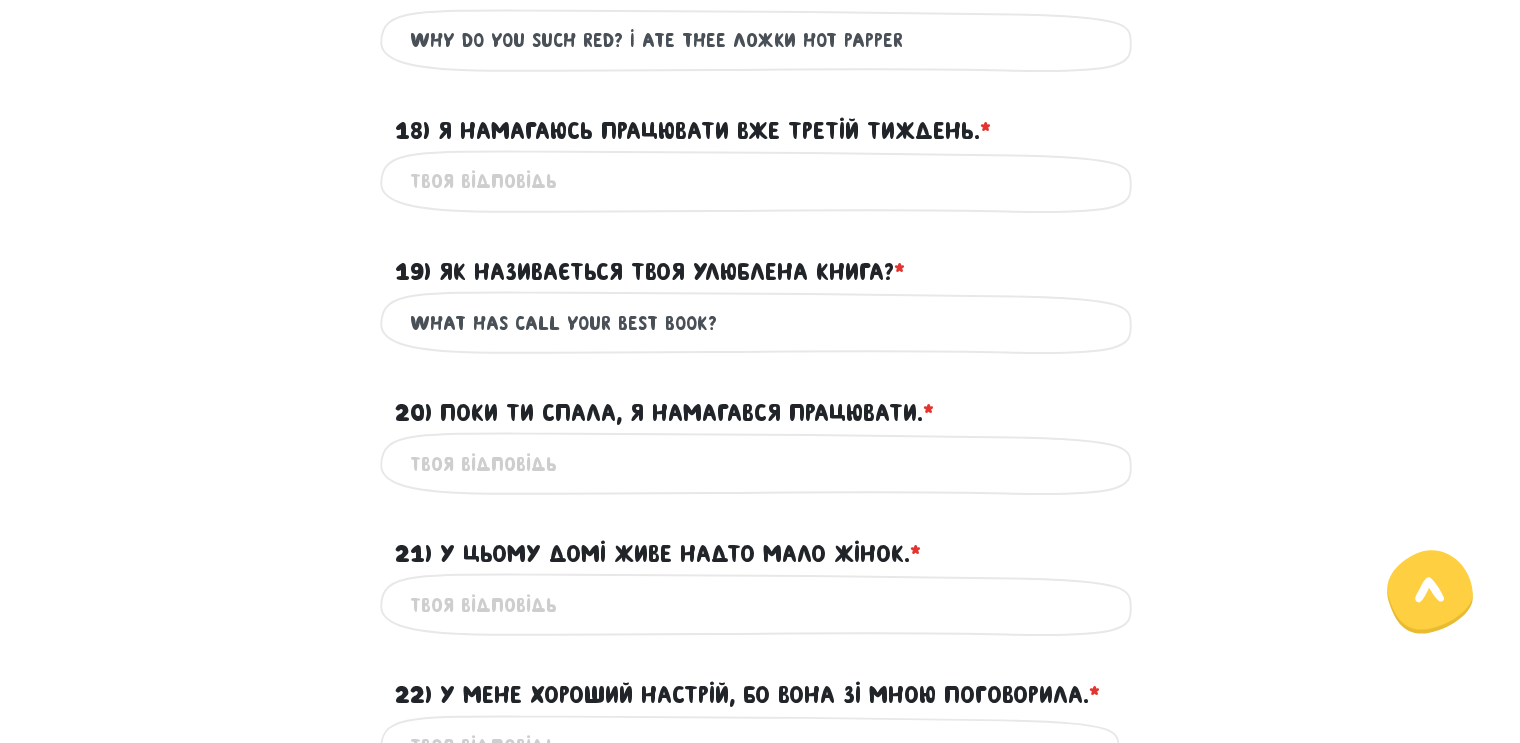 drag, startPoint x: 520, startPoint y: 323, endPoint x: 744, endPoint y: 325, distance: 224.00893 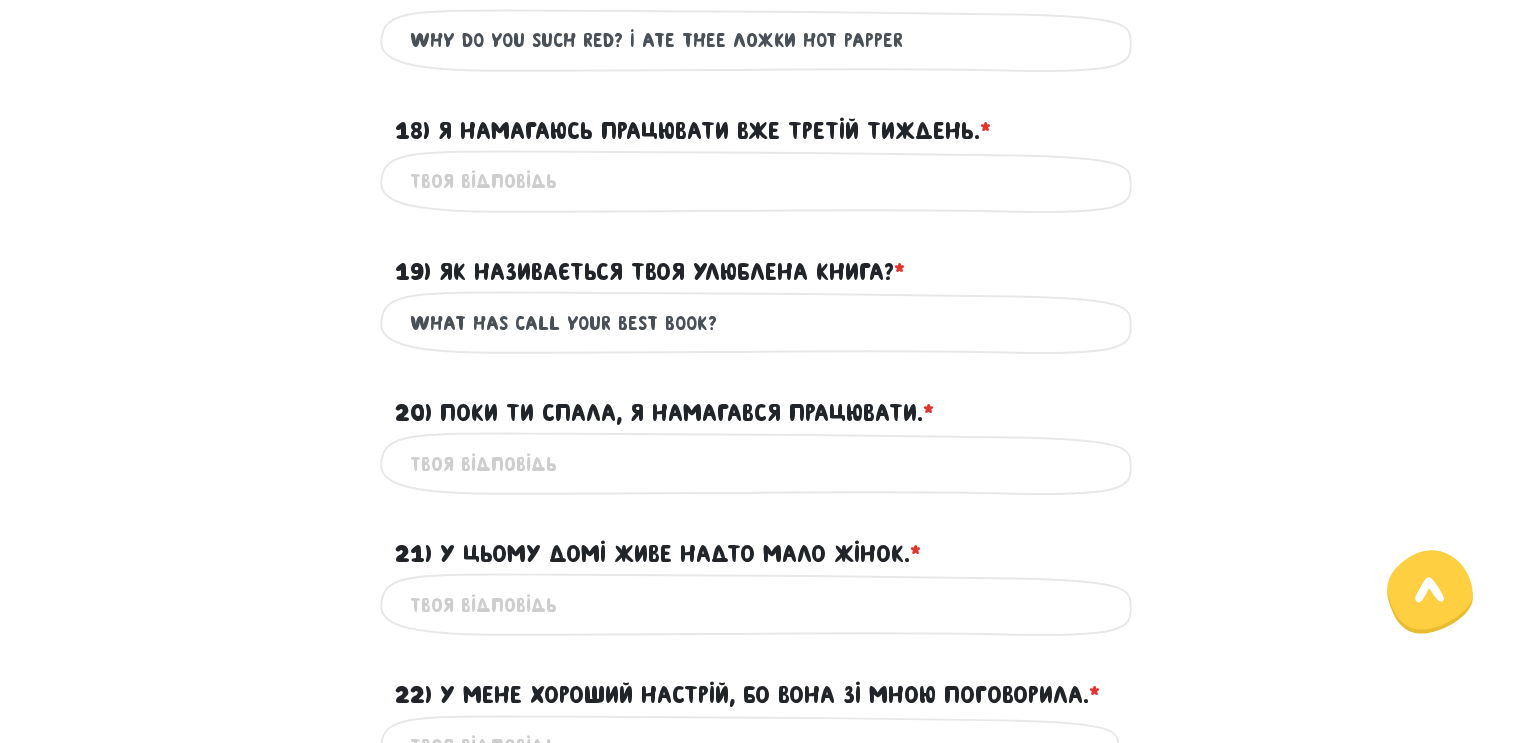 click on "What has call your best book?" at bounding box center [760, 322] 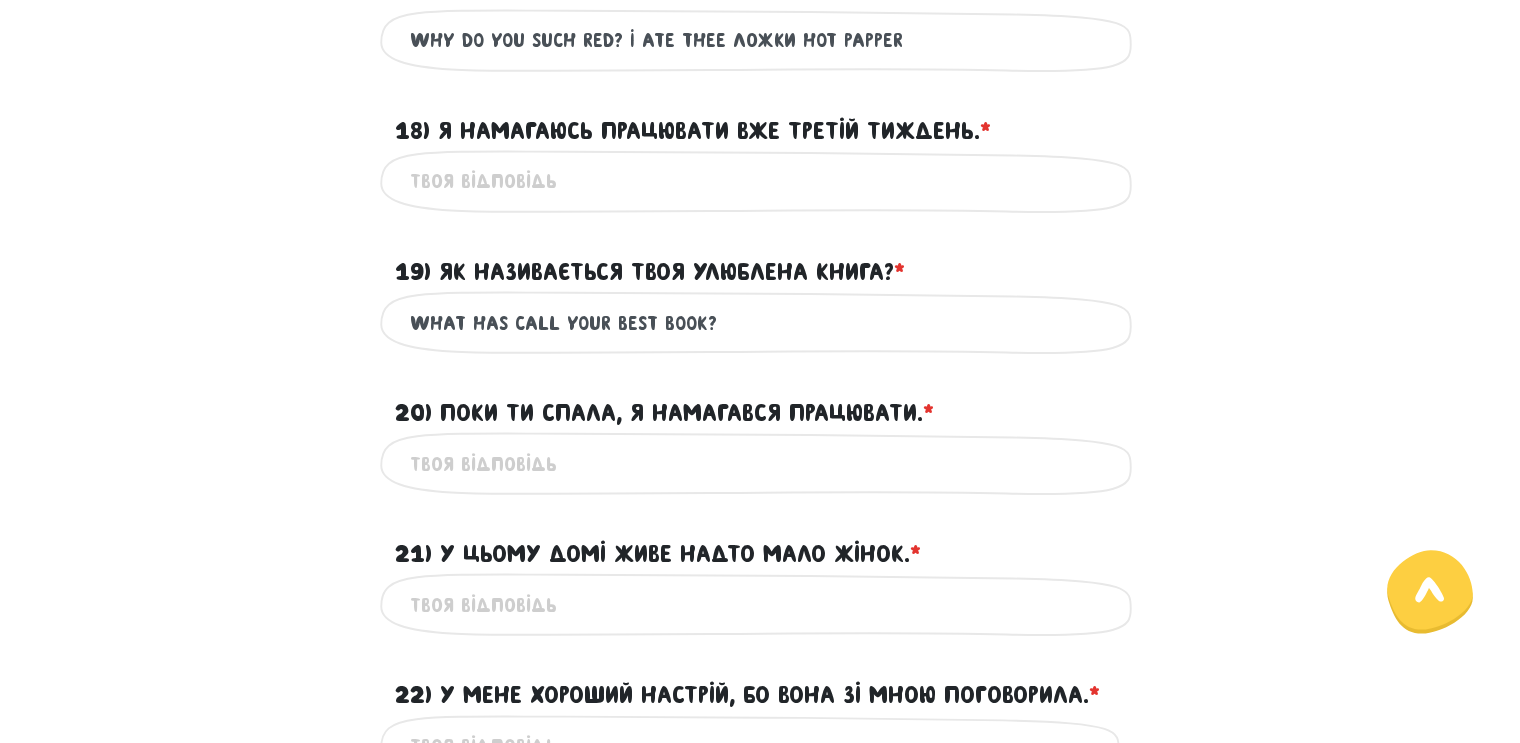 drag, startPoint x: 557, startPoint y: 315, endPoint x: 698, endPoint y: 326, distance: 141.42842 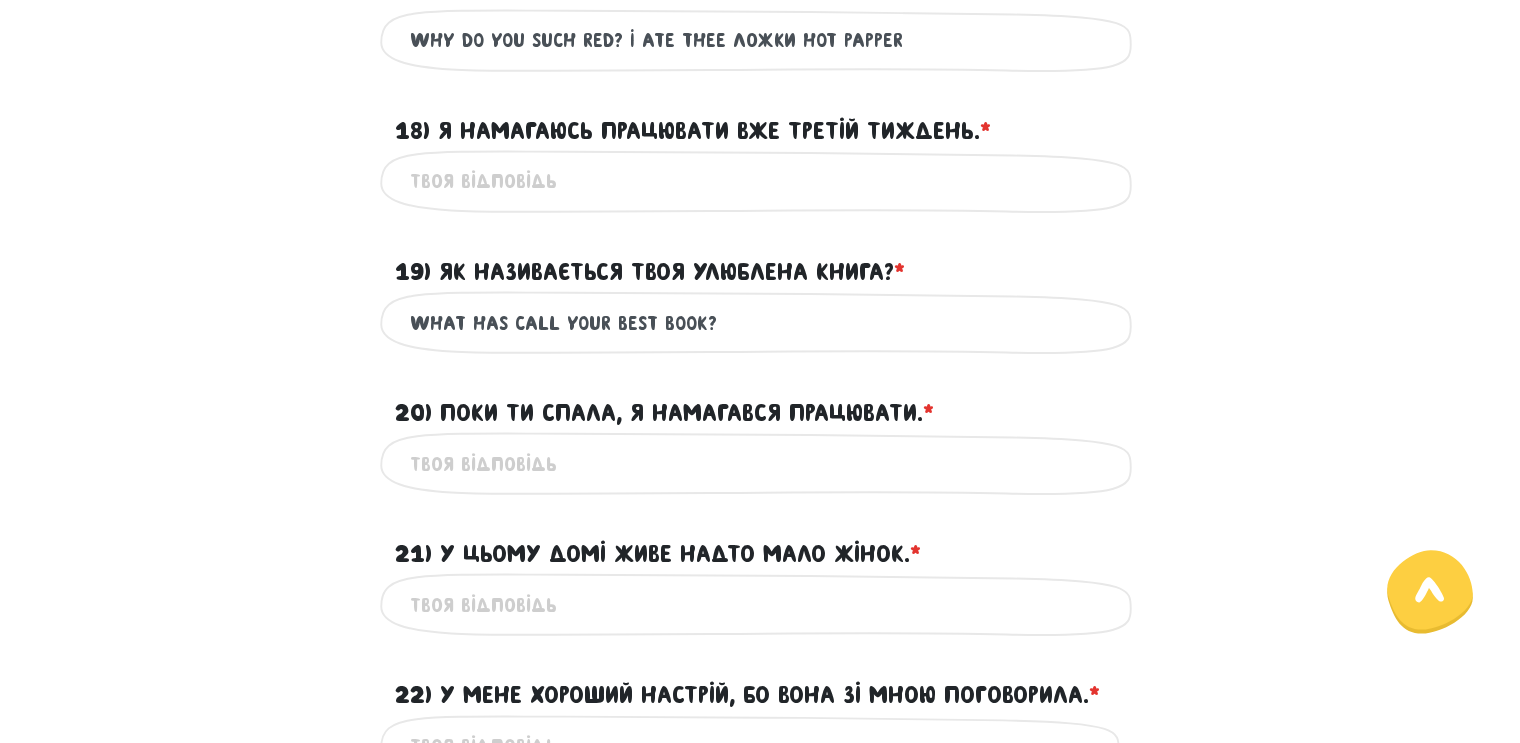 click on "What has call your best book?" at bounding box center (760, 322) 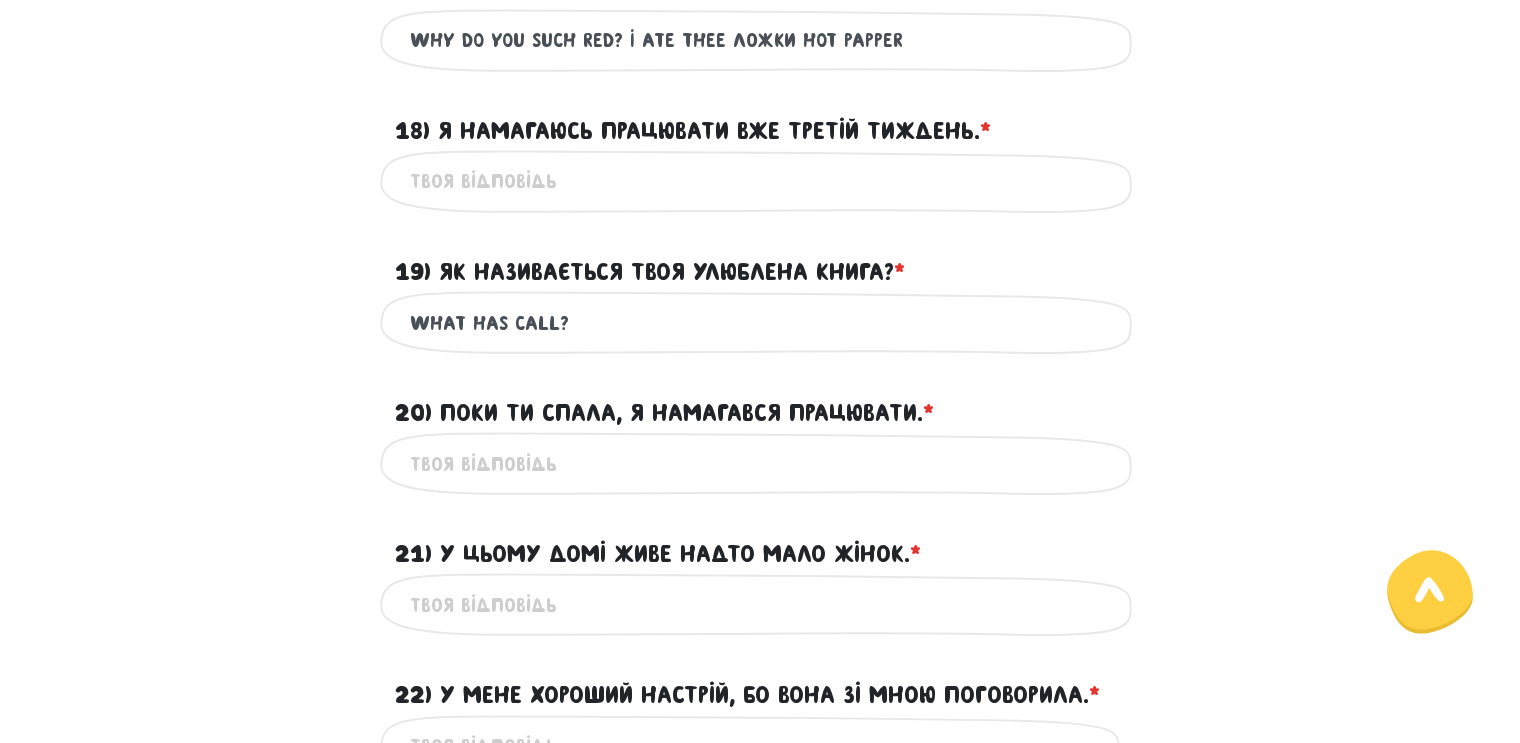 click on "What has call?" at bounding box center [760, 322] 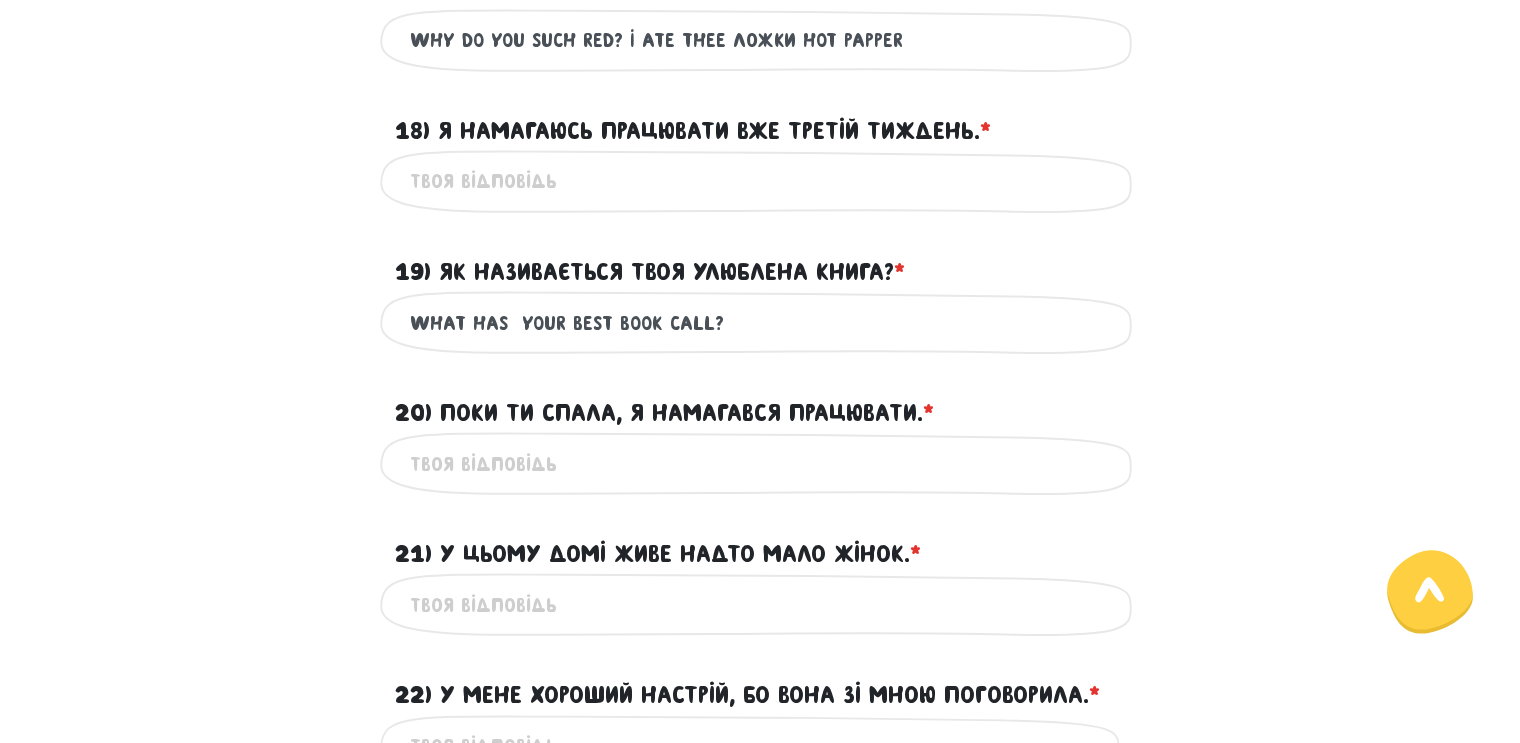 click on "What has  your best book call?" at bounding box center [760, 322] 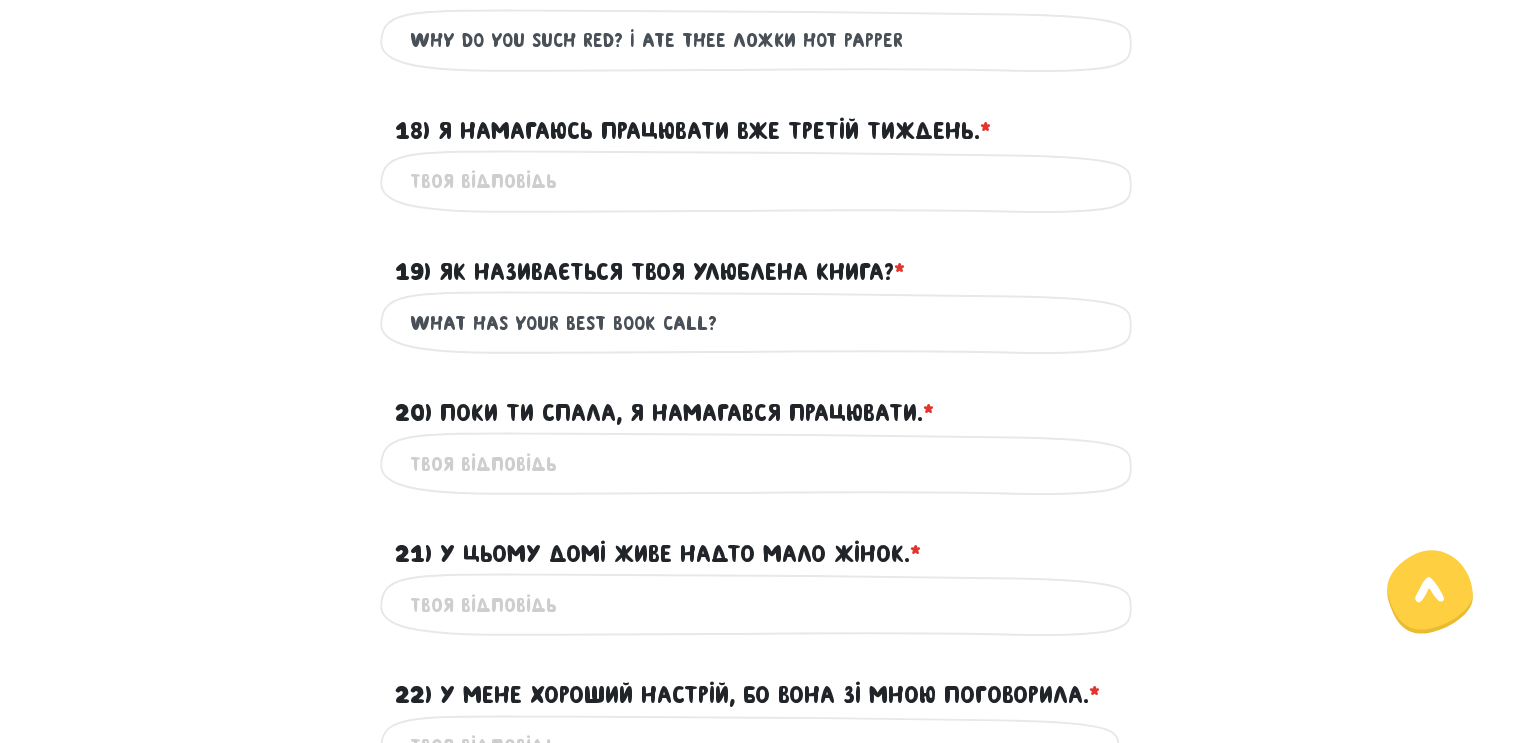 click on "What has your best book call?" at bounding box center [760, 322] 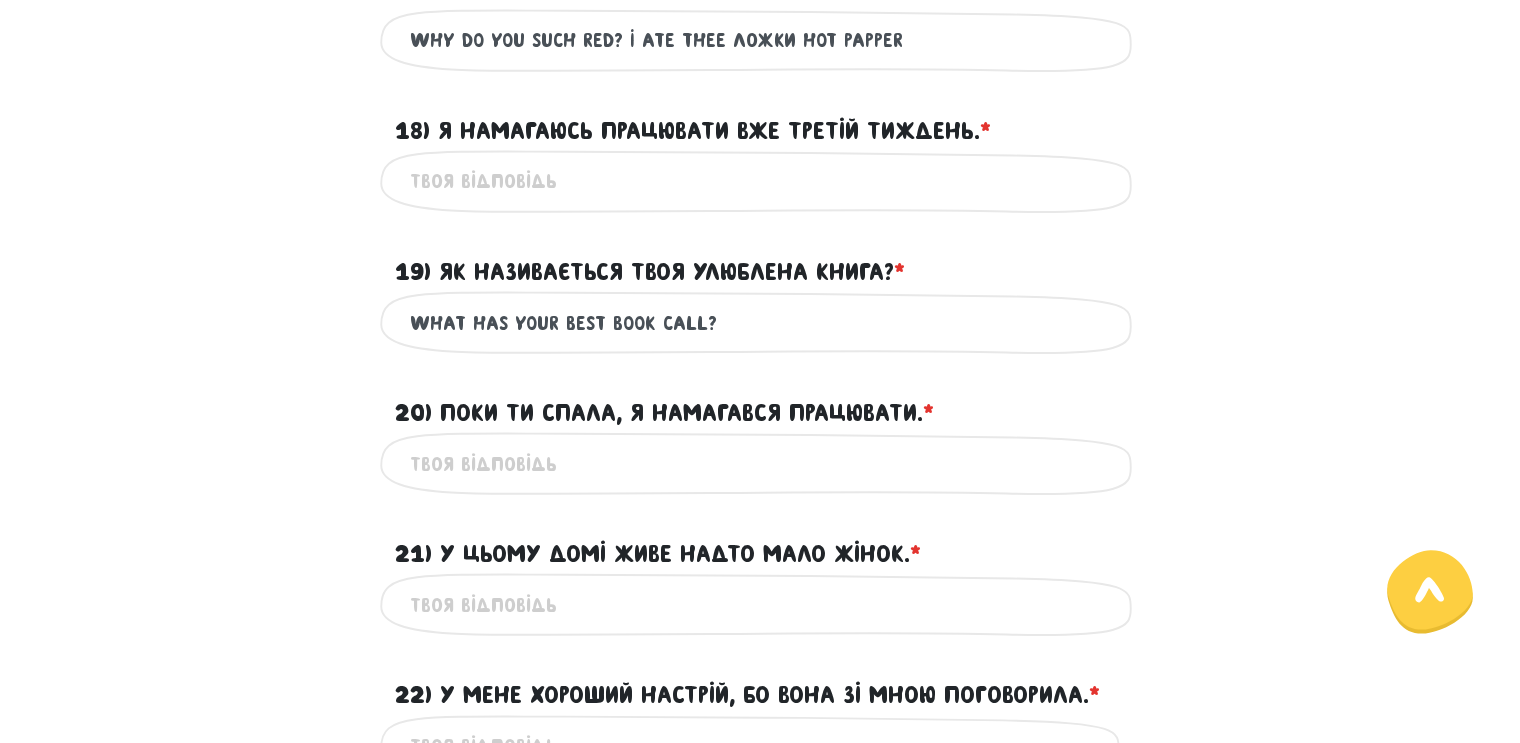 type on "What has your best book call?" 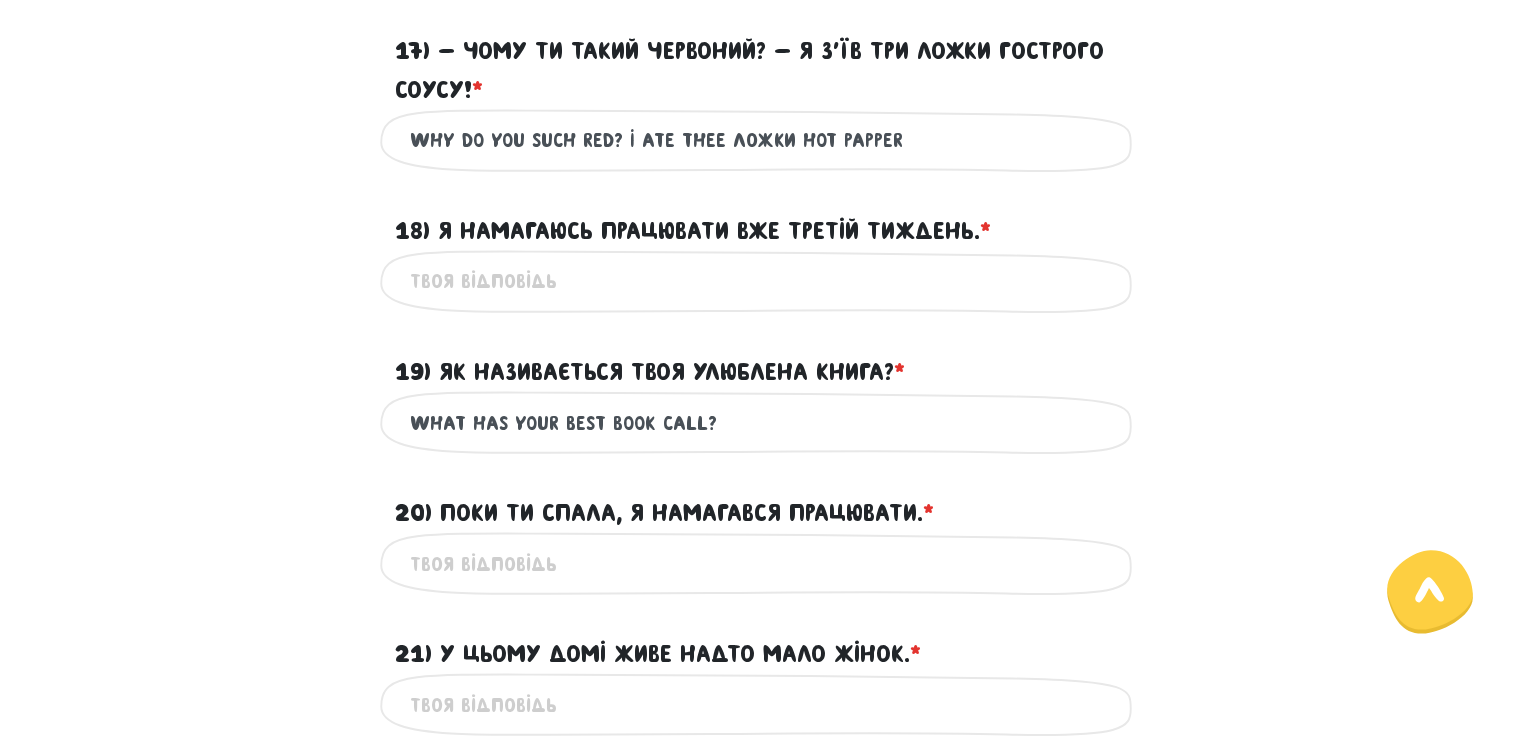 scroll, scrollTop: 2259, scrollLeft: 0, axis: vertical 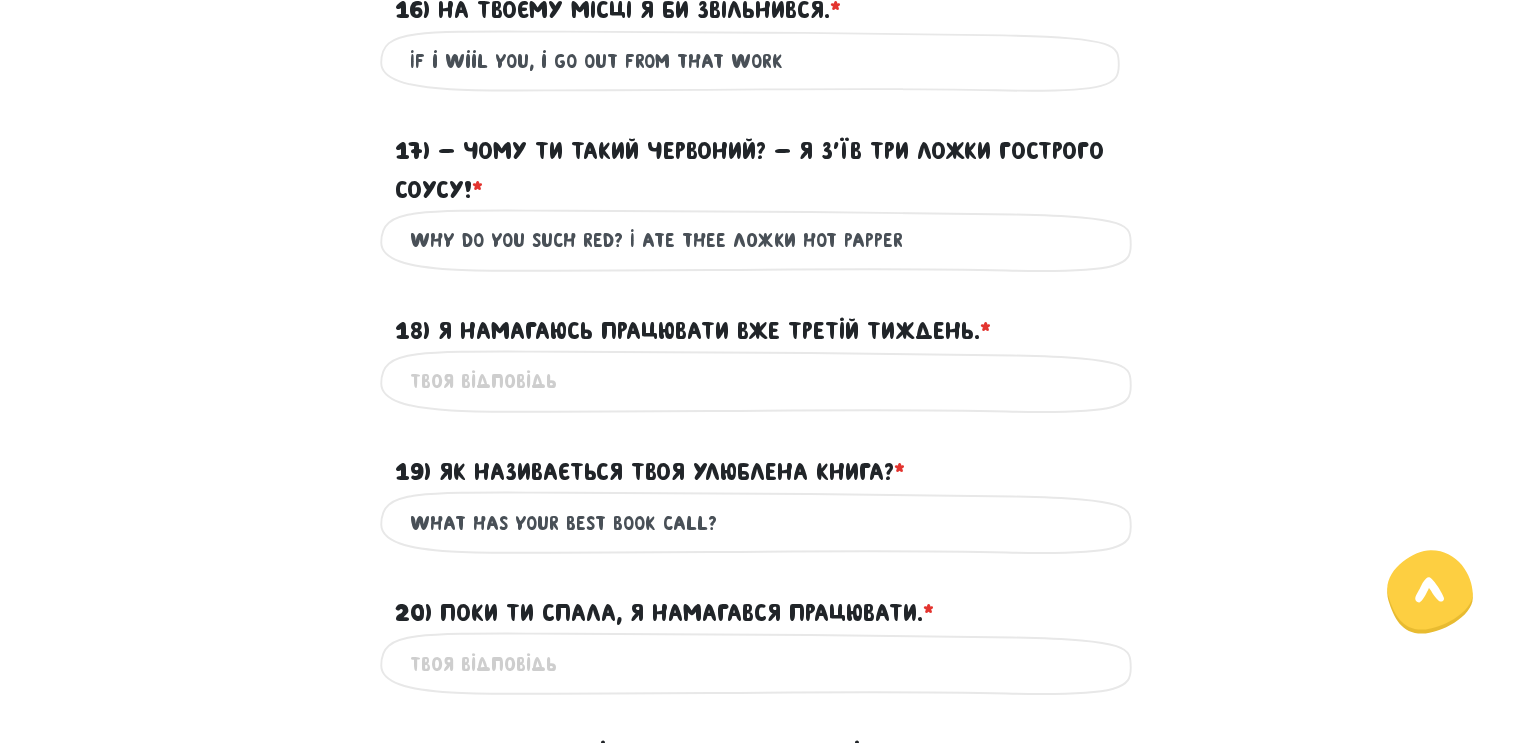 click on "18) Я намагаюсь працювати вже третій тиждень. *
?" at bounding box center (760, 381) 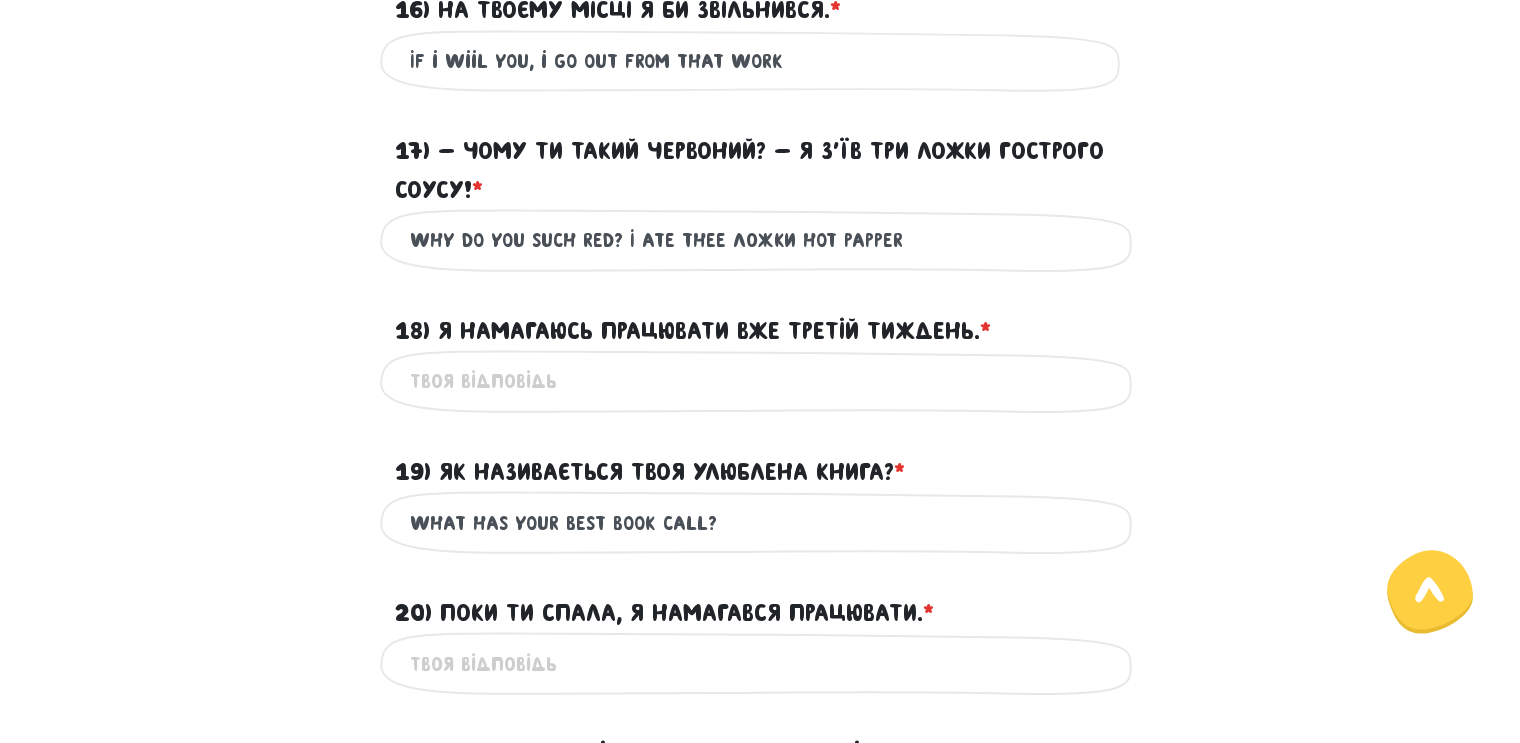 scroll, scrollTop: 2359, scrollLeft: 0, axis: vertical 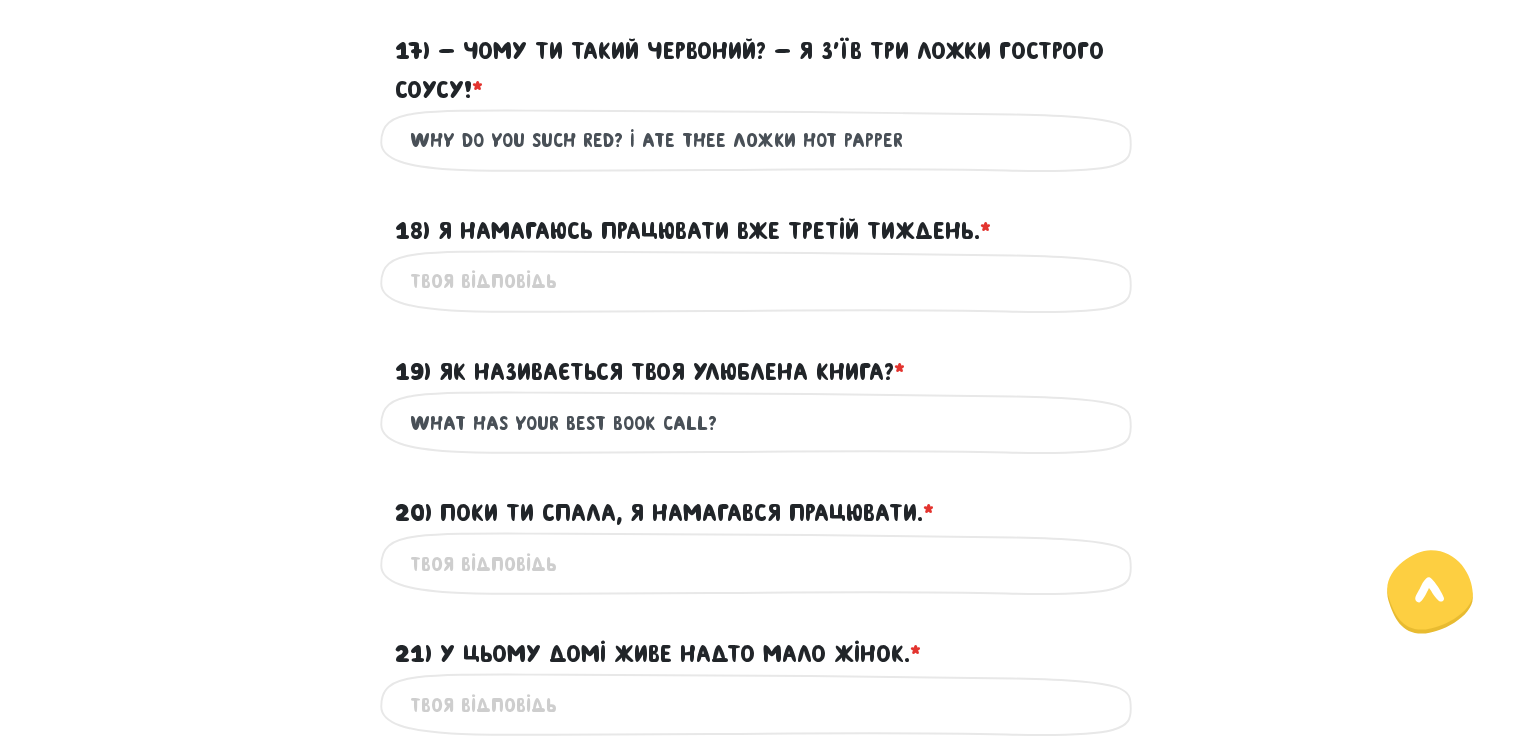 click on "18) Я намагаюсь працювати вже третій тиждень. *
?" at bounding box center (693, 231) 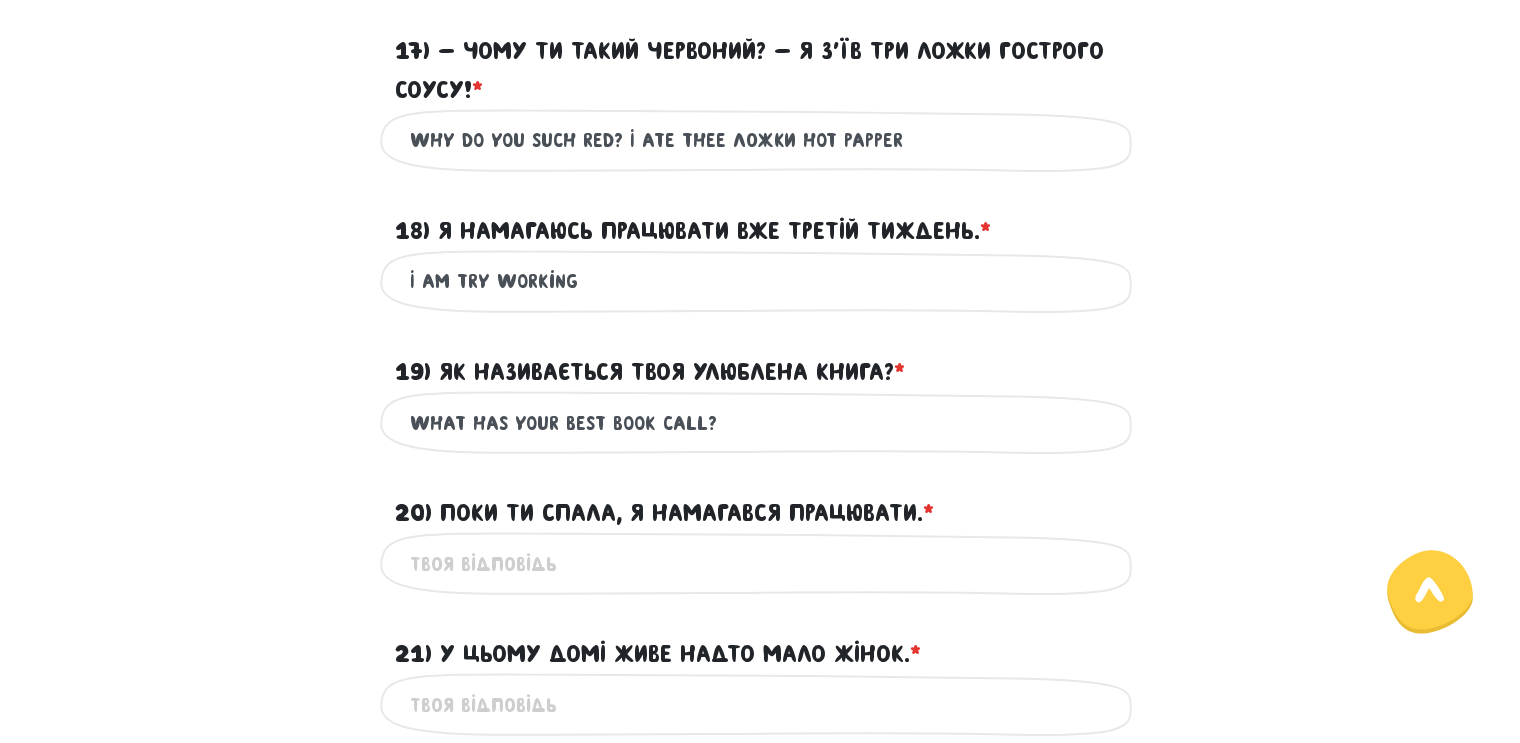 paste on "third" 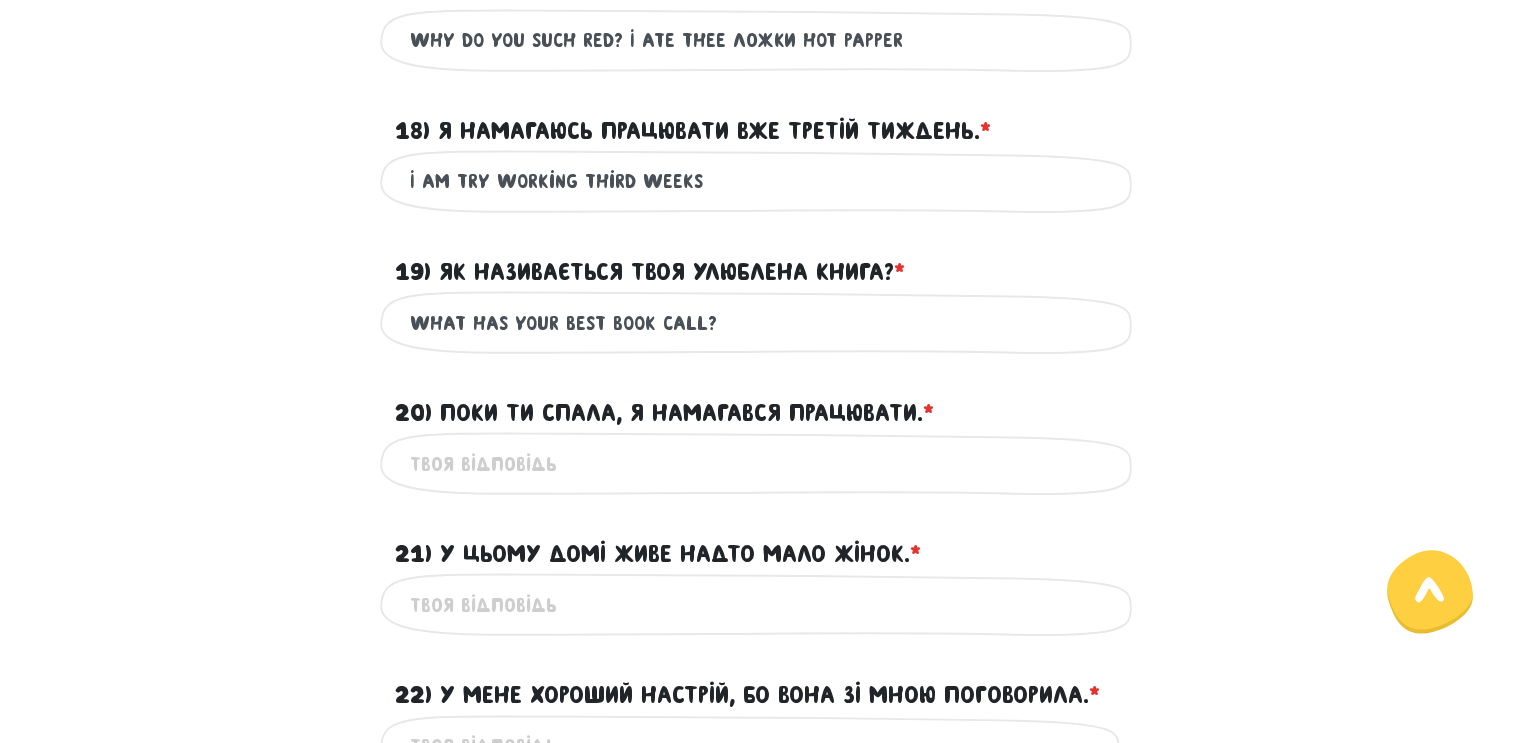 scroll, scrollTop: 2659, scrollLeft: 0, axis: vertical 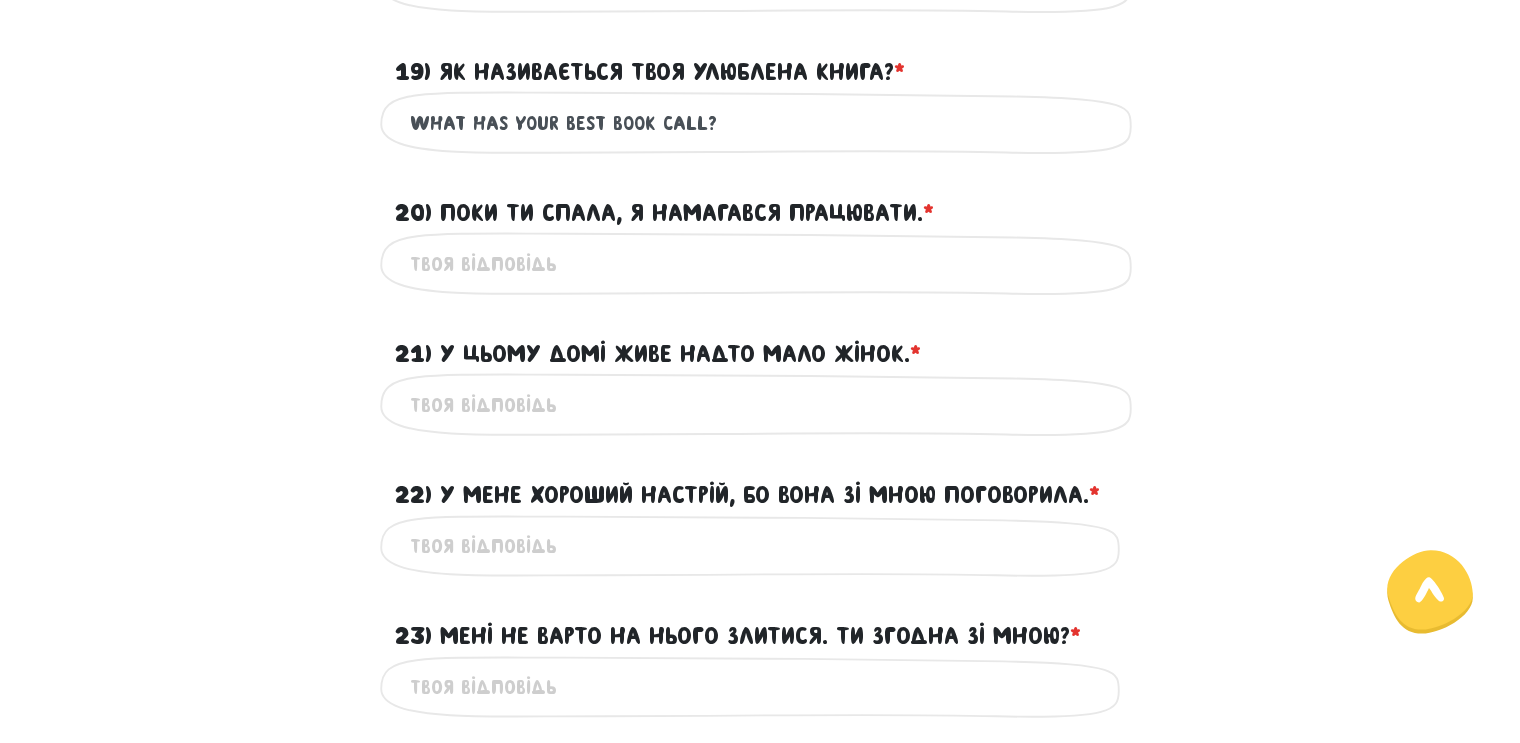 type on "I am try working third weeks" 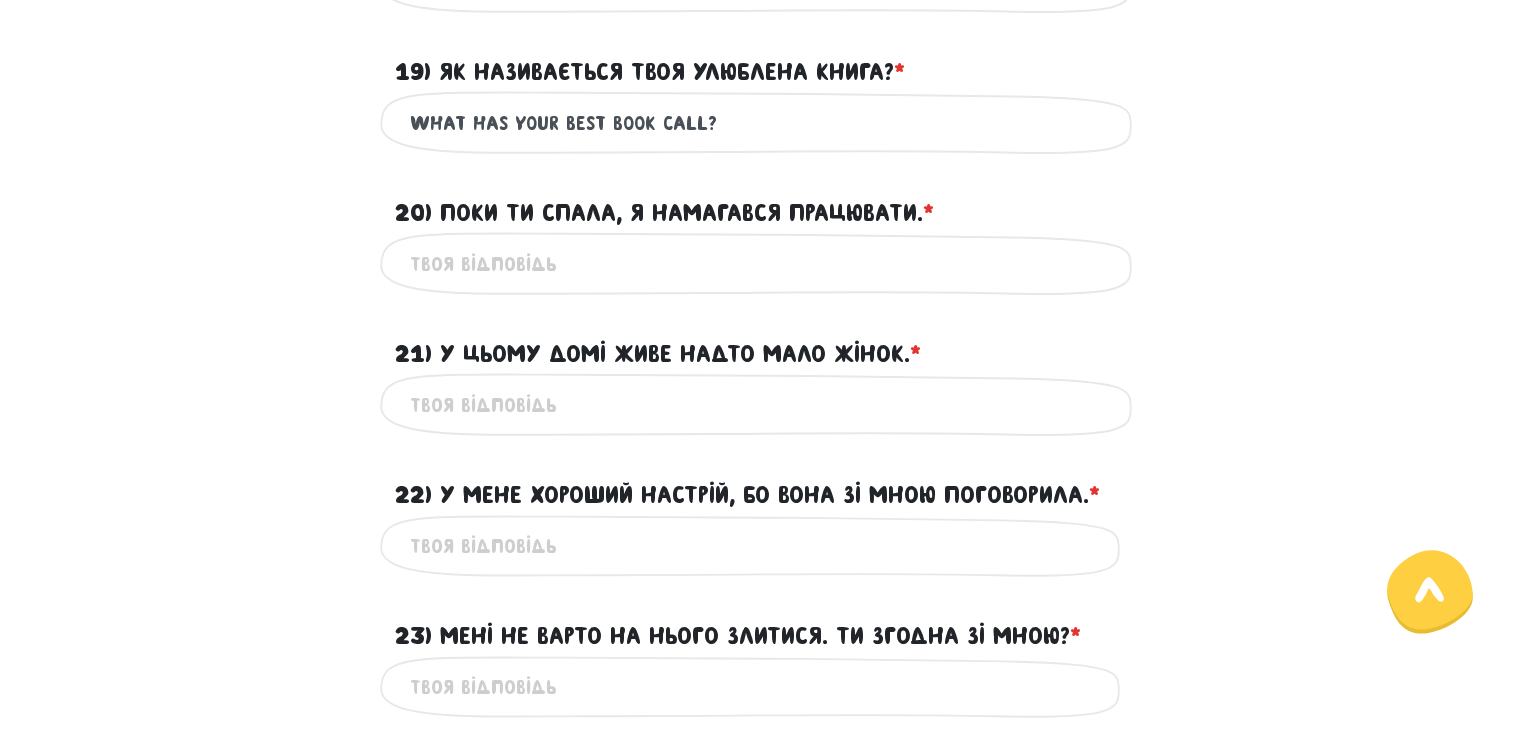scroll, scrollTop: 2559, scrollLeft: 0, axis: vertical 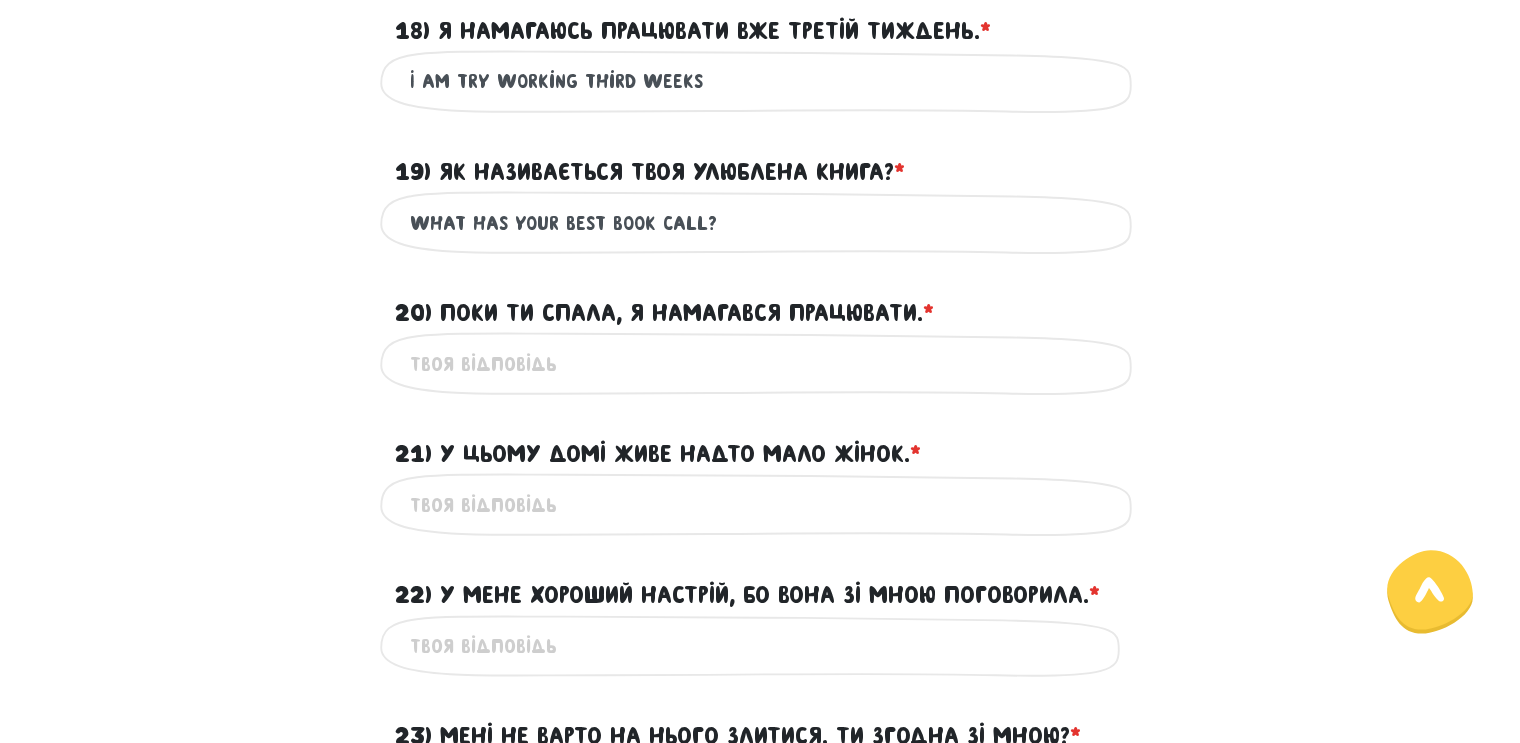 click on "What has your best book call?" at bounding box center [760, 222] 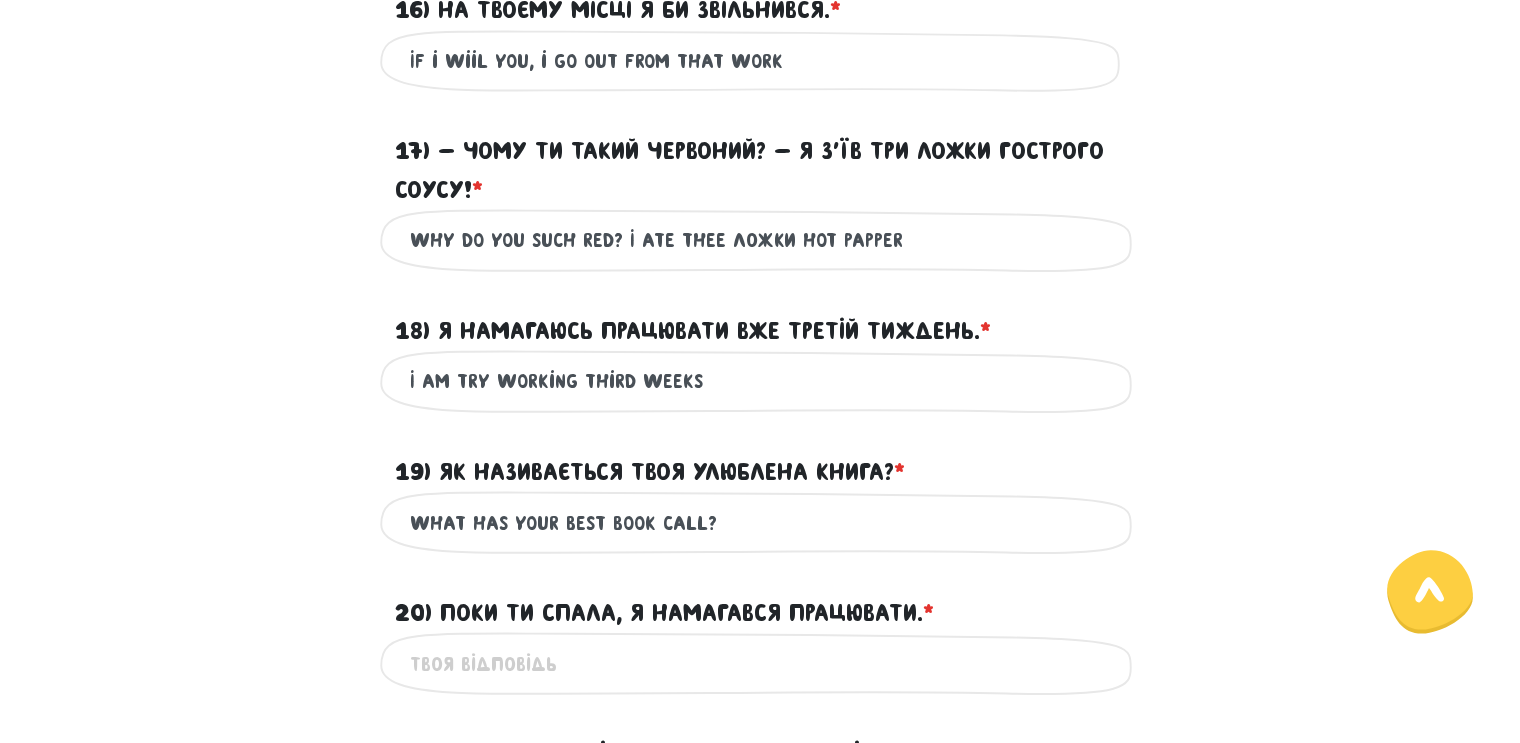scroll, scrollTop: 2659, scrollLeft: 0, axis: vertical 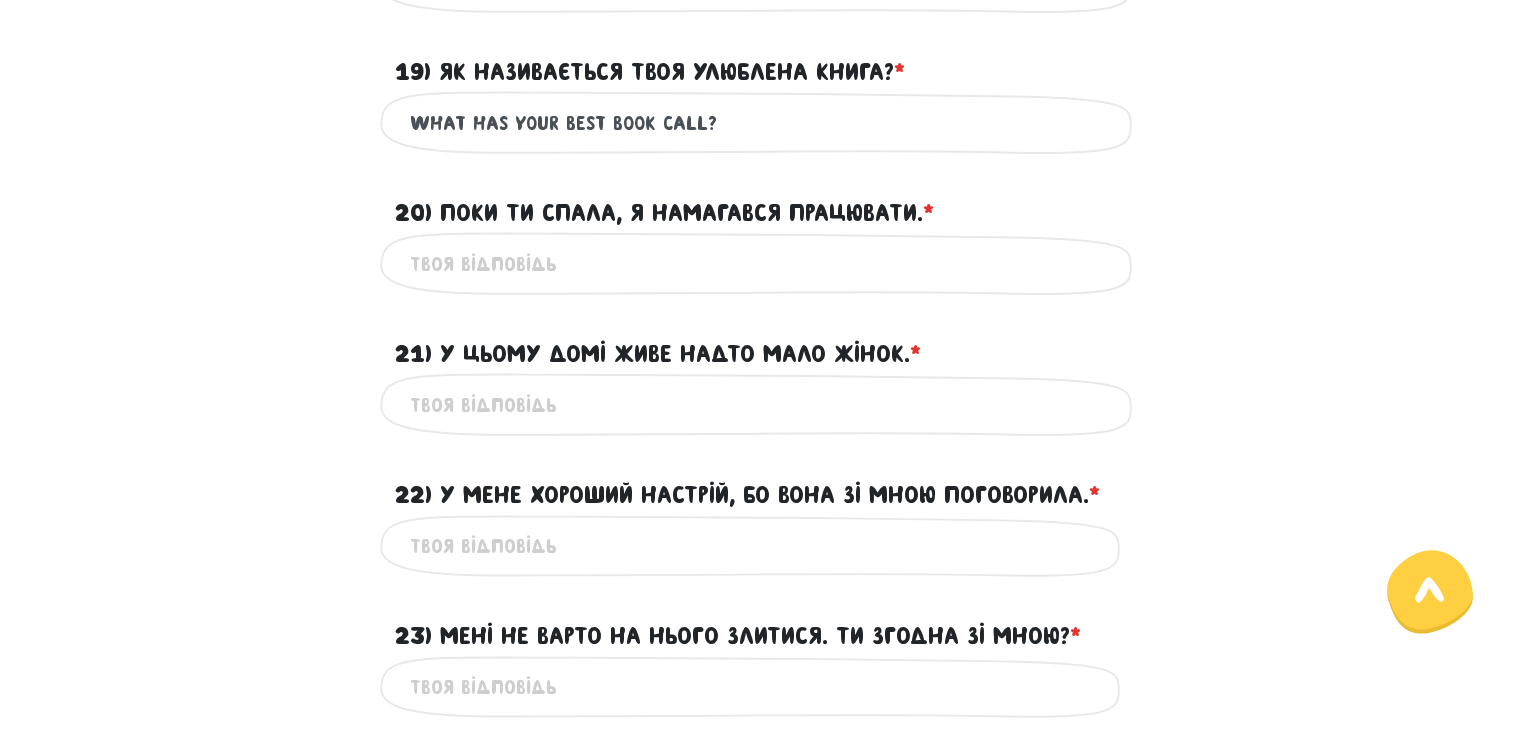 click on "20) Поки ти спала, я намагався працювати. *
?" at bounding box center (760, 263) 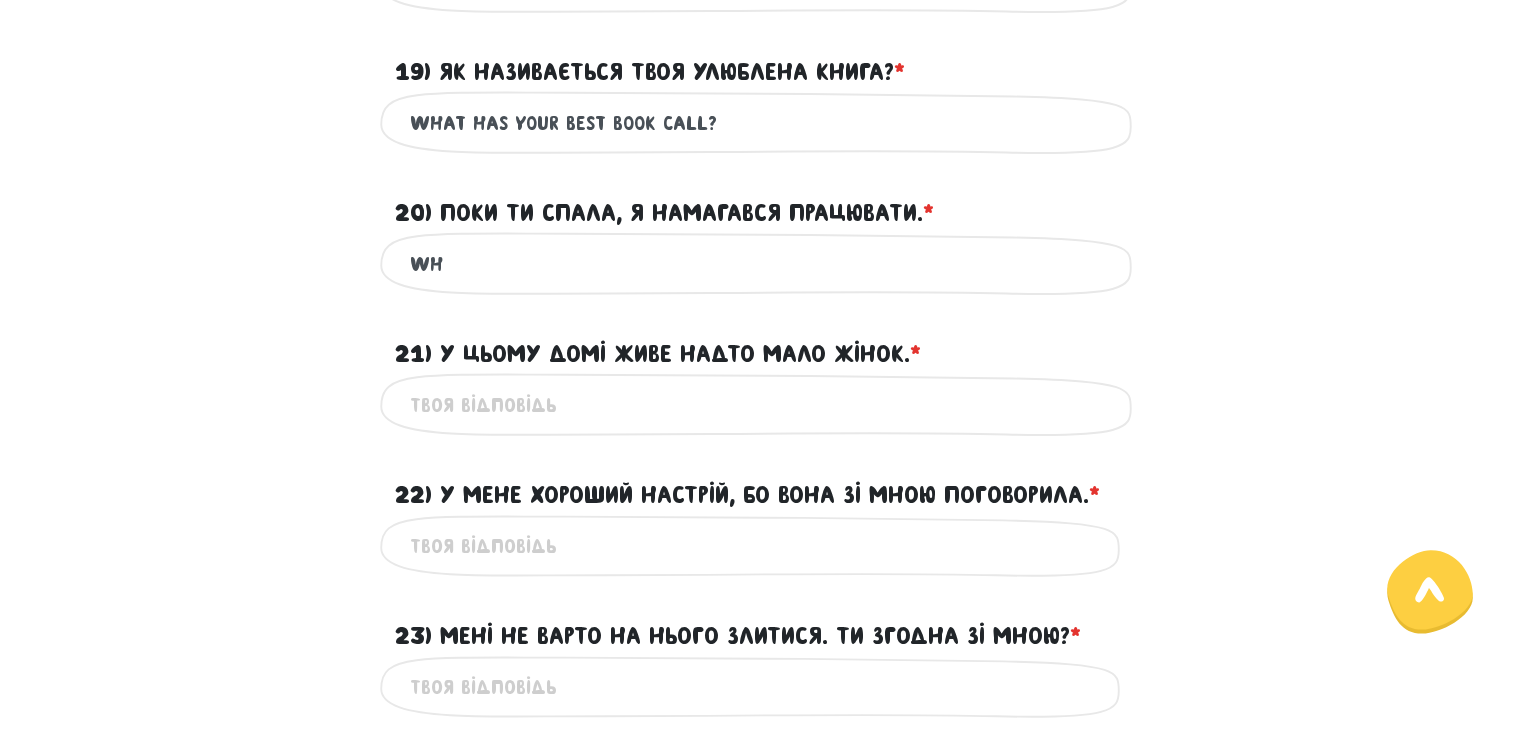 type on "W" 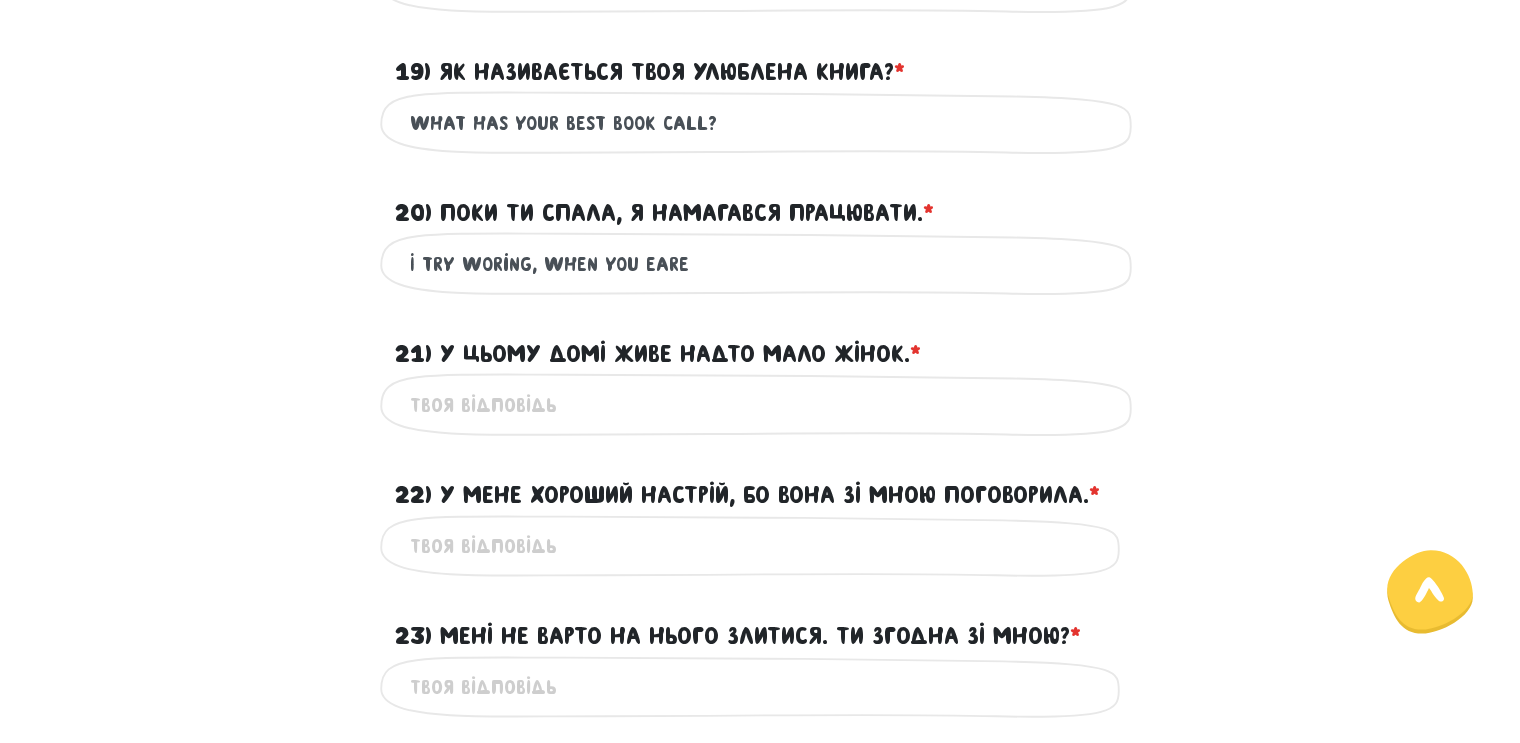 click on "I try woring, when you eare" at bounding box center [760, 263] 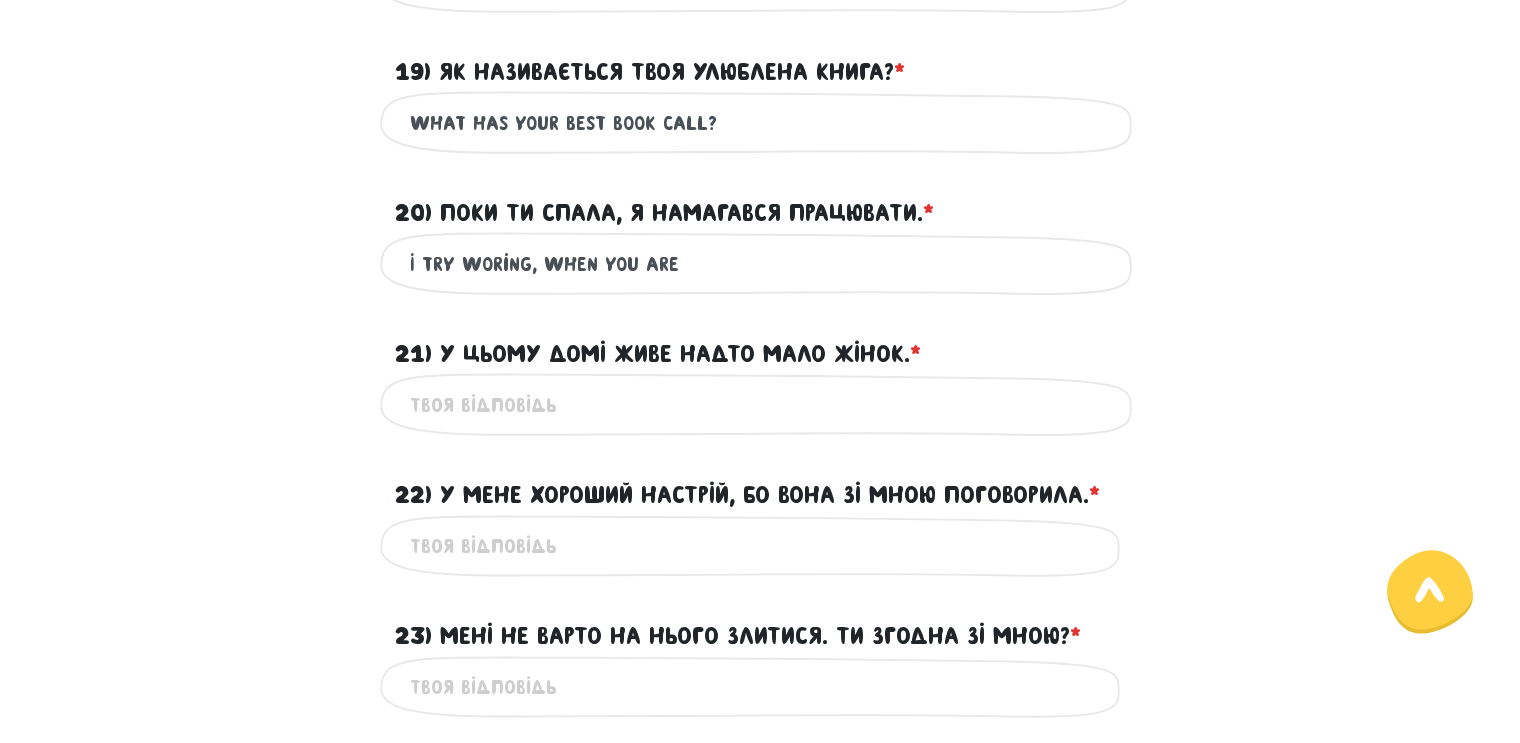 drag, startPoint x: 646, startPoint y: 273, endPoint x: 675, endPoint y: 273, distance: 29 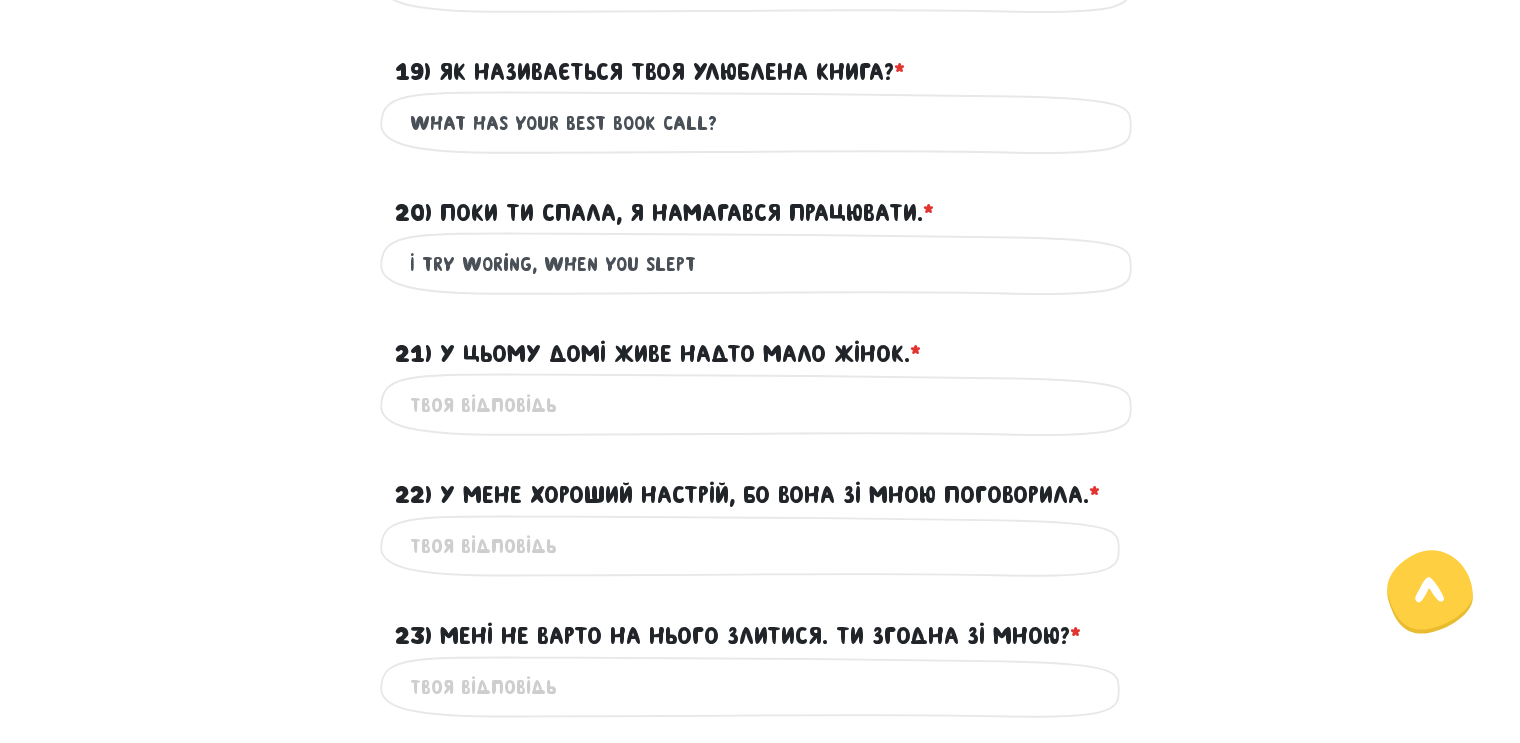 click on "I try woring, when you slept" at bounding box center [760, 263] 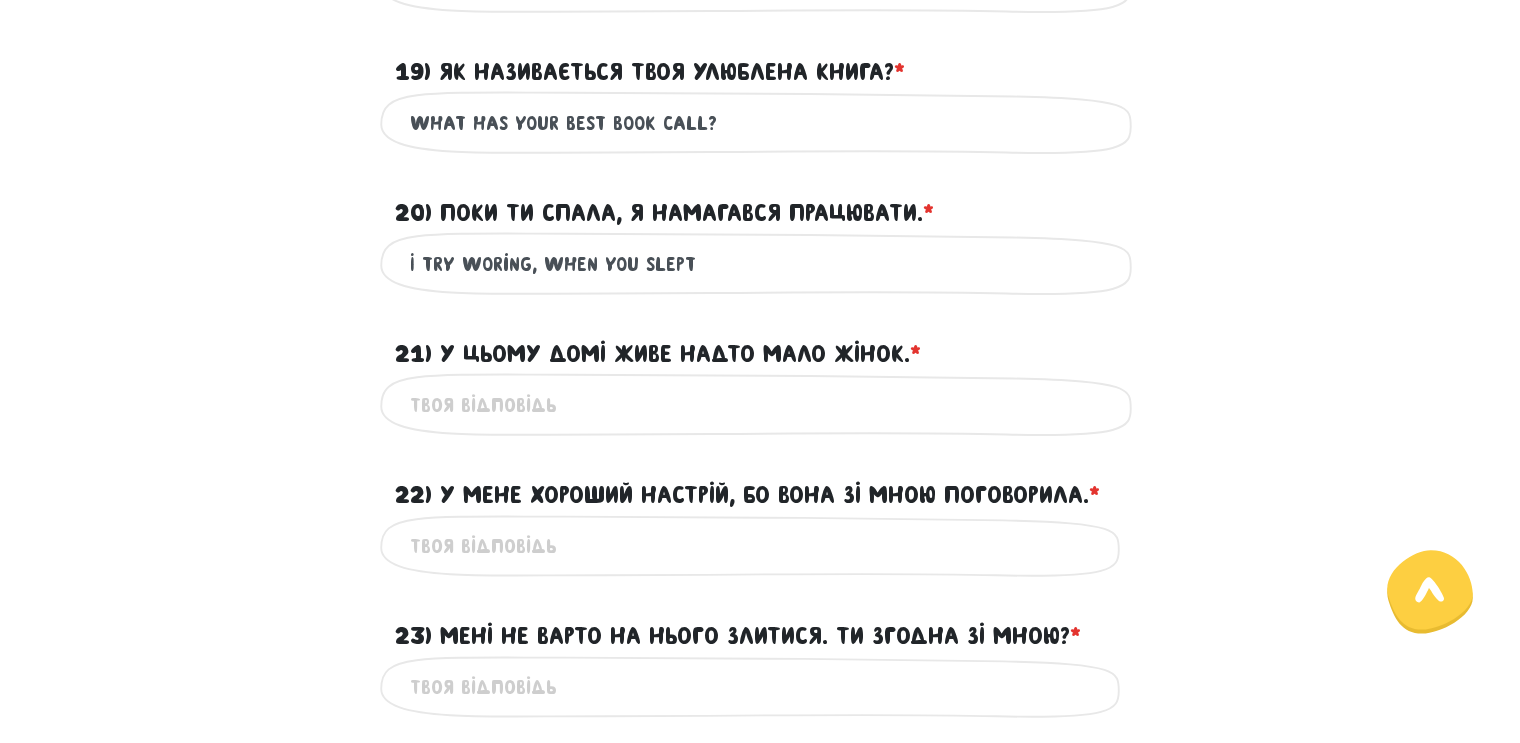 scroll, scrollTop: 2759, scrollLeft: 0, axis: vertical 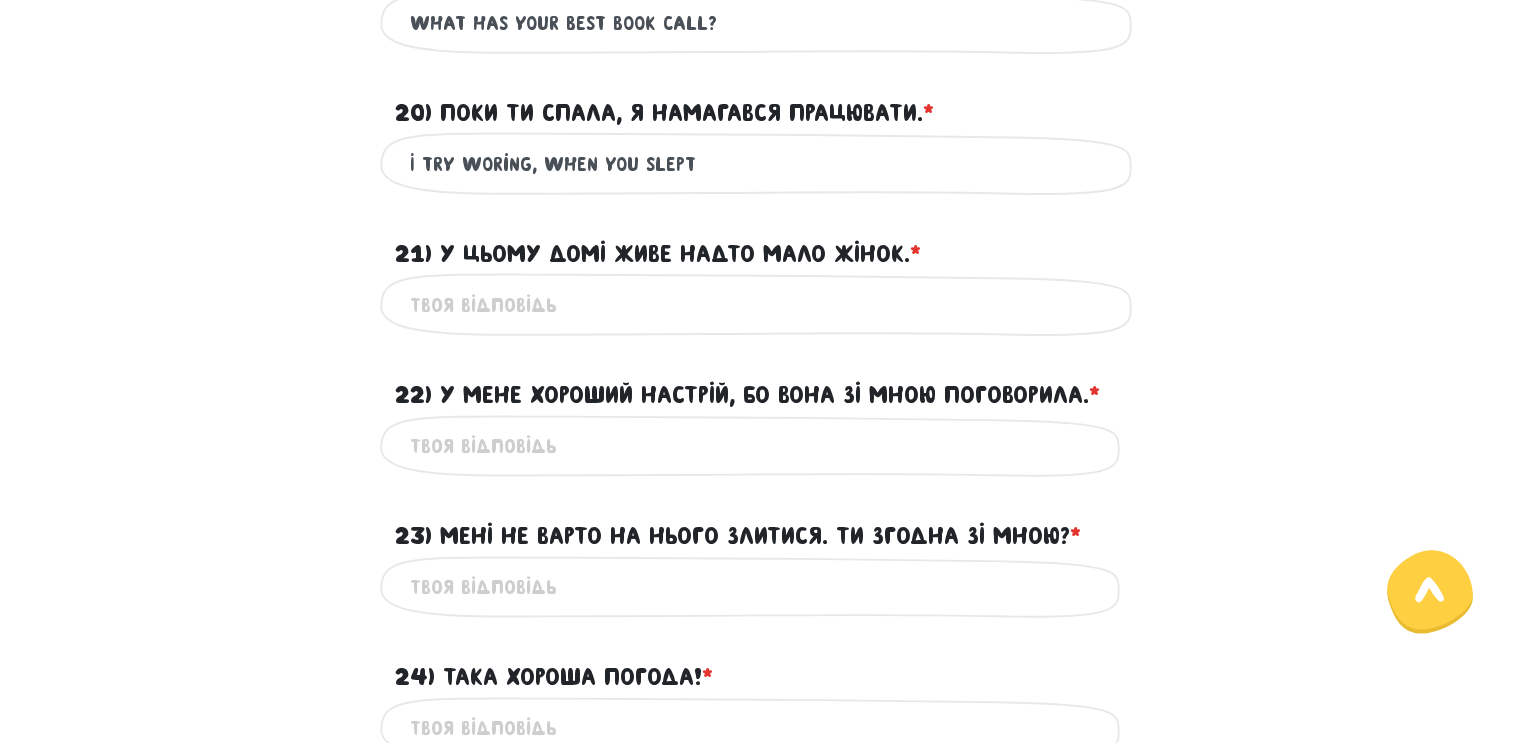 type on "I try woring, when you slept" 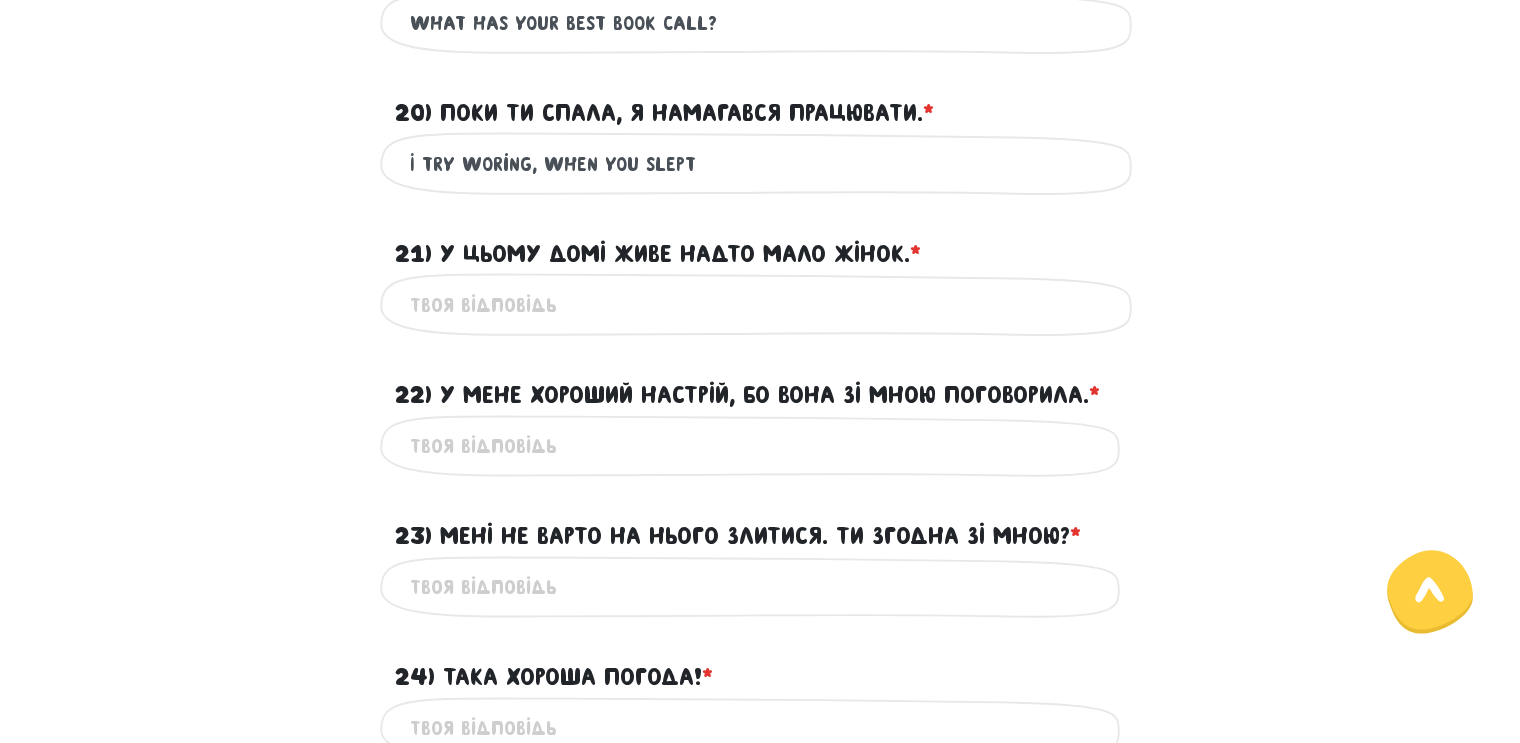 scroll, scrollTop: 2859, scrollLeft: 0, axis: vertical 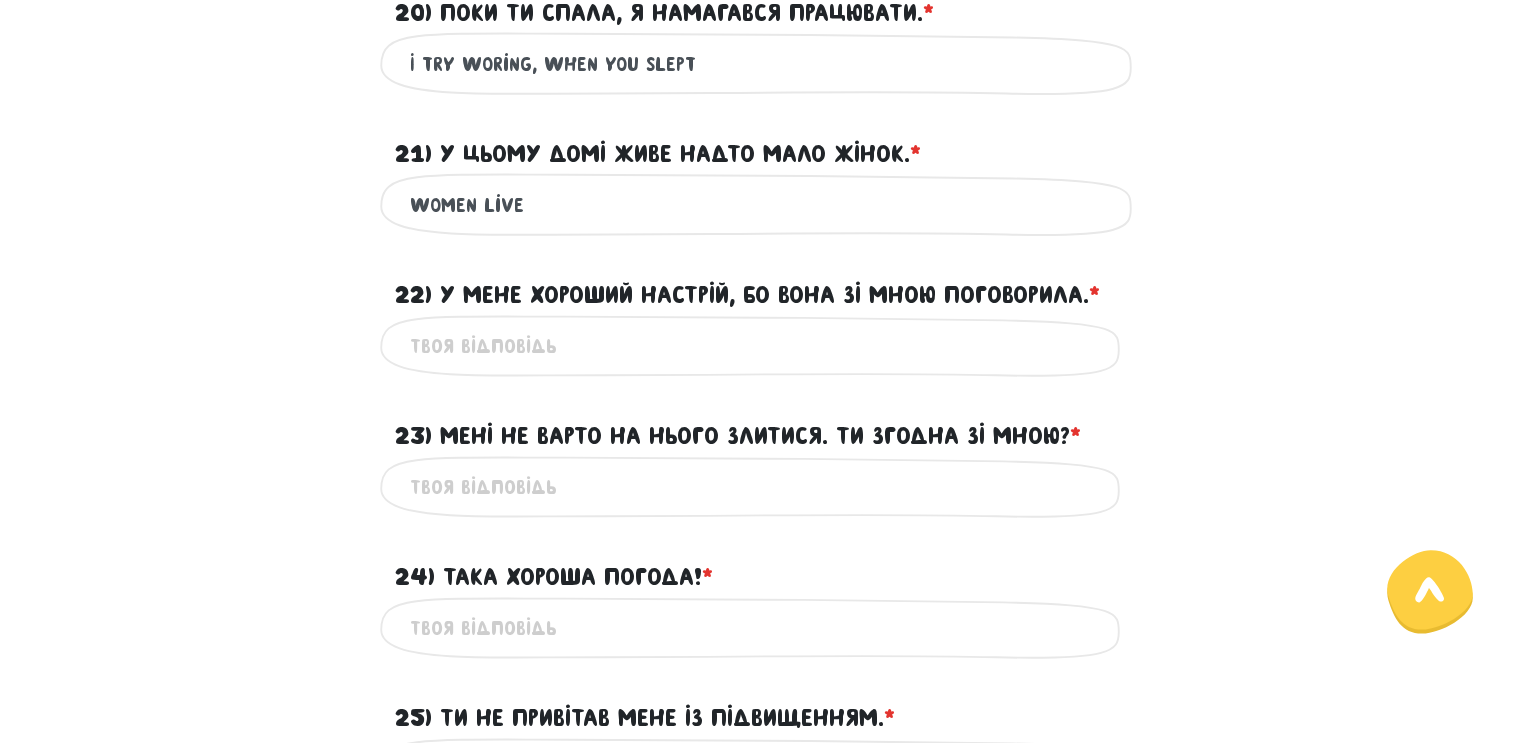 click on "Women live" at bounding box center (760, 204) 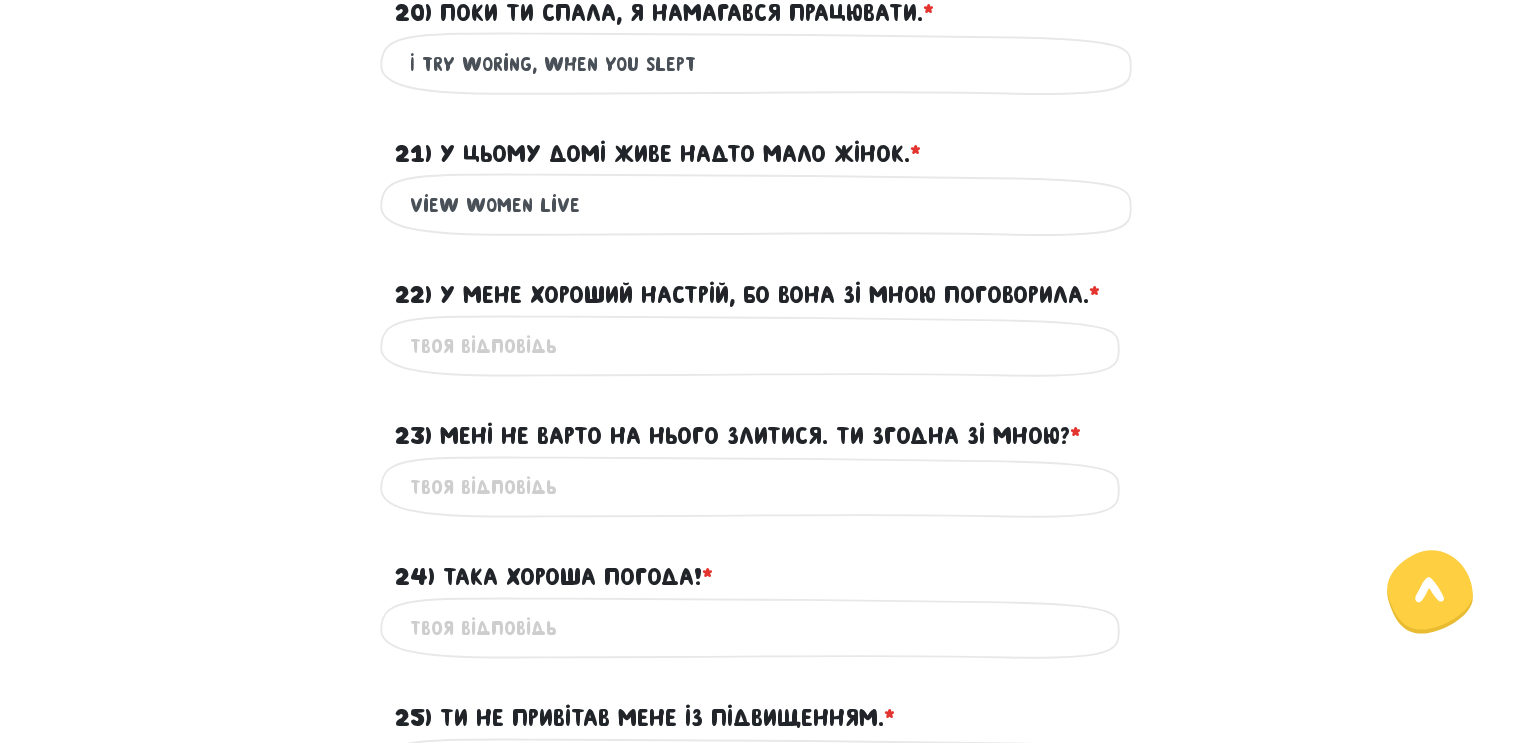 click on "view Women live" at bounding box center (760, 204) 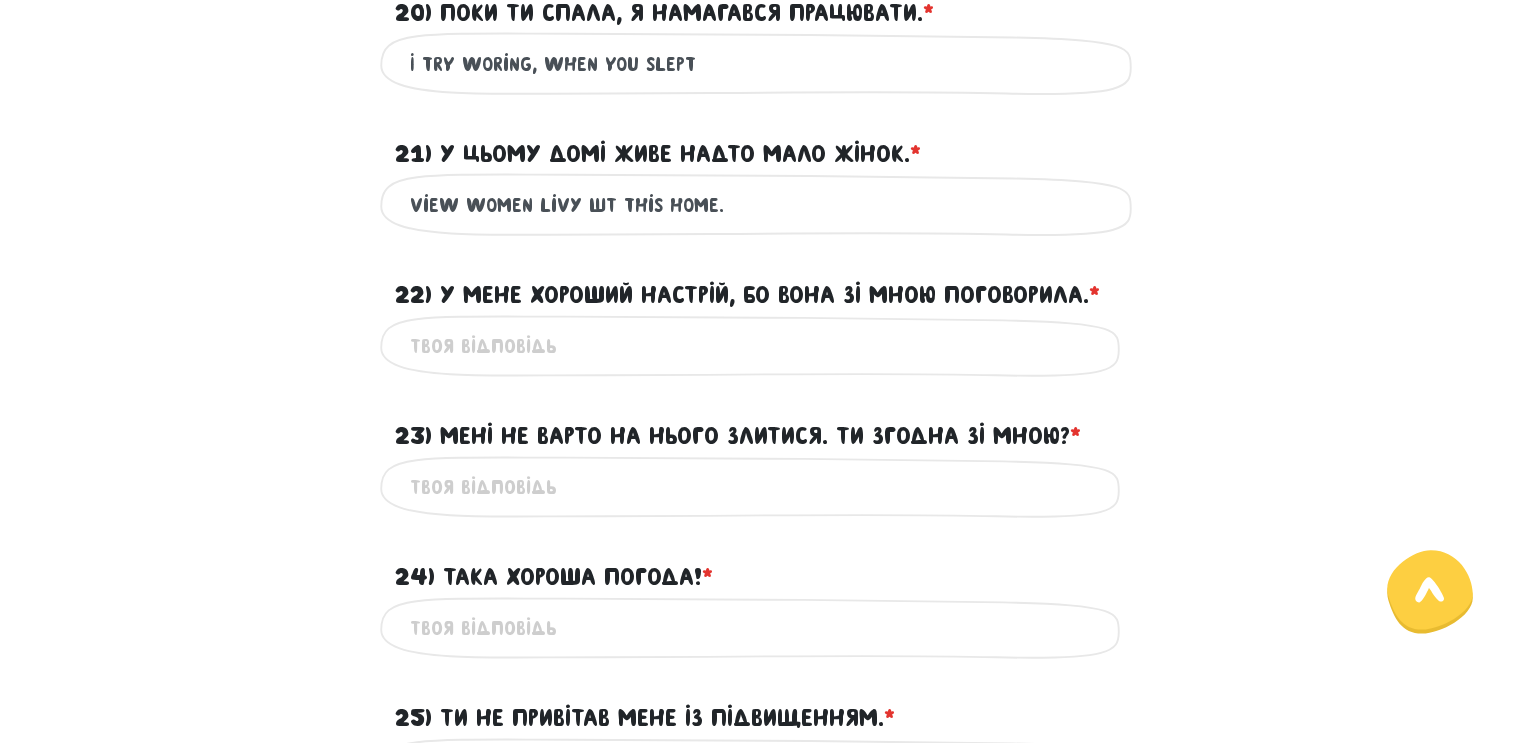 drag, startPoint x: 589, startPoint y: 204, endPoint x: 609, endPoint y: 204, distance: 20 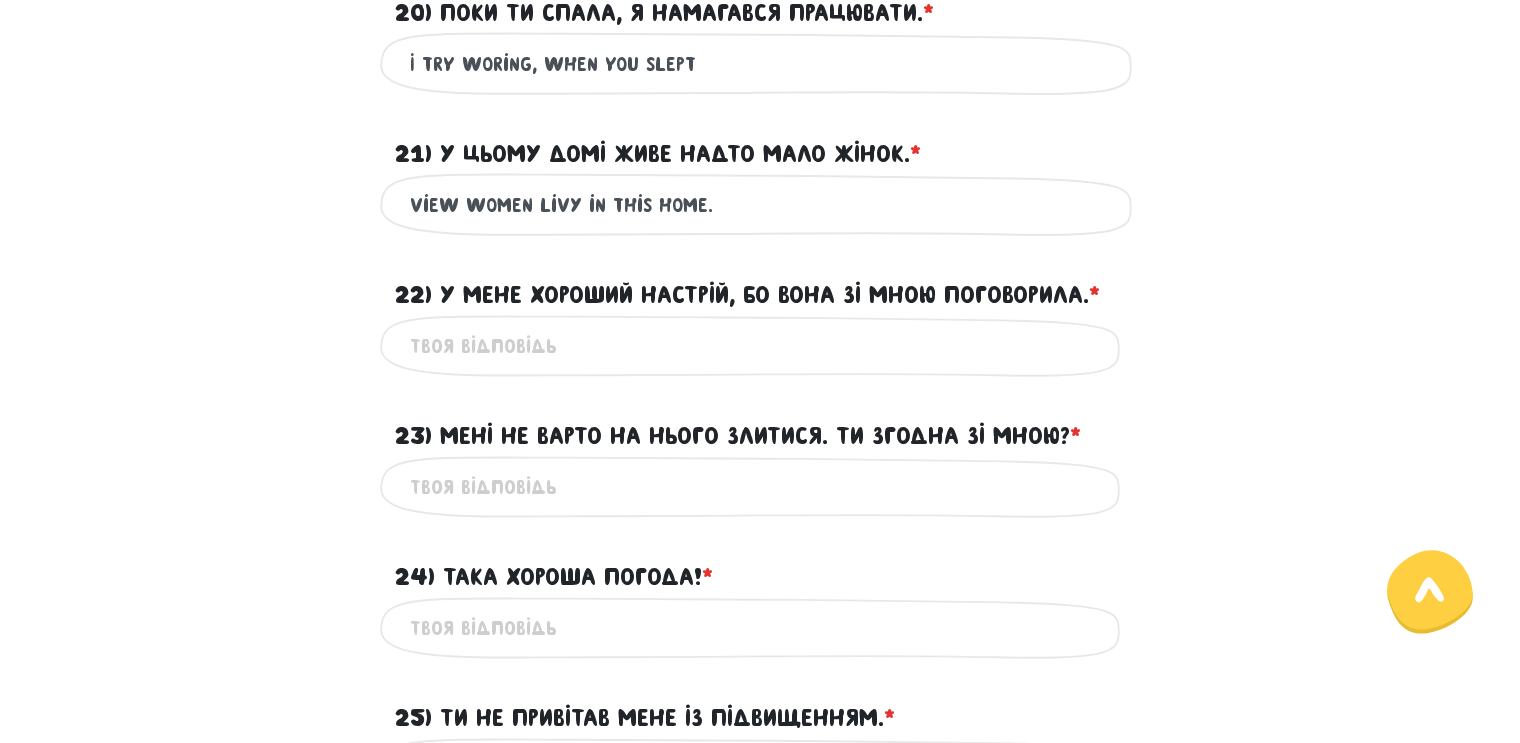 click on "view Women livу in this home." at bounding box center [760, 204] 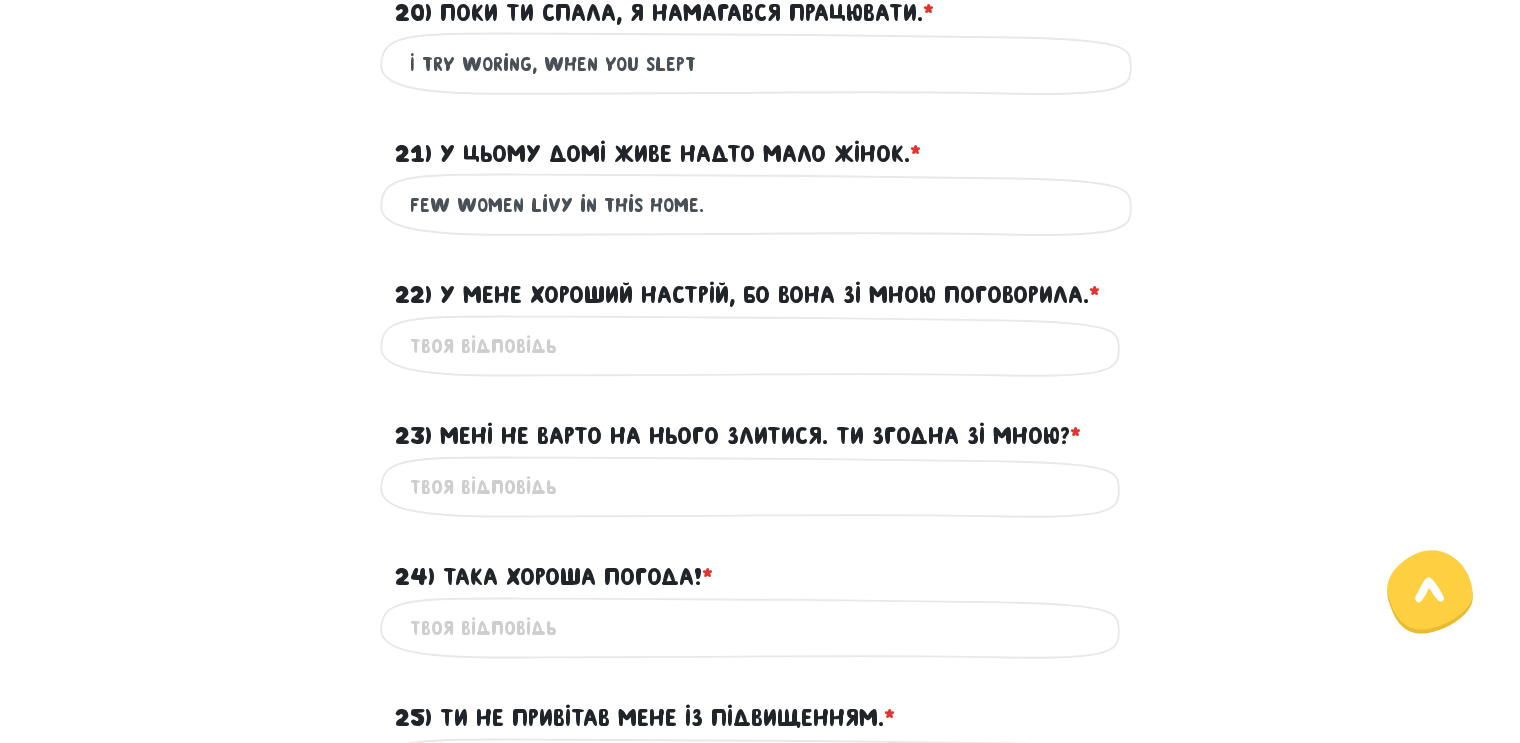 drag, startPoint x: 563, startPoint y: 210, endPoint x: 552, endPoint y: 210, distance: 11 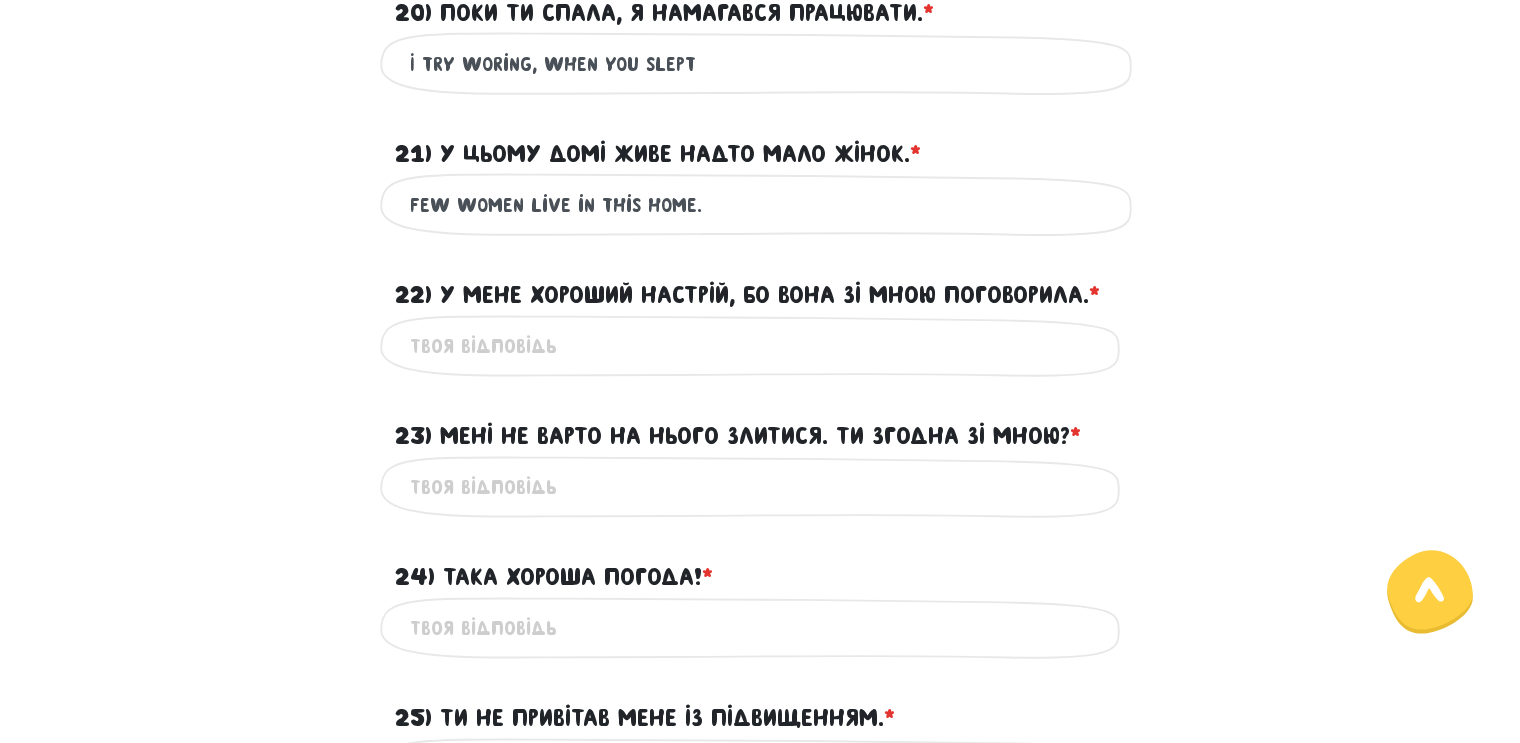 click on "few Women live in this home." at bounding box center (760, 204) 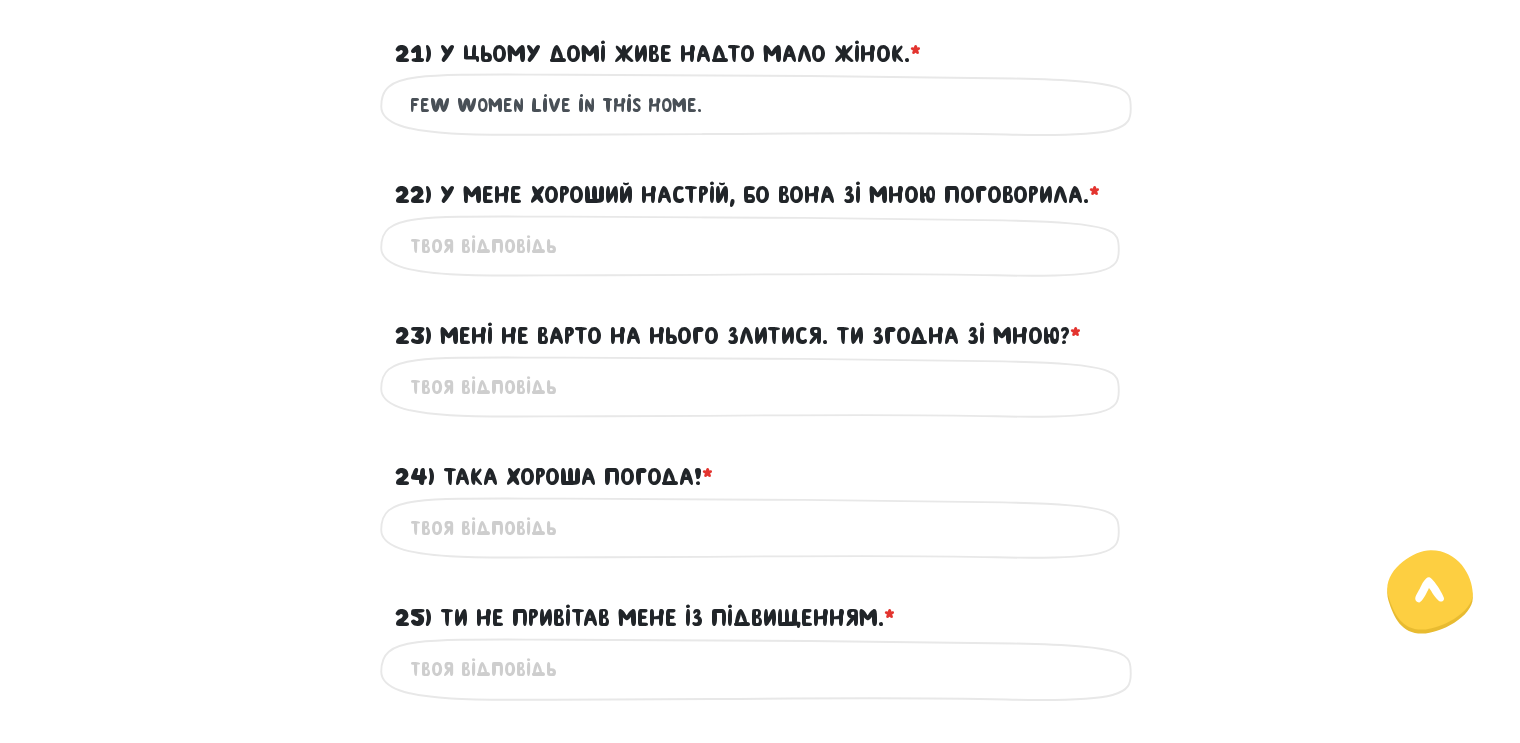 type on "few Women live in this home." 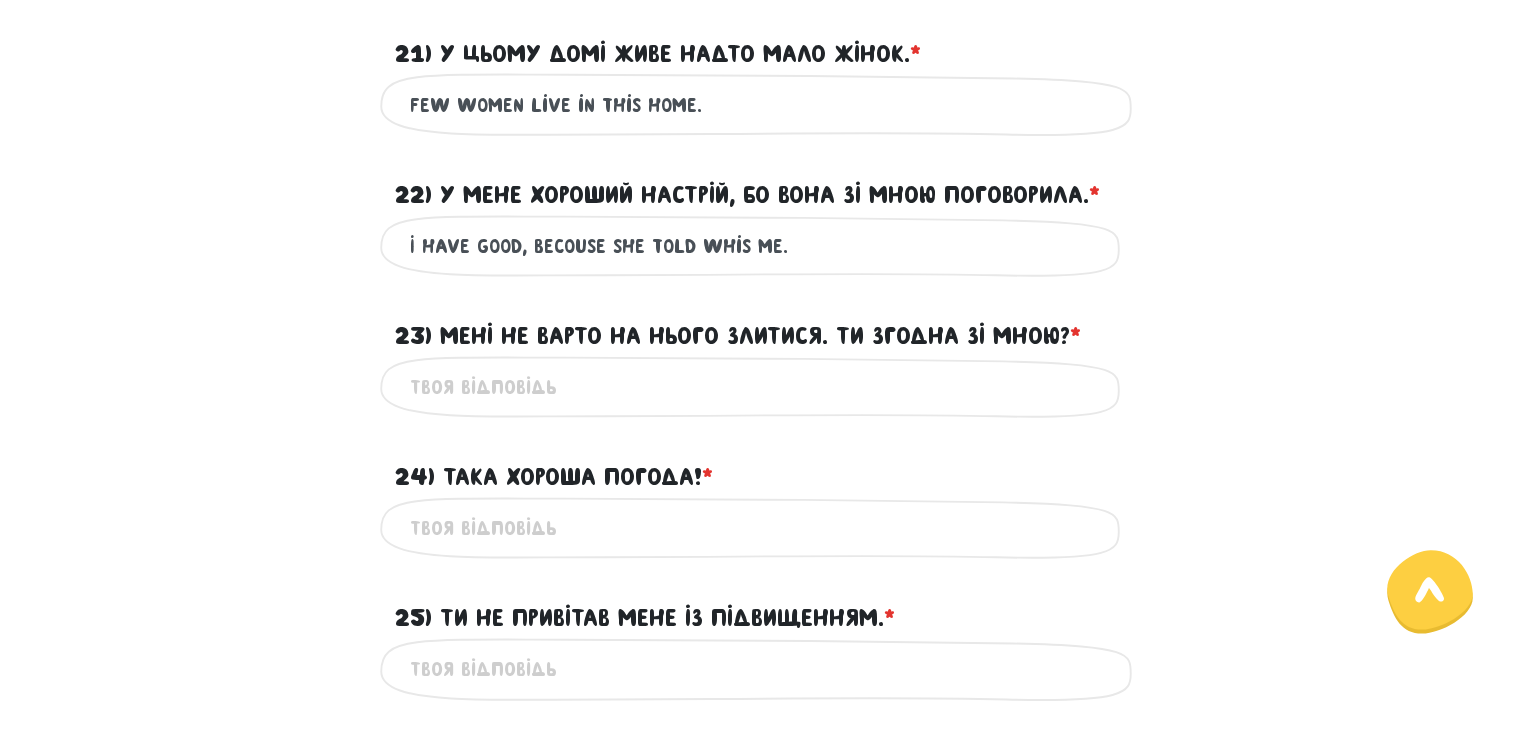 click on "I have good, becouse she told whis me." at bounding box center [760, 246] 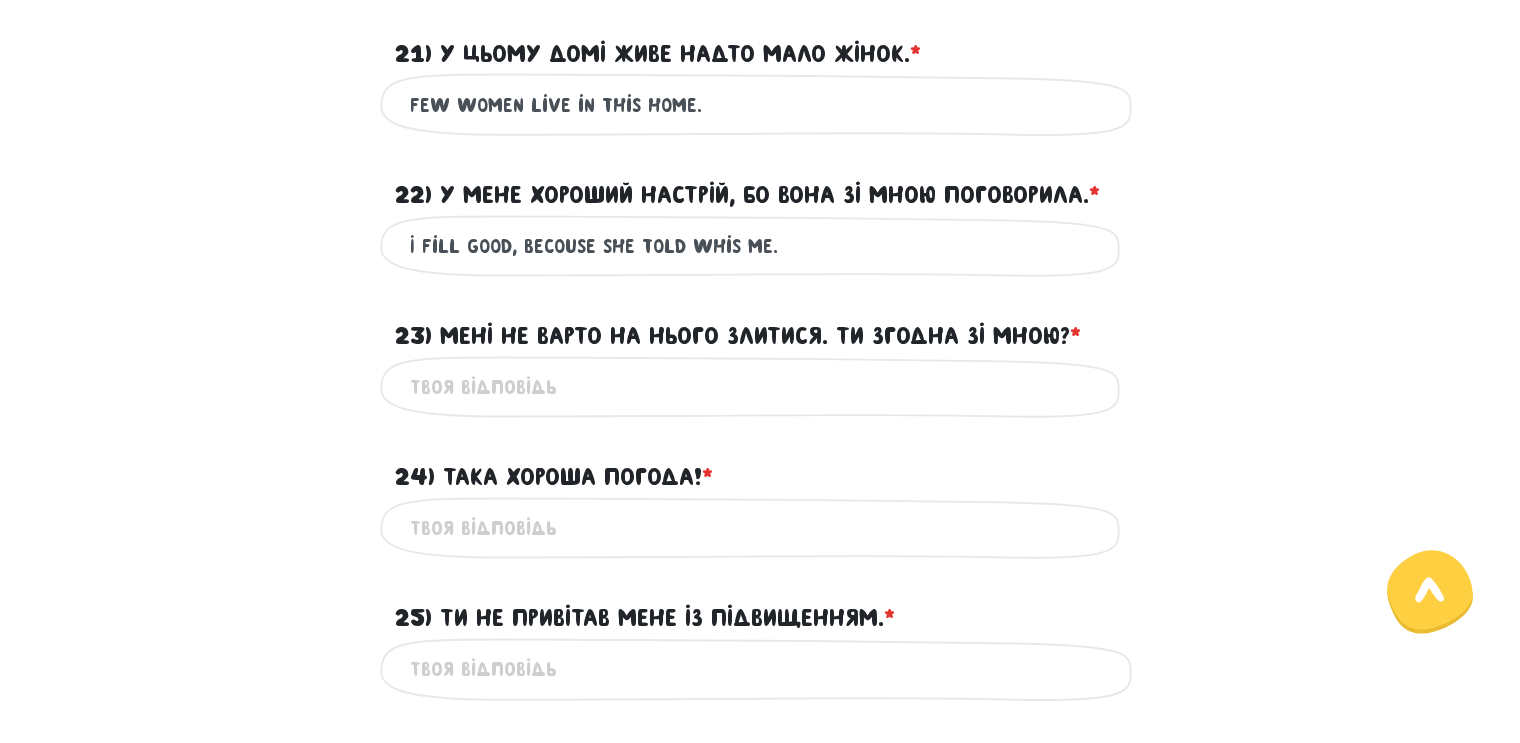 click on "I fill good, becouse she told whis me." at bounding box center (760, 246) 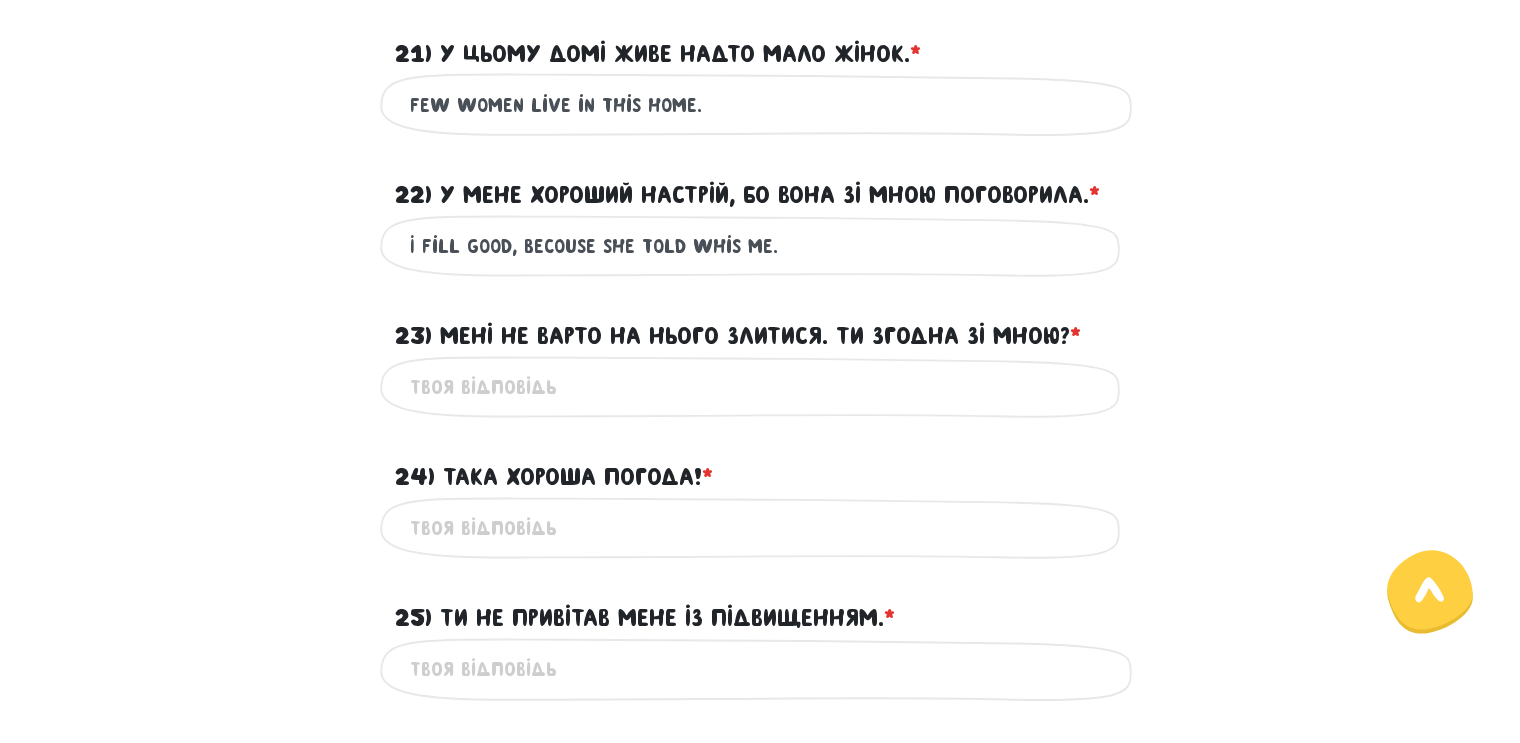 drag, startPoint x: 416, startPoint y: 242, endPoint x: 509, endPoint y: 243, distance: 93.00538 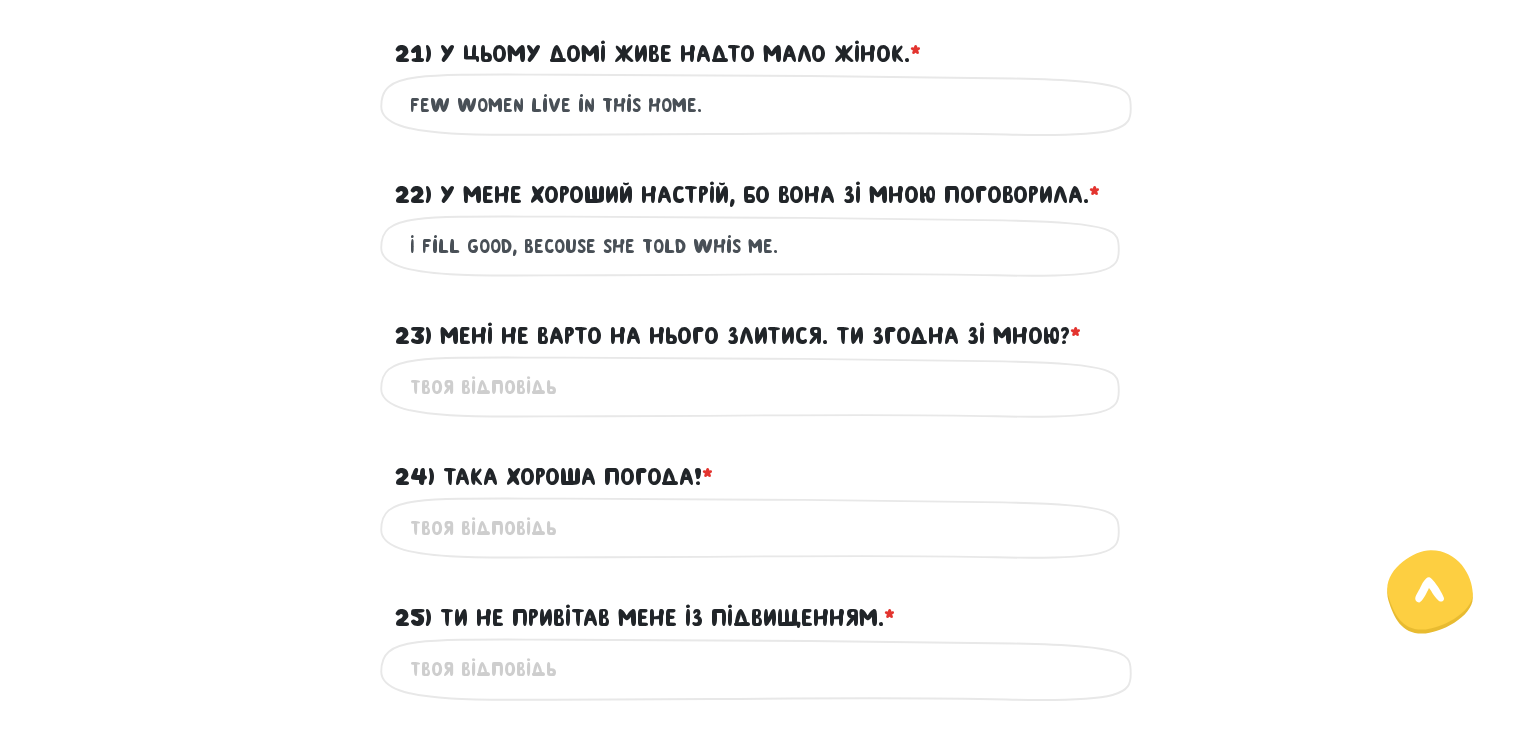 click on "I fill good, becouse she told whis me." at bounding box center (760, 246) 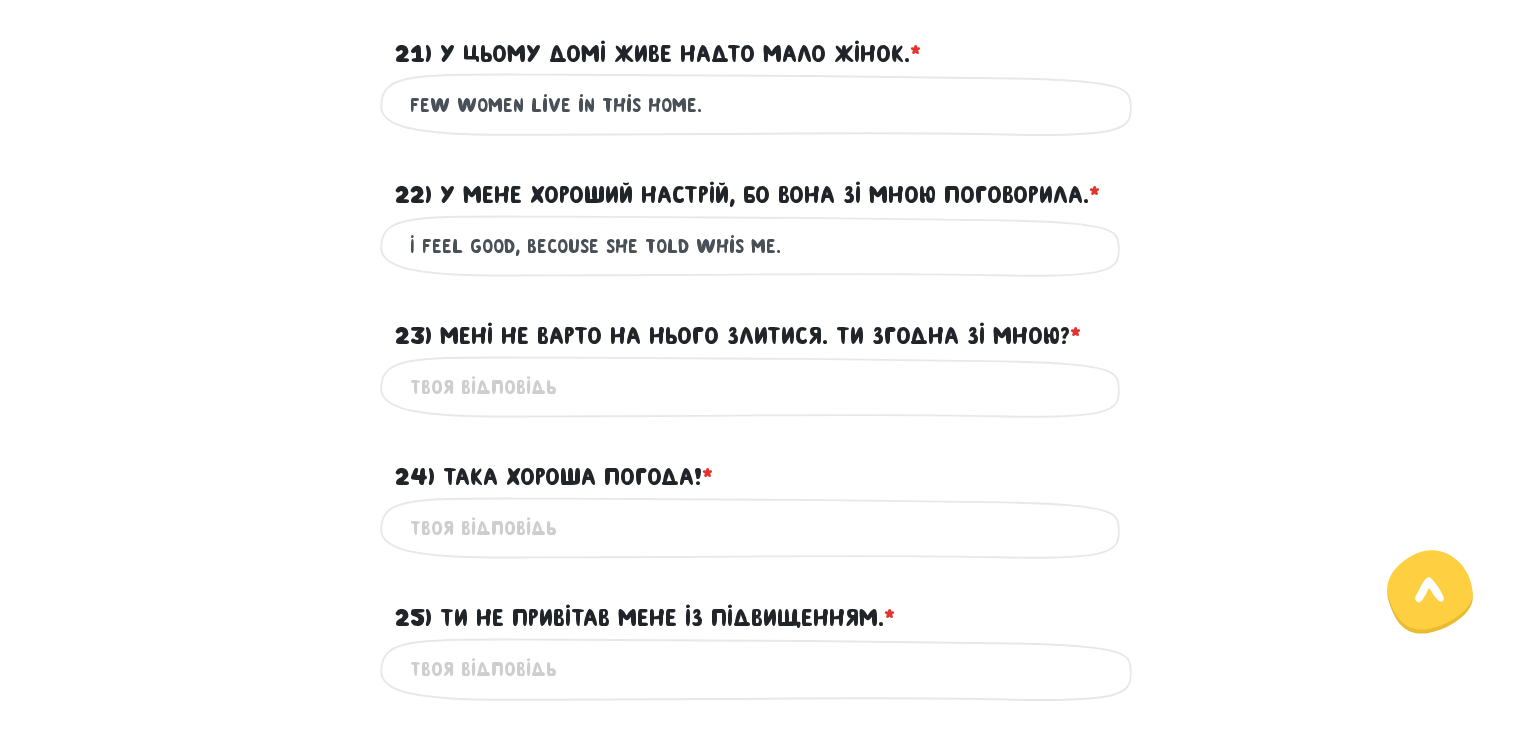 click on "I feel good, becouse she told whis me." at bounding box center (760, 246) 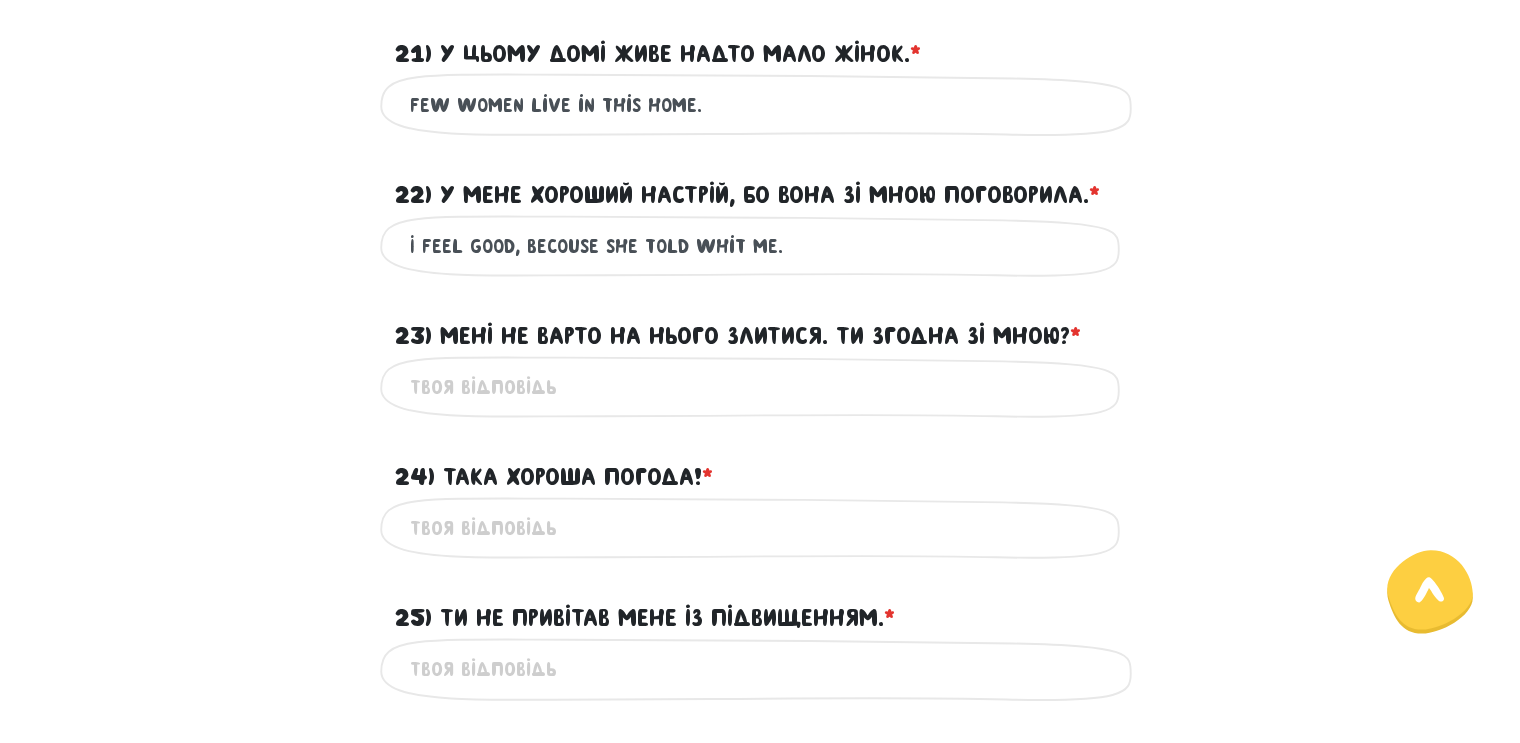 click on "I feel good, becouse she told whit me." at bounding box center (760, 246) 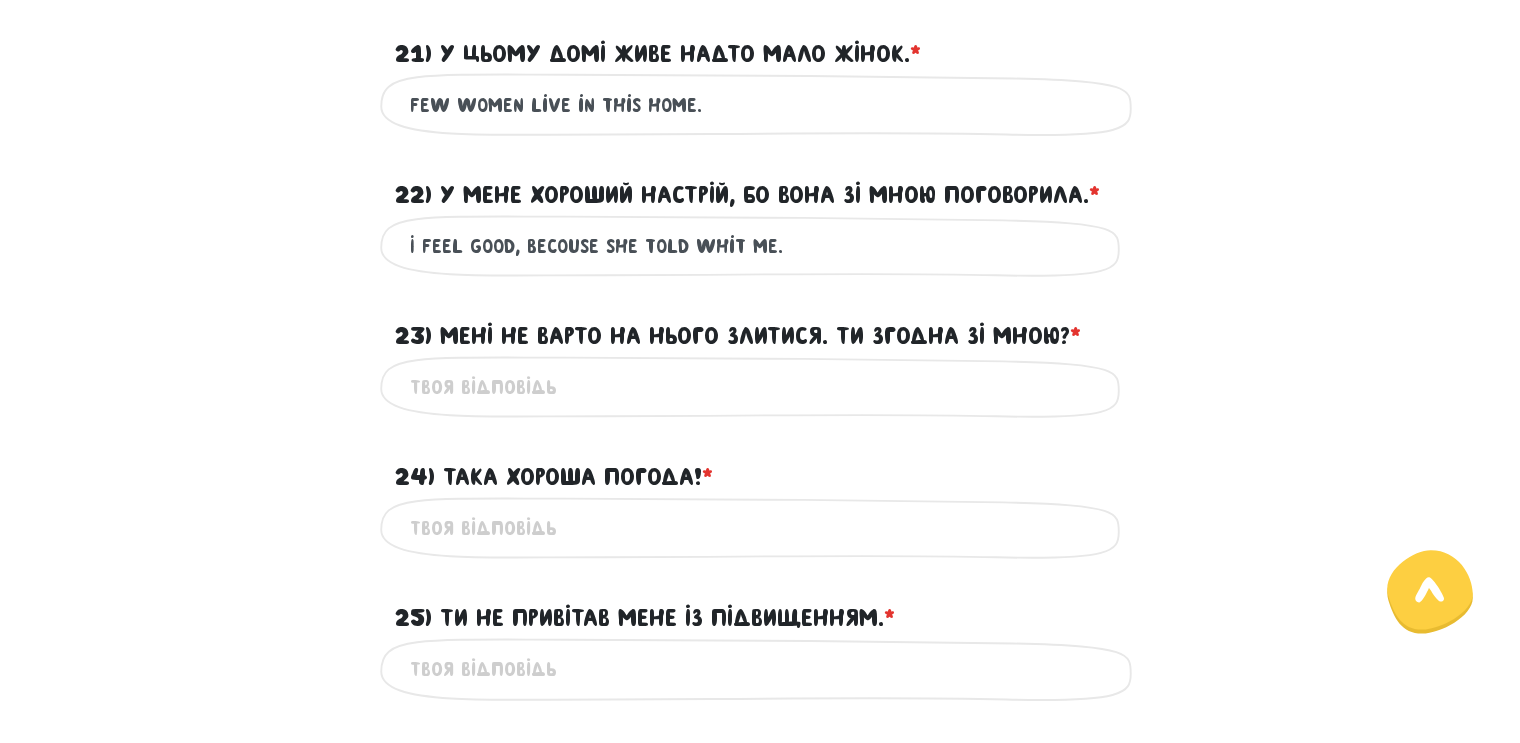 drag, startPoint x: 711, startPoint y: 247, endPoint x: 733, endPoint y: 247, distance: 22 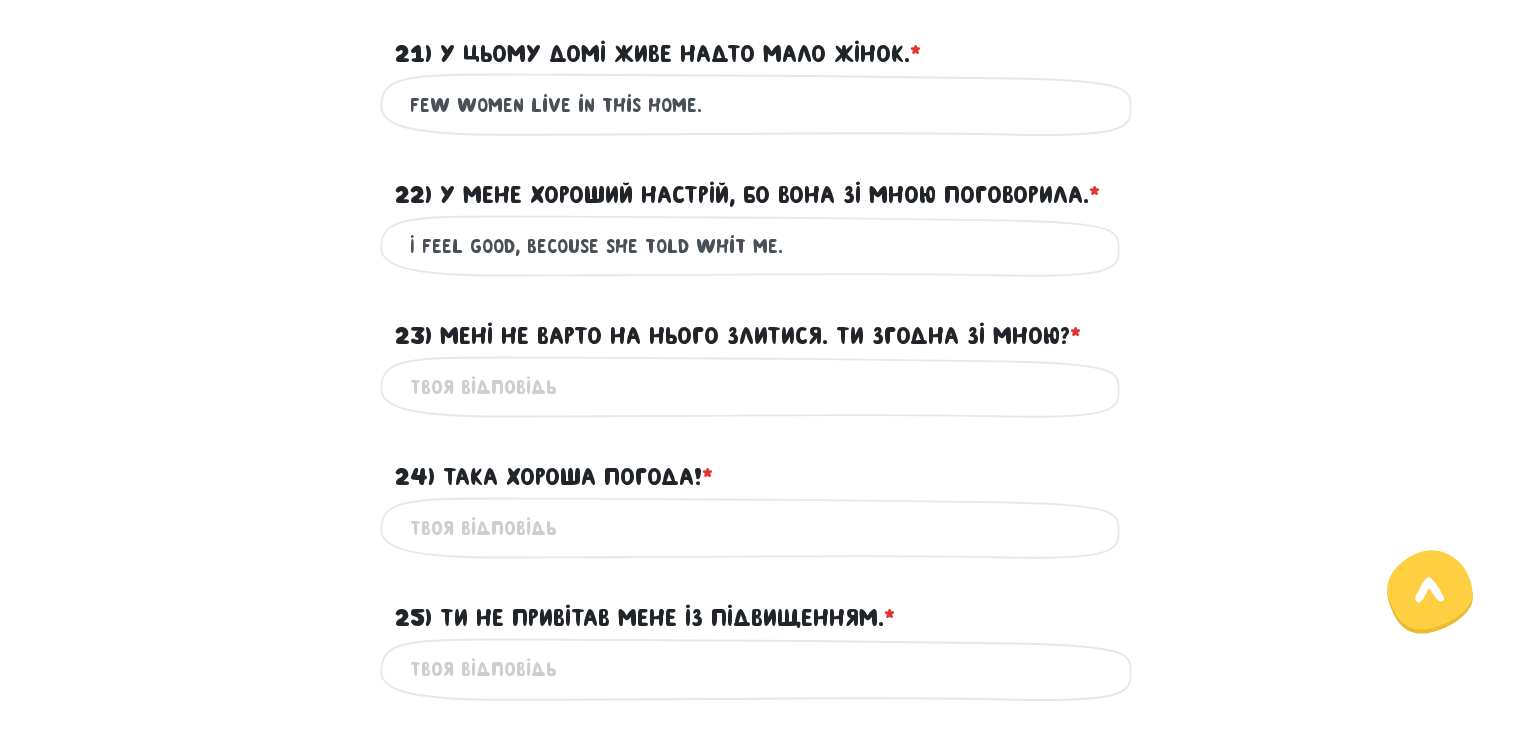 click on "I feel good, becouse she told whit me." at bounding box center (760, 246) 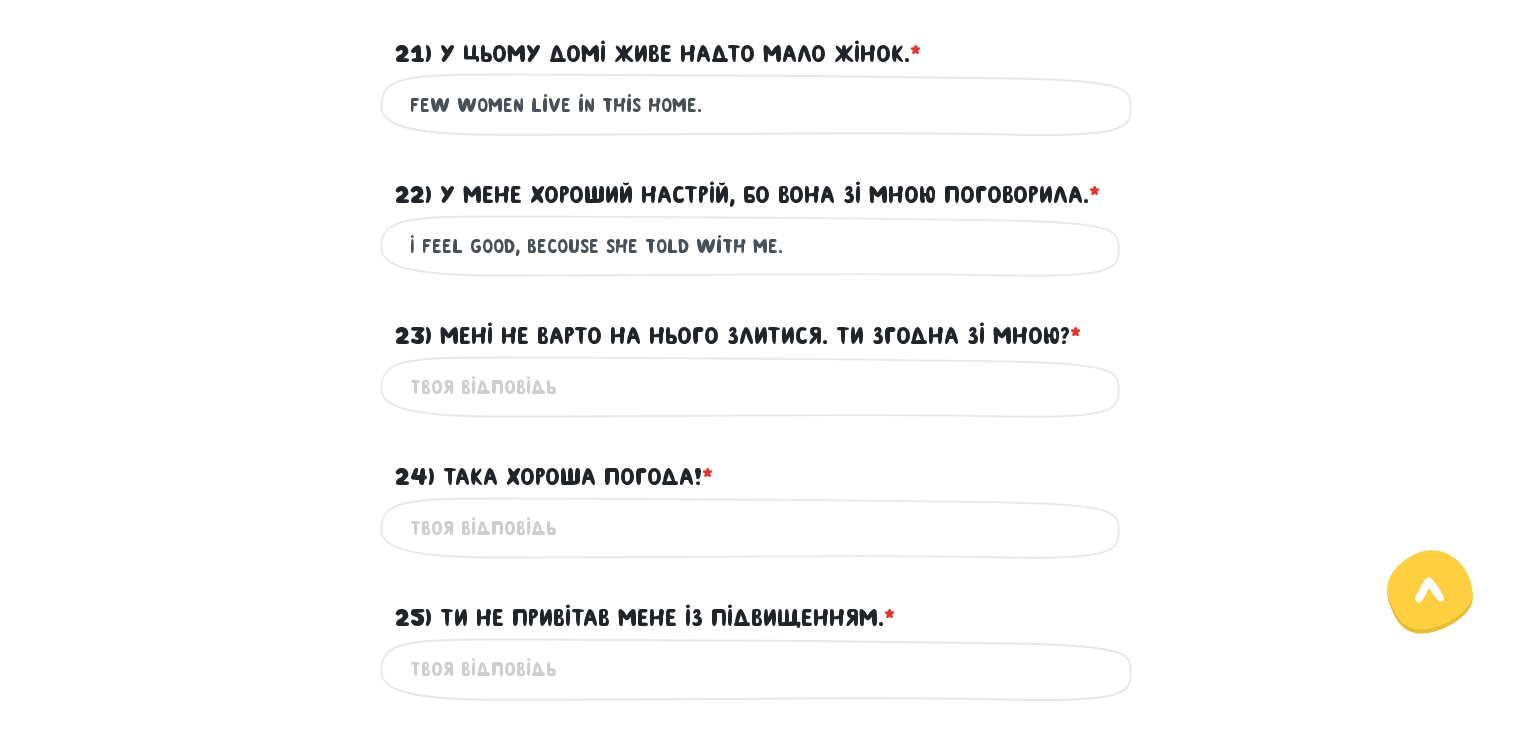 click on "I feel good, becouse she told with me." at bounding box center (760, 246) 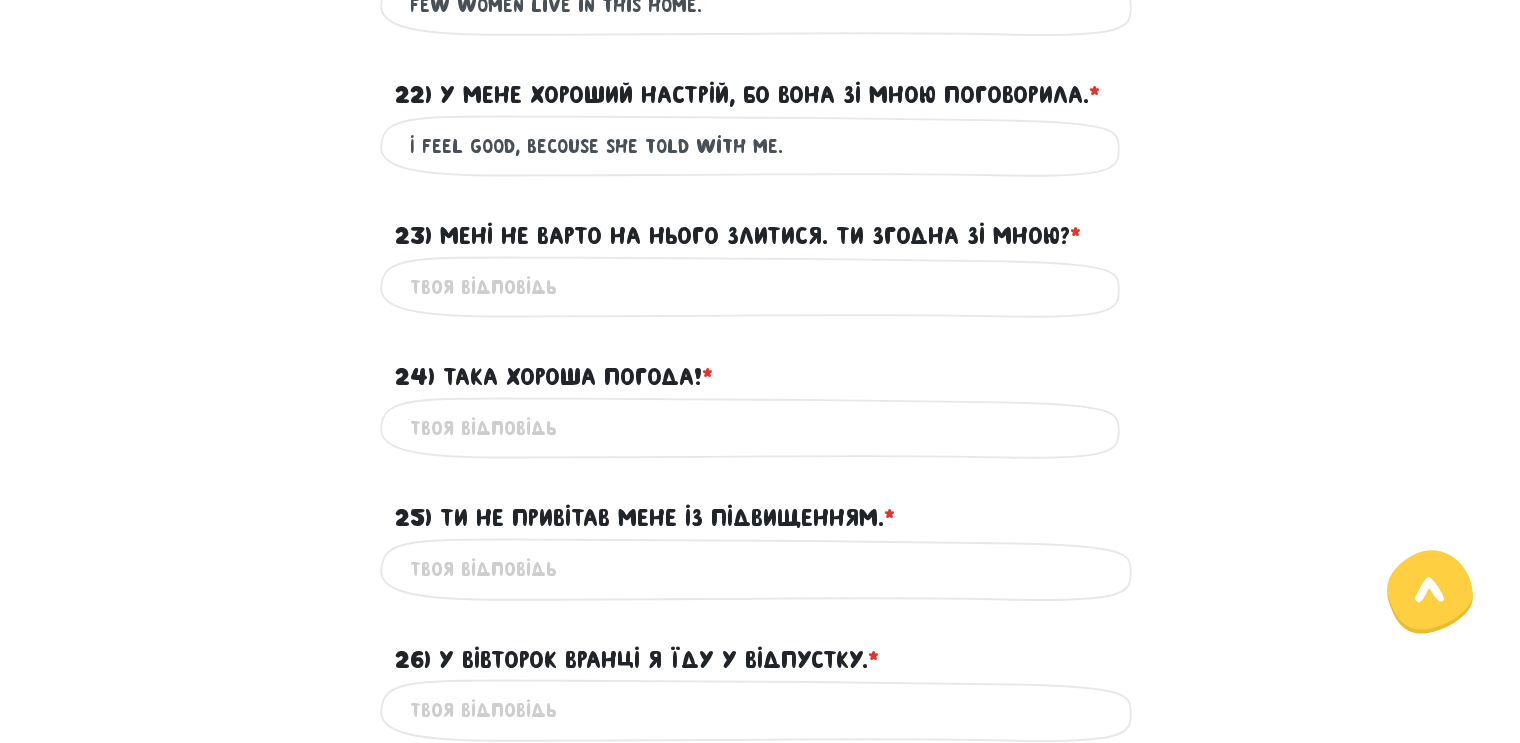 type on "I feel good, becouse she told with me." 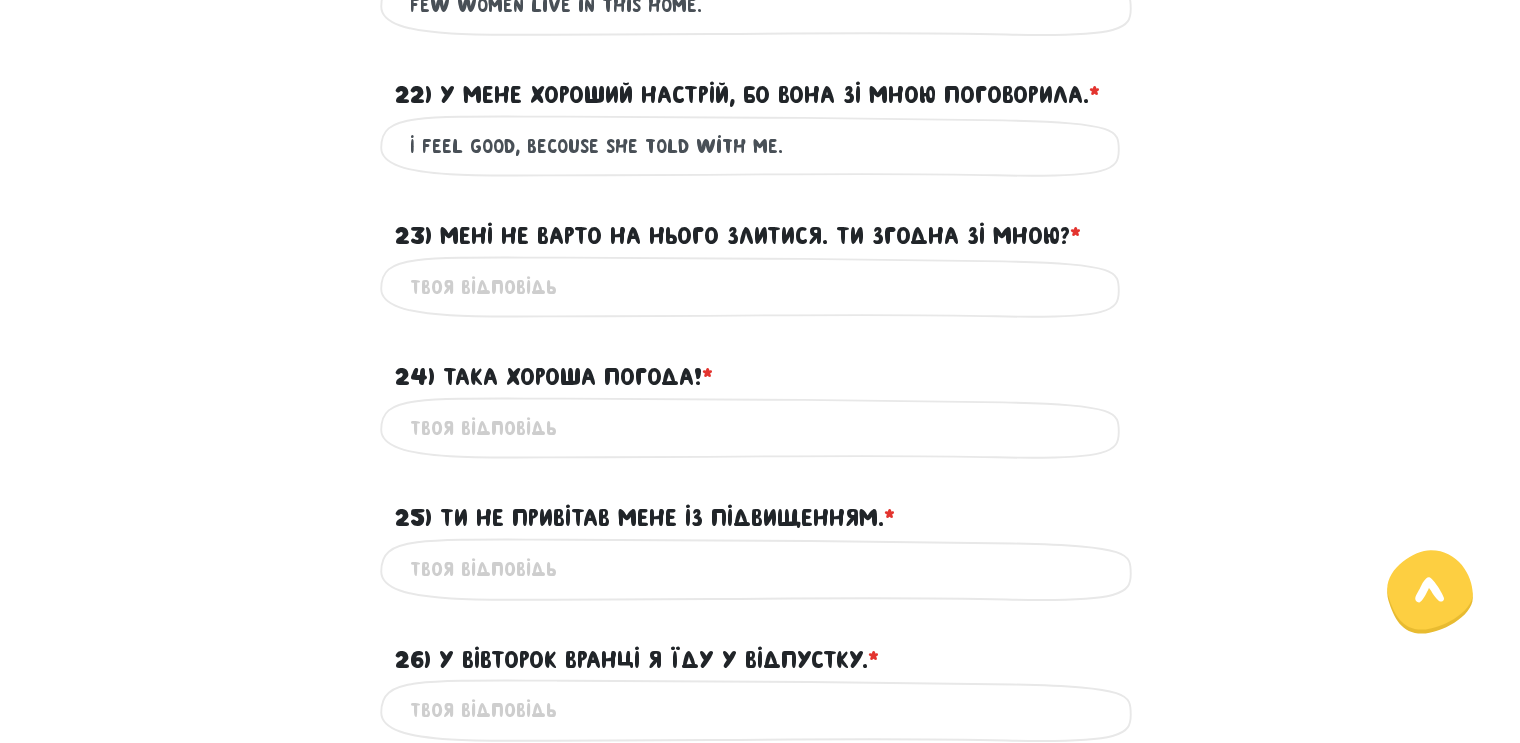 click on "23) Мені не варто на нього злитися. Ти згодна зі мною? *
?" at bounding box center [760, 287] 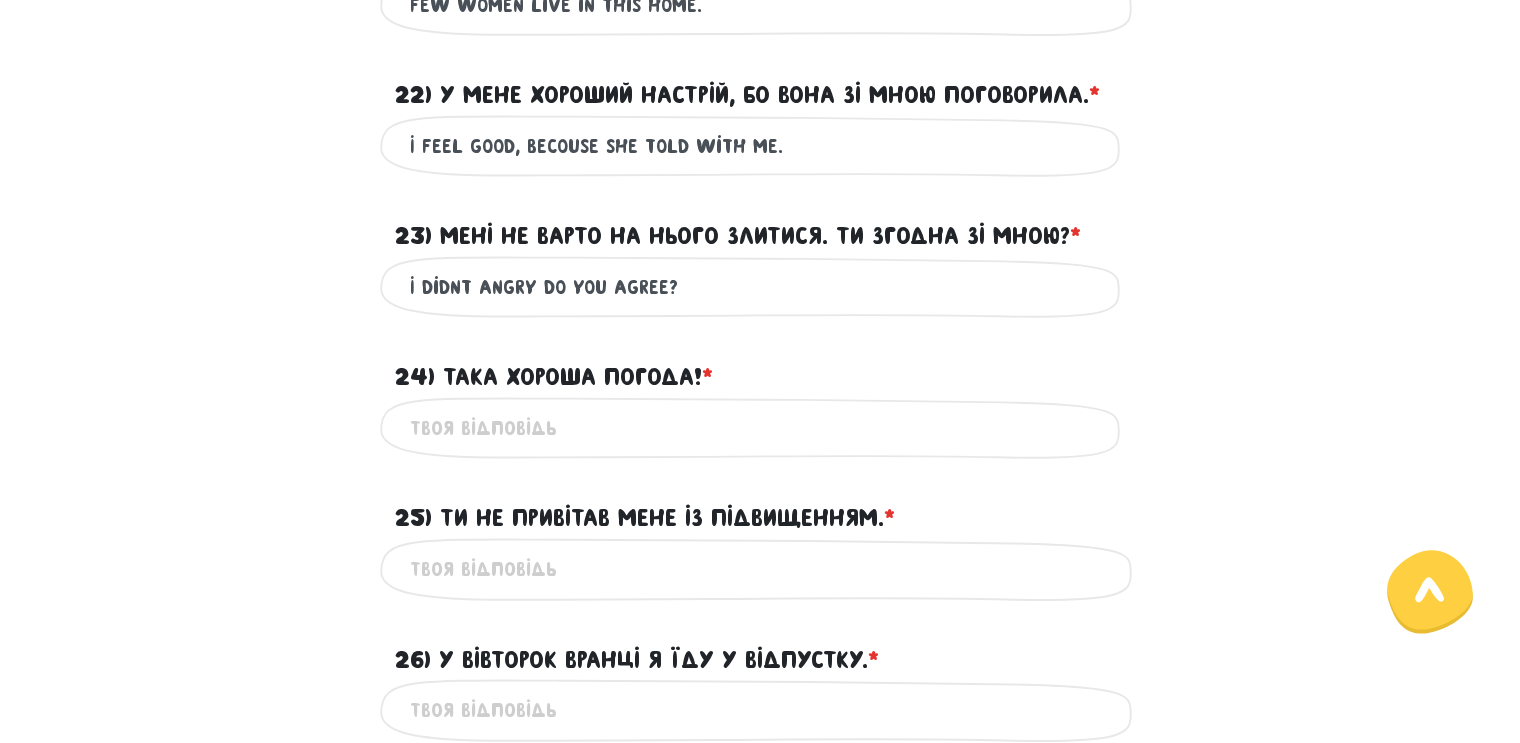 click on "I didnt angry do you agree?" at bounding box center [760, 287] 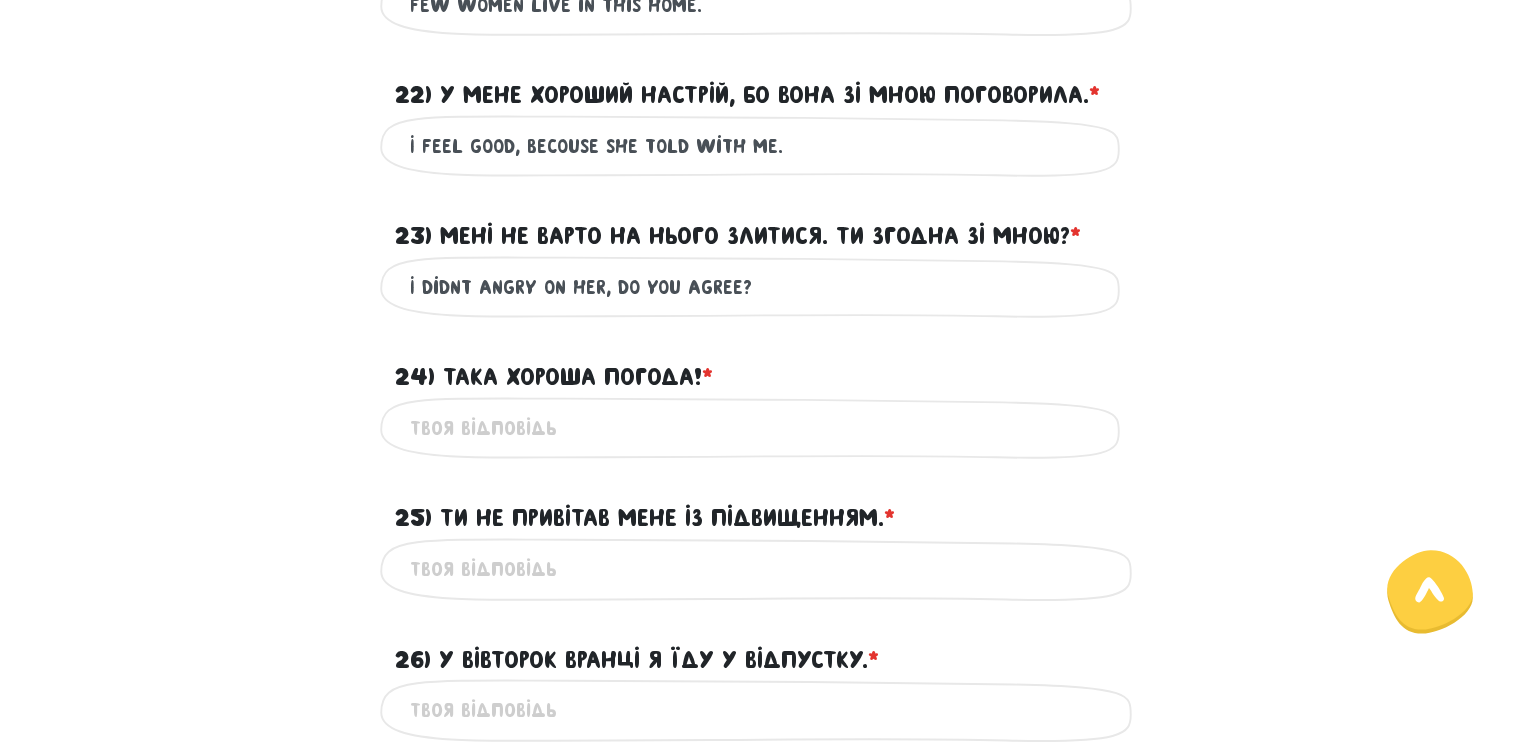 scroll, scrollTop: 3159, scrollLeft: 0, axis: vertical 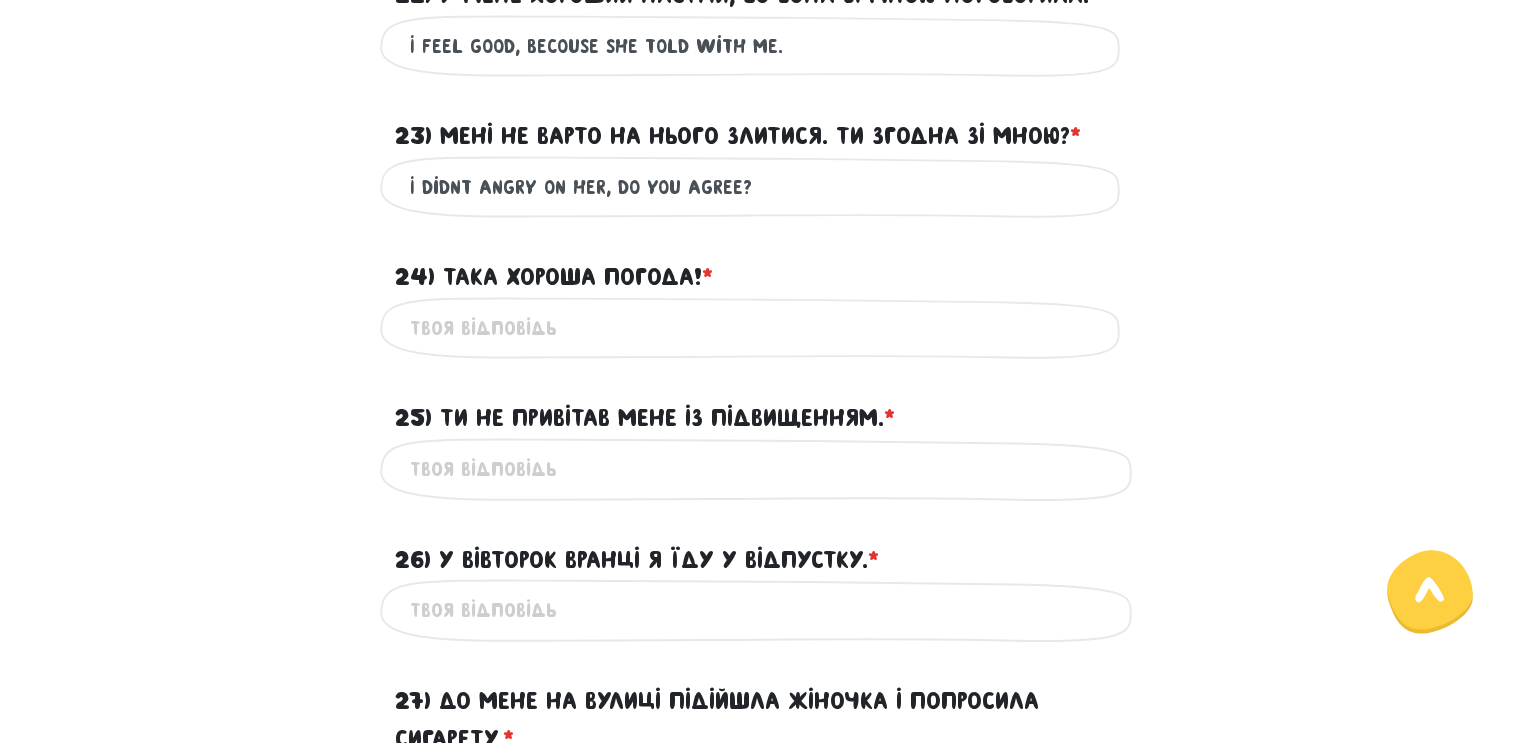 type on "I didnt angry on her, do you agree?" 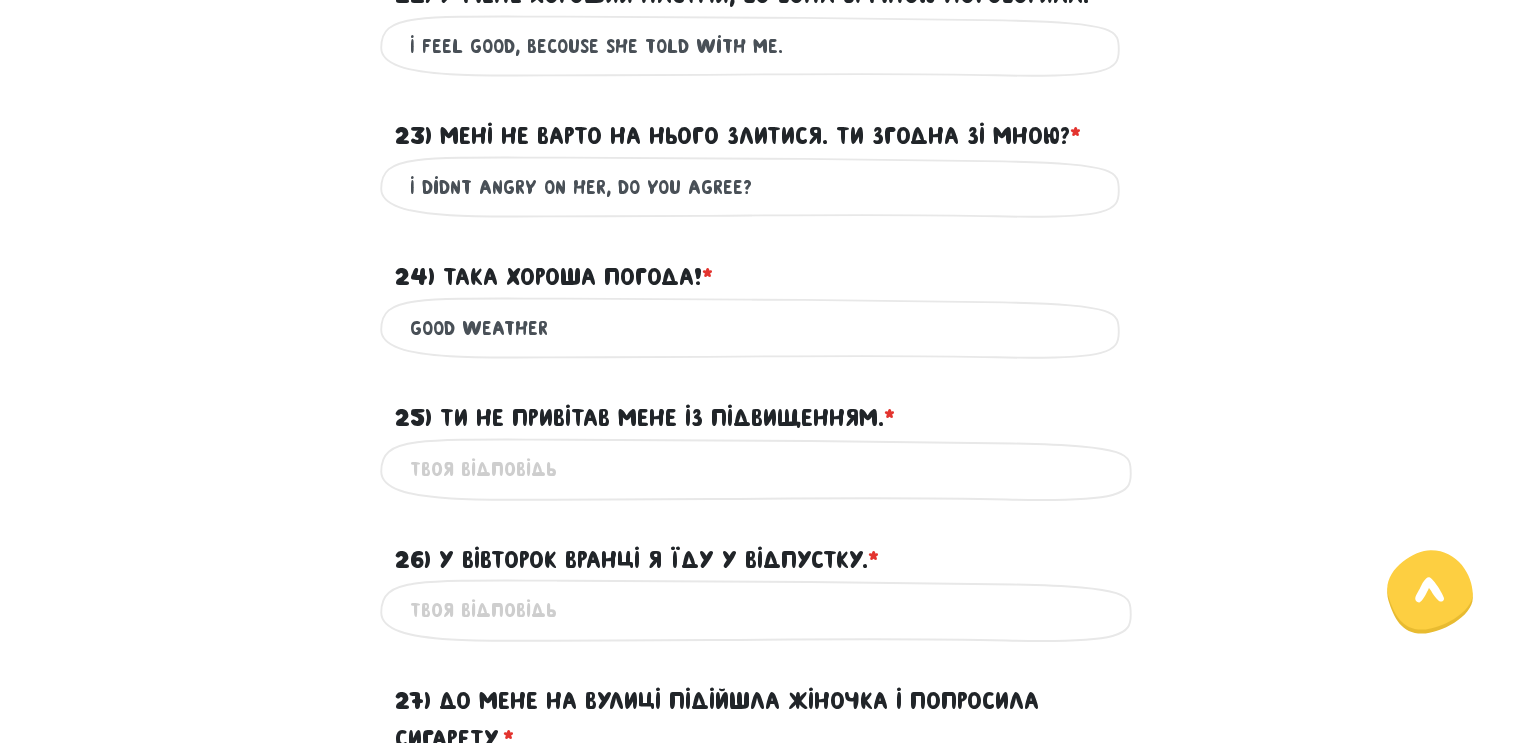 click on "Good weather" at bounding box center (760, 328) 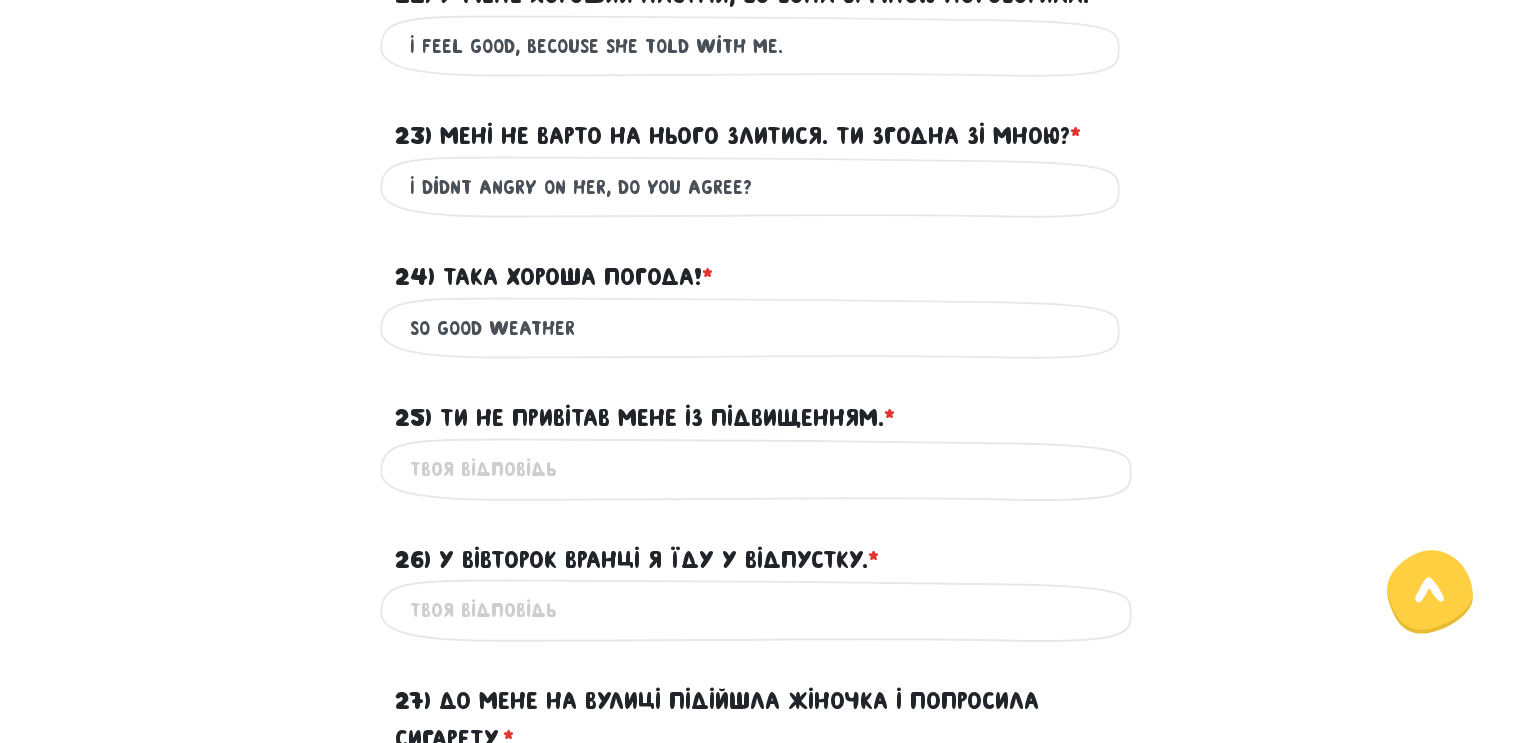 click on "So Good weather" at bounding box center (760, 328) 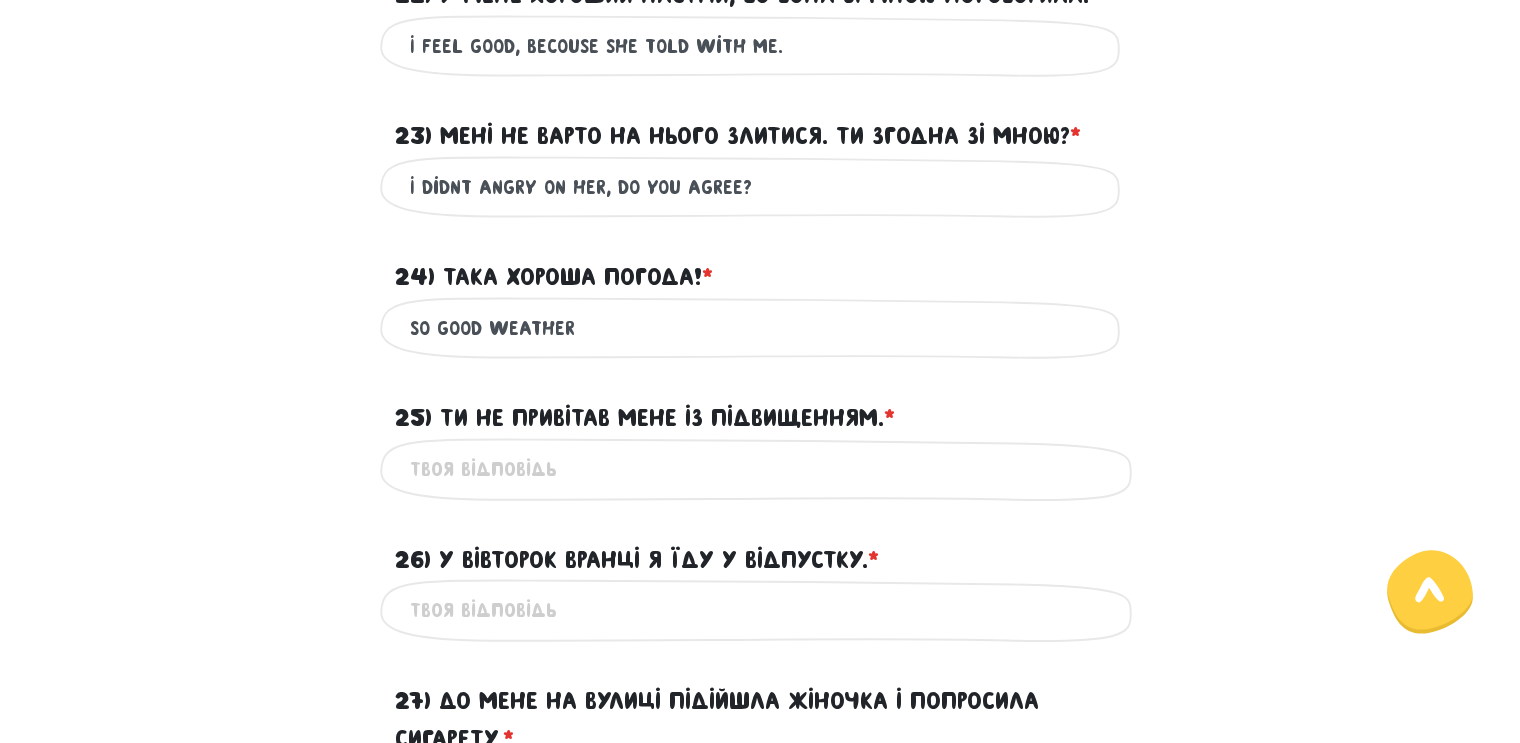 scroll, scrollTop: 3259, scrollLeft: 0, axis: vertical 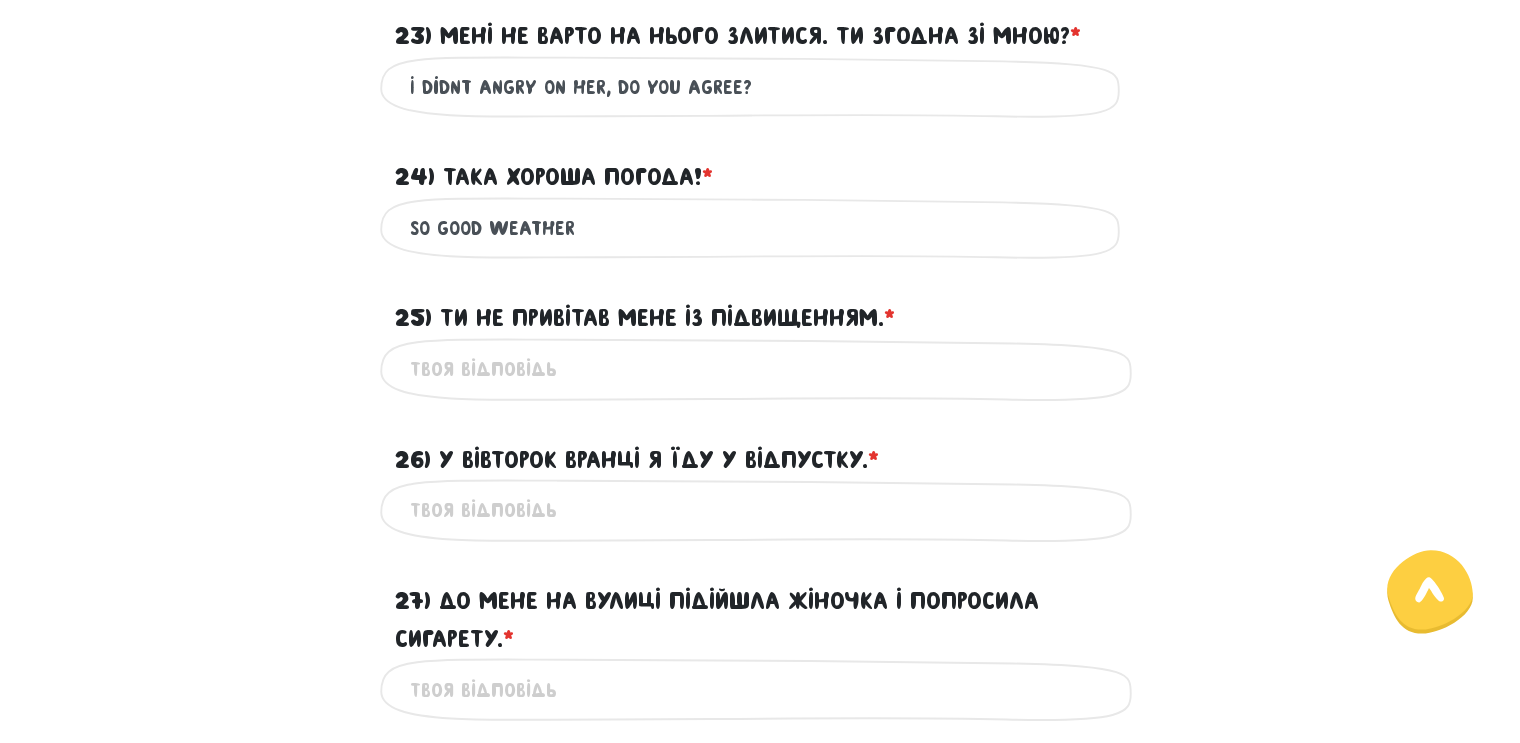 type on "So Good weather" 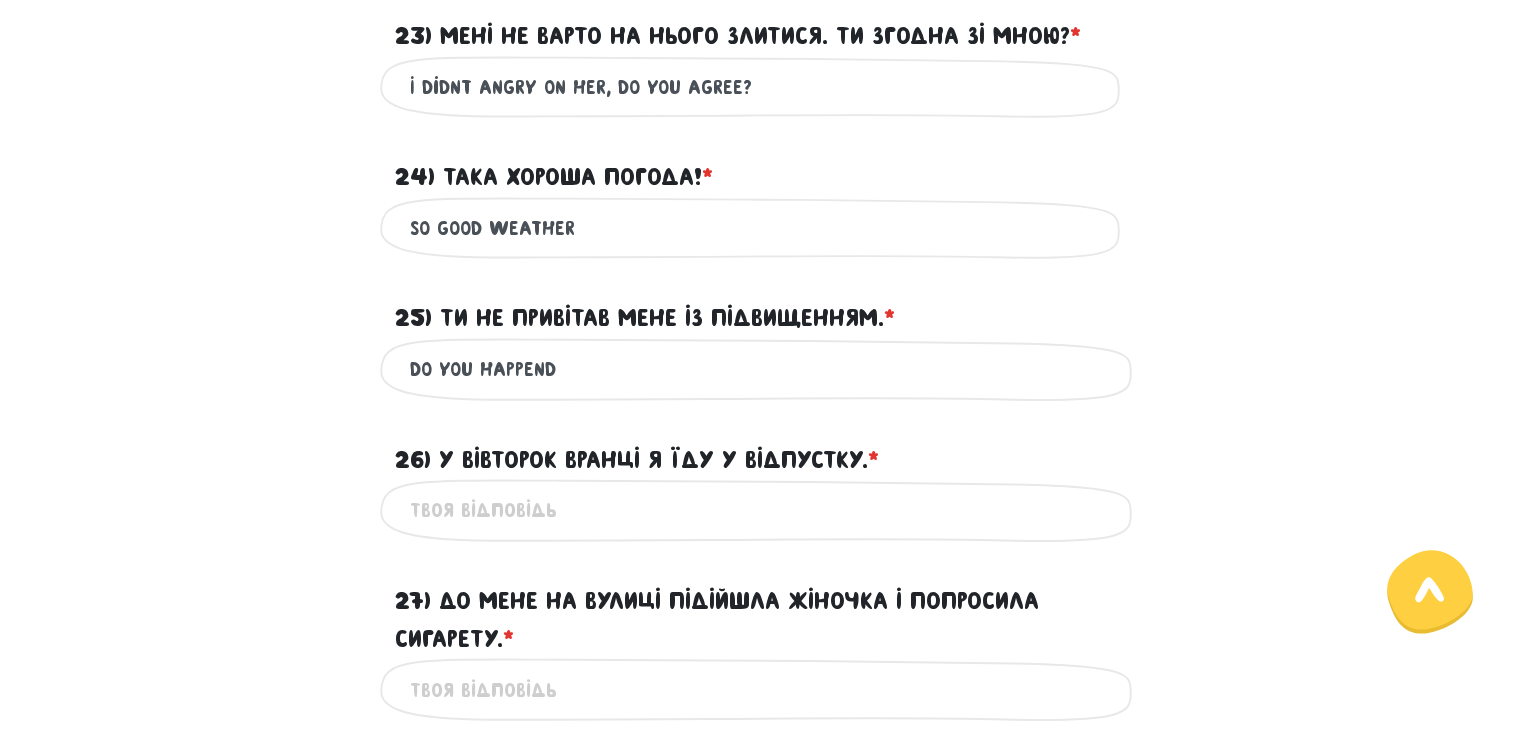 click on "Do you happend" at bounding box center [760, 369] 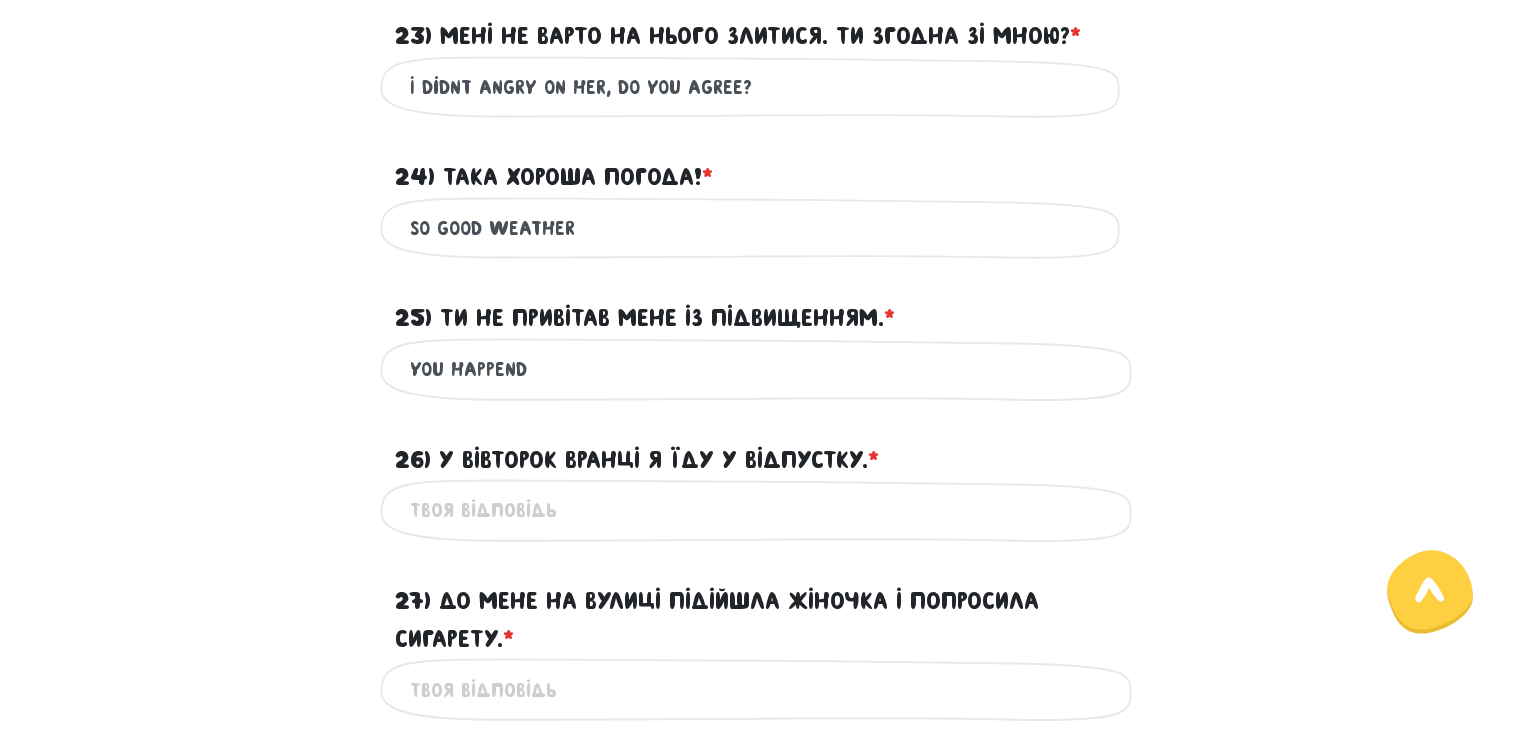 click on "you happend" at bounding box center (760, 369) 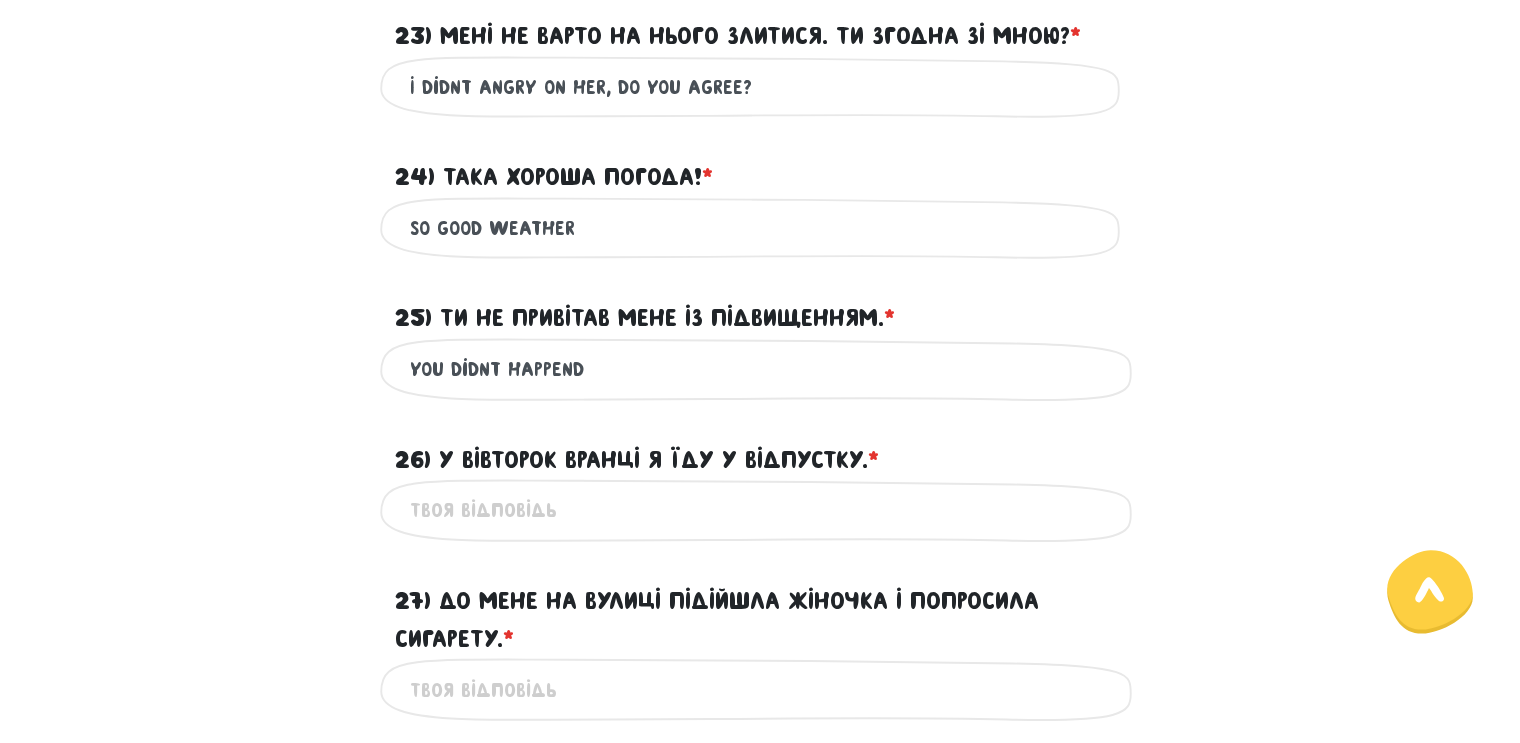 click on "you didnt happend" at bounding box center [760, 369] 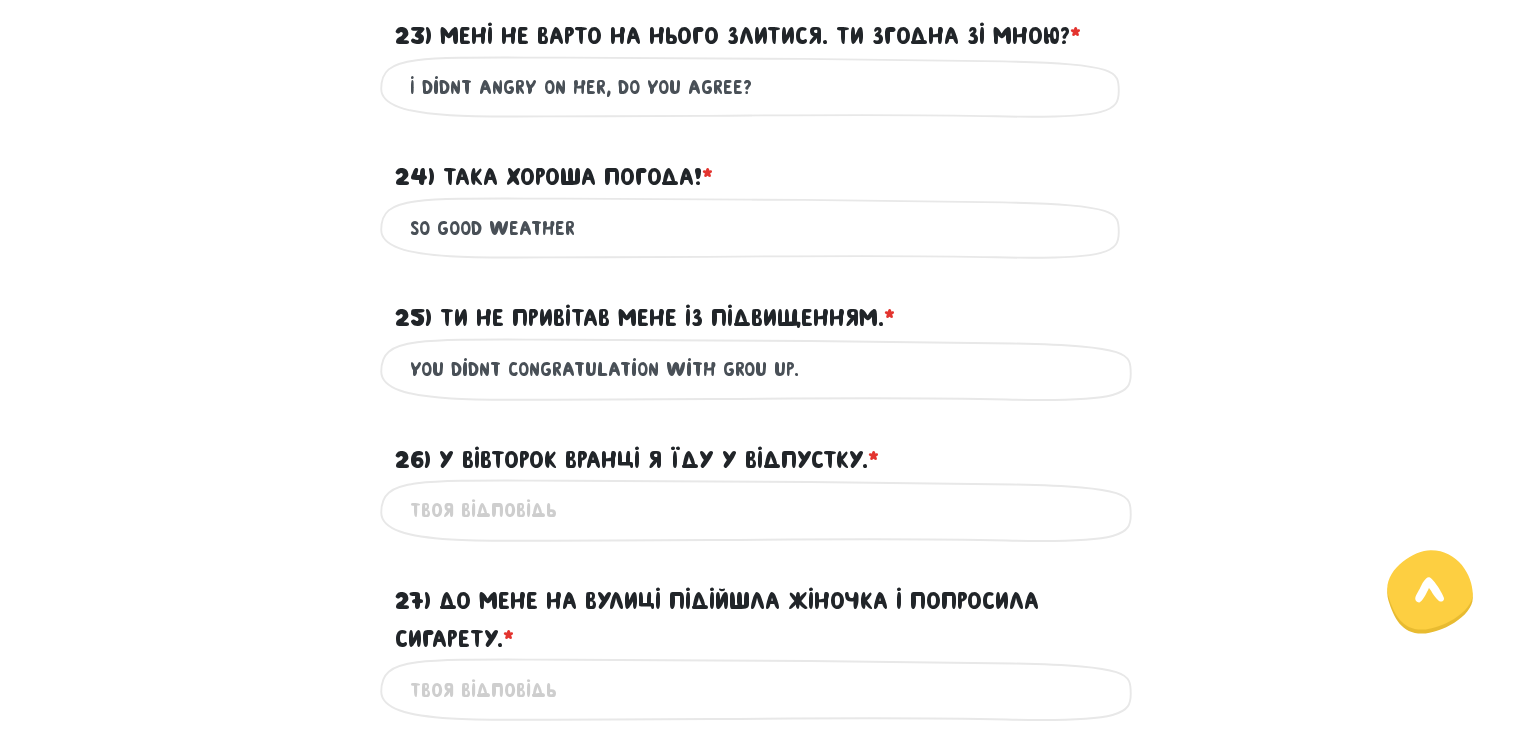 click on "you didnt congratulation with grou up." at bounding box center [760, 369] 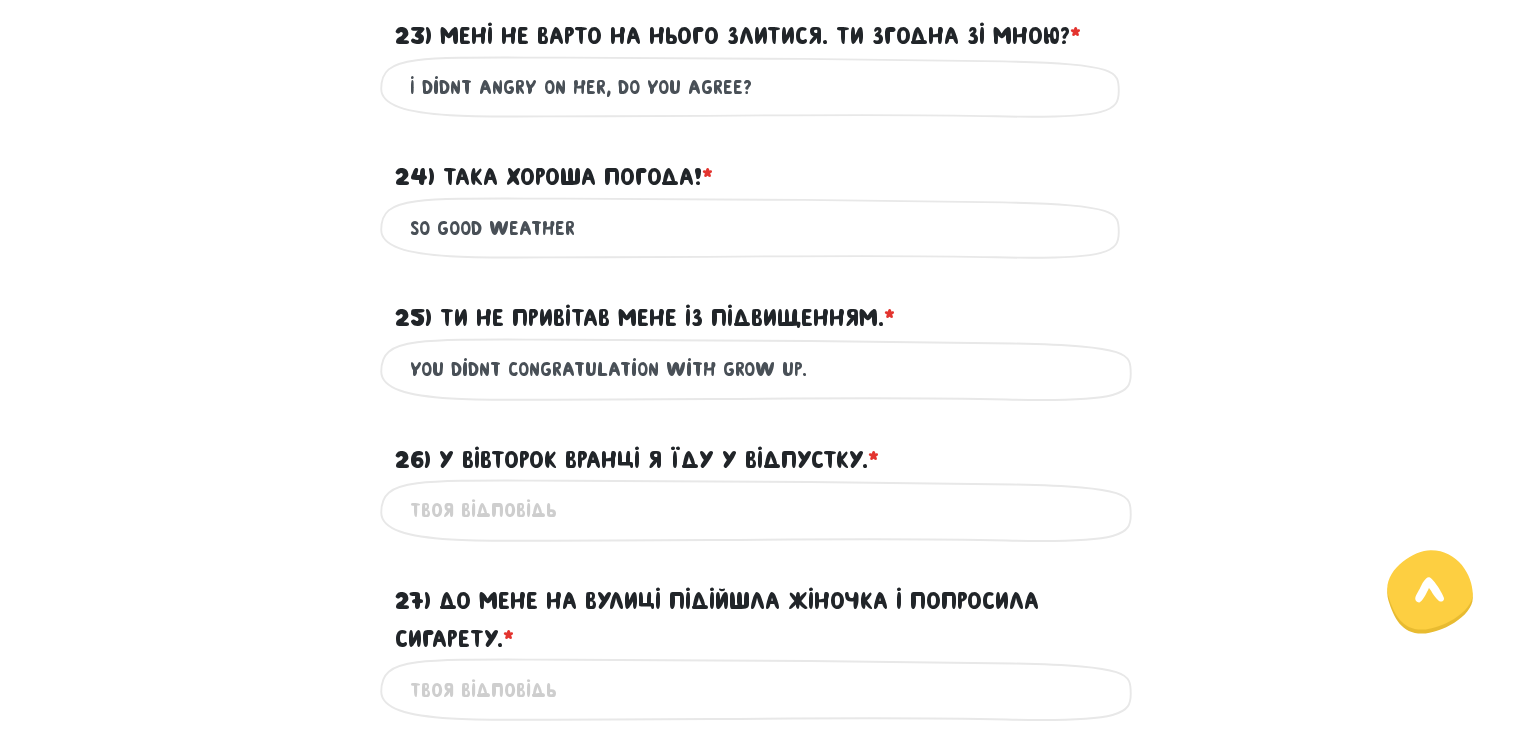 scroll, scrollTop: 3459, scrollLeft: 0, axis: vertical 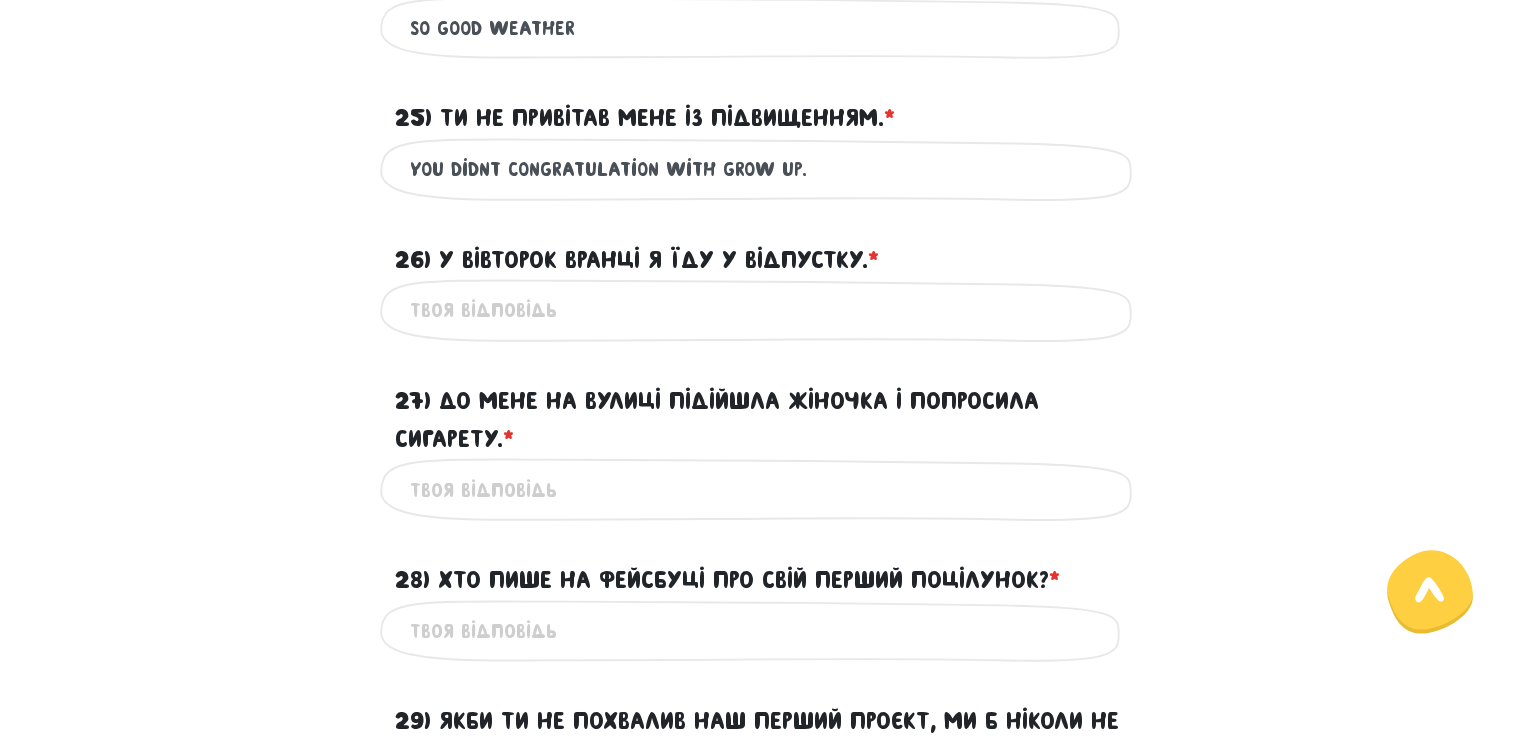 type on "you didnt congratulation with grow up." 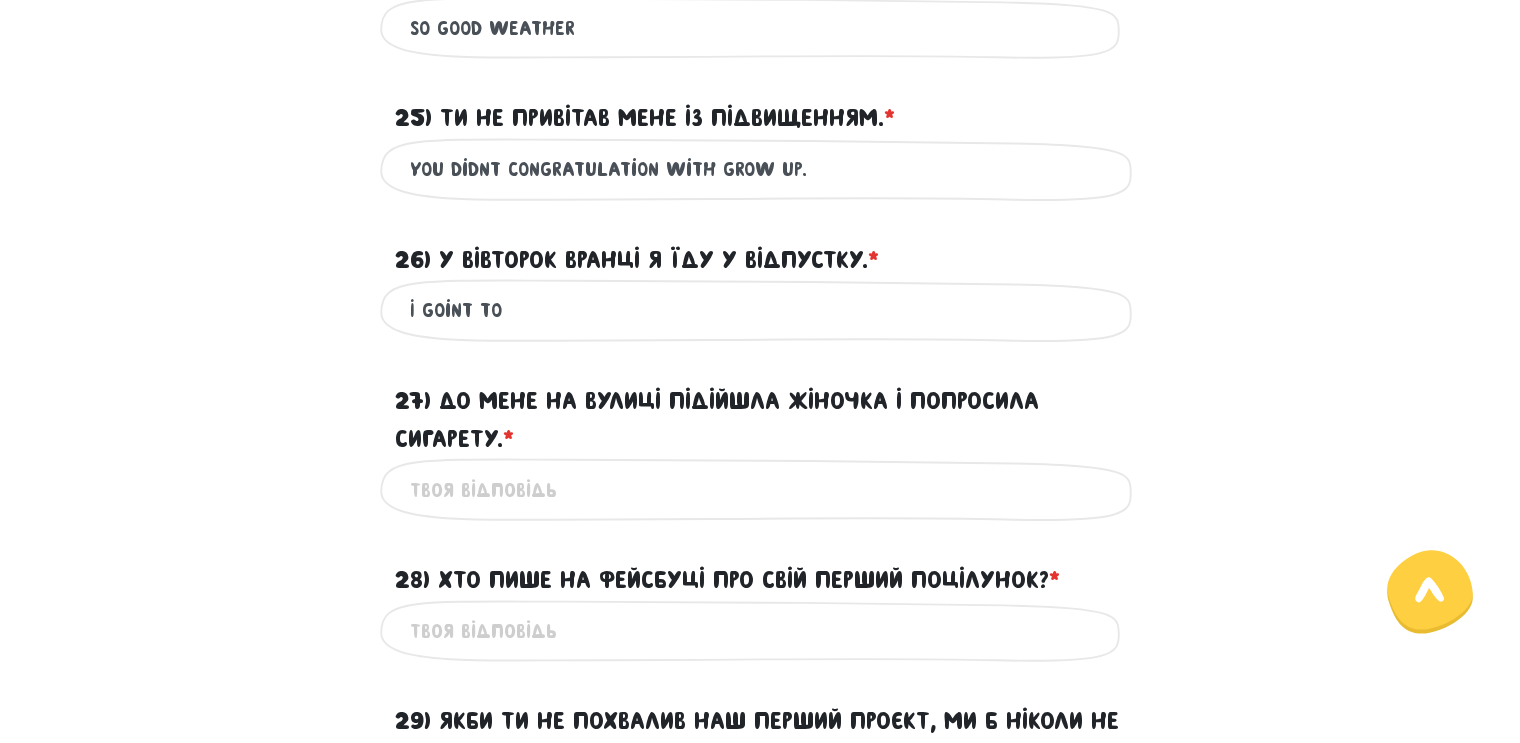 drag, startPoint x: 422, startPoint y: 302, endPoint x: 504, endPoint y: 304, distance: 82.02438 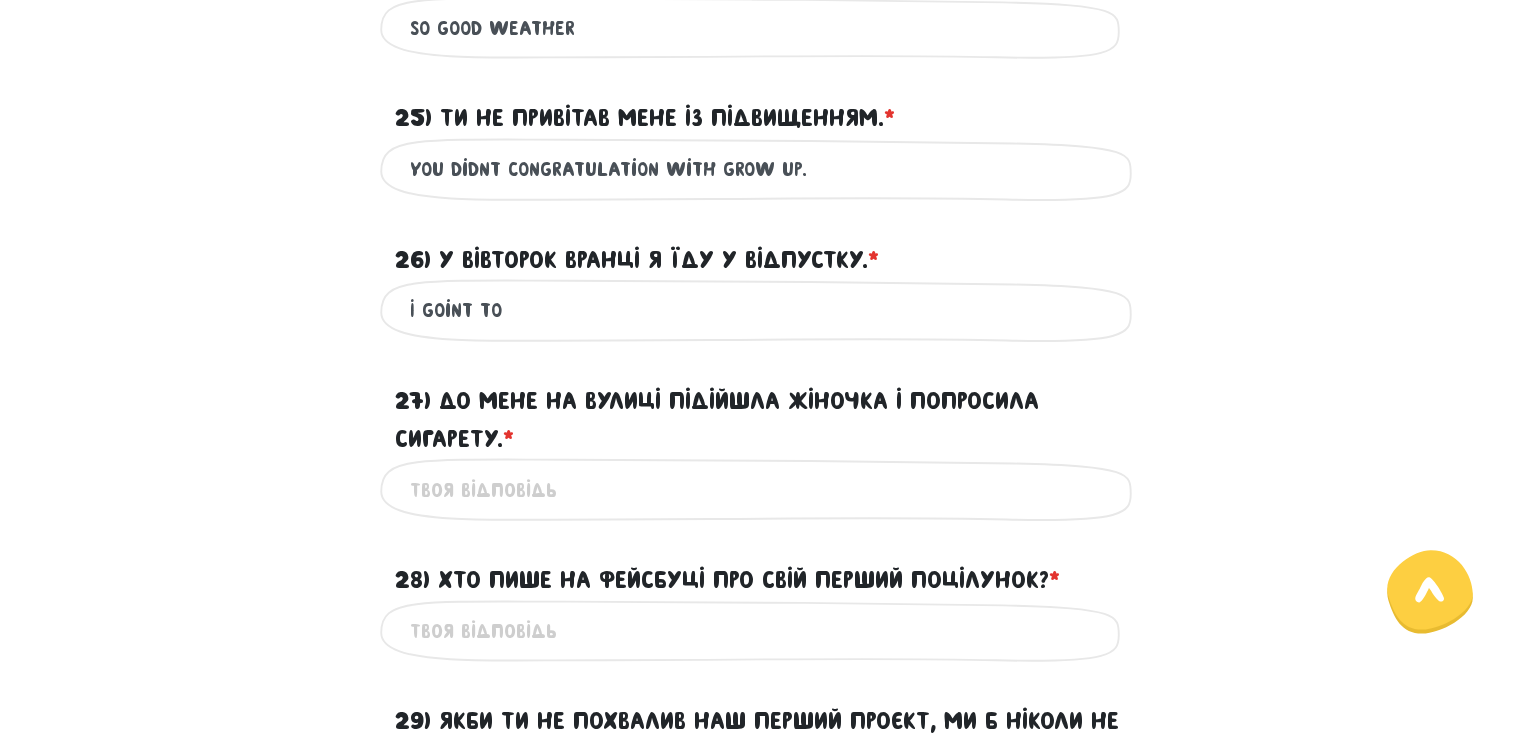 click on "I goint to" at bounding box center [760, 310] 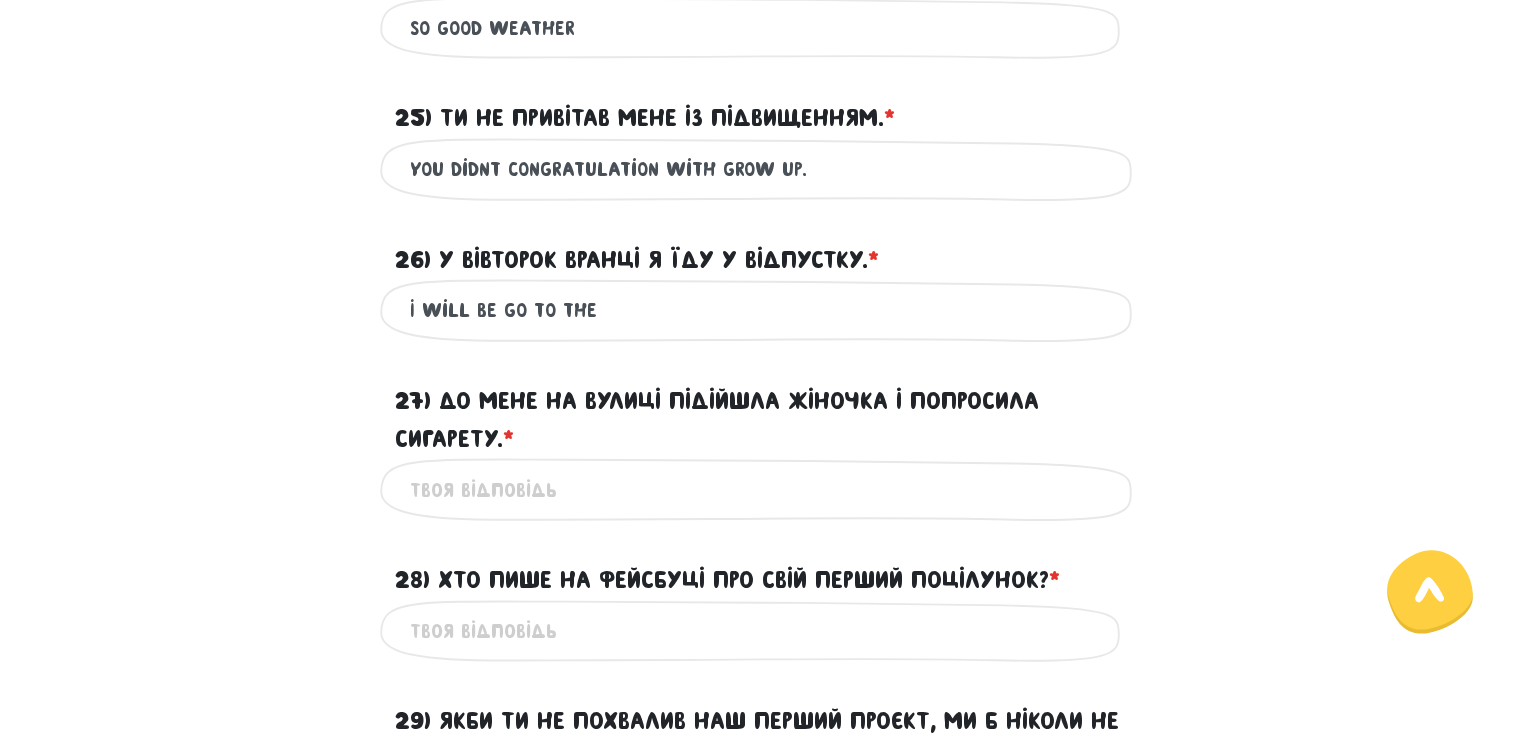 click on "I will be go to the" at bounding box center [760, 310] 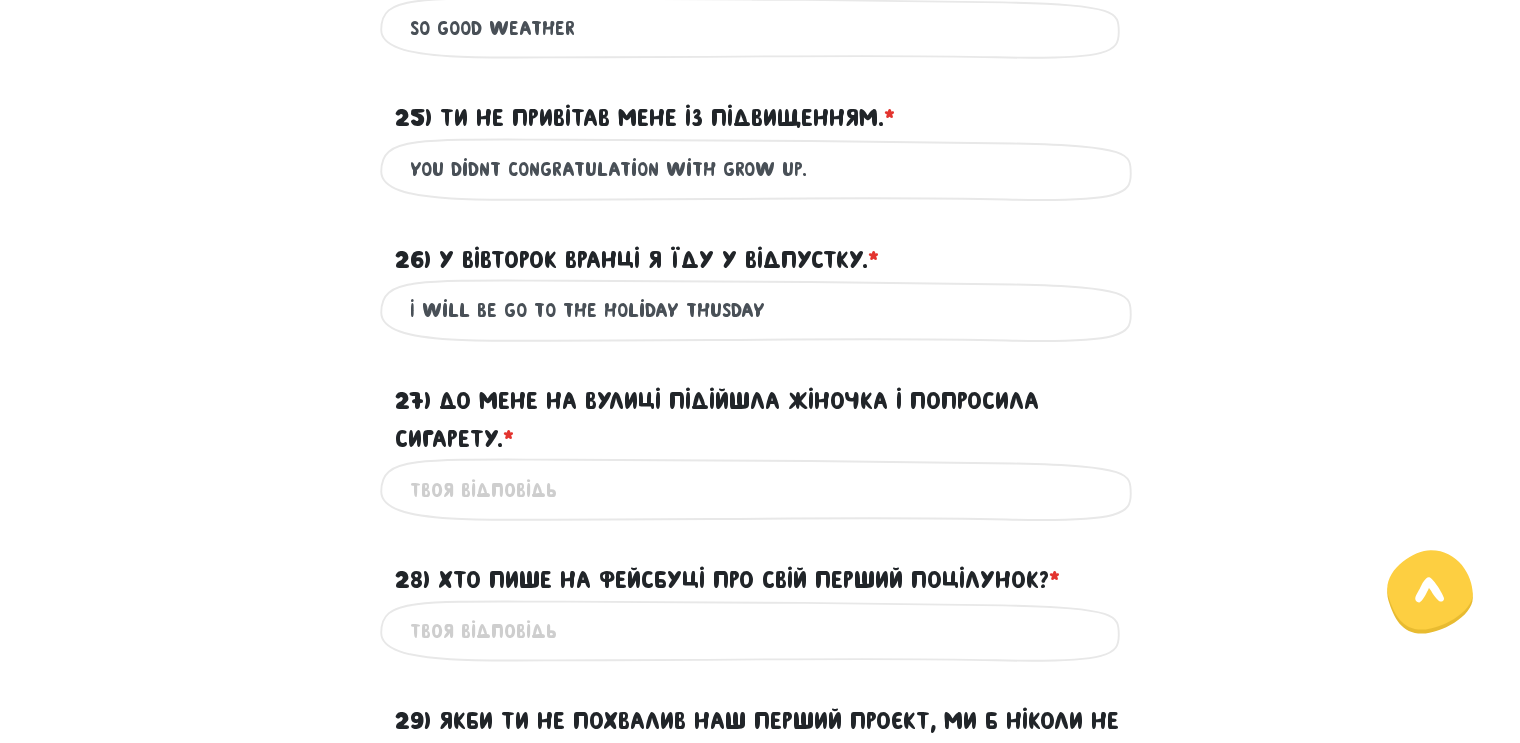 click on "I will be go to the holiday thusday" at bounding box center (760, 310) 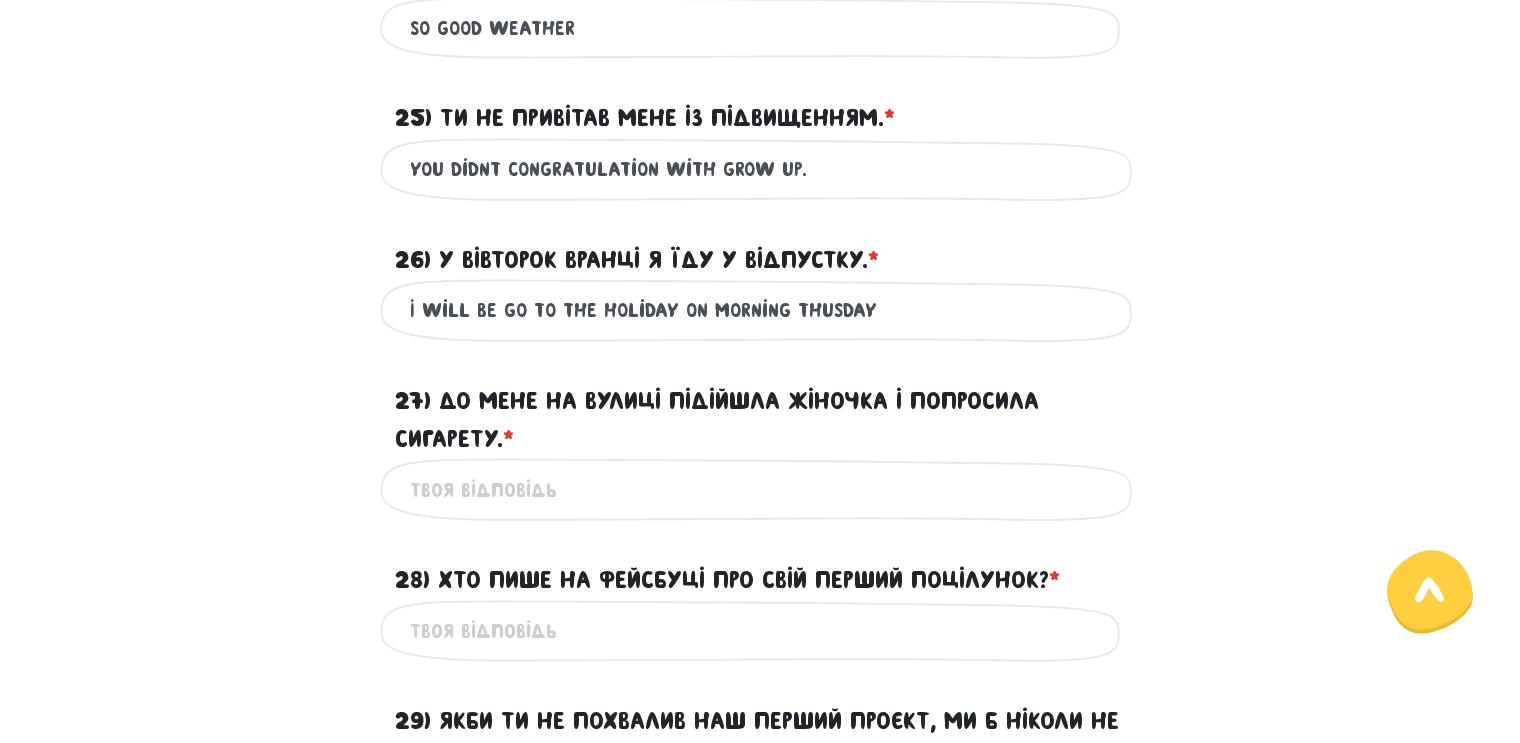 click on "I will be go to the holiday on morning thusday" at bounding box center (760, 310) 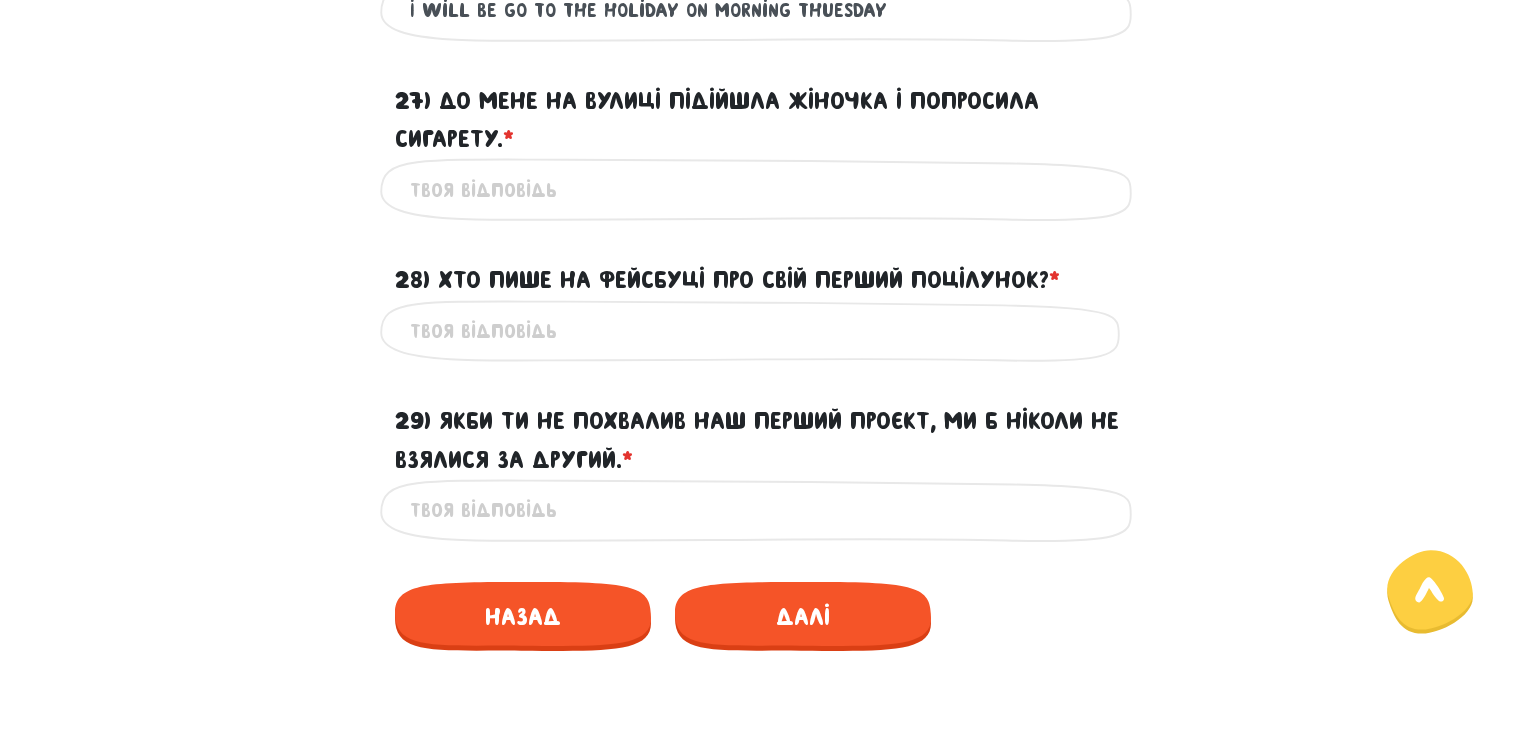 scroll, scrollTop: 3659, scrollLeft: 0, axis: vertical 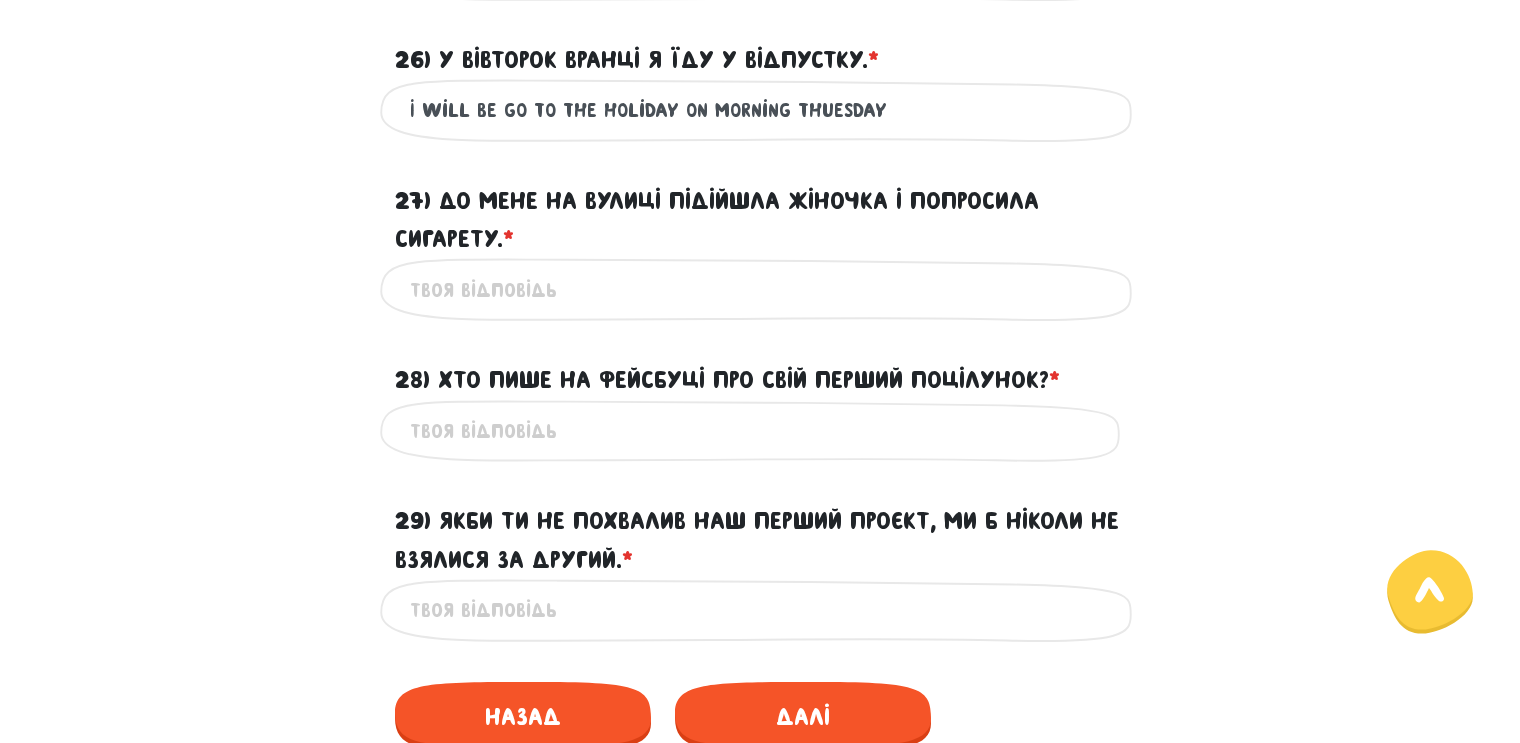 click on "I will be go to the holiday on morning thuesday" at bounding box center (760, 110) 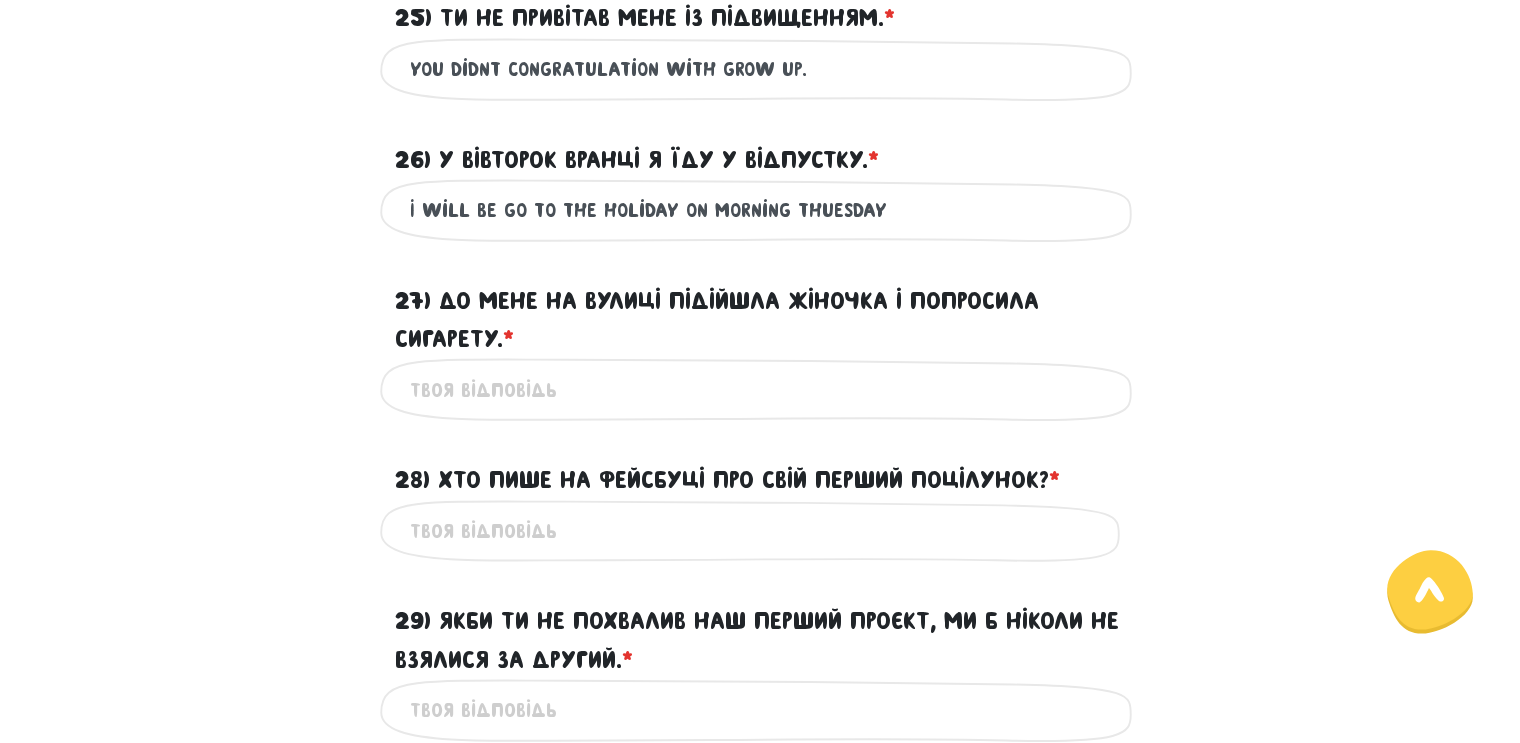 scroll, scrollTop: 3459, scrollLeft: 0, axis: vertical 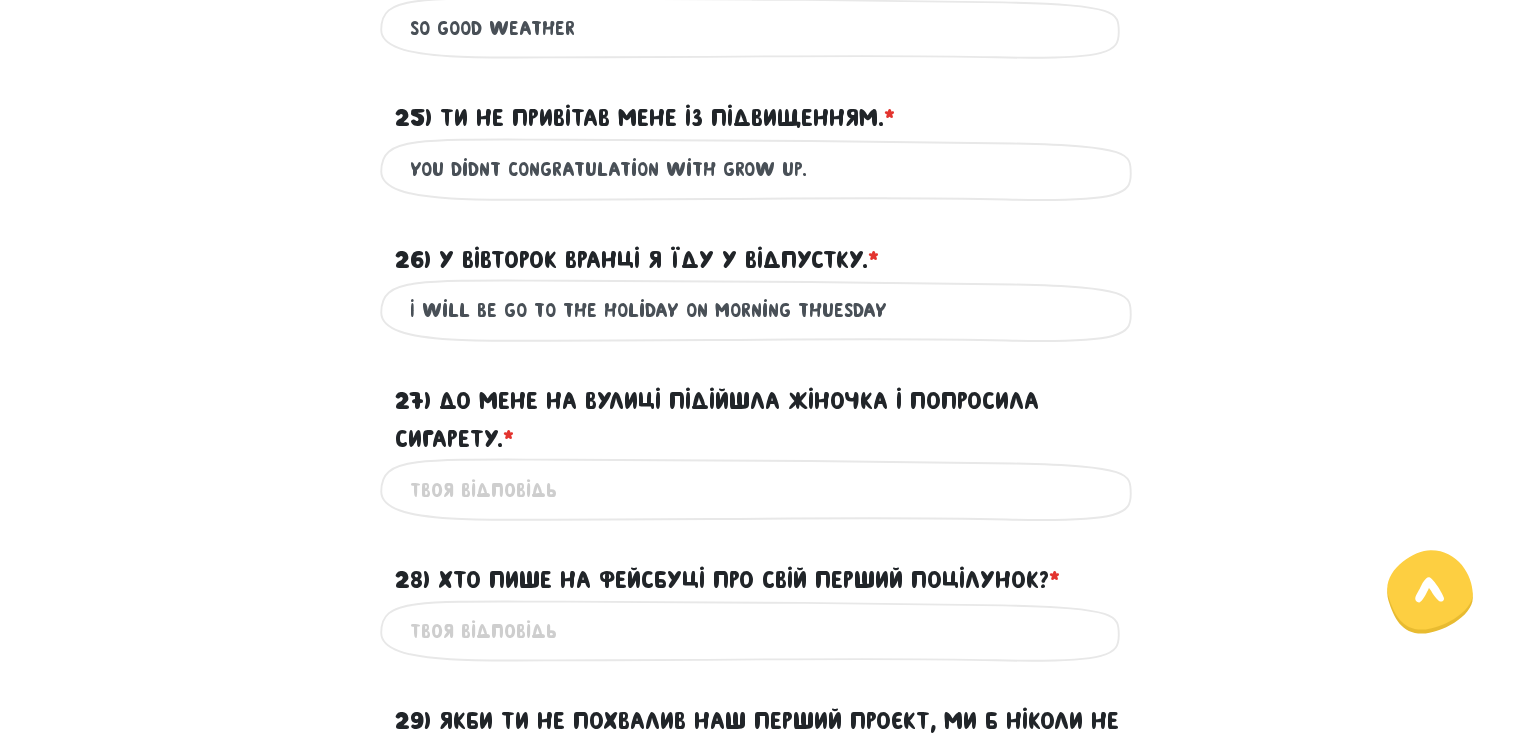 type on "I will be go to the holiday on morning thuesday" 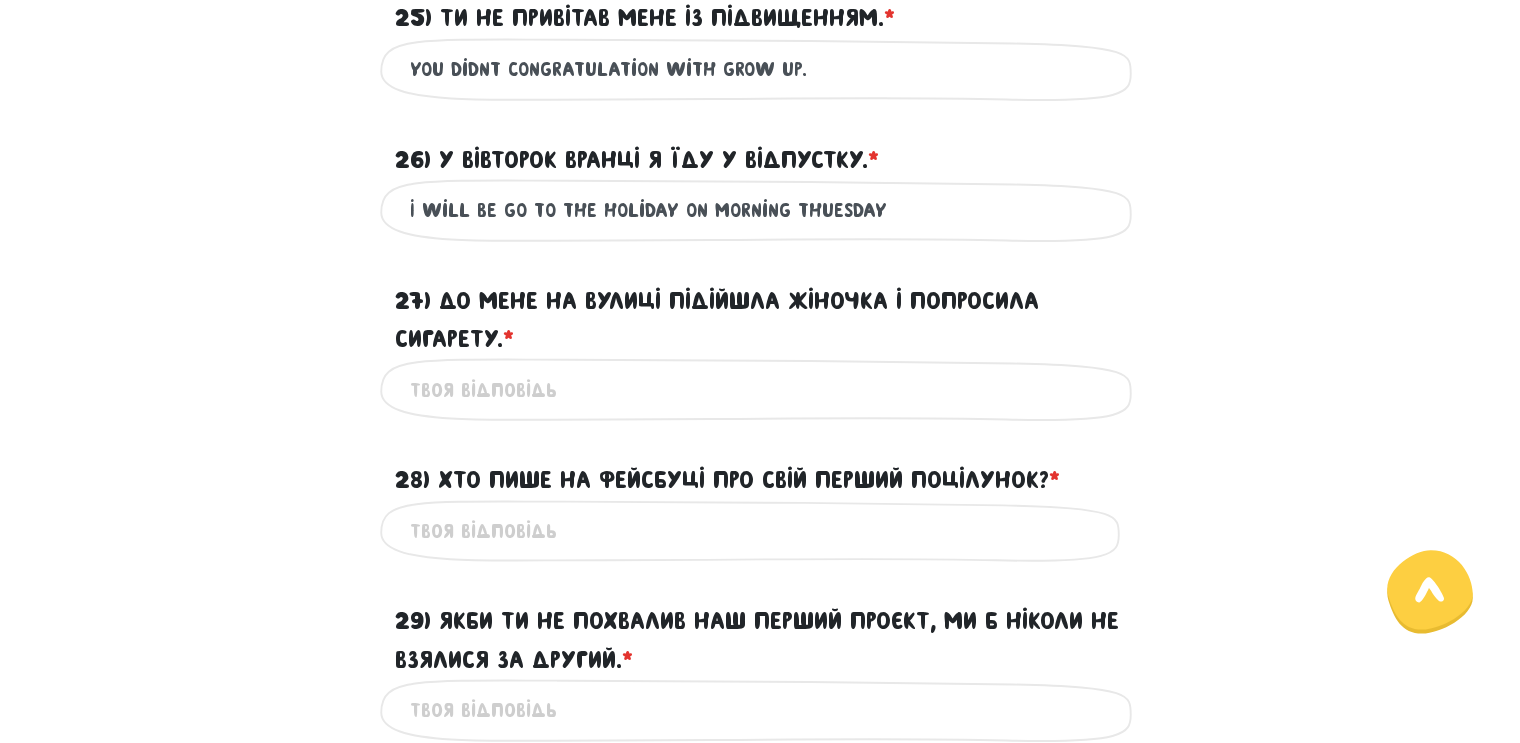 scroll, scrollTop: 3659, scrollLeft: 0, axis: vertical 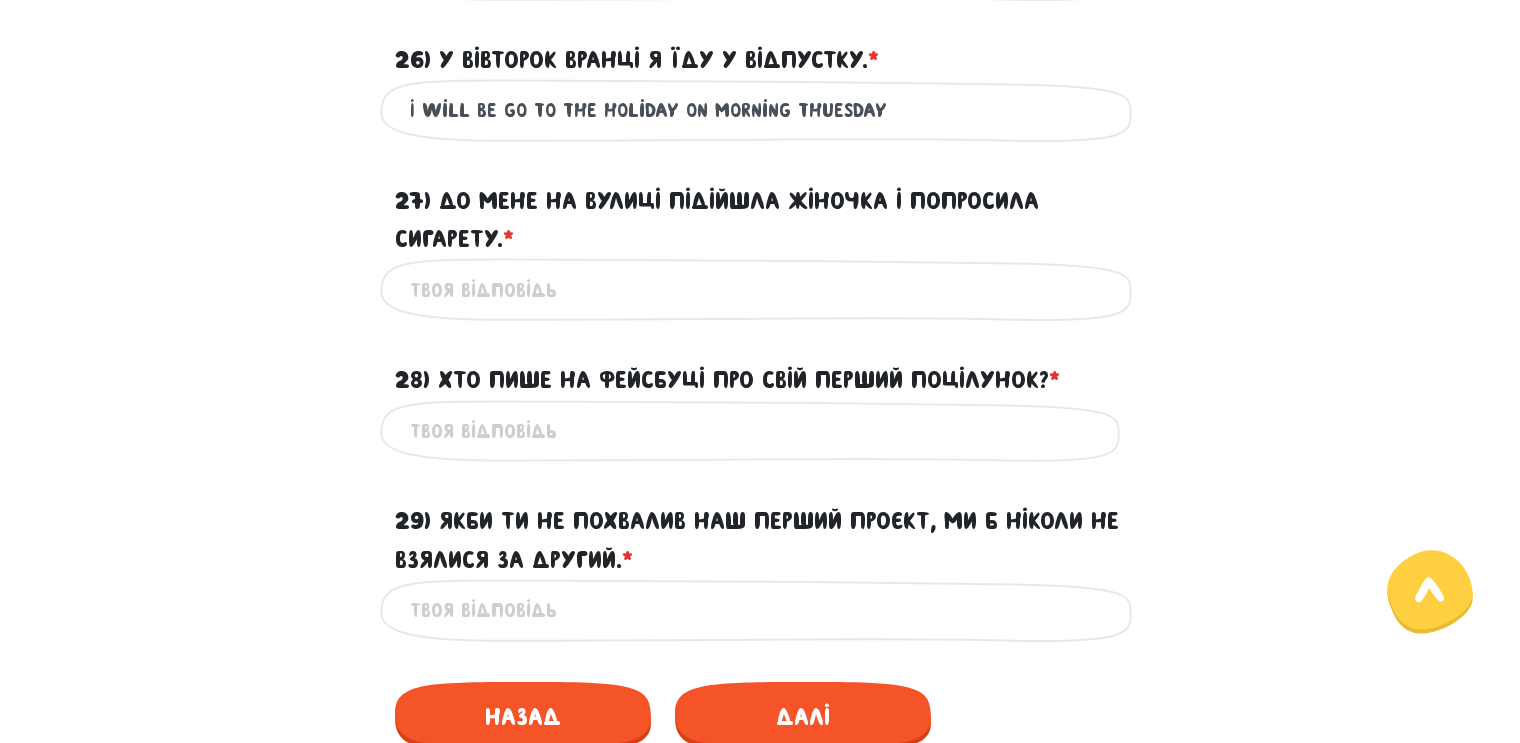 click on "27) До мене на вулиці підійшла жіночка і попросила сигарету. *
?" at bounding box center [760, 289] 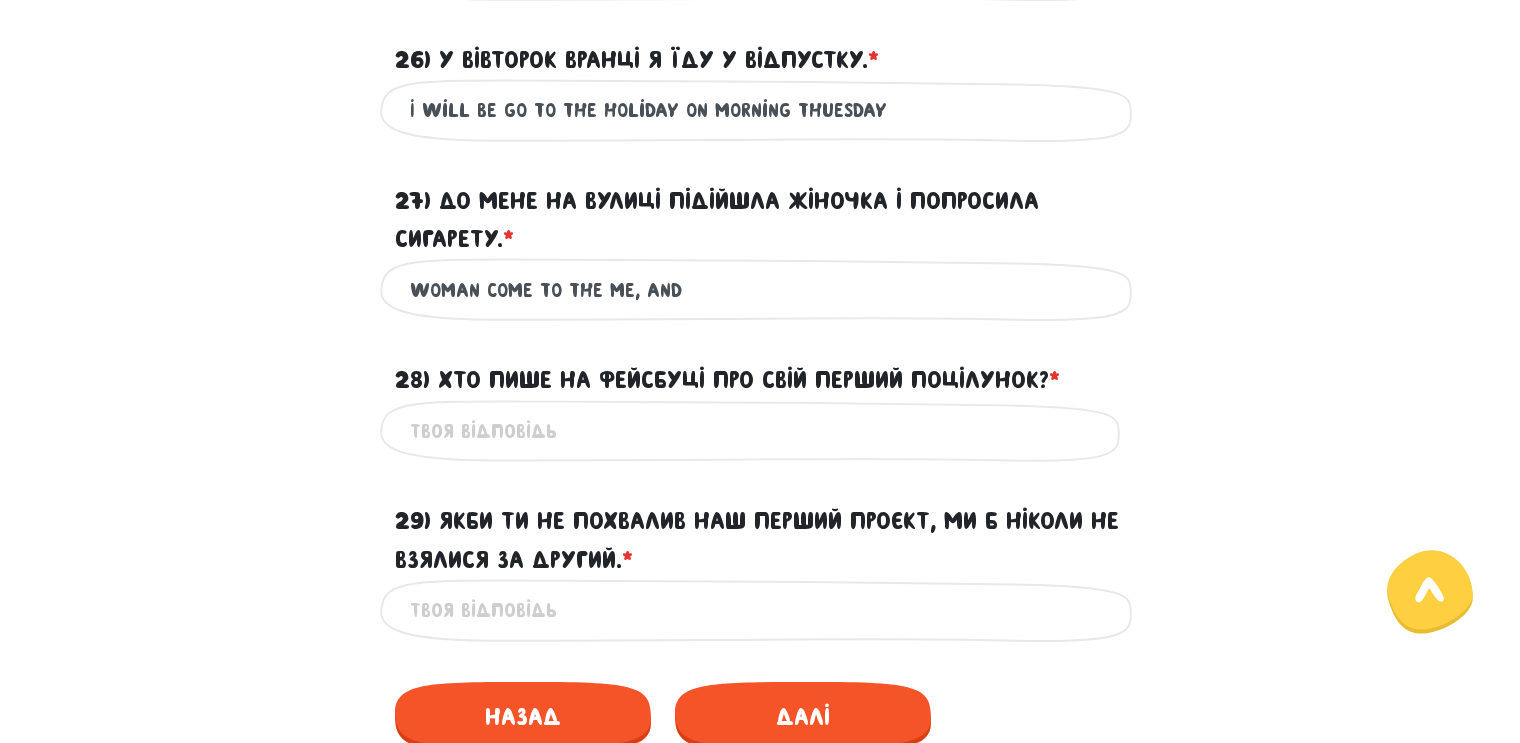 click on "Woman come to the me, and" at bounding box center (760, 289) 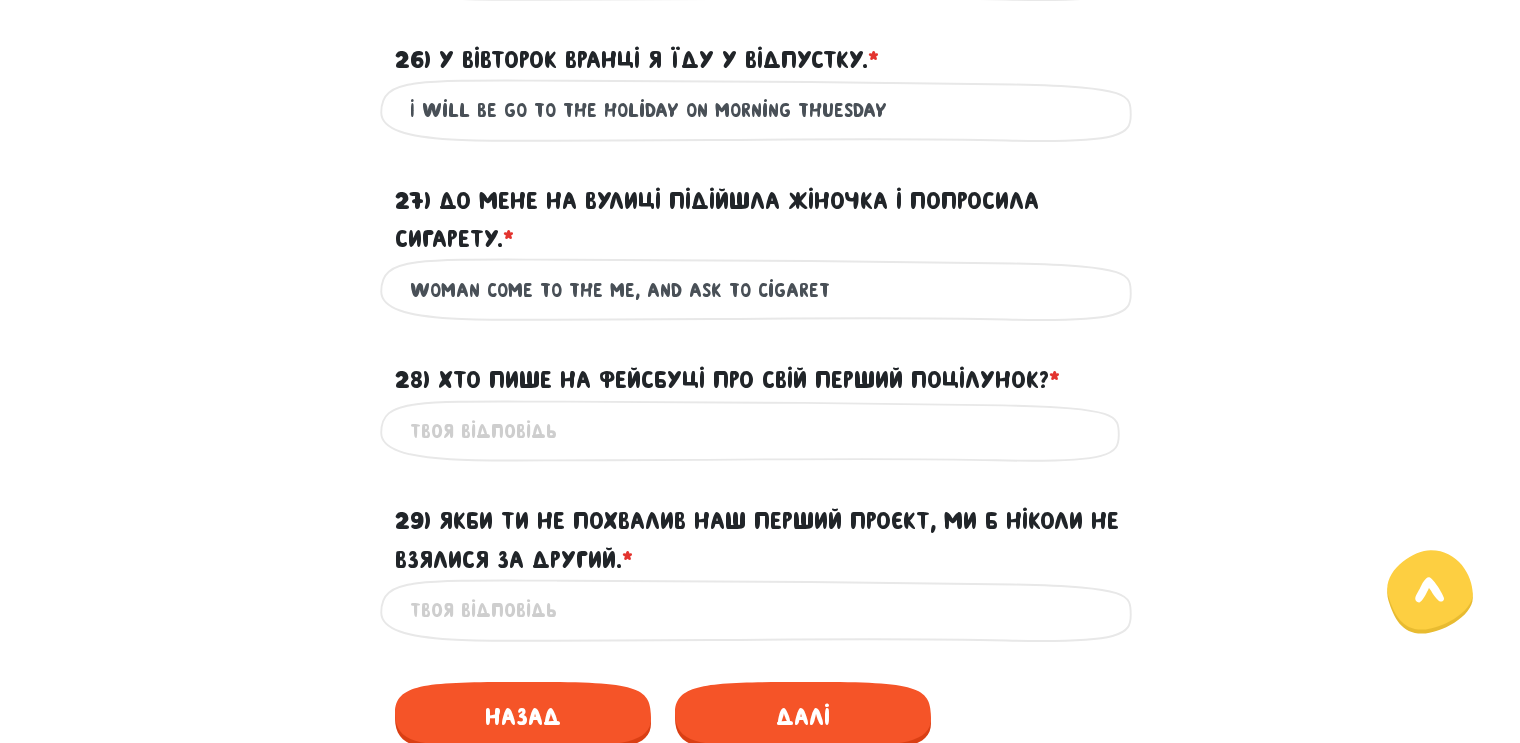 click on "Woman come to the me, and ask to cigaret" at bounding box center (760, 289) 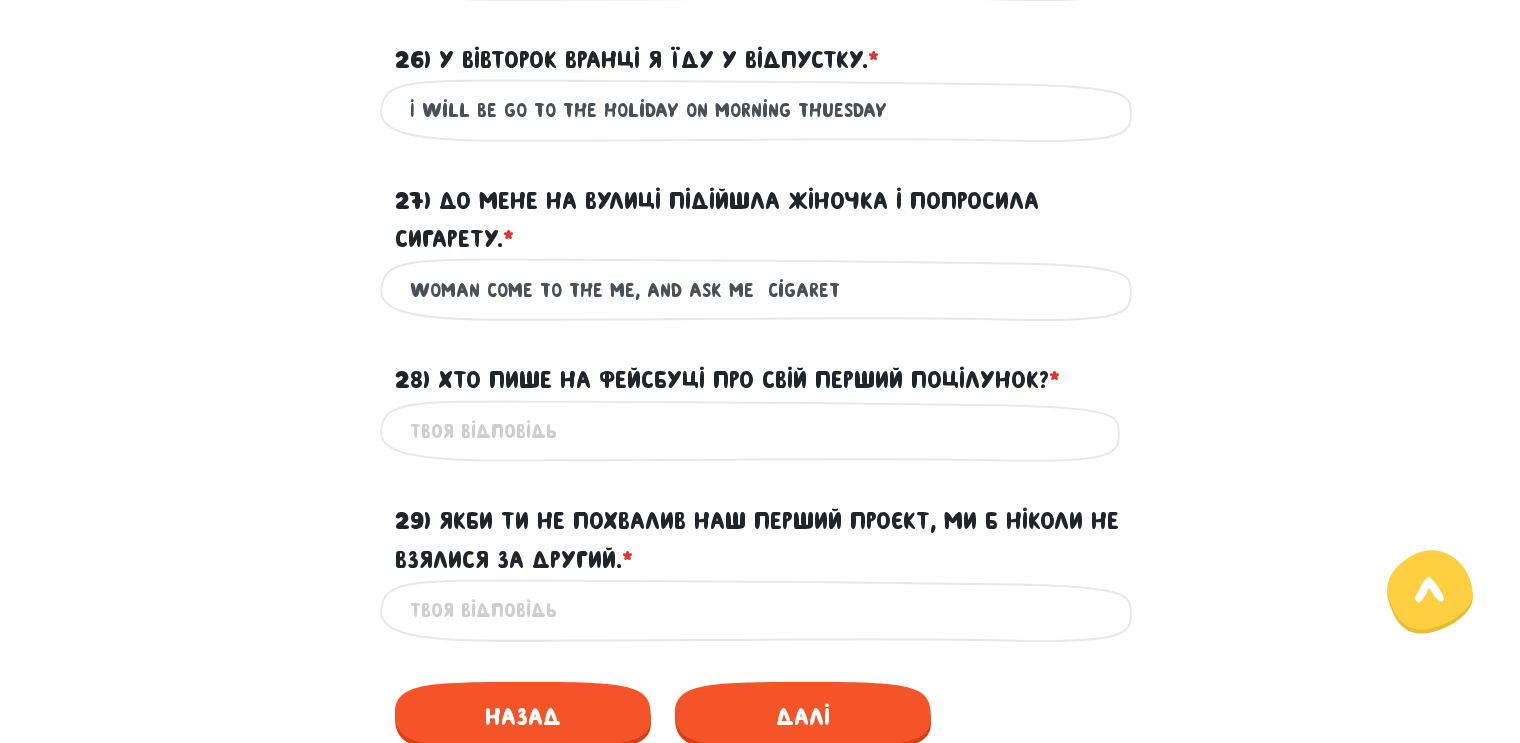 click on "Woman come to the me, and ask me  cigaret" at bounding box center (760, 289) 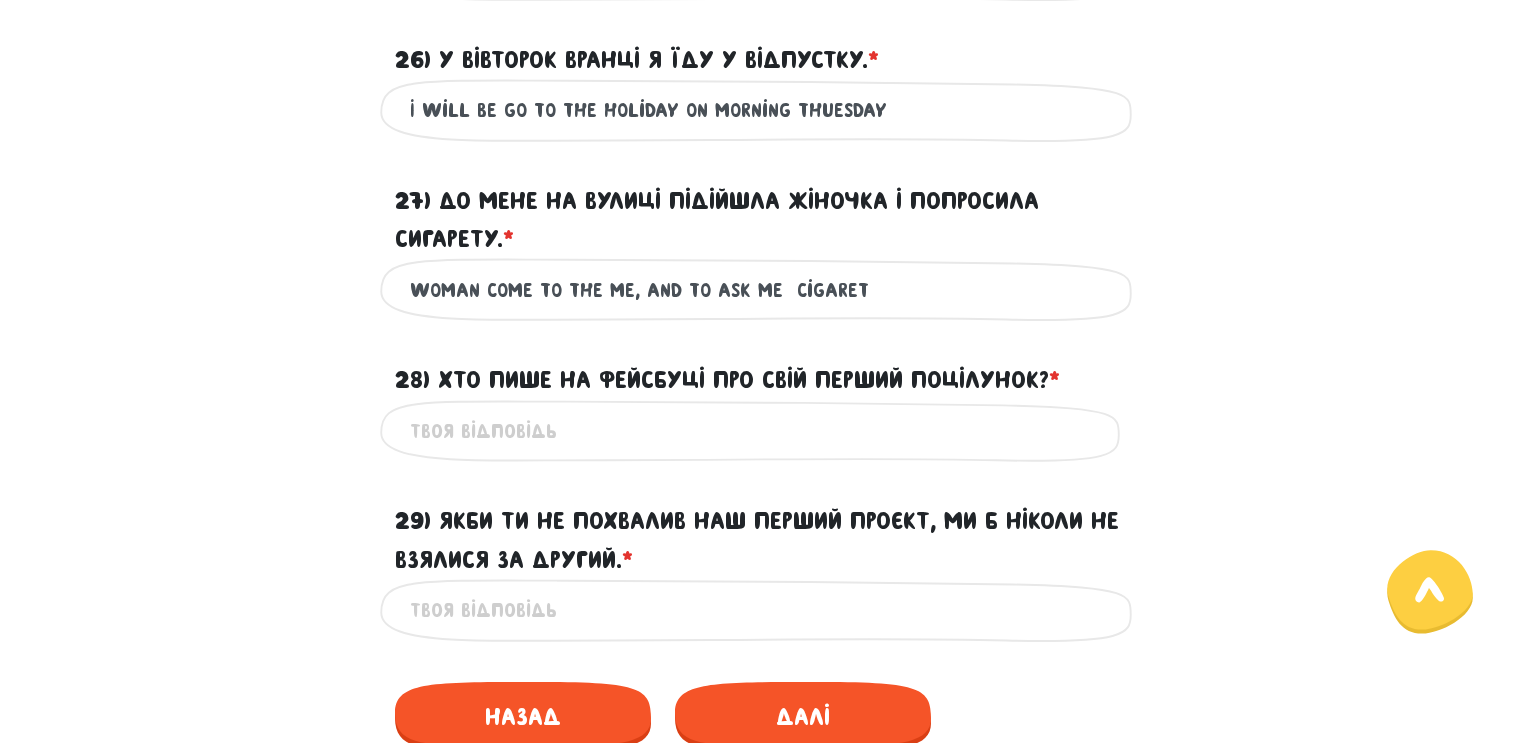 drag, startPoint x: 753, startPoint y: 291, endPoint x: 792, endPoint y: 287, distance: 39.20459 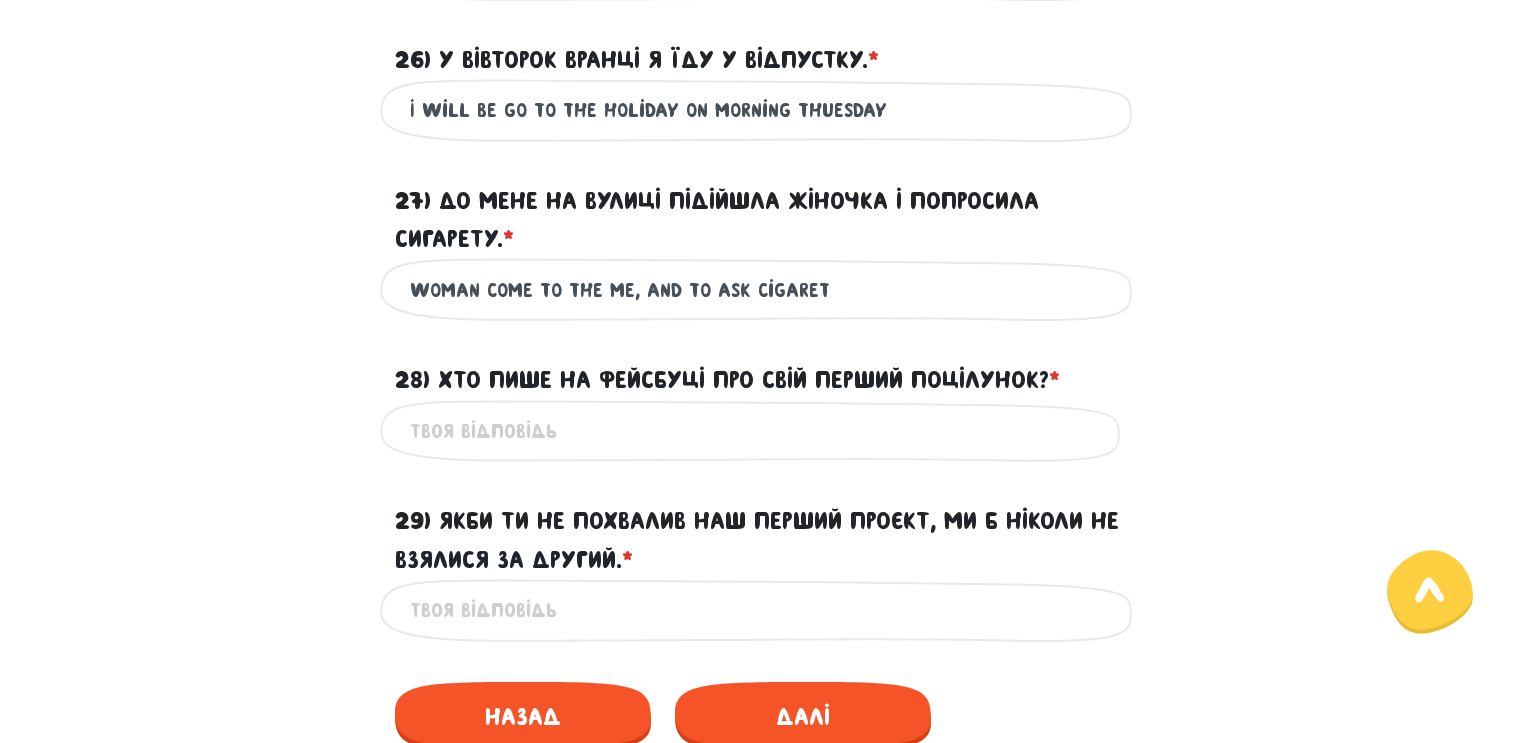 type on "Woman come to the me, and to ask cigaret" 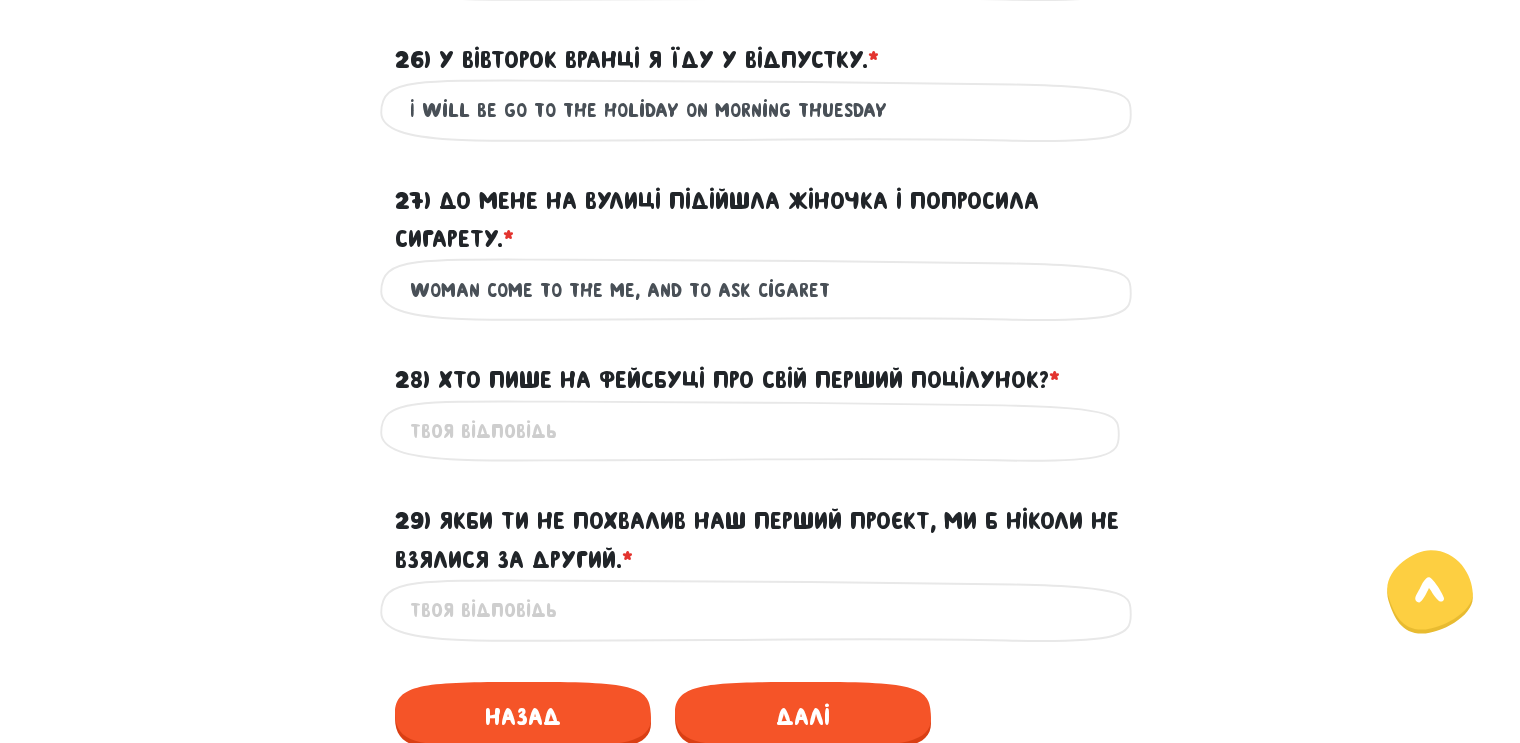scroll, scrollTop: 3859, scrollLeft: 0, axis: vertical 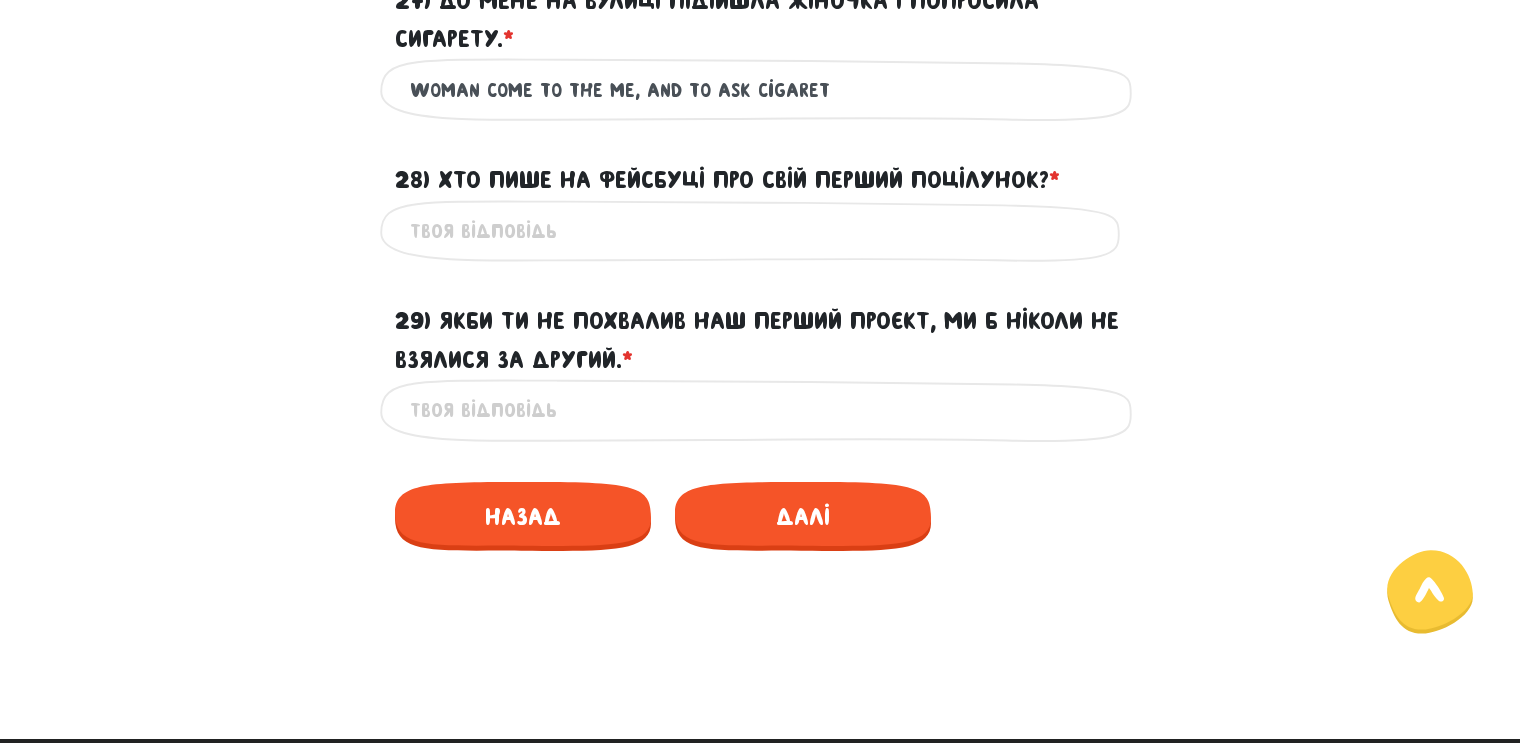 click on "28) Хто пише на Фейсбуці про свій перший поцілунок? *
?" at bounding box center (760, 231) 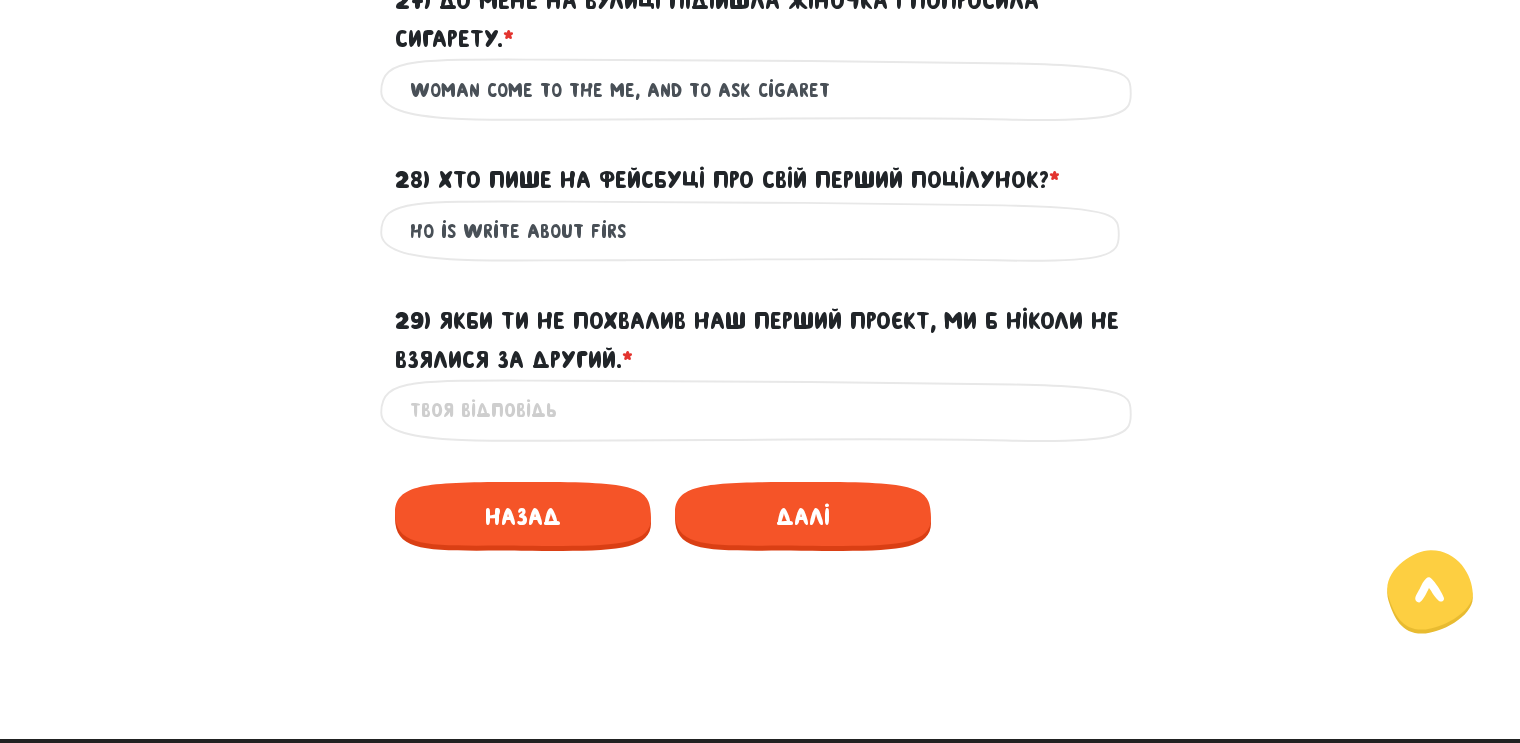 click on "Ho is write about firs" at bounding box center [760, 231] 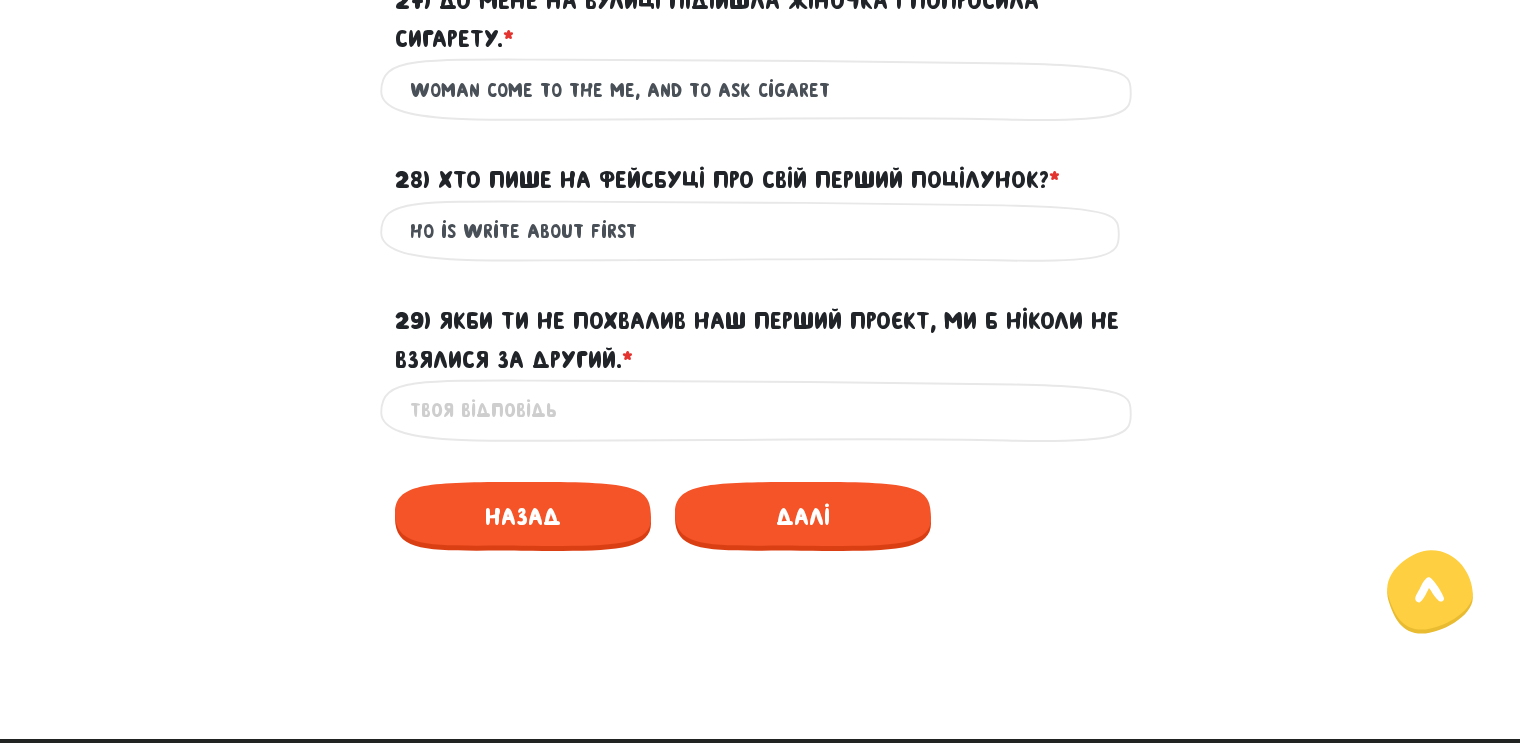 click on "Ho is write about first" at bounding box center [760, 231] 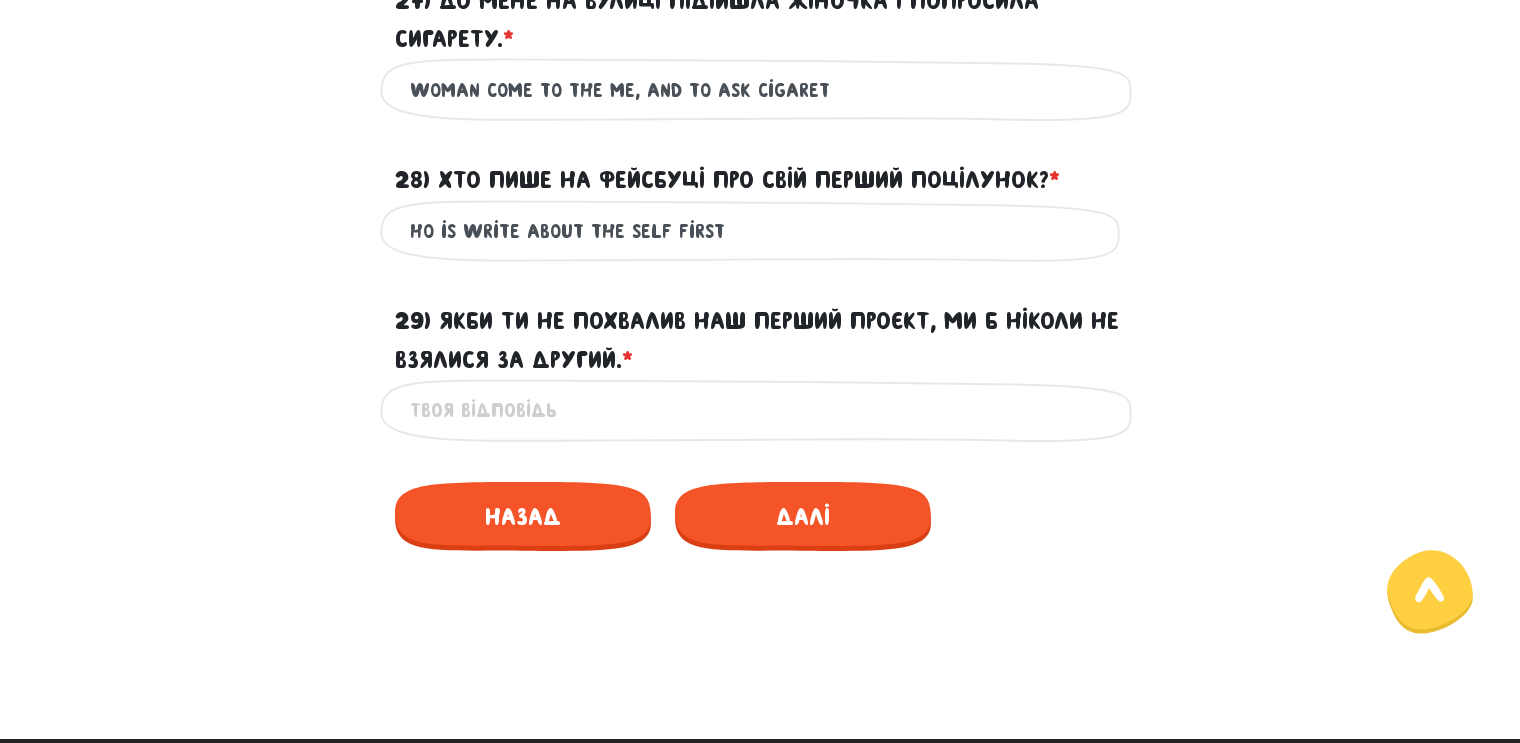 click on "Ho is write about the self first" at bounding box center [760, 231] 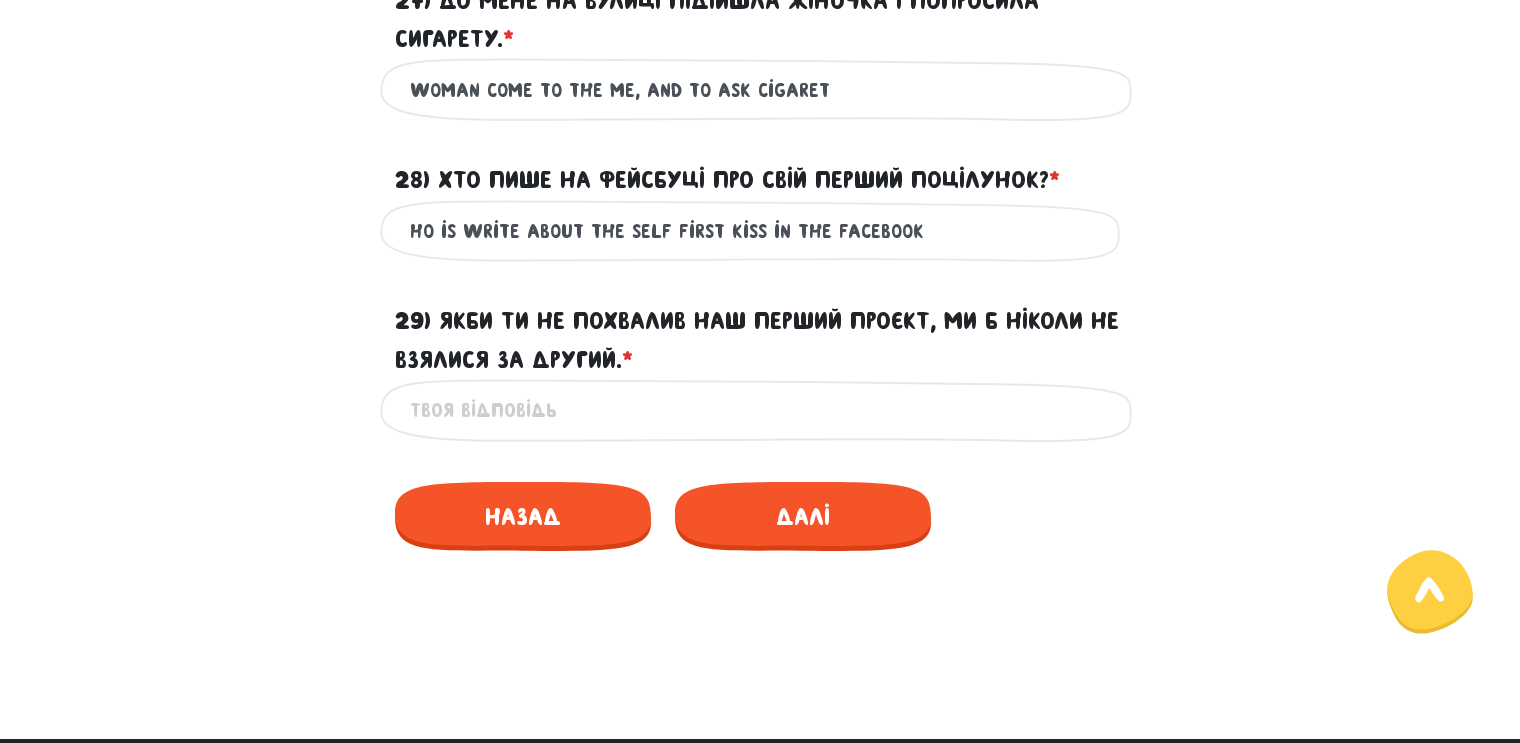 scroll, scrollTop: 3959, scrollLeft: 0, axis: vertical 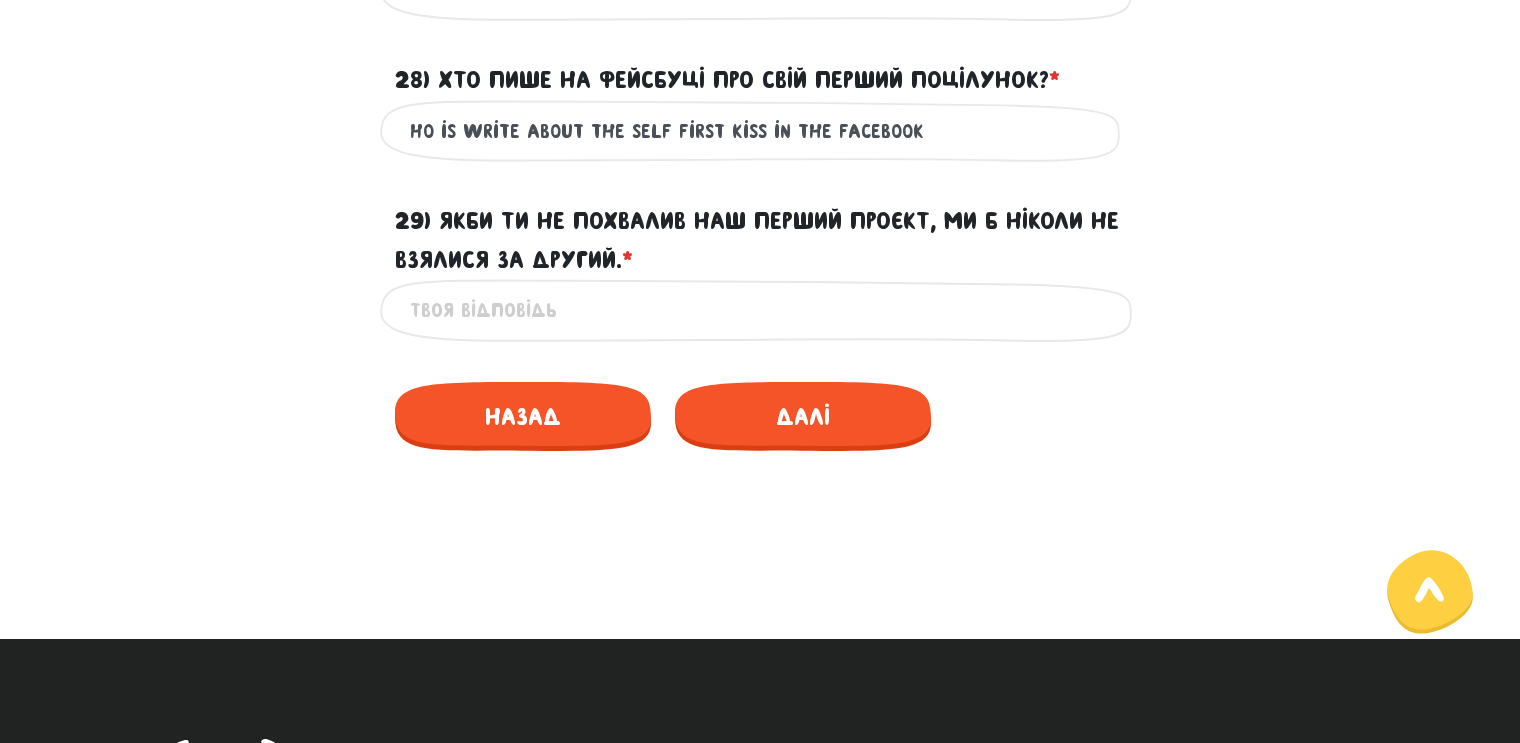 type on "Ho is write about the self first kiss in the facebook" 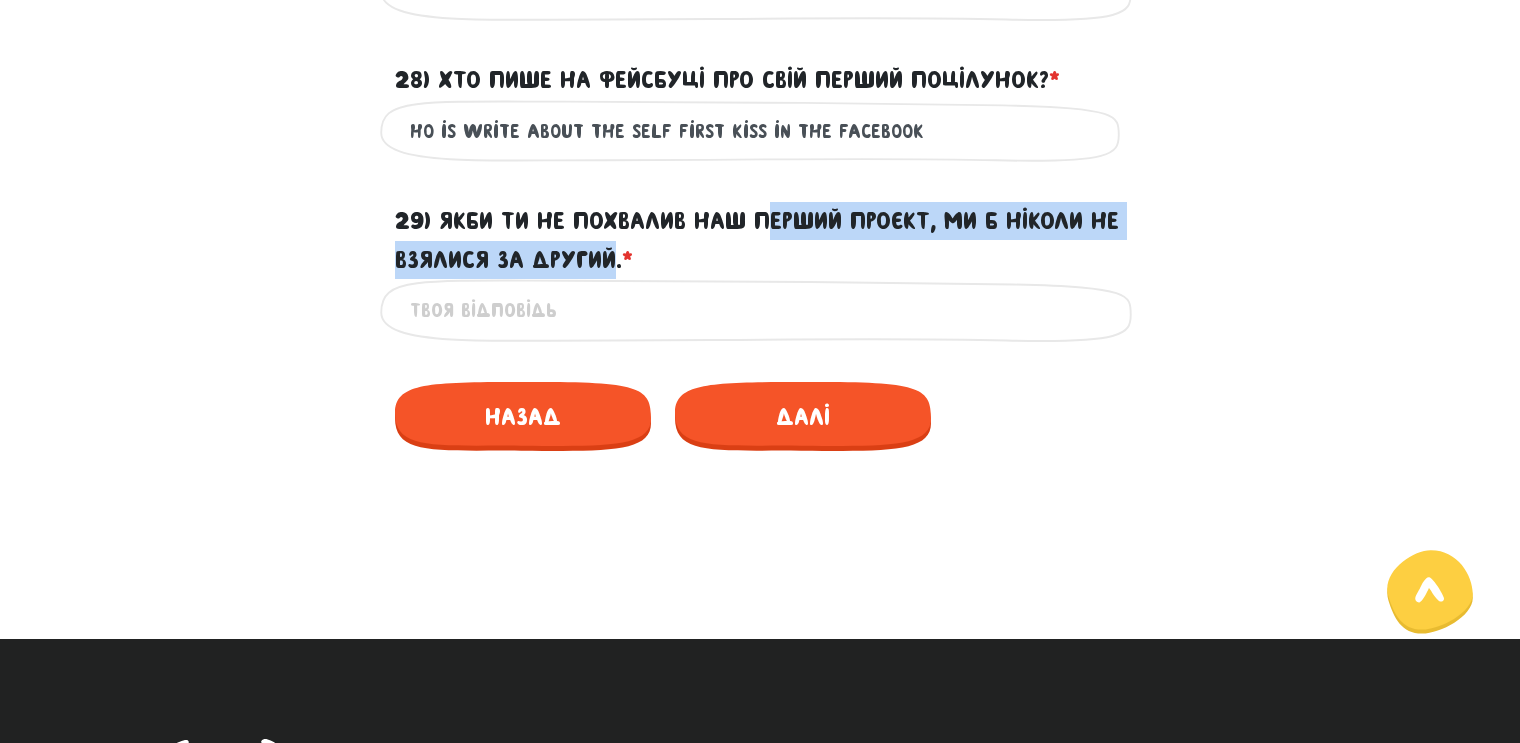 drag, startPoint x: 766, startPoint y: 227, endPoint x: 651, endPoint y: 259, distance: 119.36918 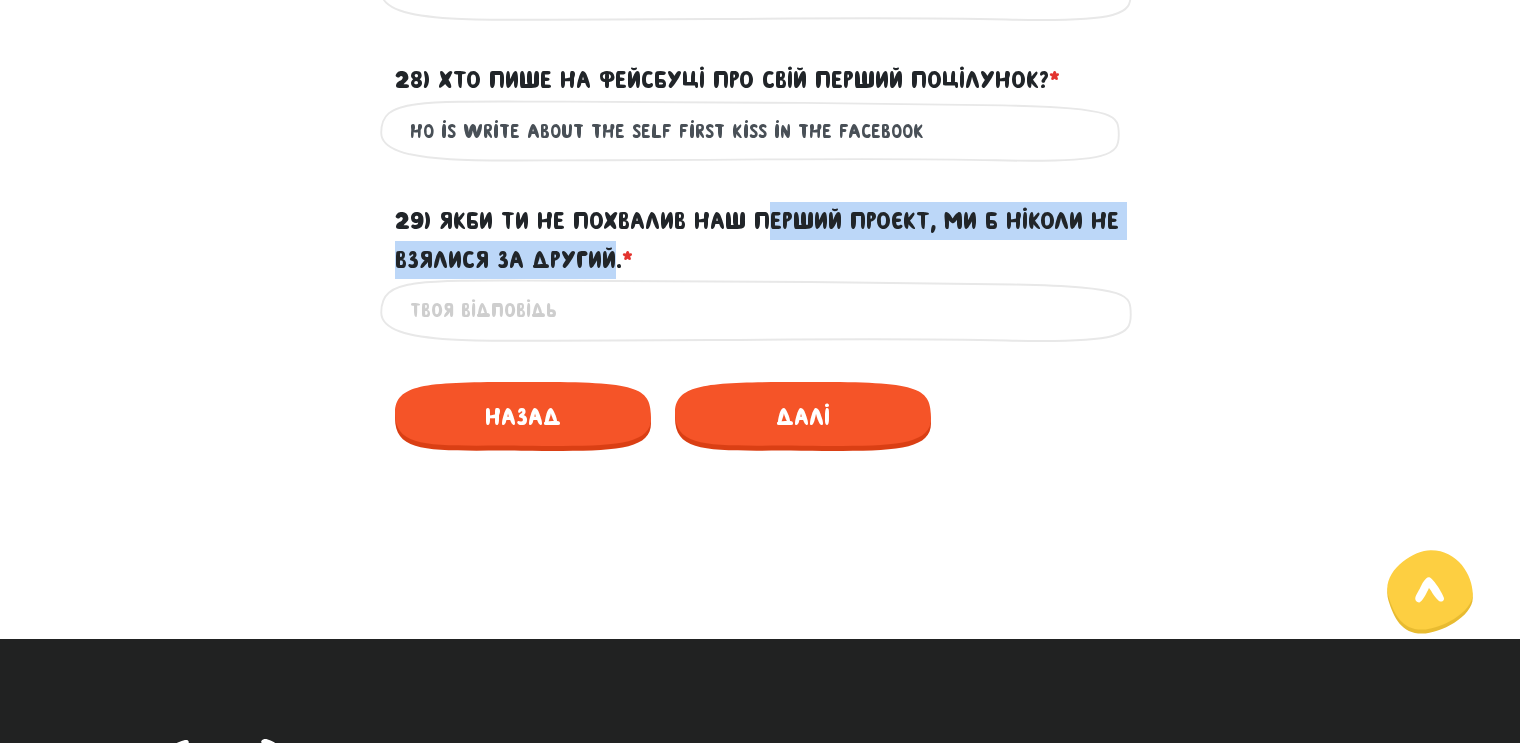 click on "29) Якби ти не похвалив наш перший проєкт, ми б ніколи не взялися за другий. *
?" at bounding box center (760, 240) 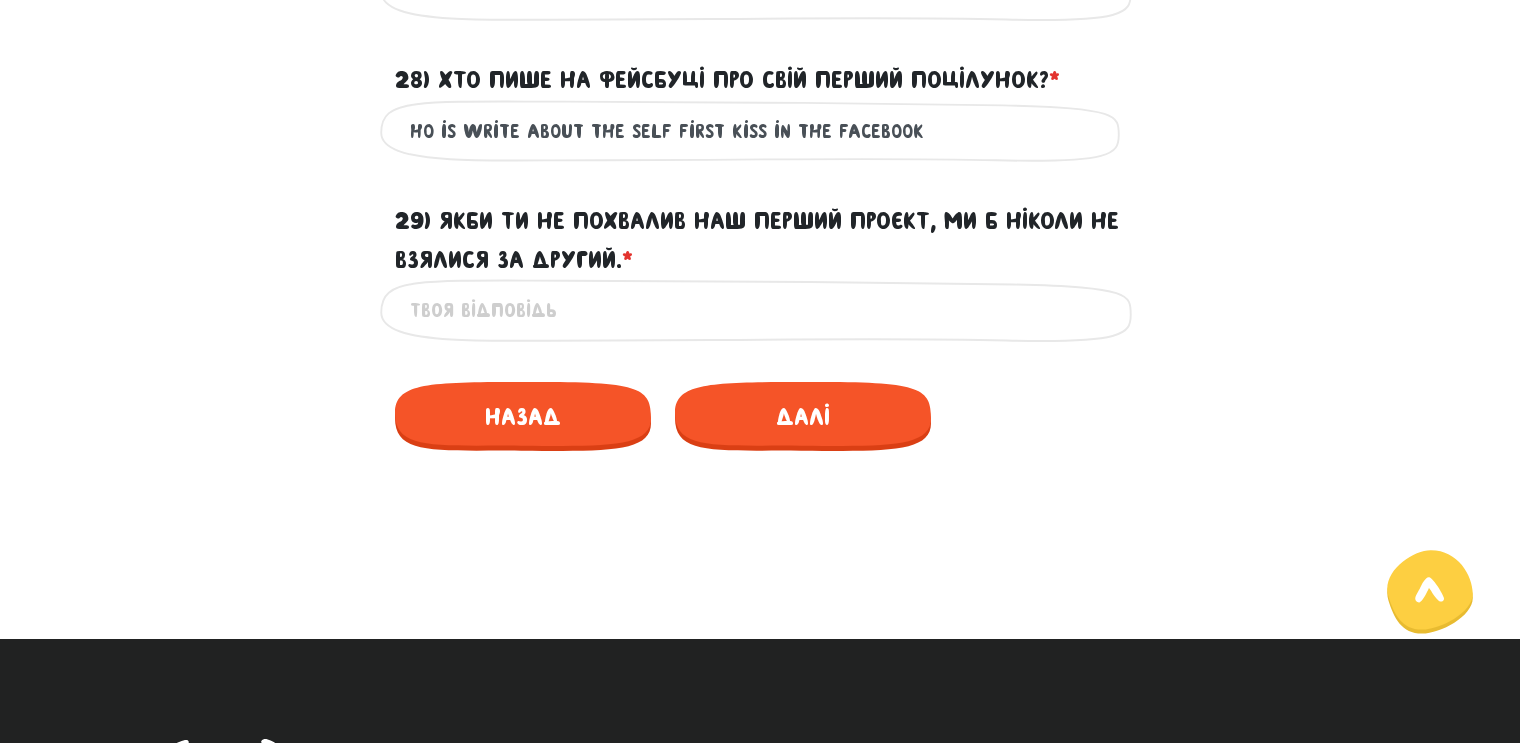 click on "29) Якби ти не похвалив наш перший проєкт, ми б ніколи не взялися за другий. *
?" at bounding box center (760, 310) 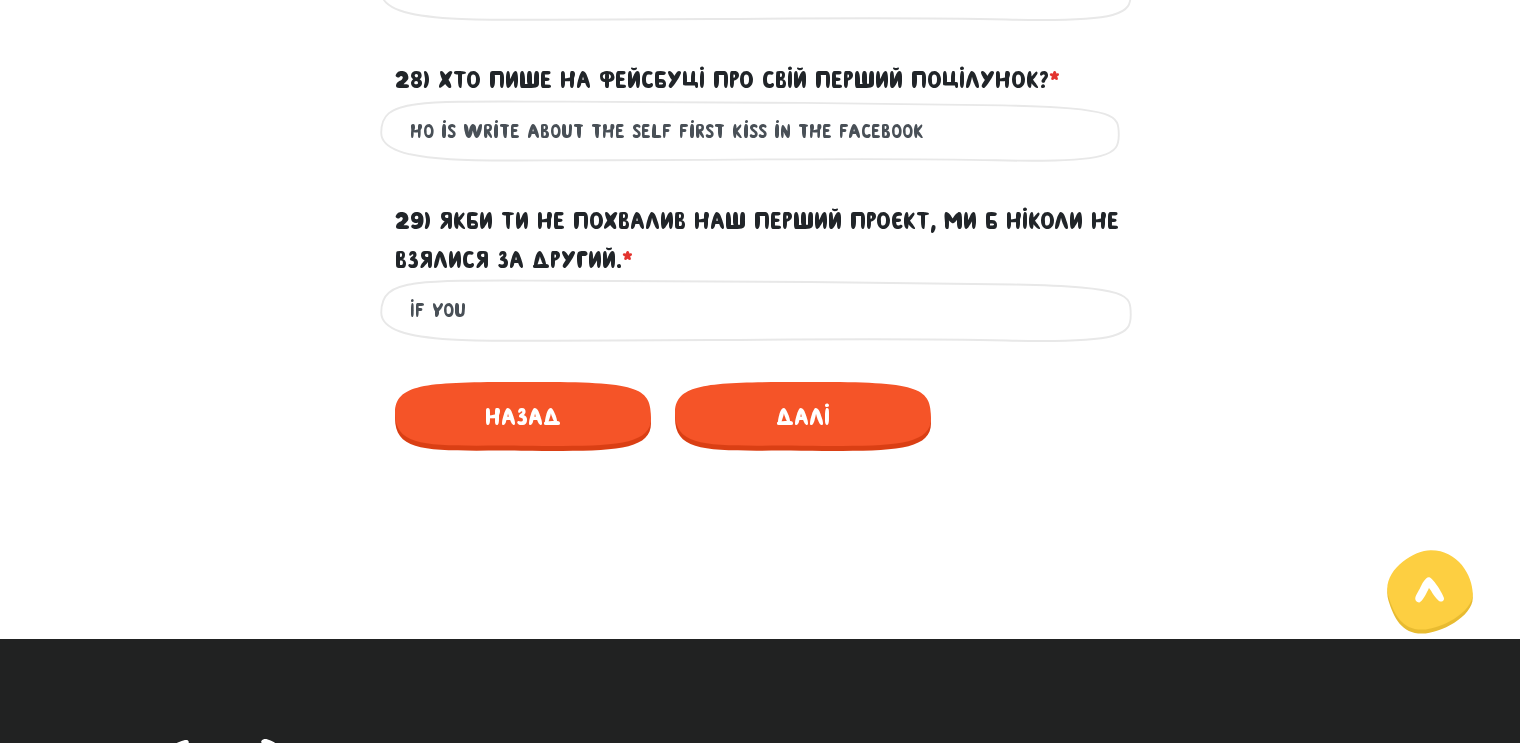 click on "If you" at bounding box center (760, 310) 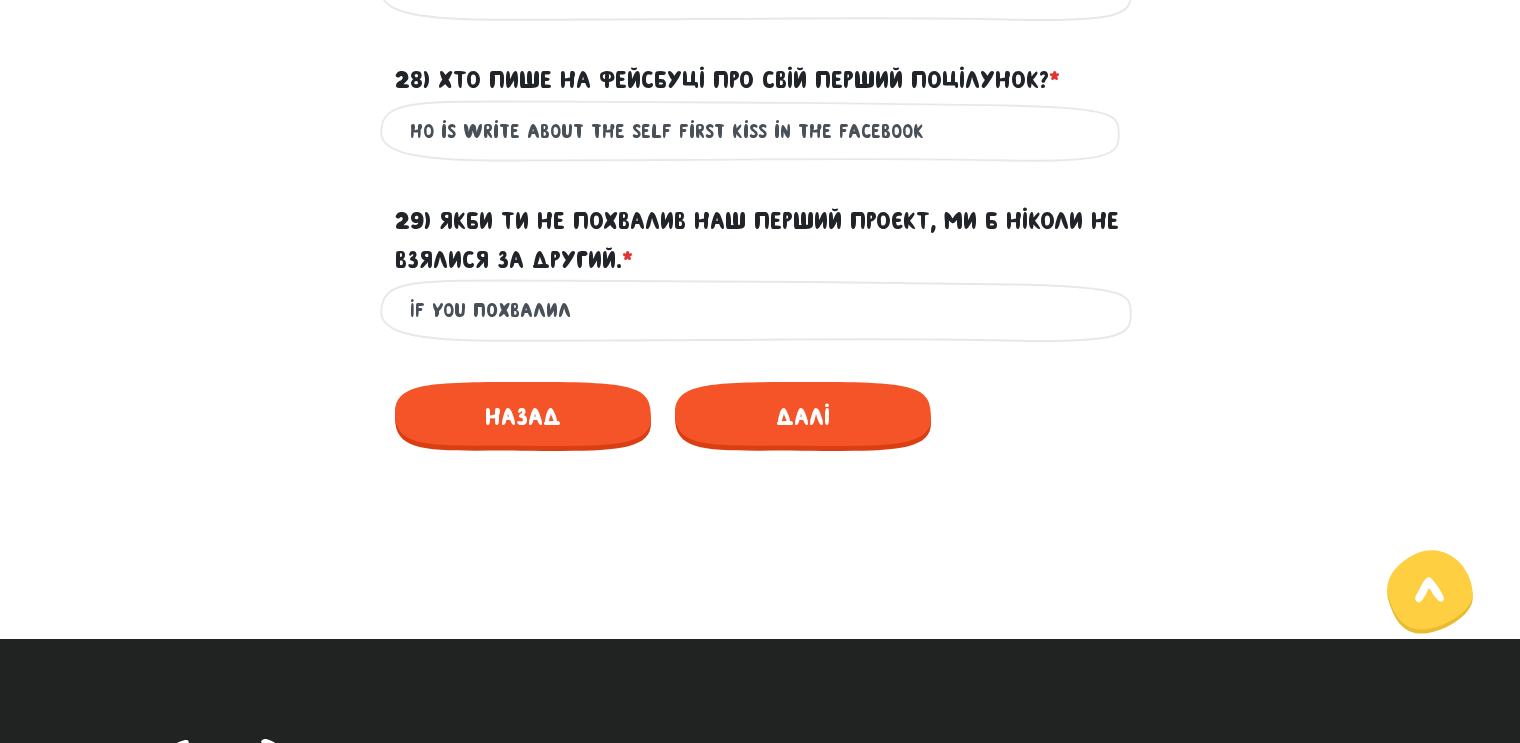 click on "If you похвалил" at bounding box center [760, 310] 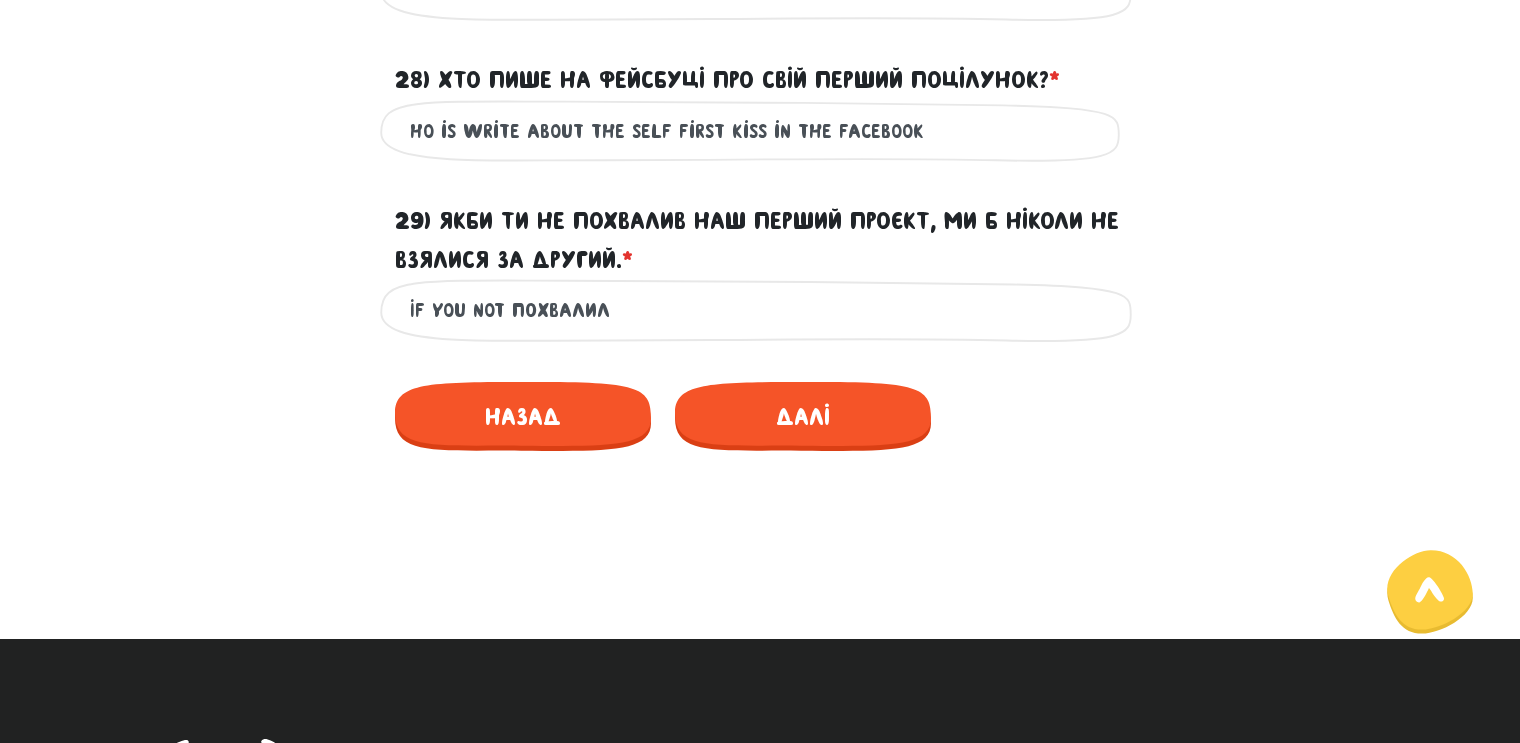 drag, startPoint x: 613, startPoint y: 311, endPoint x: 638, endPoint y: 305, distance: 25.70992 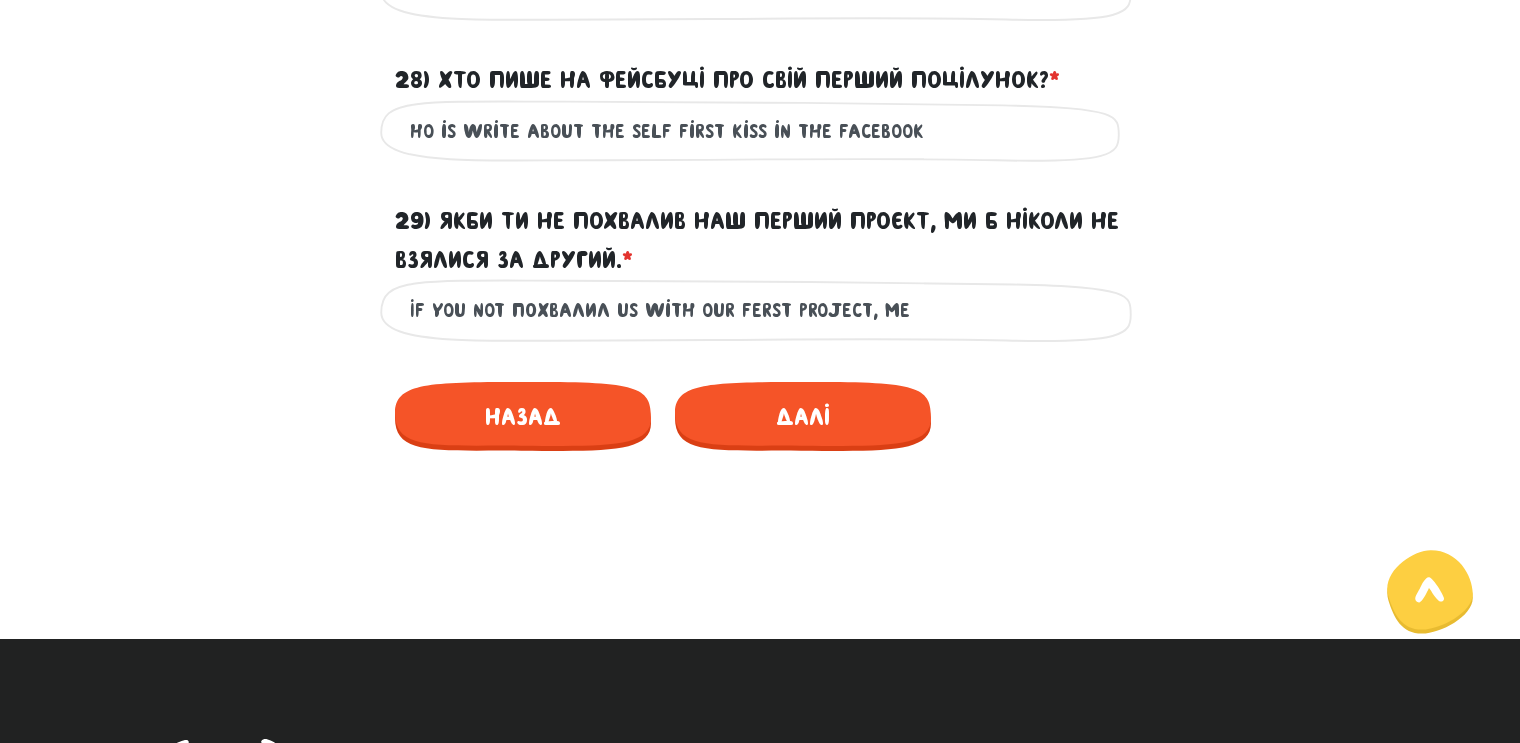 click on "If you not похвалил us with our ferst project, me" at bounding box center [760, 310] 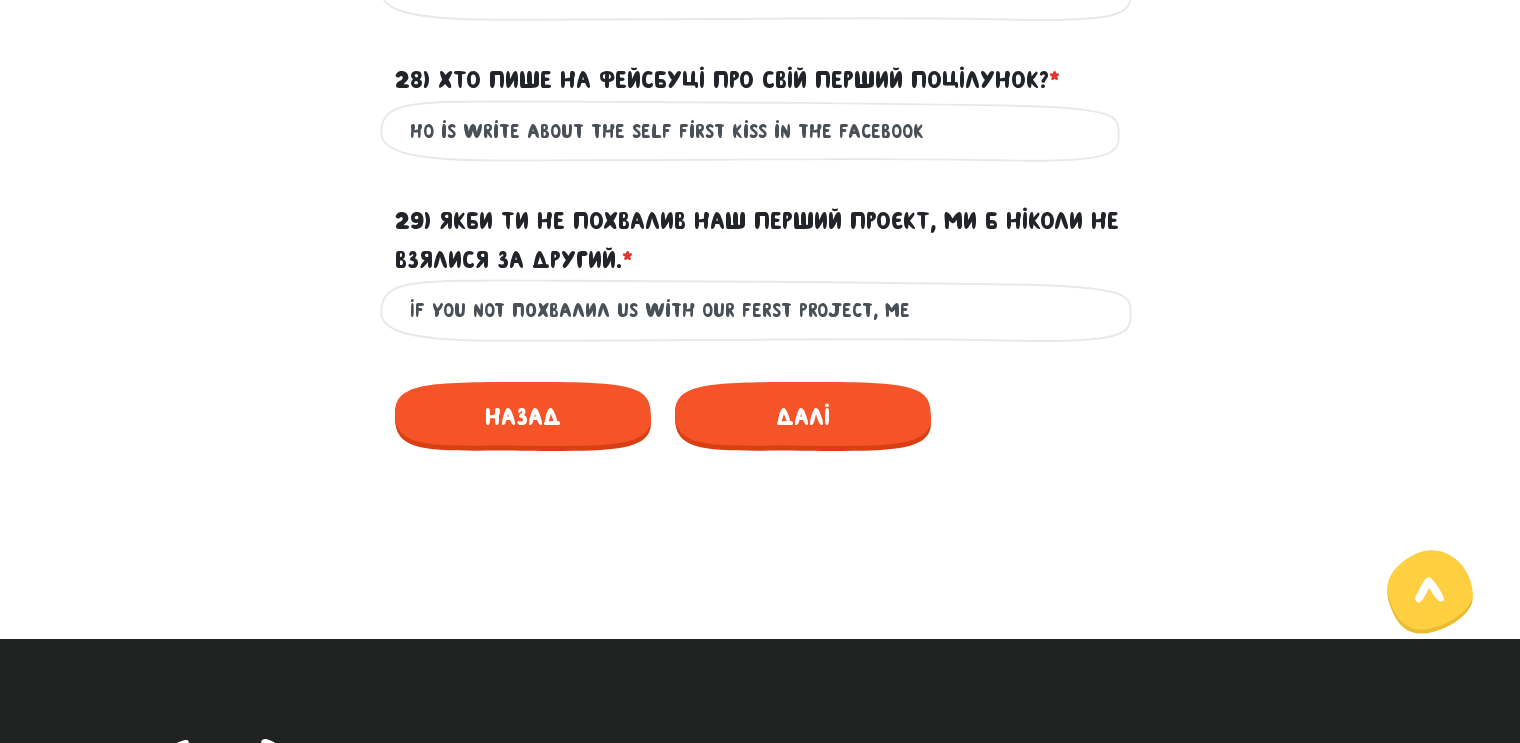 drag, startPoint x: 785, startPoint y: 311, endPoint x: 799, endPoint y: 323, distance: 18.439089 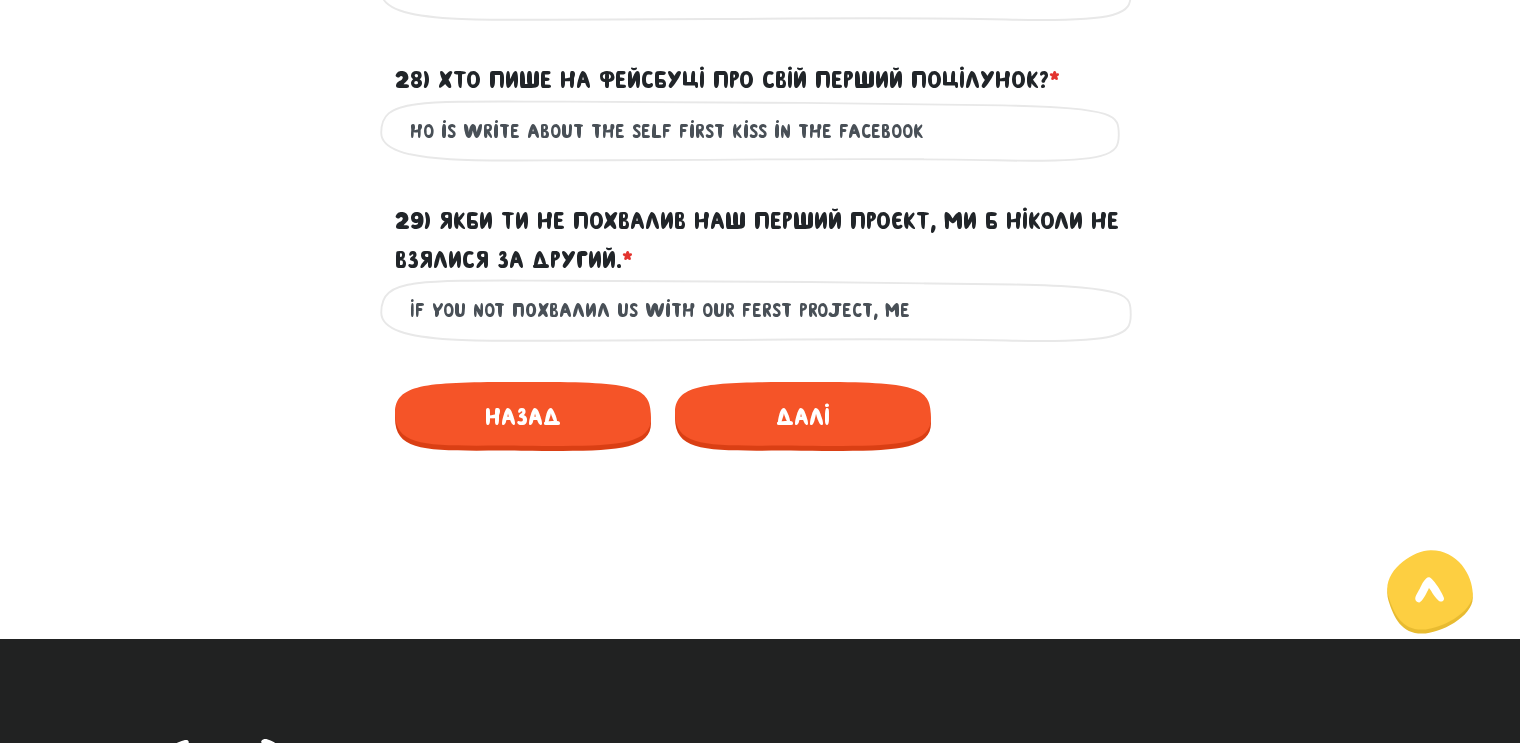 click on "If you not похвалил us with our ferst project, me" at bounding box center [760, 310] 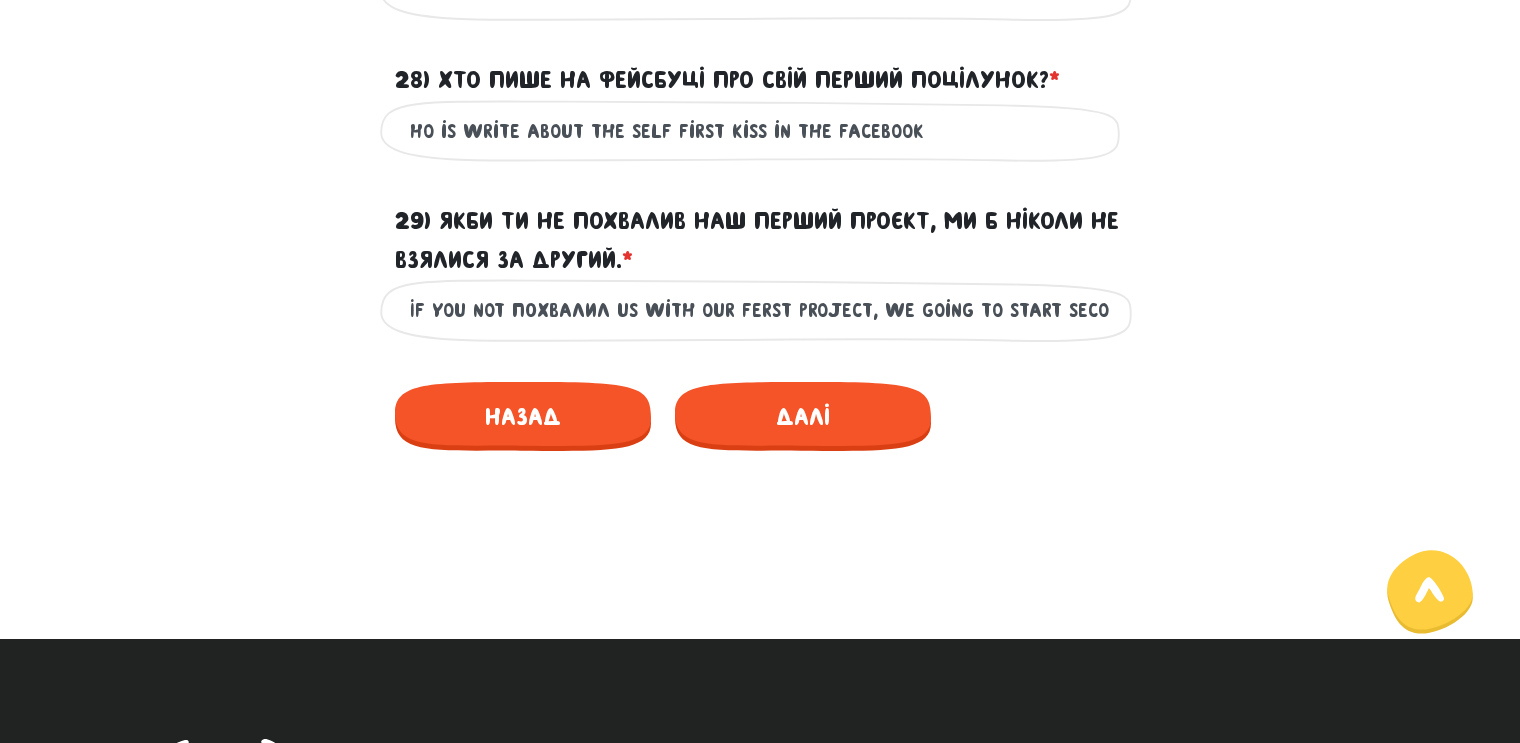 scroll, scrollTop: 0, scrollLeft: 3, axis: horizontal 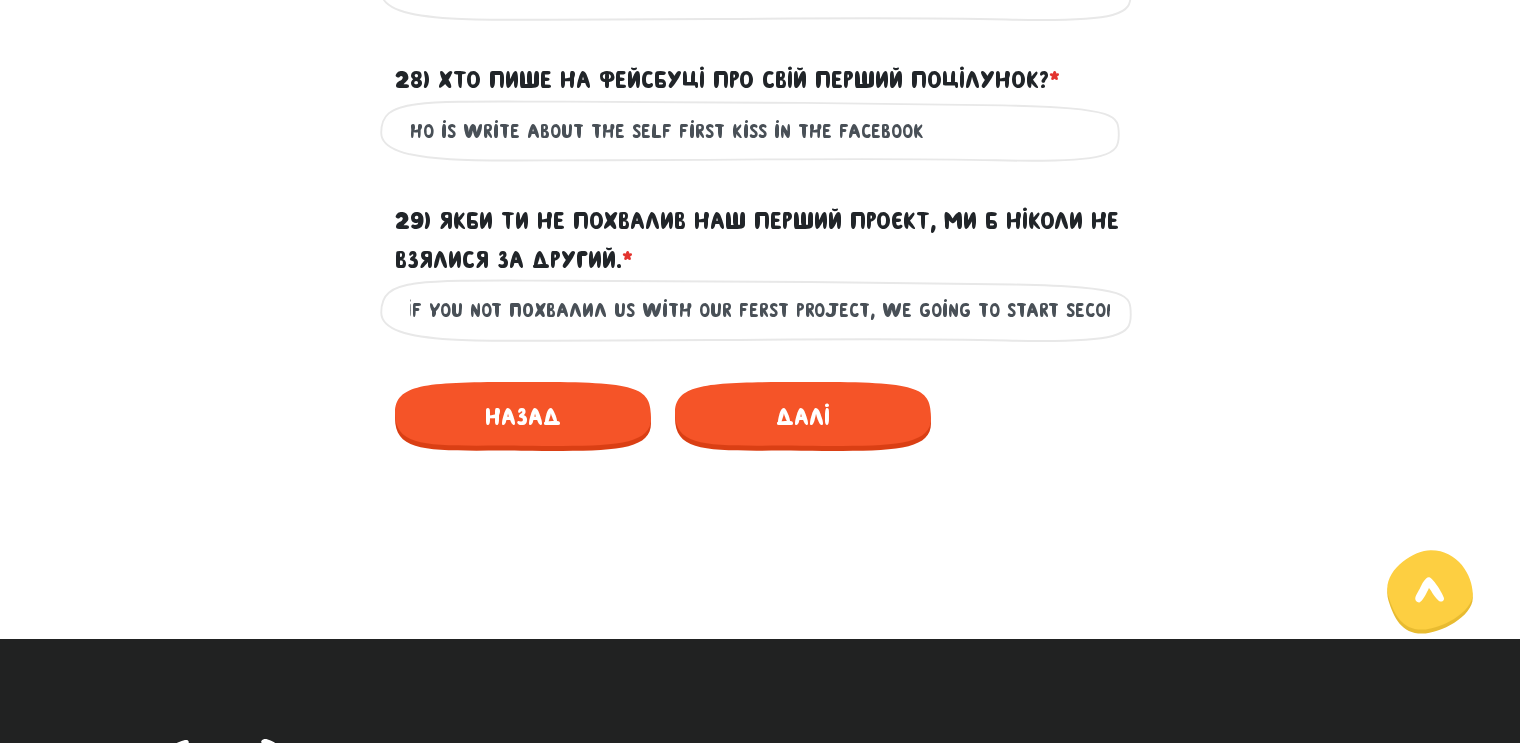 click on "If you not похвалил us with our ferst project, we going to start secong" at bounding box center [760, 310] 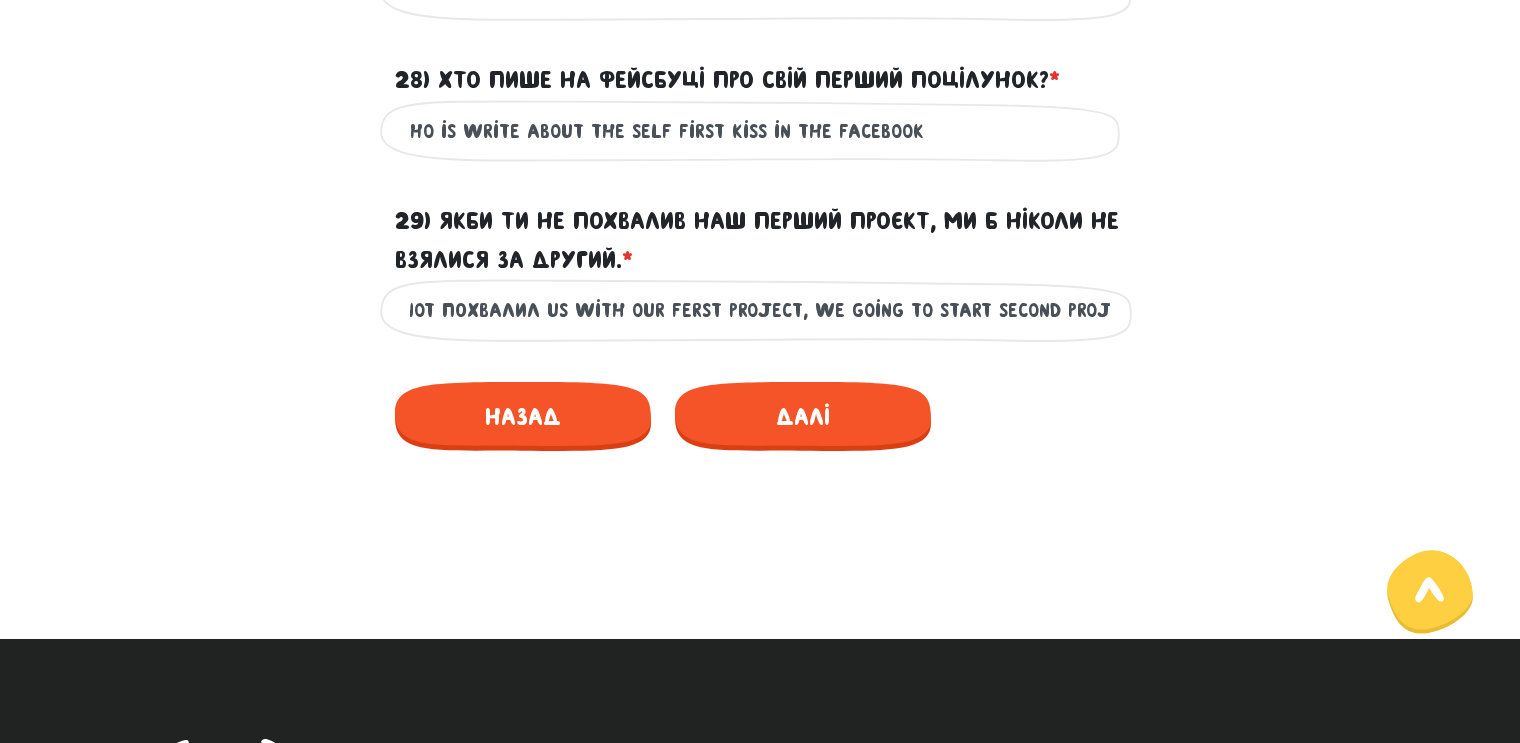 scroll, scrollTop: 0, scrollLeft: 80, axis: horizontal 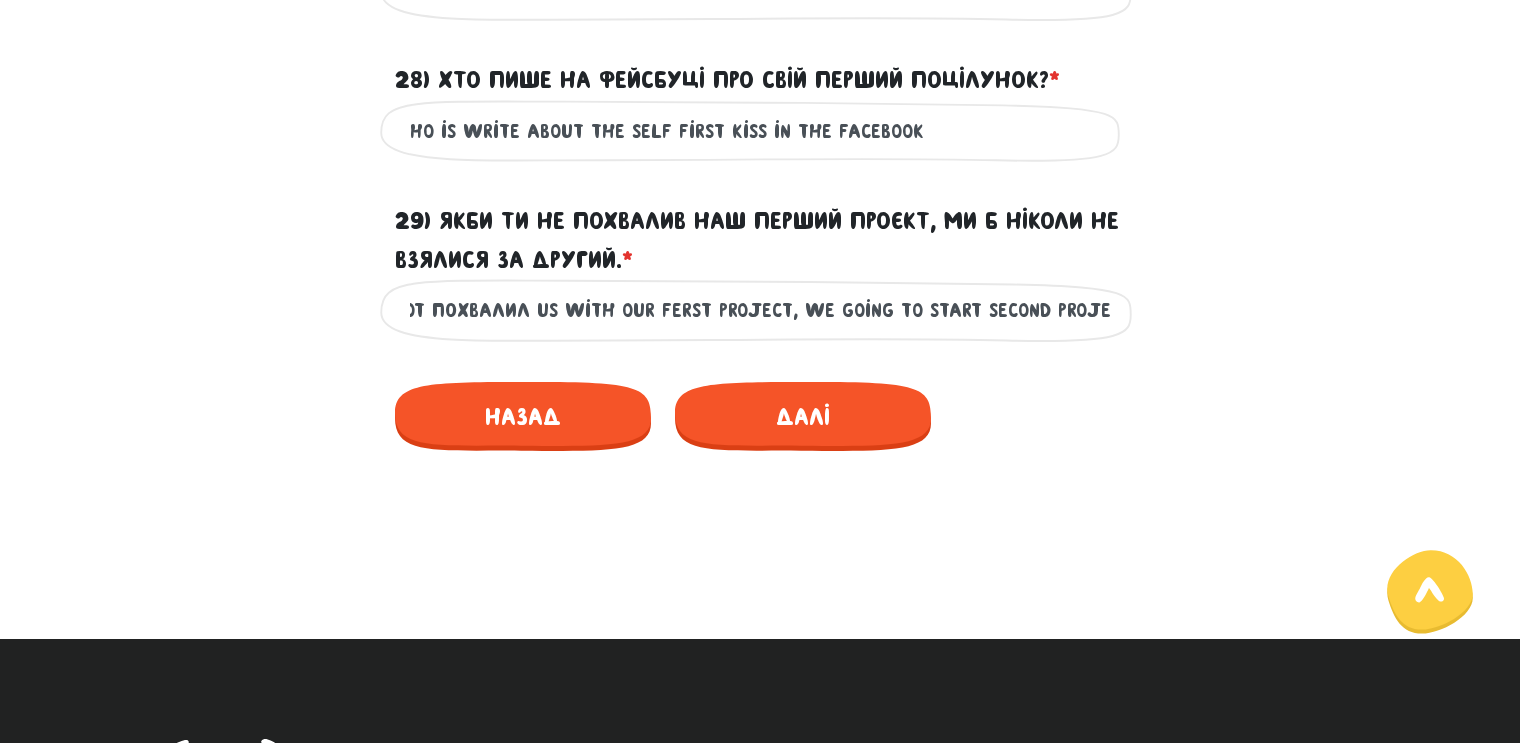 click on "If you not похвалил us with our ferst project, we going to start second project" at bounding box center [760, 310] 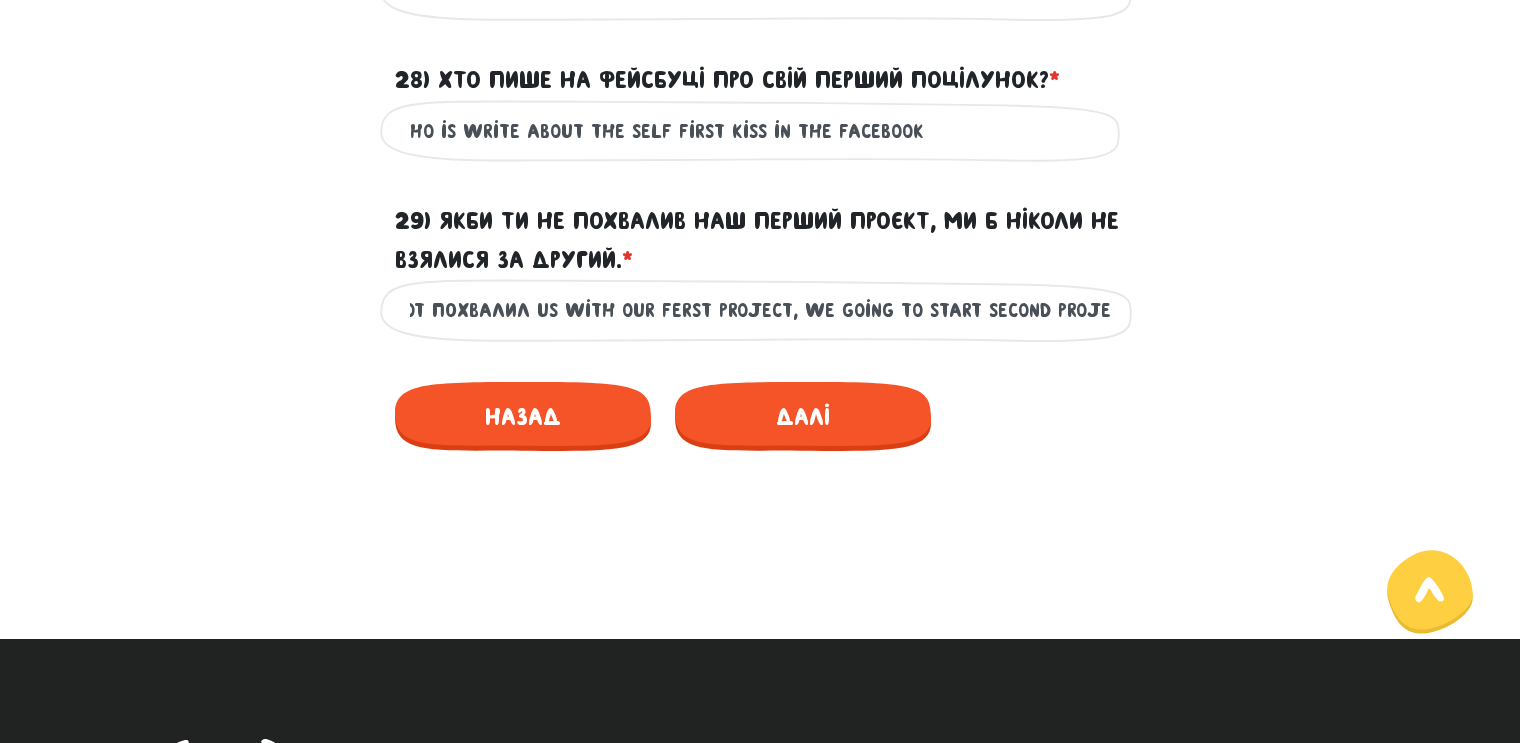 scroll, scrollTop: 0, scrollLeft: 0, axis: both 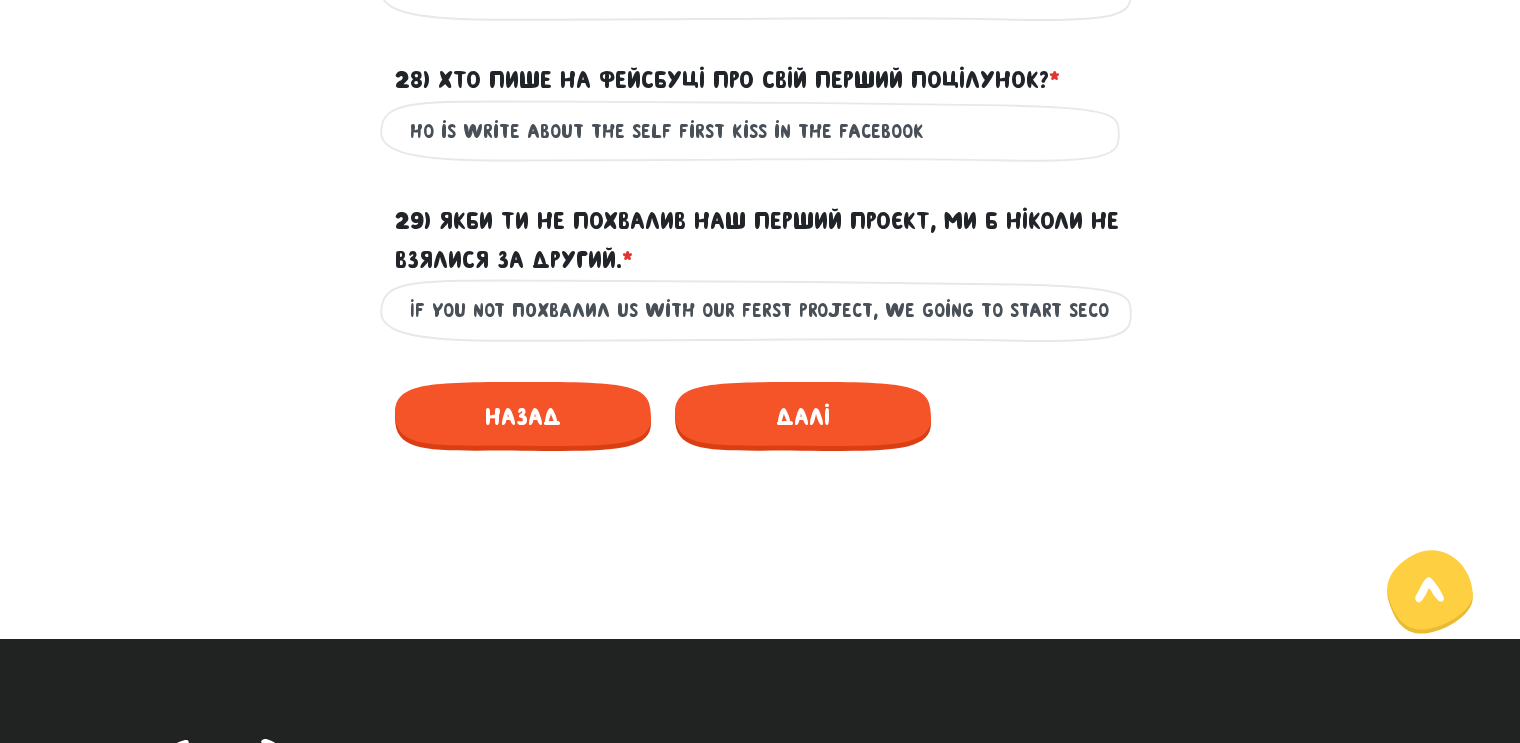 drag, startPoint x: 531, startPoint y: 313, endPoint x: 653, endPoint y: 299, distance: 122.80065 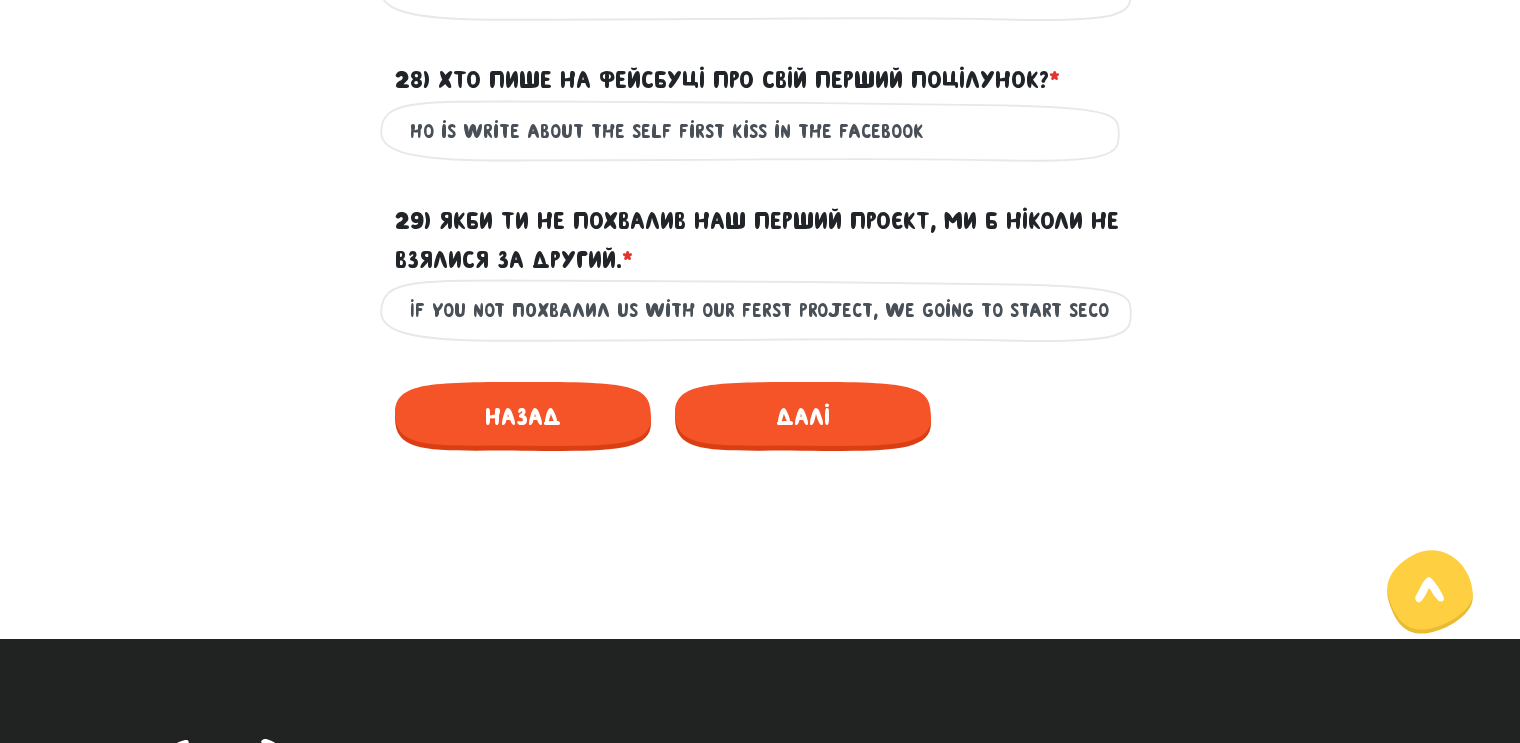 click on "If you not похвалил us with our ferst project, we going to start second project" at bounding box center (760, 310) 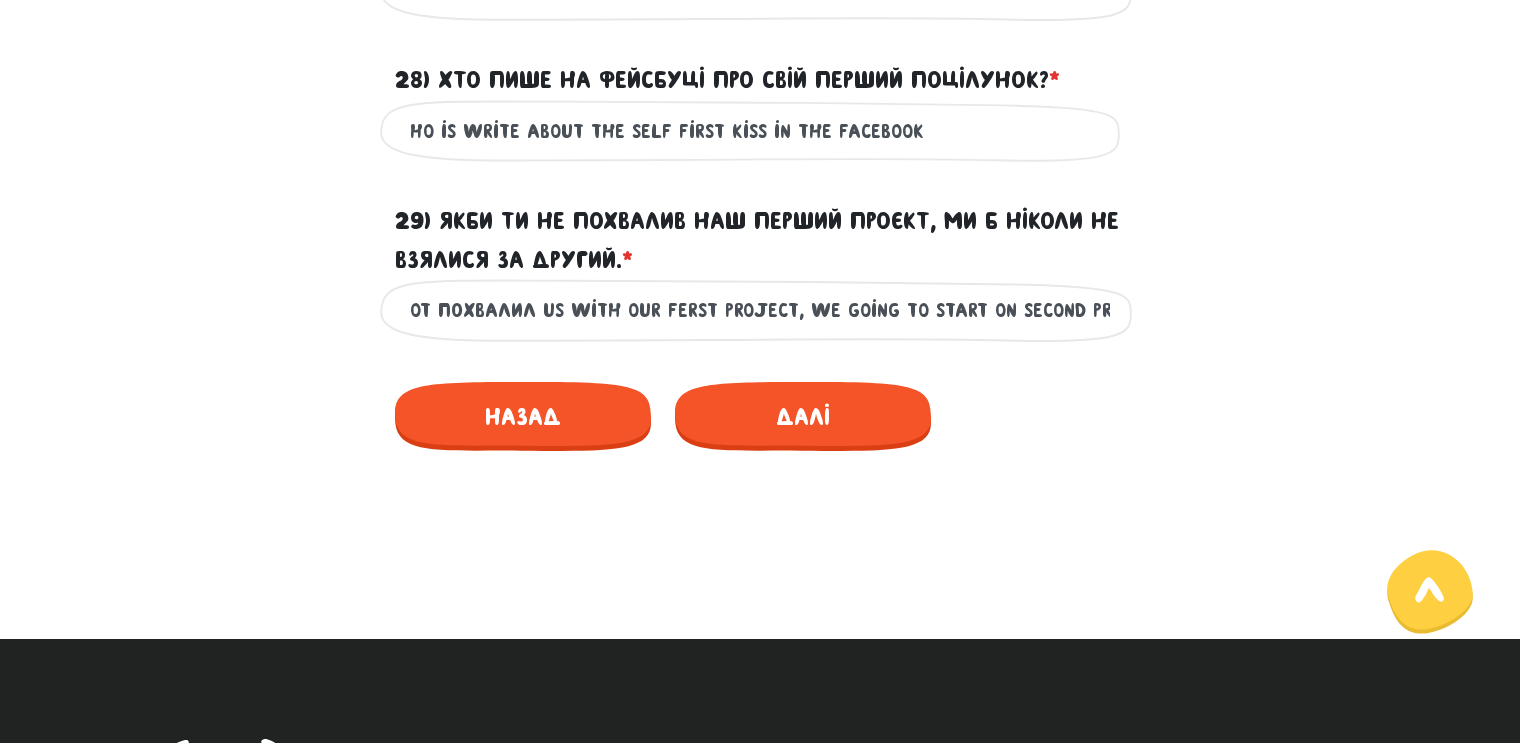 scroll, scrollTop: 0, scrollLeft: 109, axis: horizontal 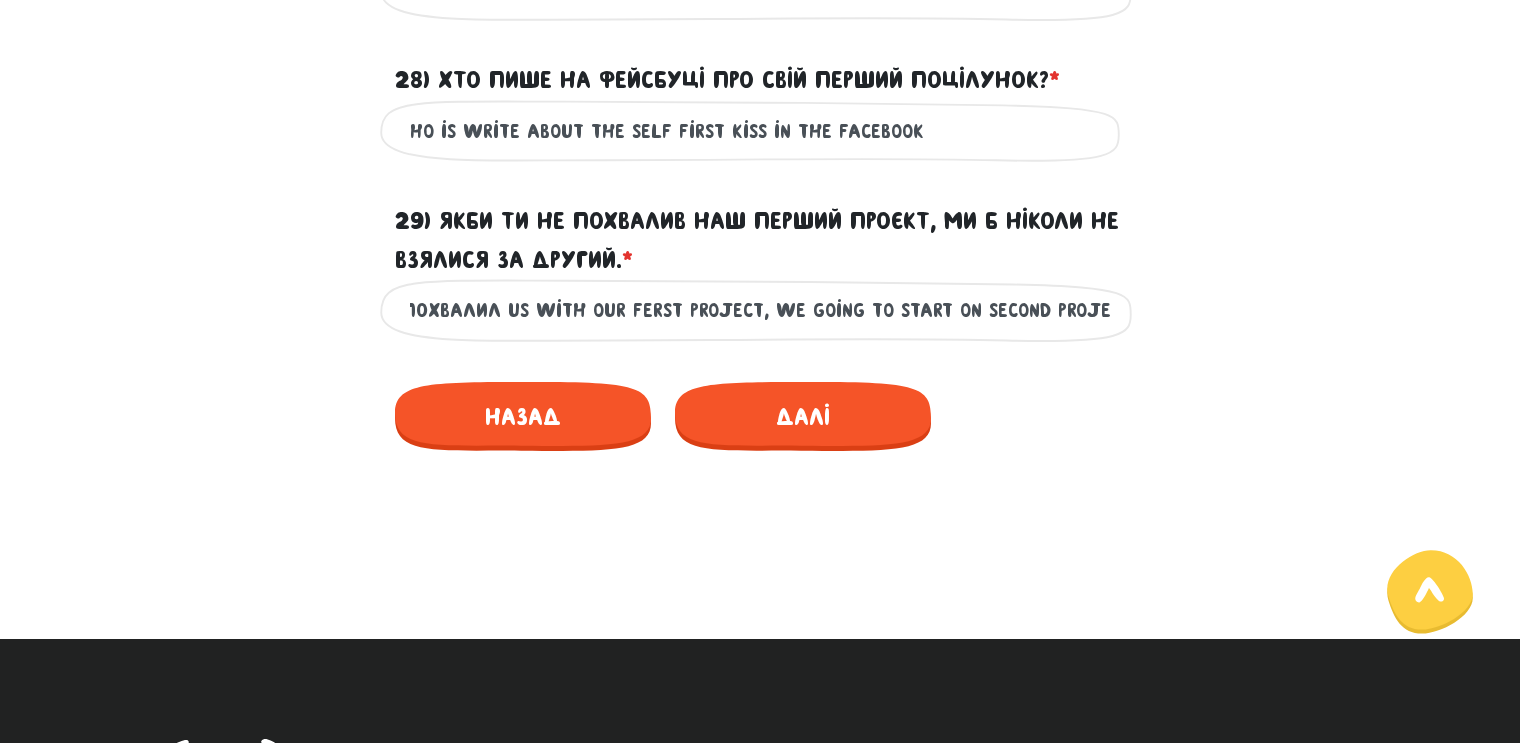 drag, startPoint x: 1044, startPoint y: 305, endPoint x: 892, endPoint y: 316, distance: 152.3975 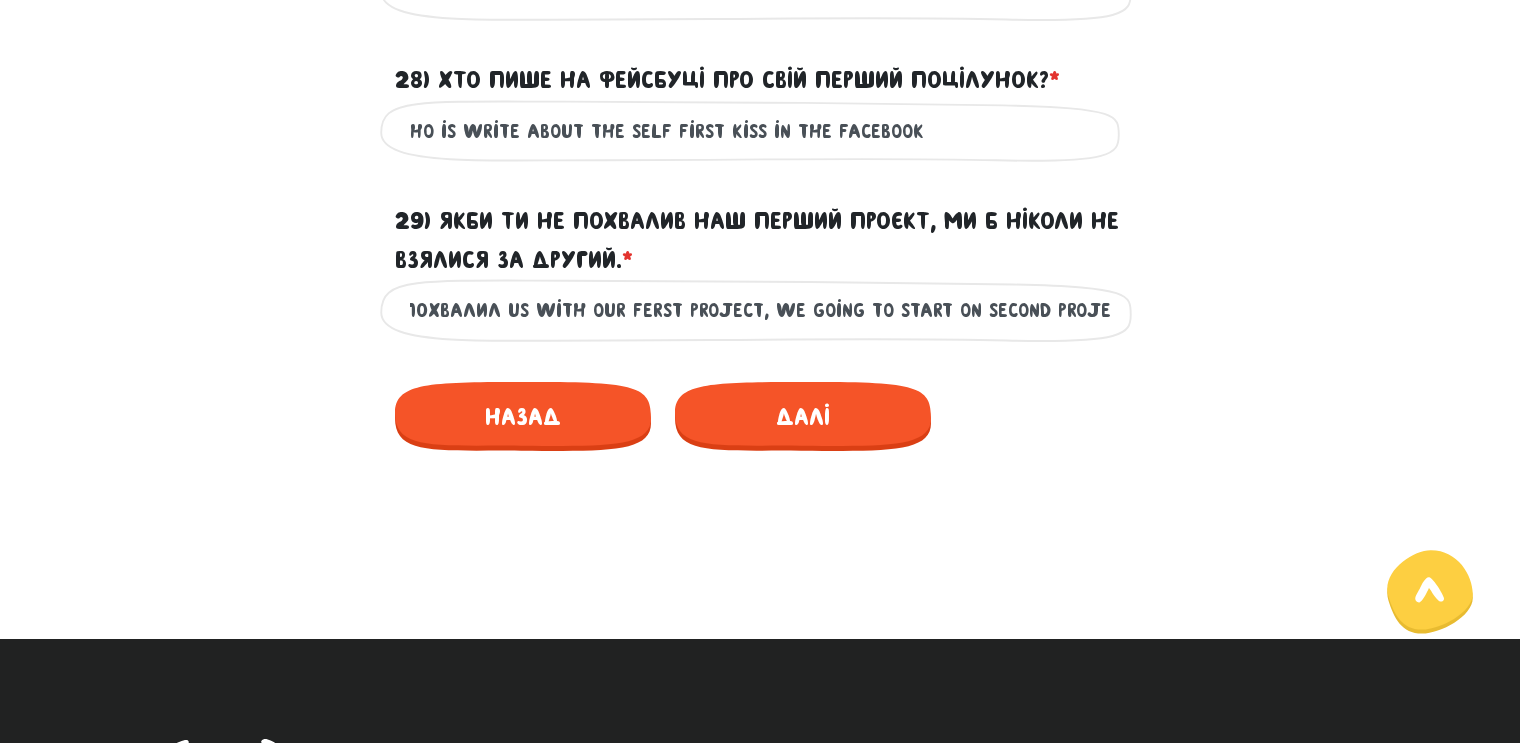 drag, startPoint x: 944, startPoint y: 312, endPoint x: 956, endPoint y: 310, distance: 12.165525 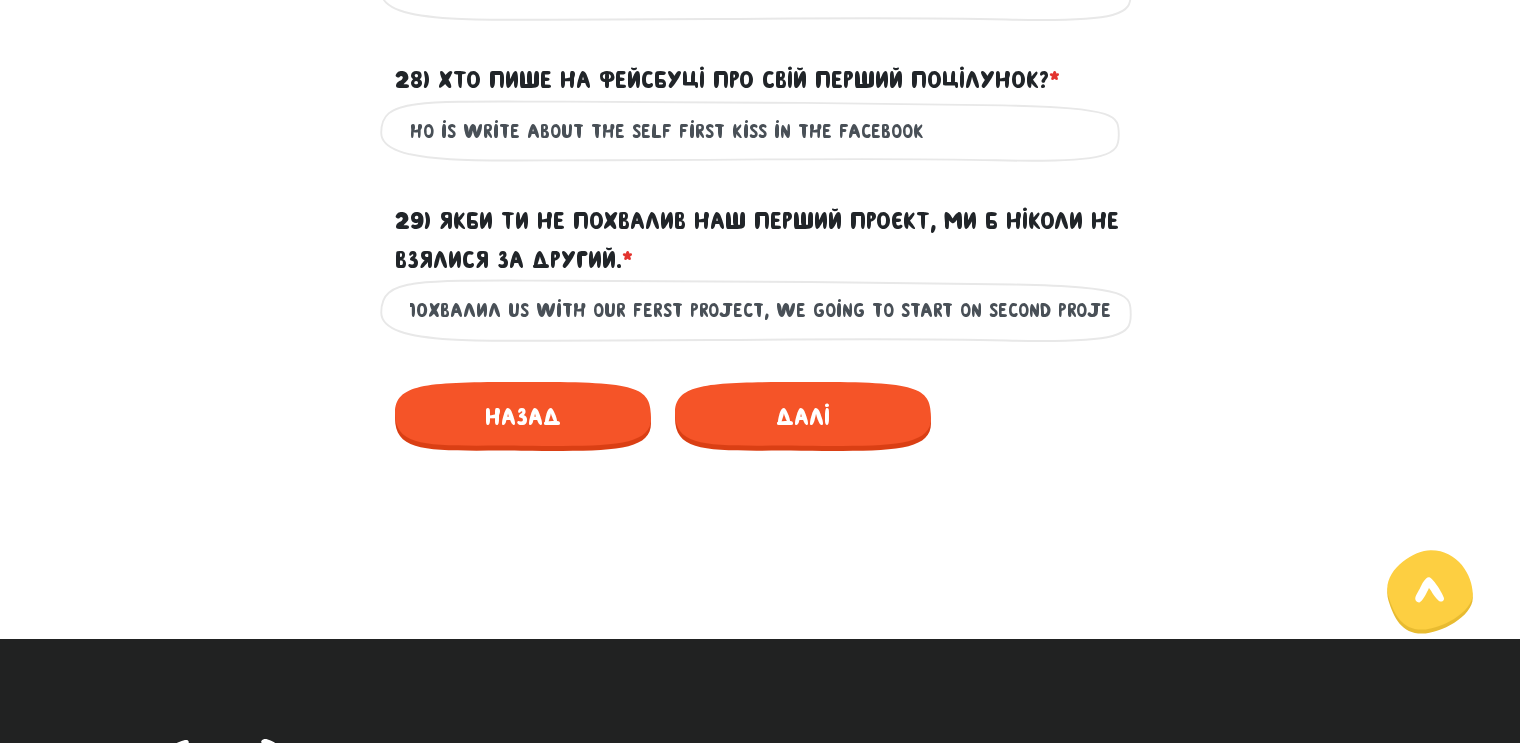 click on "If you not похвалил us with our ferst project, we going to start on second project" at bounding box center [760, 310] 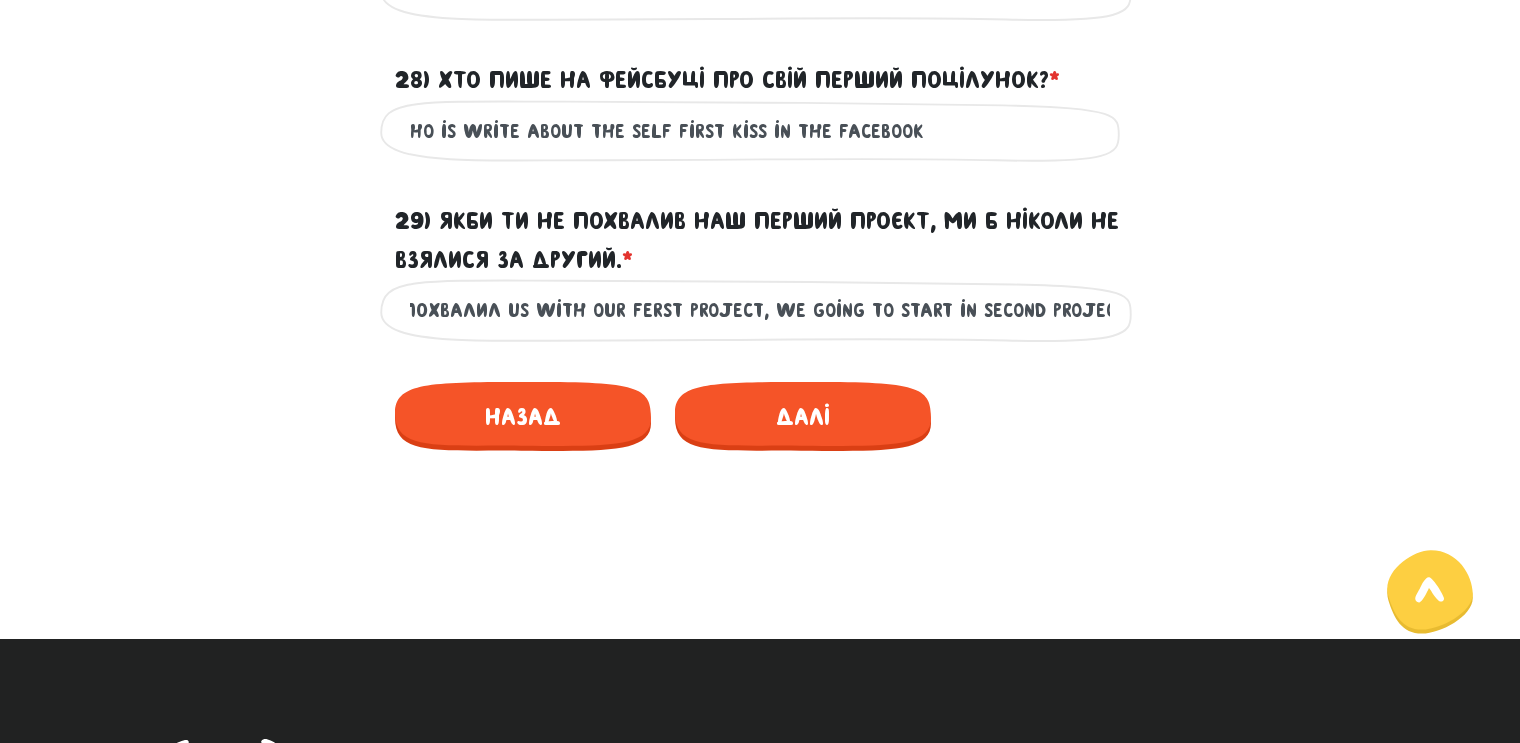 scroll, scrollTop: 0, scrollLeft: 104, axis: horizontal 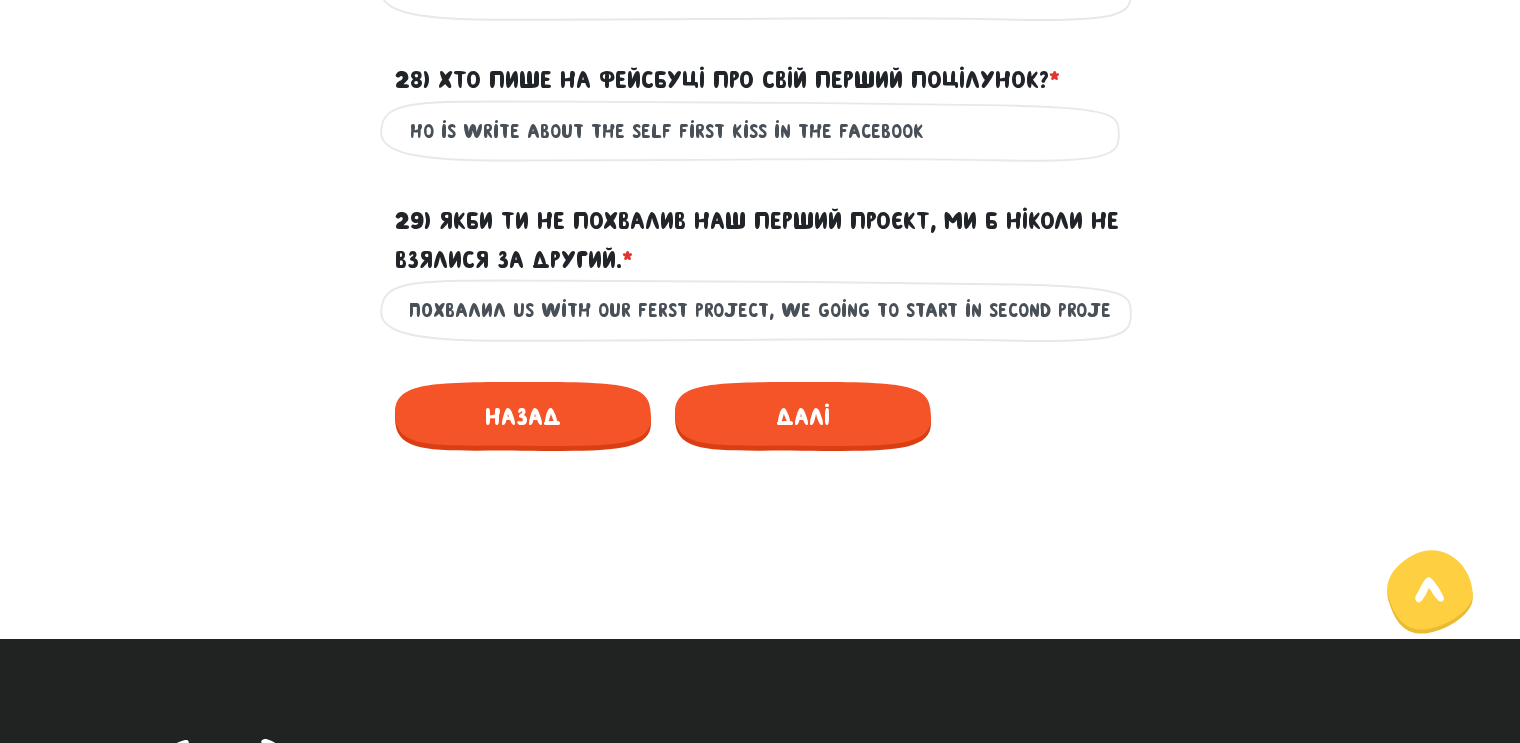 click on "If you not похвалил us with our ferst project, we going to start in second project" at bounding box center (760, 310) 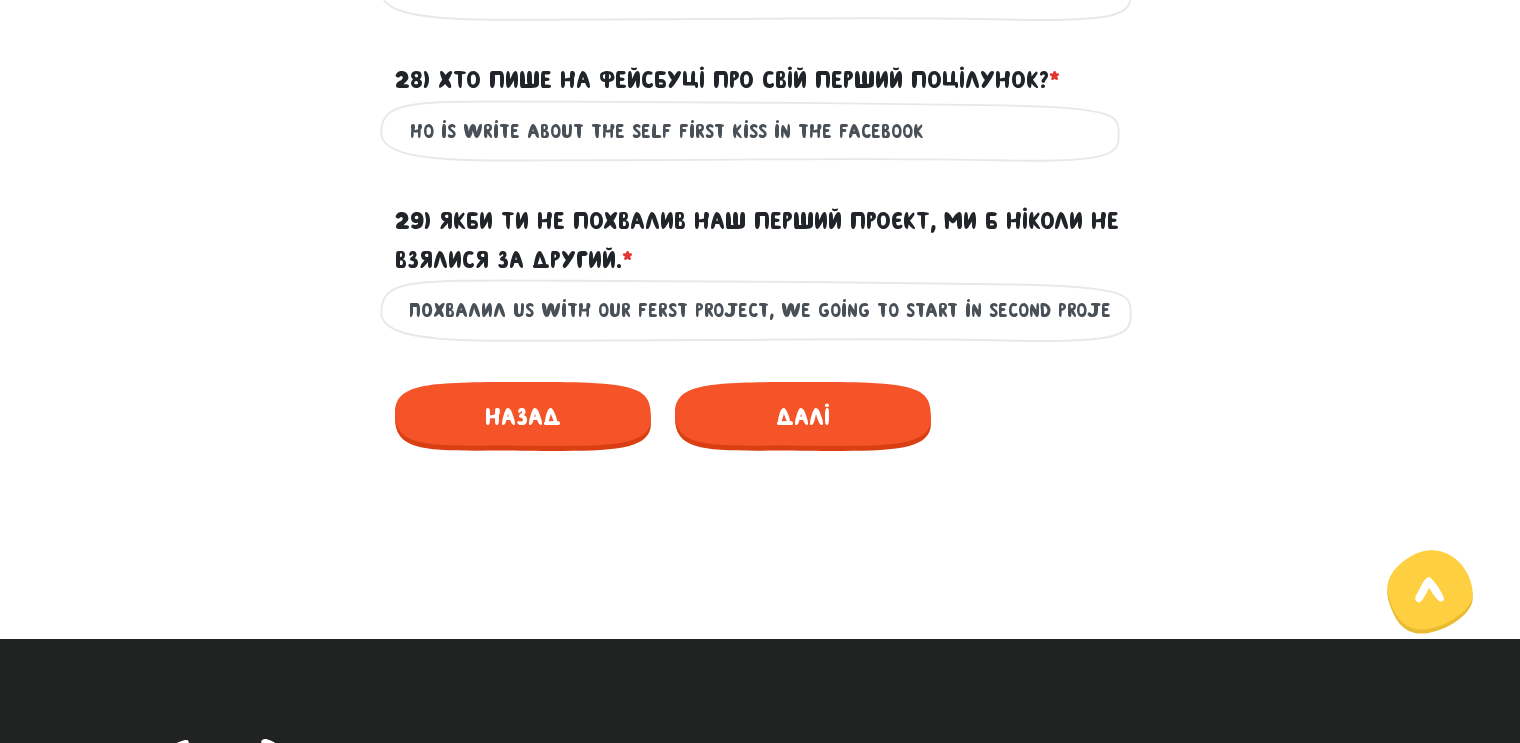 drag, startPoint x: 969, startPoint y: 311, endPoint x: 947, endPoint y: 309, distance: 22.090721 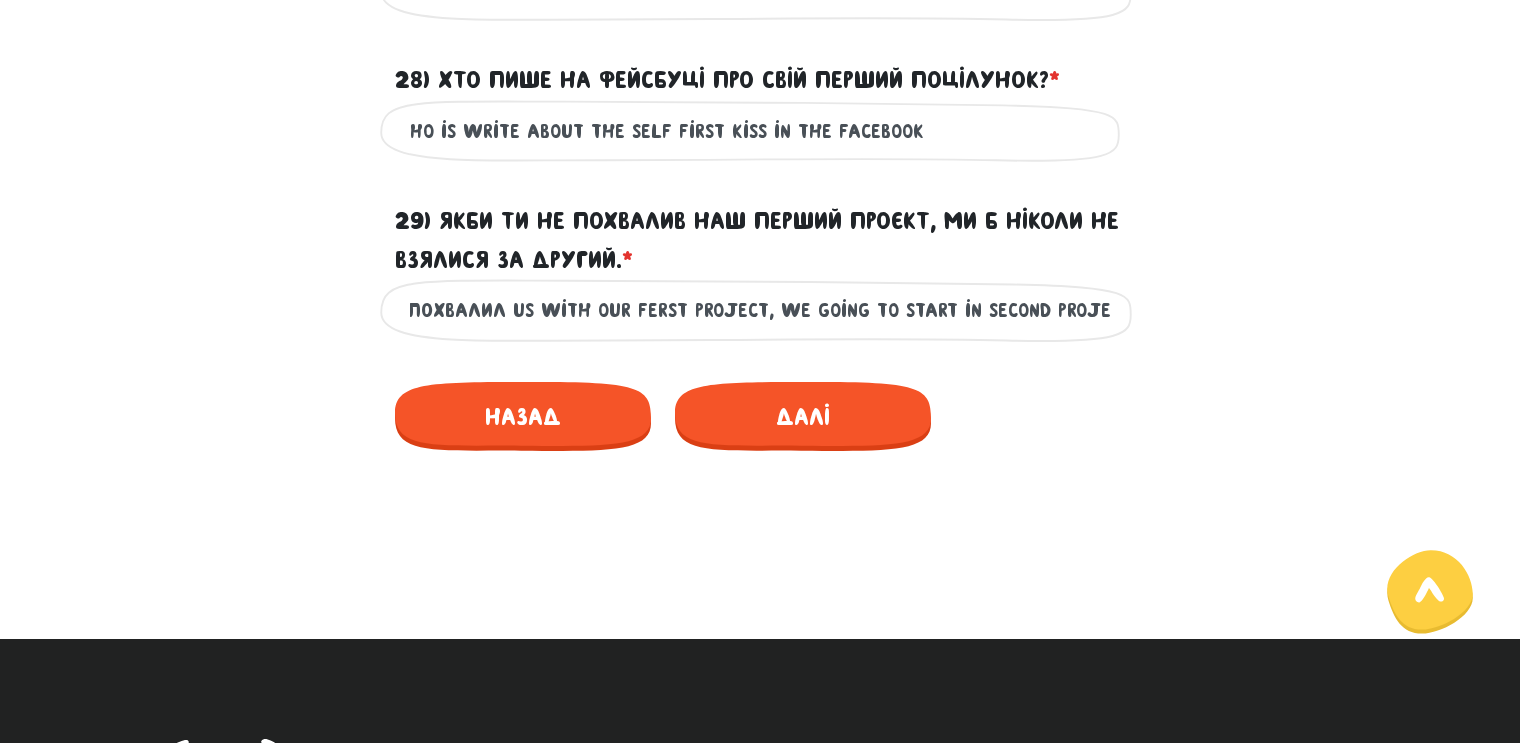click on "If you not похвалил us with our ferst project, we going to start in second project" at bounding box center [760, 310] 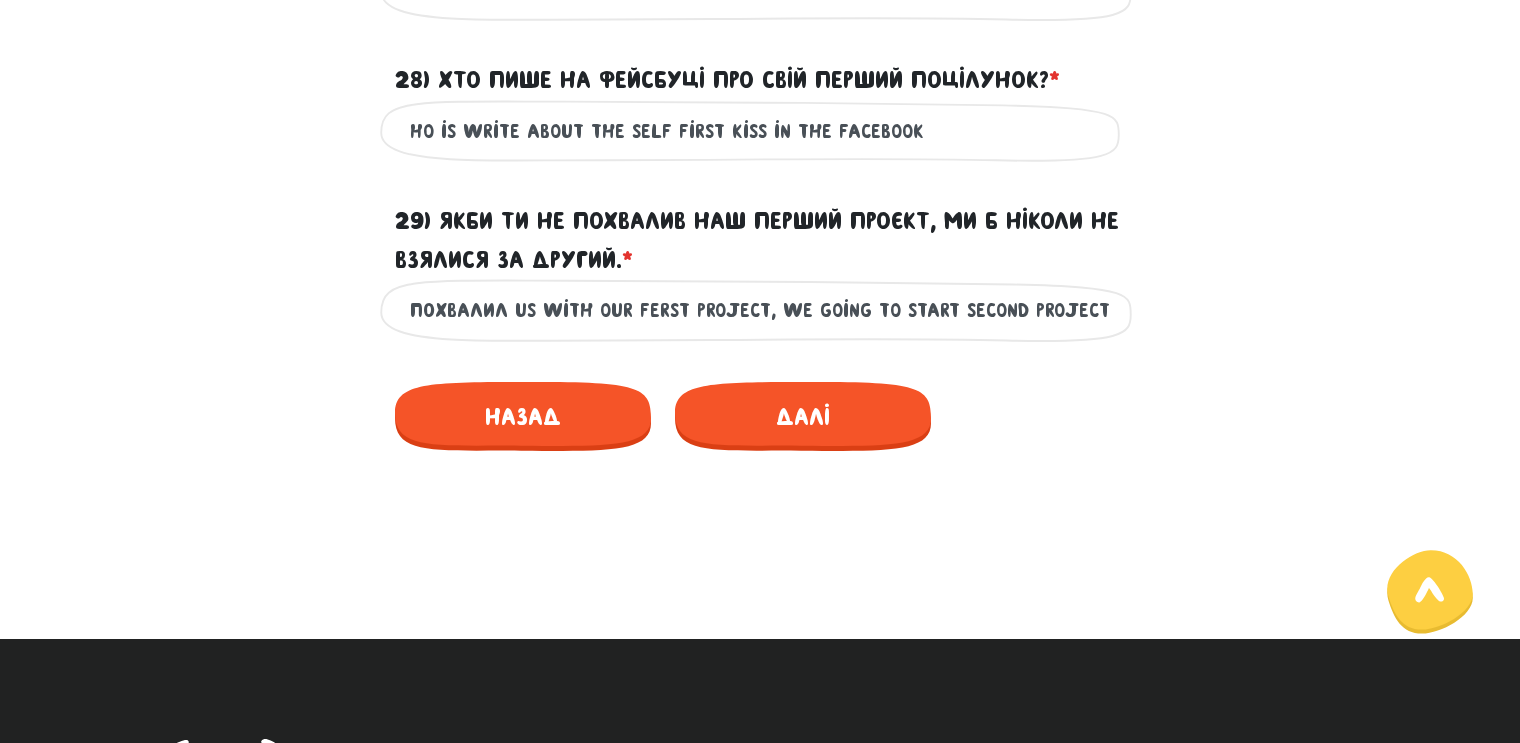 scroll, scrollTop: 0, scrollLeft: 80, axis: horizontal 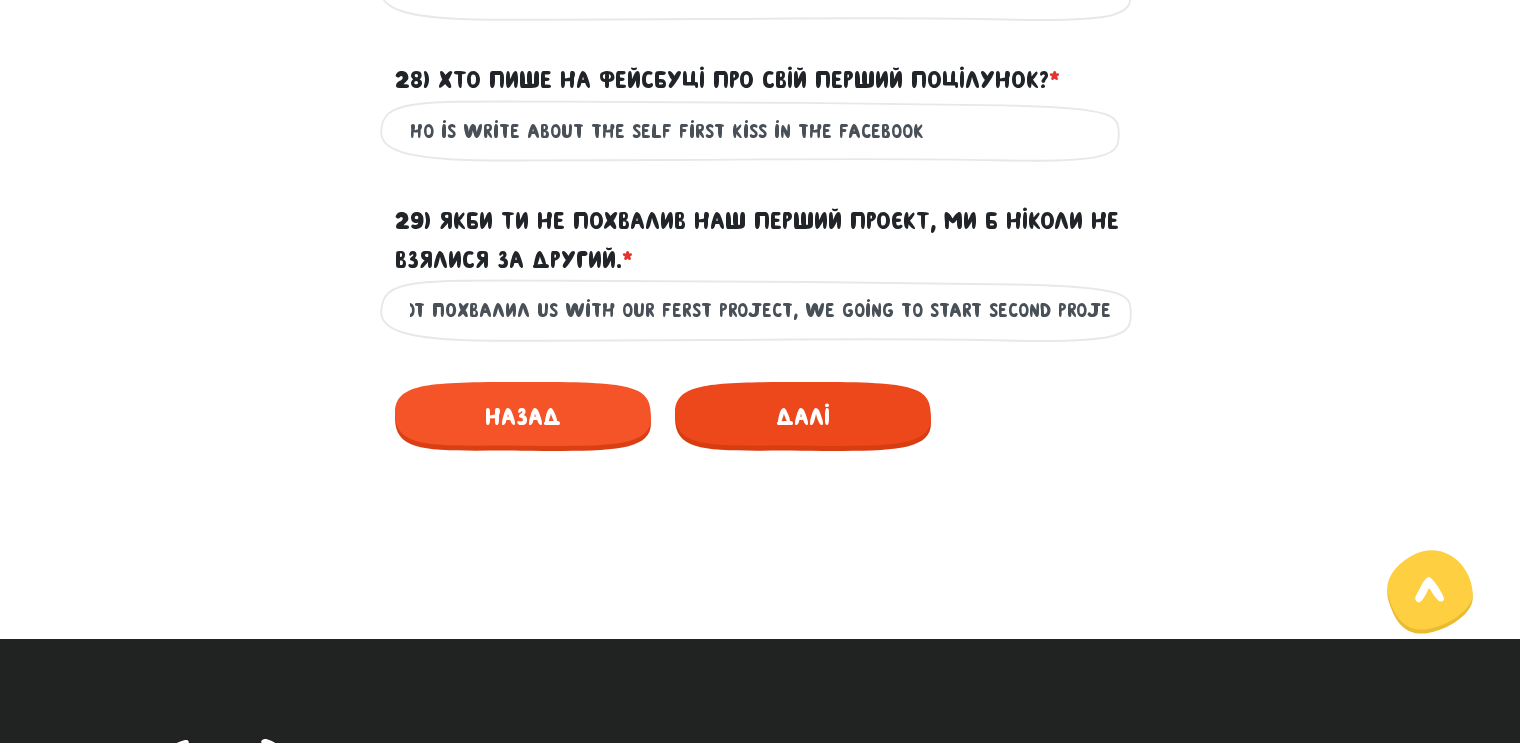 type on "If you not похвалил us with our ferst project, we going to start second project" 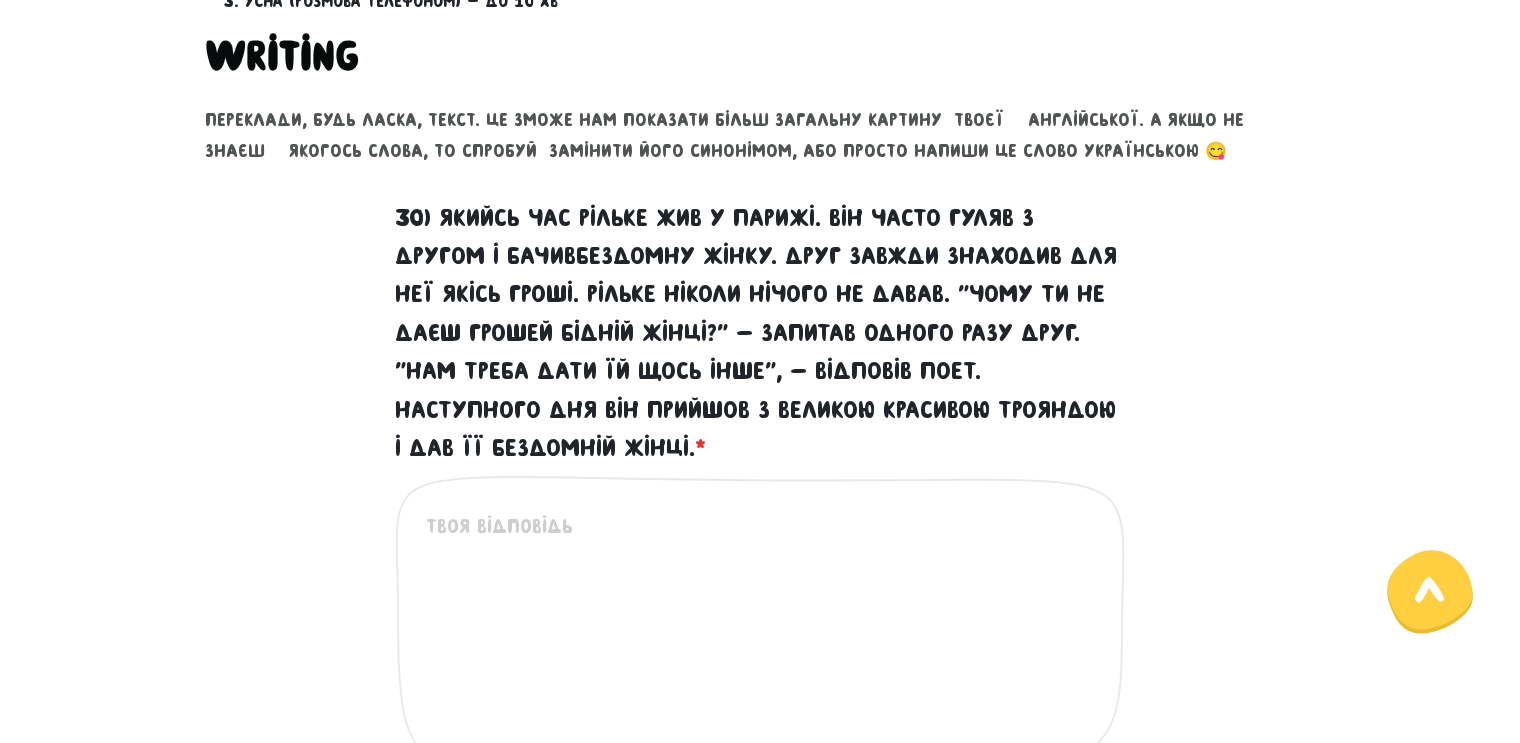 scroll, scrollTop: 889, scrollLeft: 0, axis: vertical 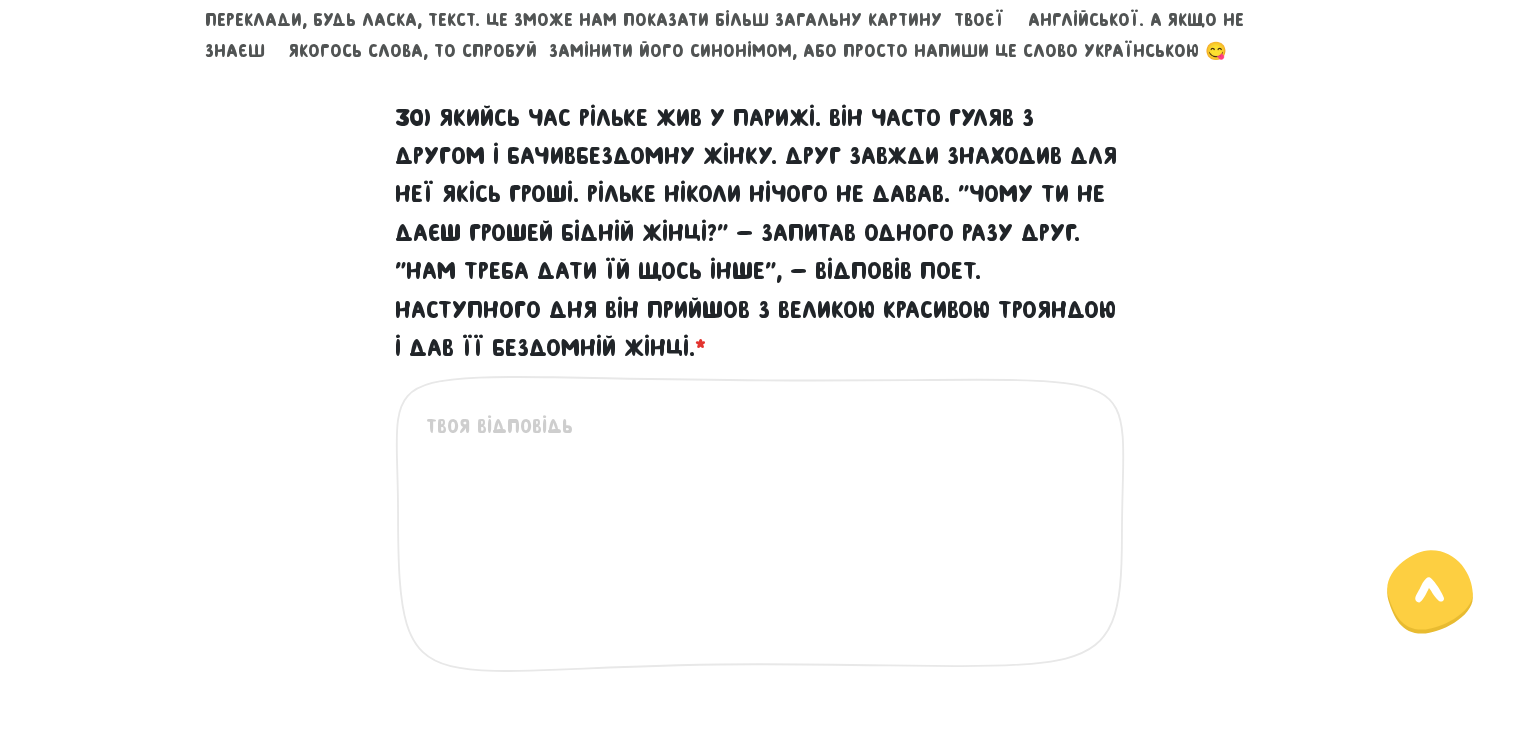 click on "30) Якийсь час Рільке жив у Парижі. Він часто гуляв з другом і бачивбездомну жінку. Друг завжди знаходив для неї якісь гроші. Рільке ніколи нічого не давав. "Чому ти не даєш грошей бідній жінці?" - запитав одного разу друг. "Нам треба дати їй щось інше", - відповів поет. Наступного дня він прийшов з великою красивою трояндою і дав її бездомній жінці.
*" at bounding box center [761, 534] 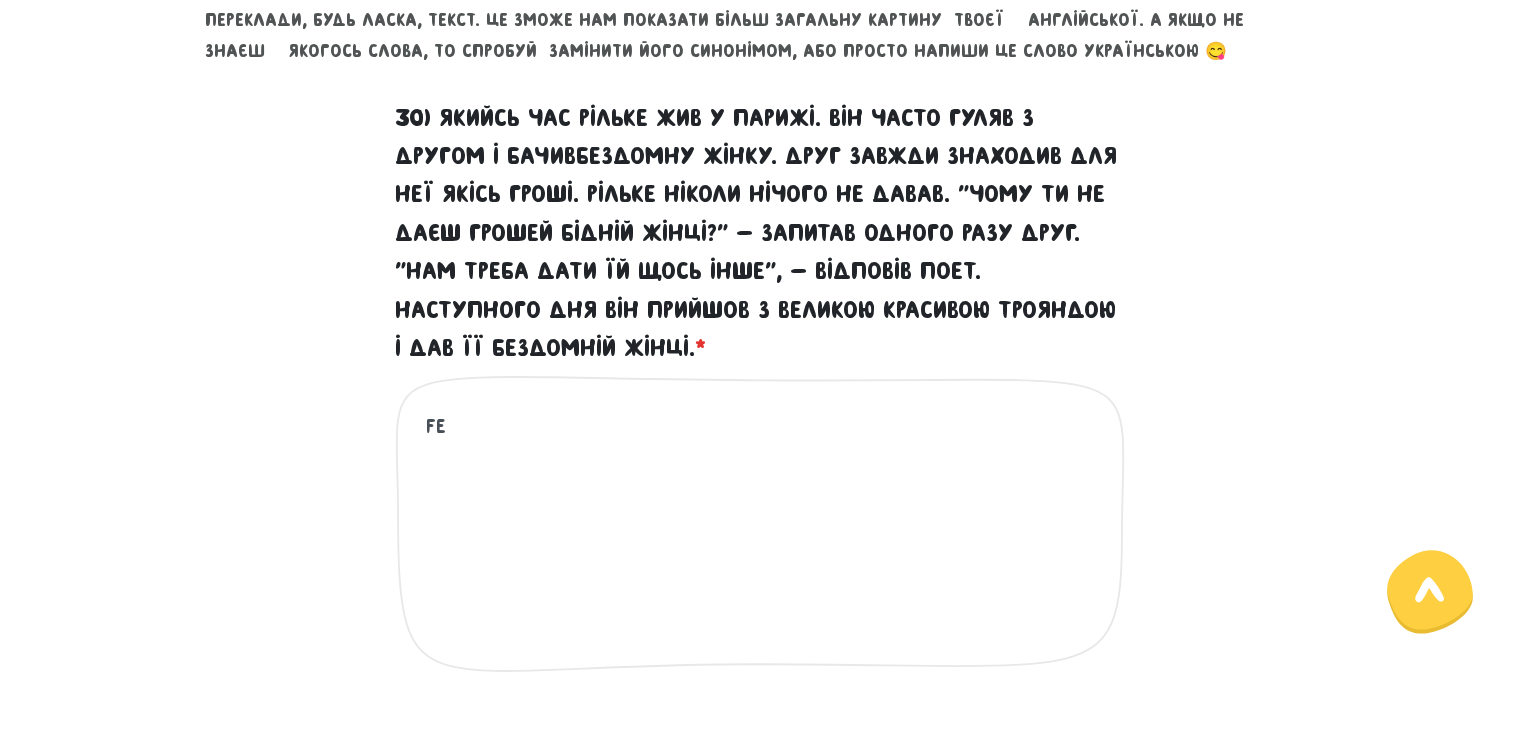 type on "F" 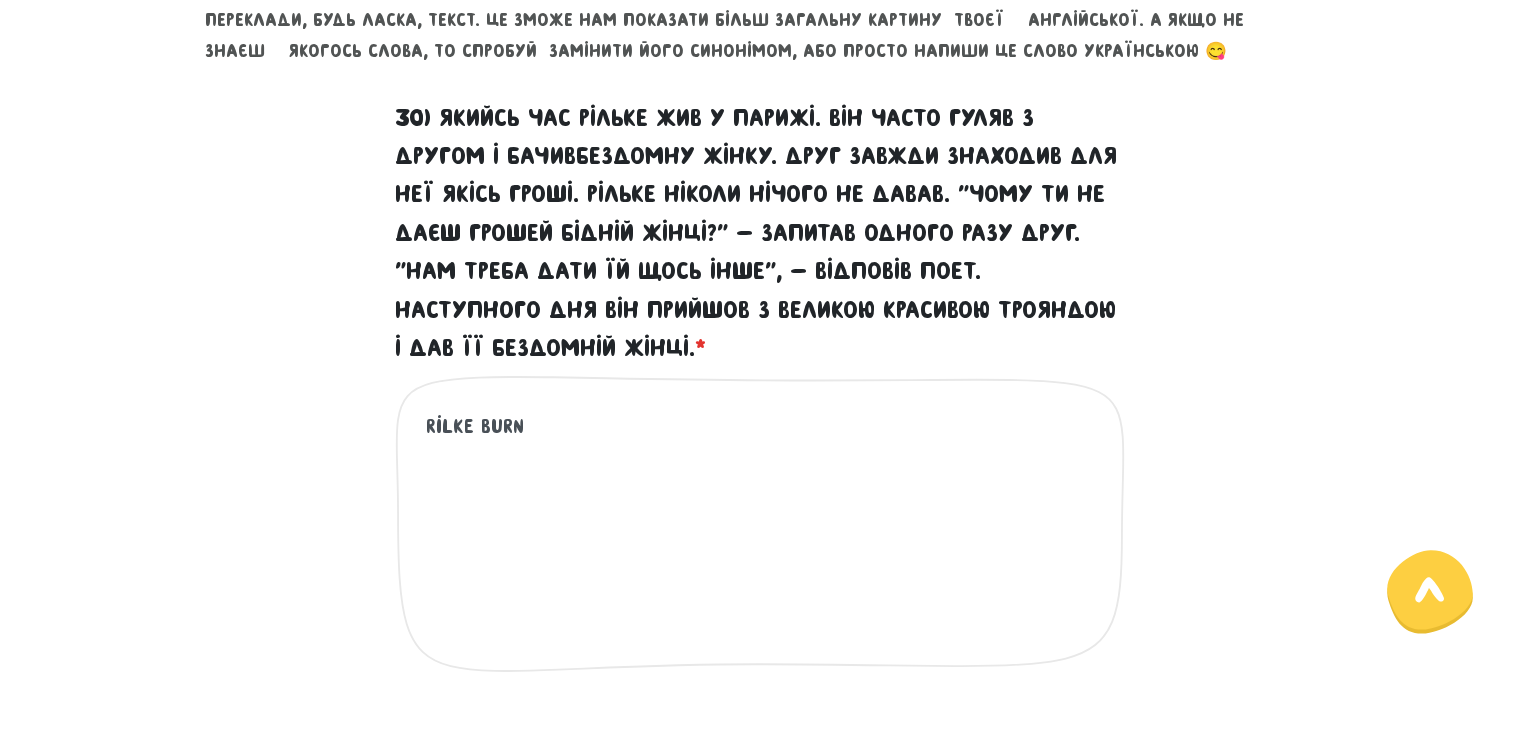 drag, startPoint x: 500, startPoint y: 422, endPoint x: 487, endPoint y: 422, distance: 13 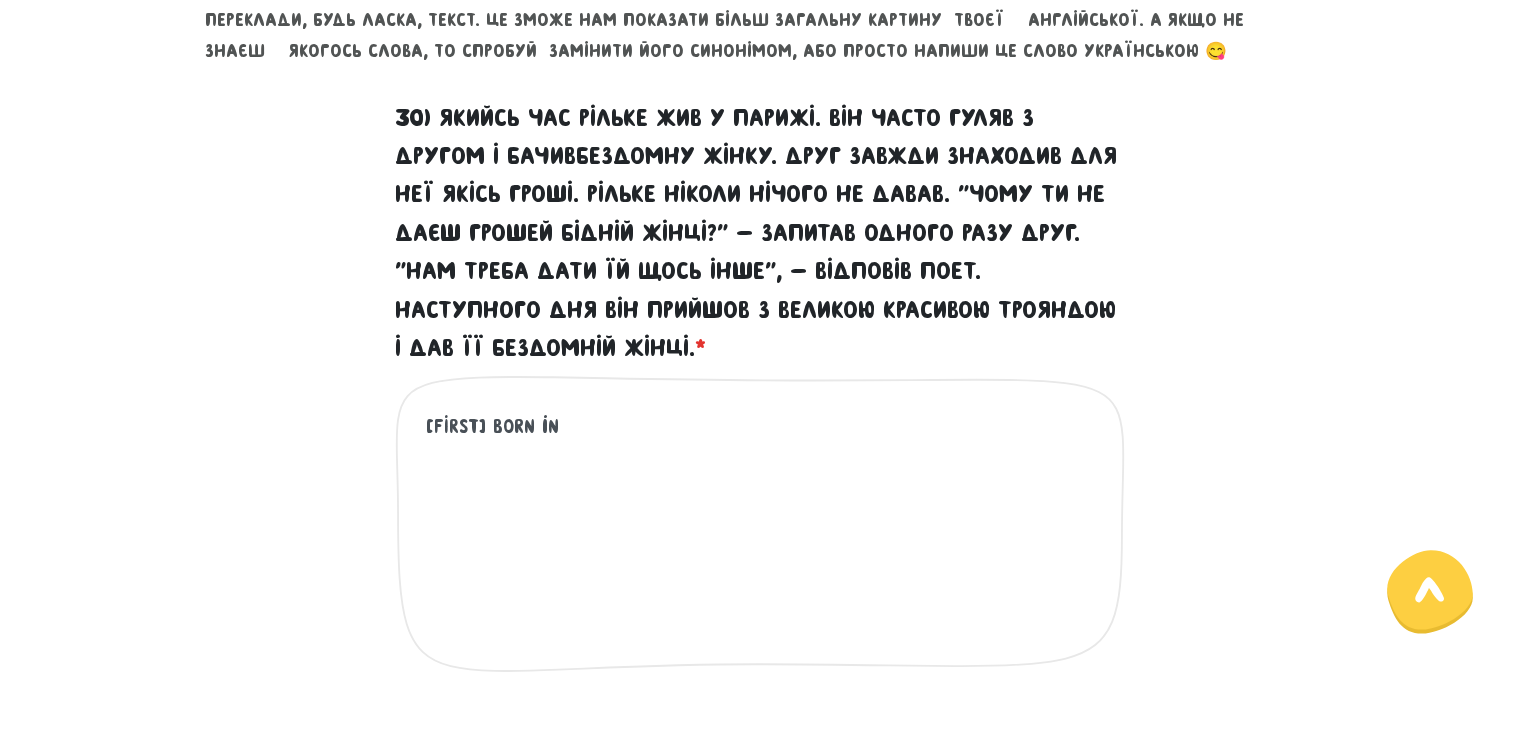 click on "[FIRST] born in" at bounding box center [761, 534] 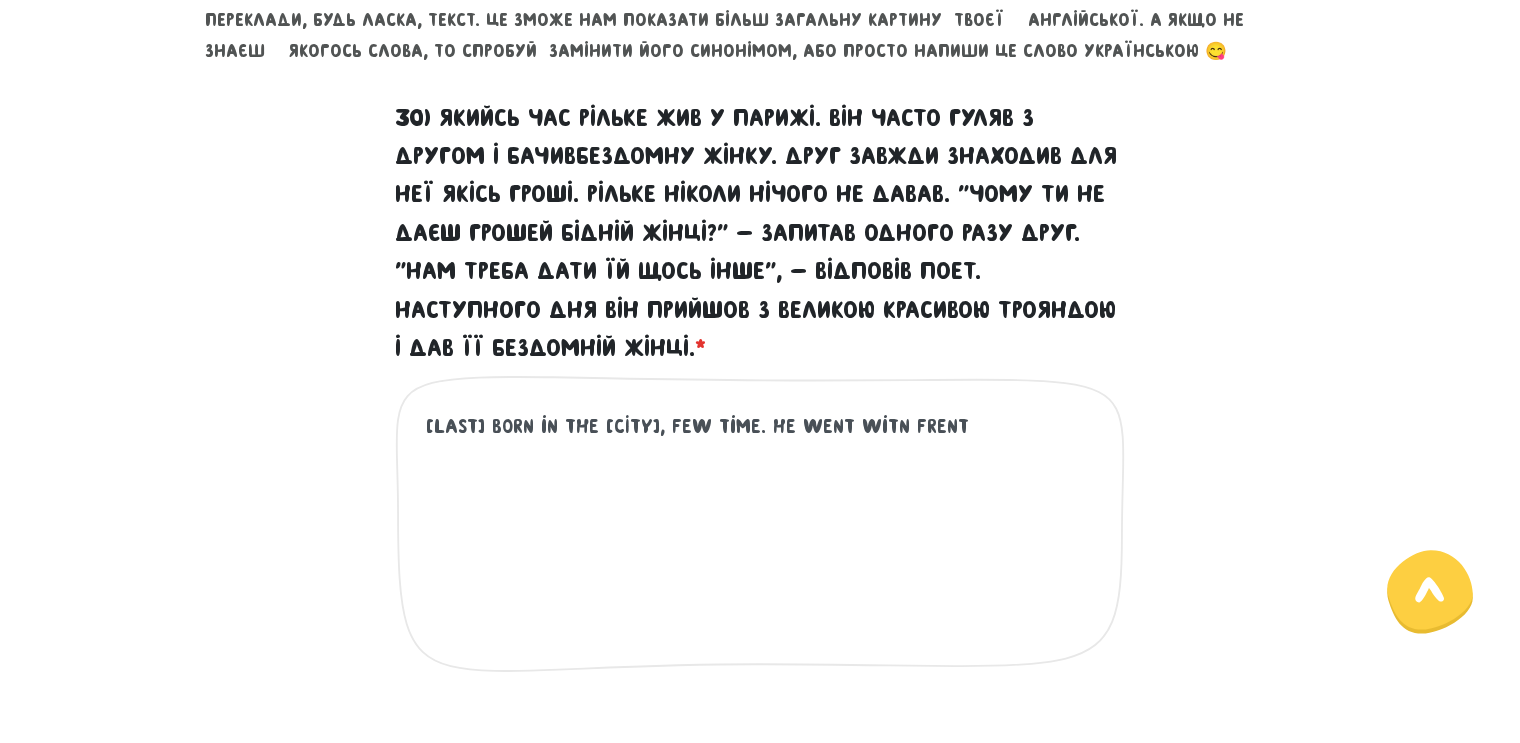 drag, startPoint x: 739, startPoint y: 423, endPoint x: 811, endPoint y: 409, distance: 73.34848 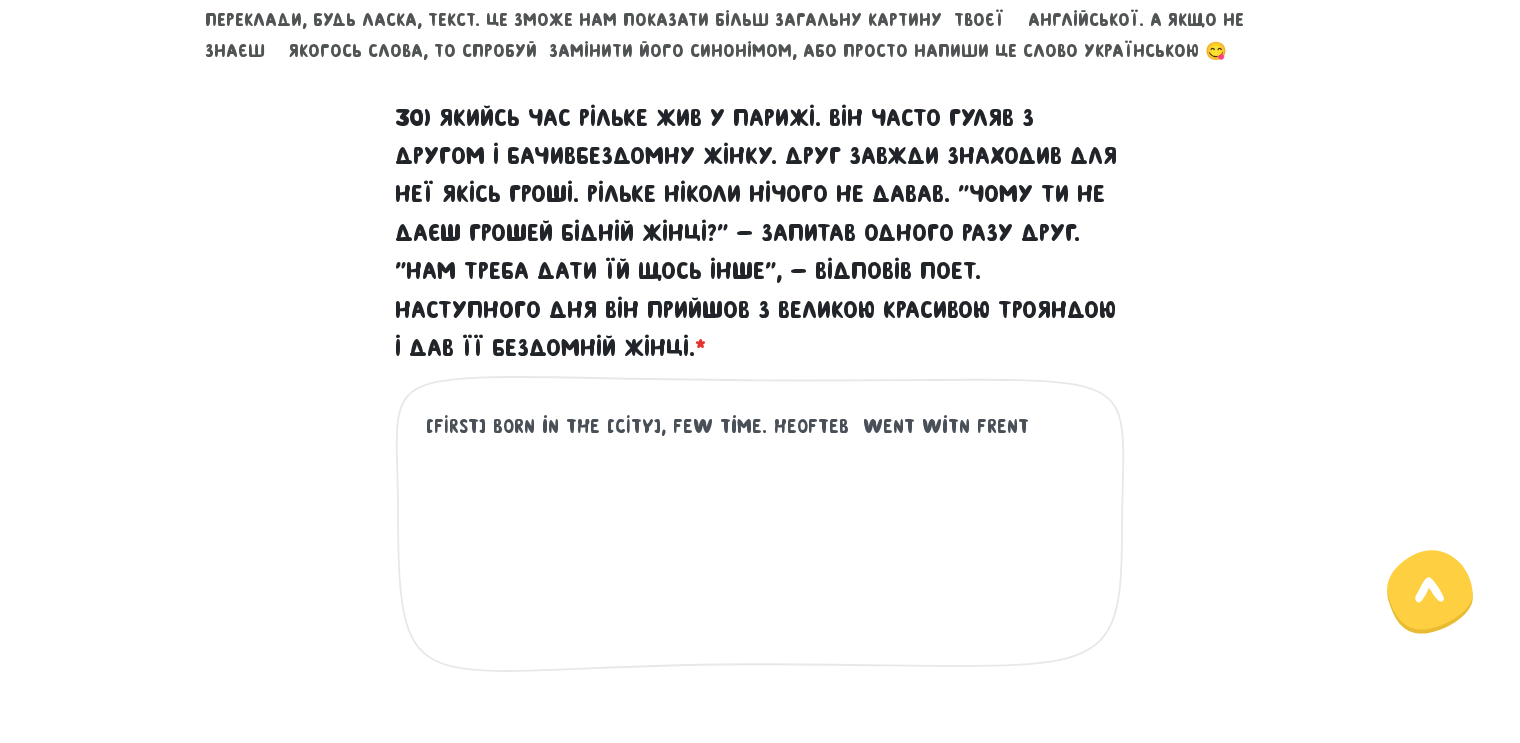 click on "[FIRST] born in the [CITY], few time. Heofteb  went witn frent" at bounding box center (761, 534) 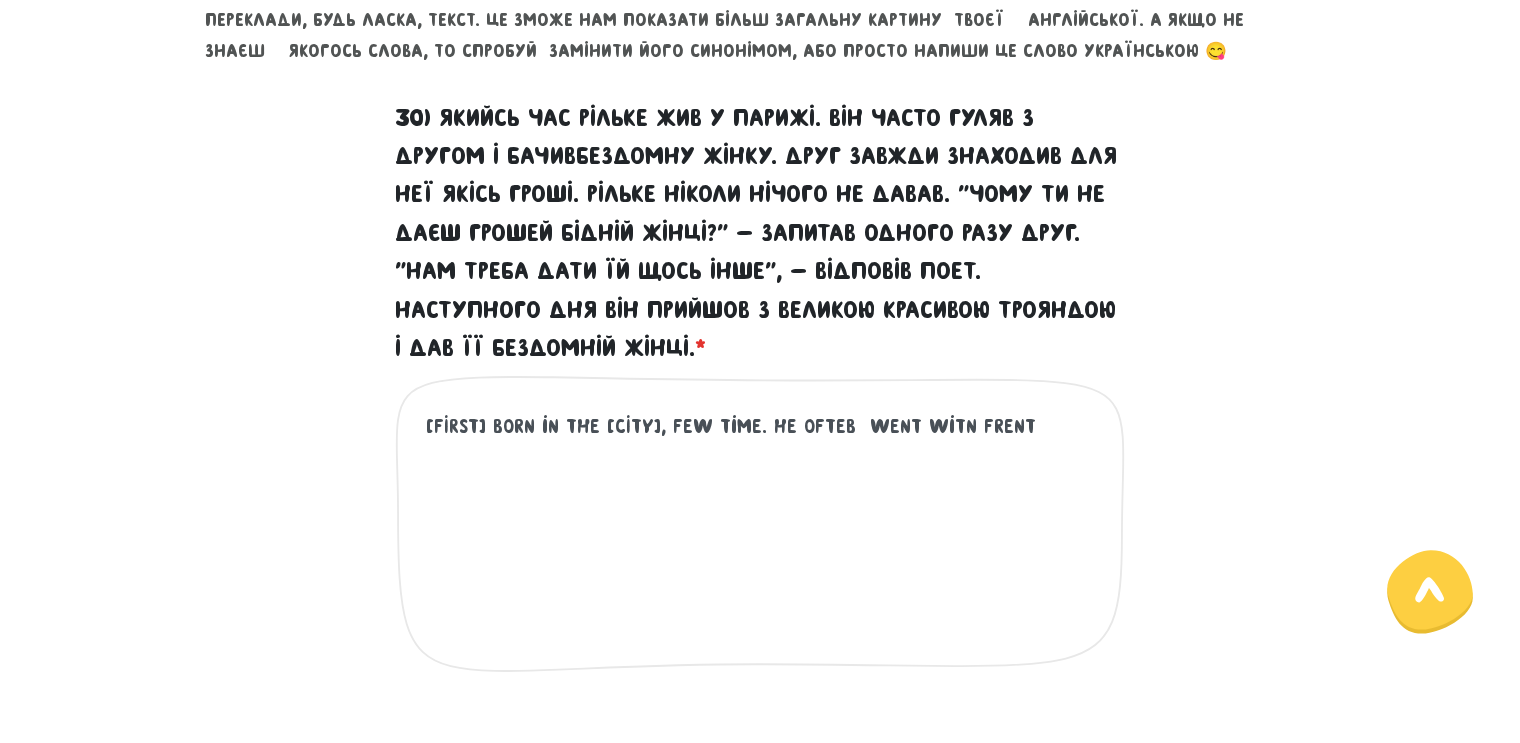 click on "[FIRST] born in the [CITY], few time. He ofteb  went witn frent" at bounding box center [761, 534] 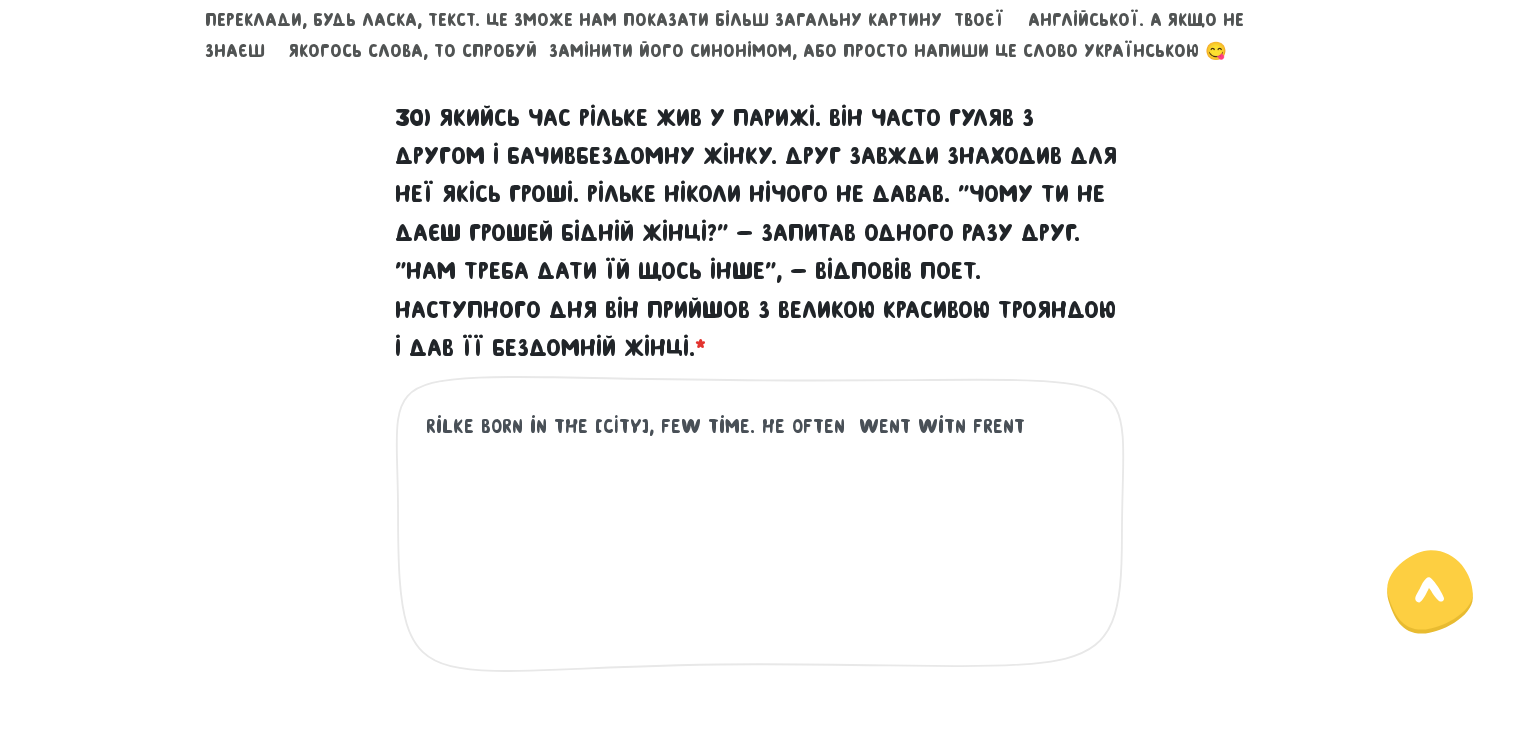 click on "Rilke born in the [CITY], few time. He often  went witn frent" at bounding box center (761, 534) 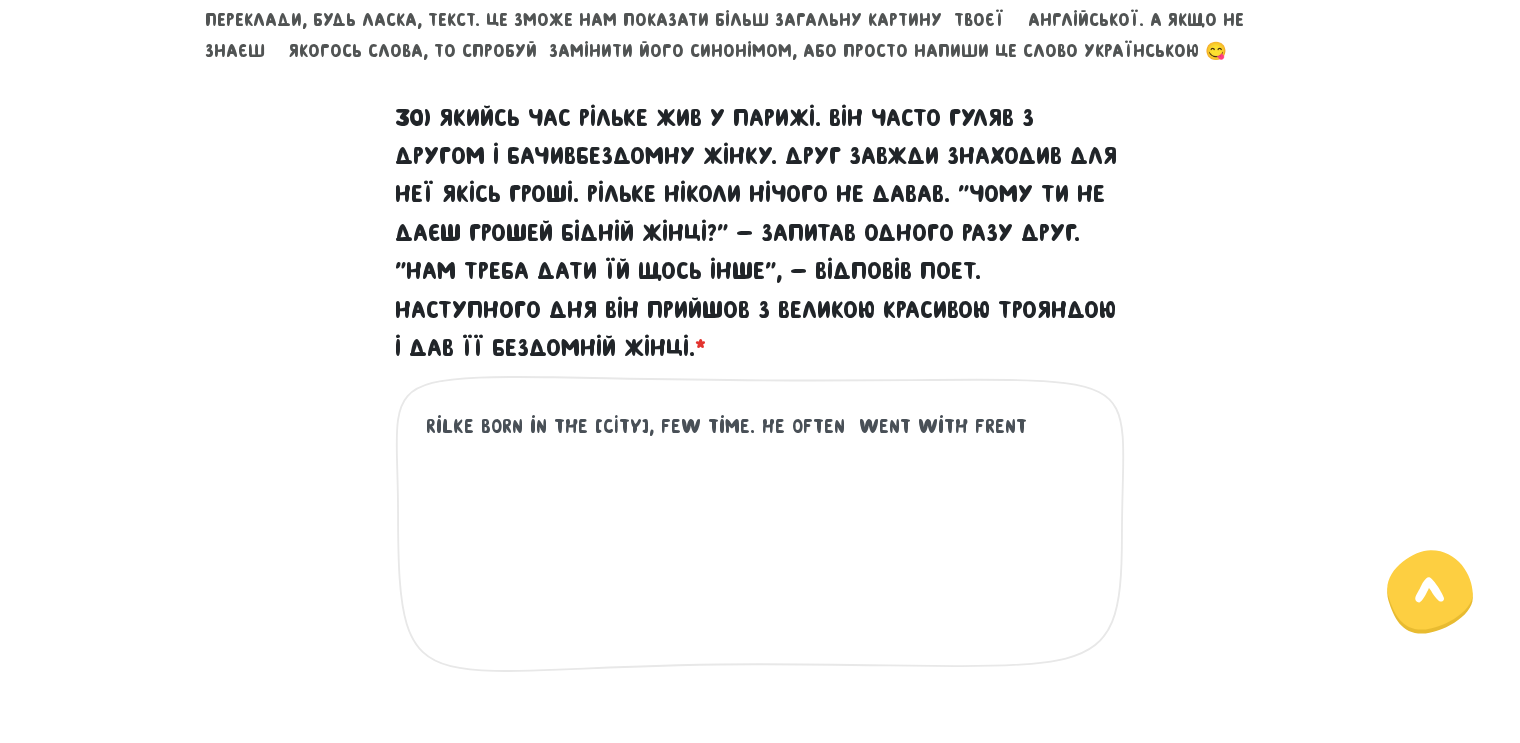 click on "Rilke born in the [CITY], few time. He often  went with frent" at bounding box center [761, 534] 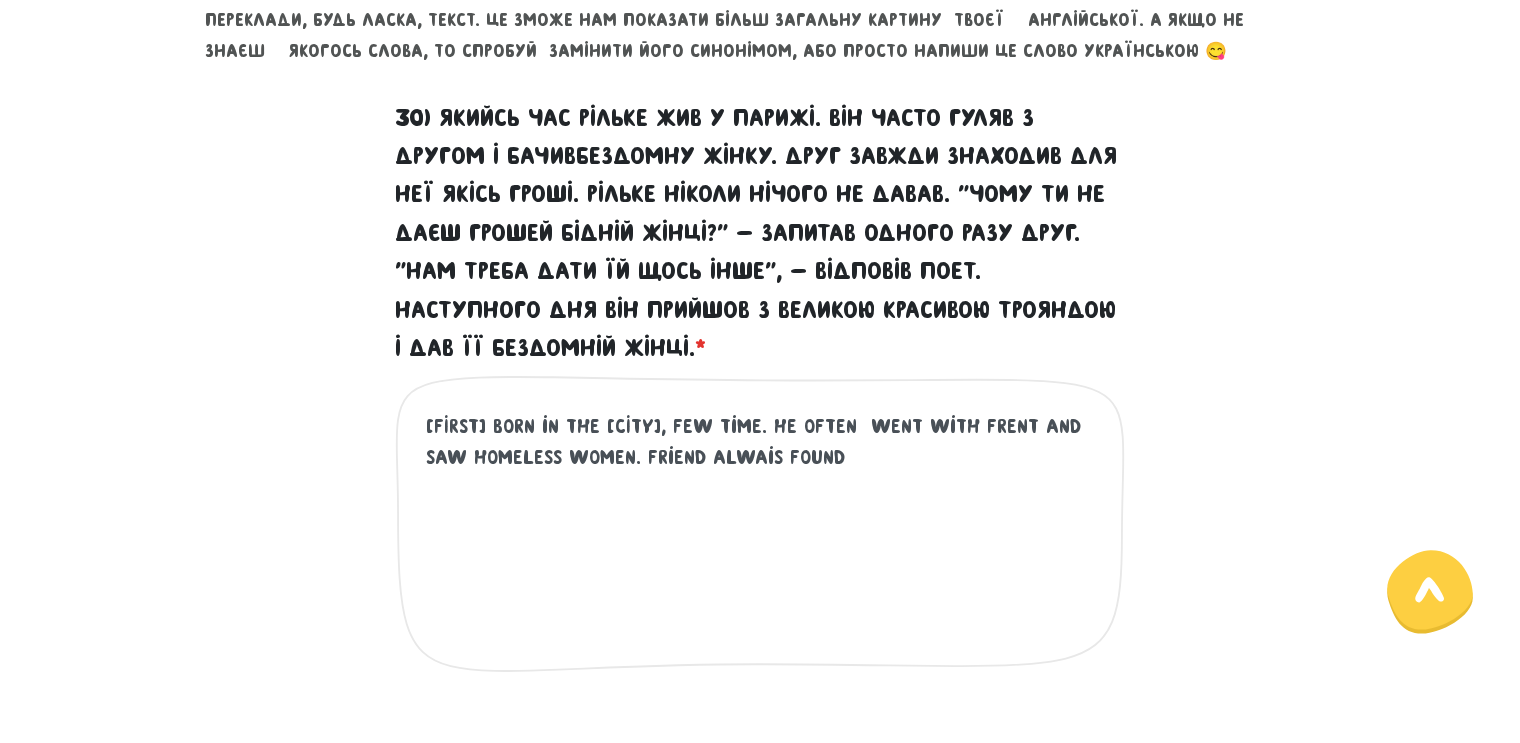 click on "[FIRST] born in the [CITY], few time. He often  went with frent and saw homeless women. Friend alwais found" at bounding box center [761, 534] 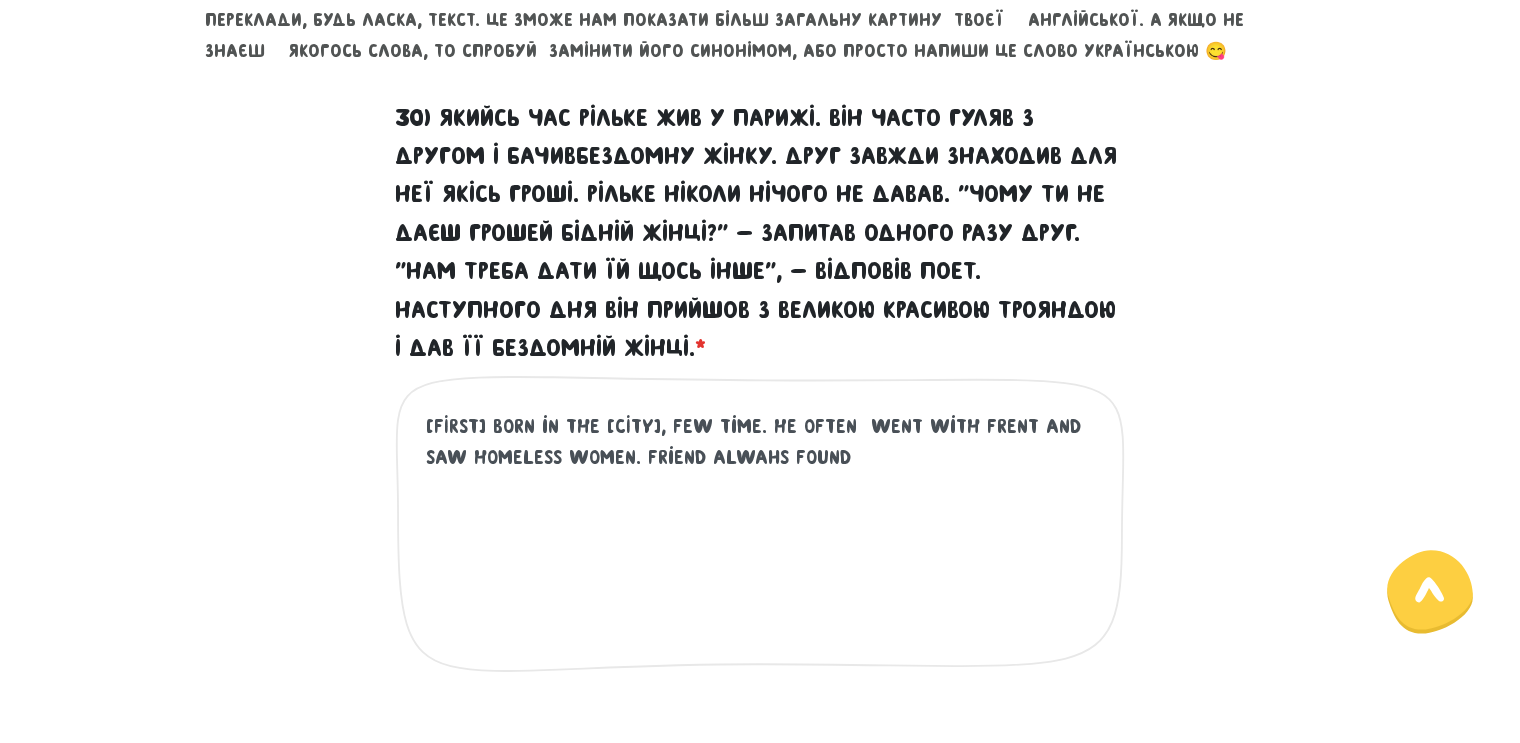 click on "[FIRST] born in the [CITY], few time. He often  went with frent and saw homeless women. Friend alwaнs found" at bounding box center (761, 534) 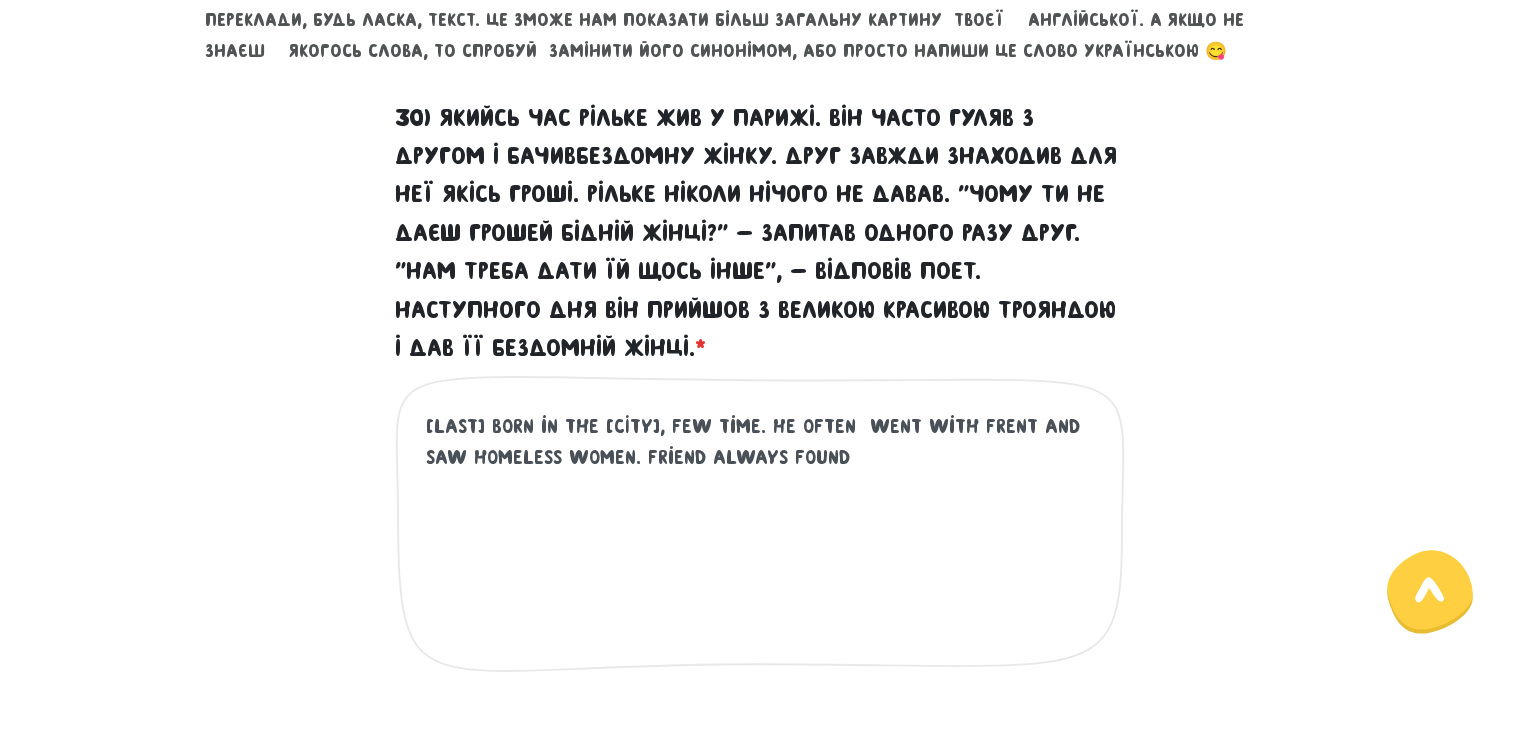 click on "[LAST] born in the [CITY], few time. He often  went with frent and saw homeless women. Friend always found" at bounding box center [761, 534] 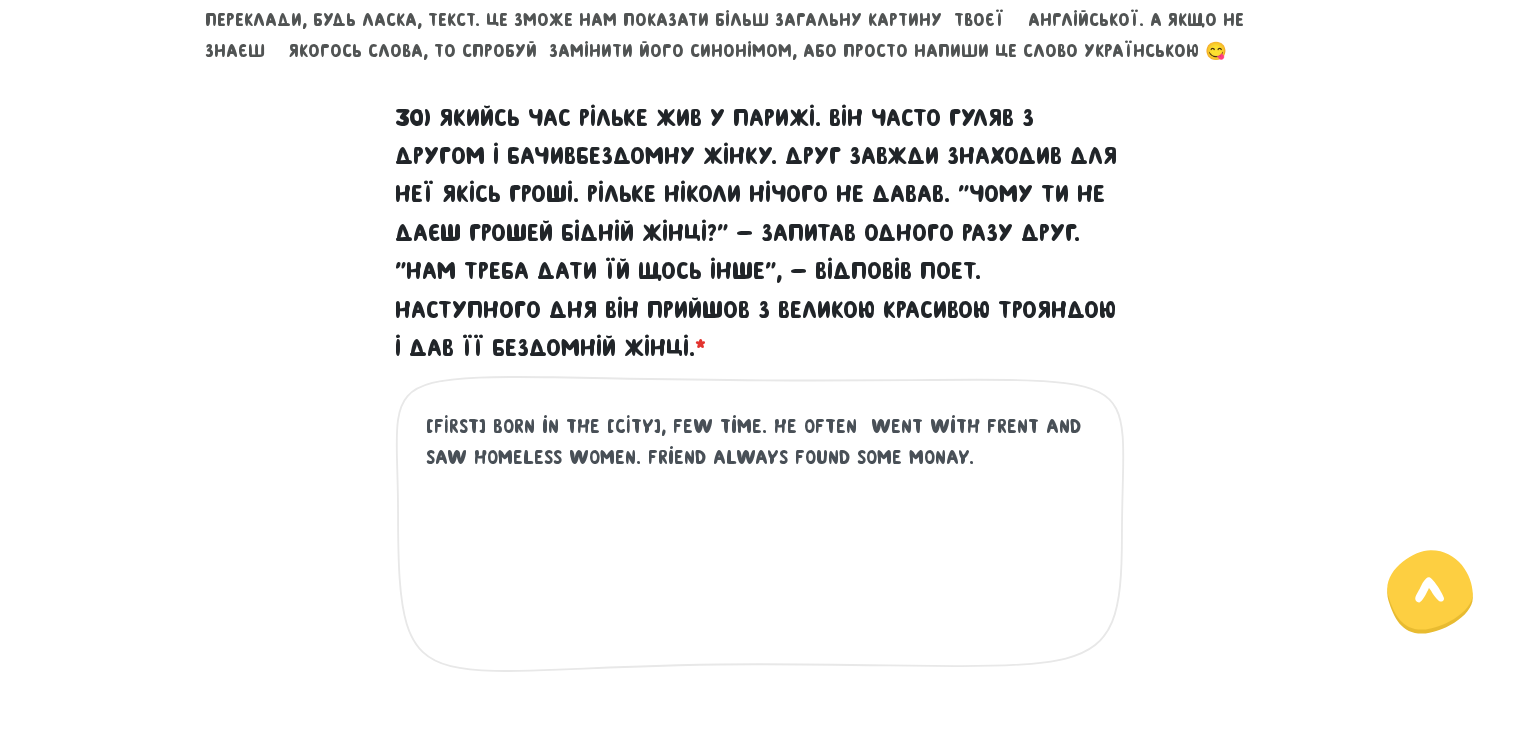 click on "[FIRST] born in the [CITY], few time. He often  went with frent and saw homeless women. Friend always found some monay." at bounding box center [761, 534] 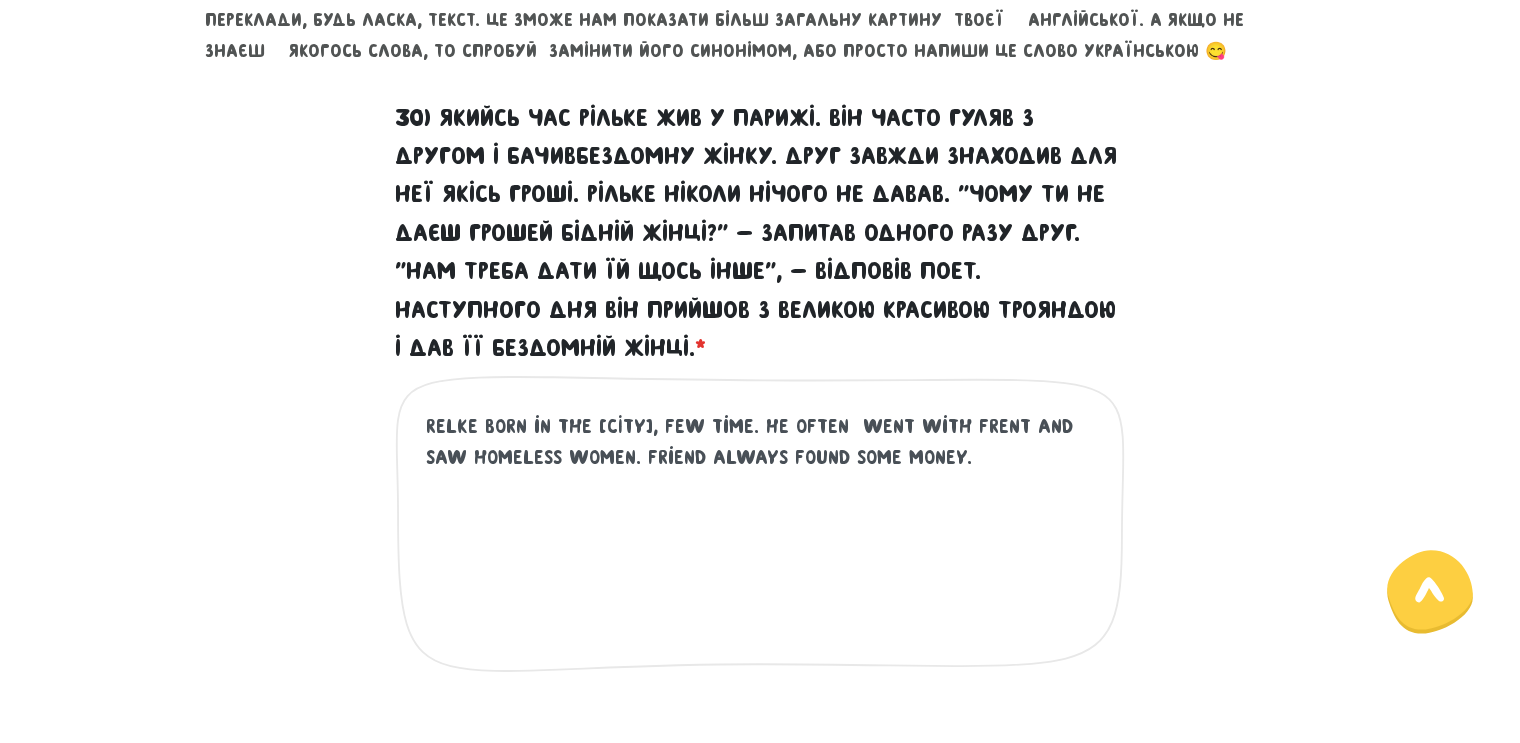 click on "Relke born in the [CITY], few time. He often  went with frent and saw homeless women. Friend always found some money." at bounding box center [761, 534] 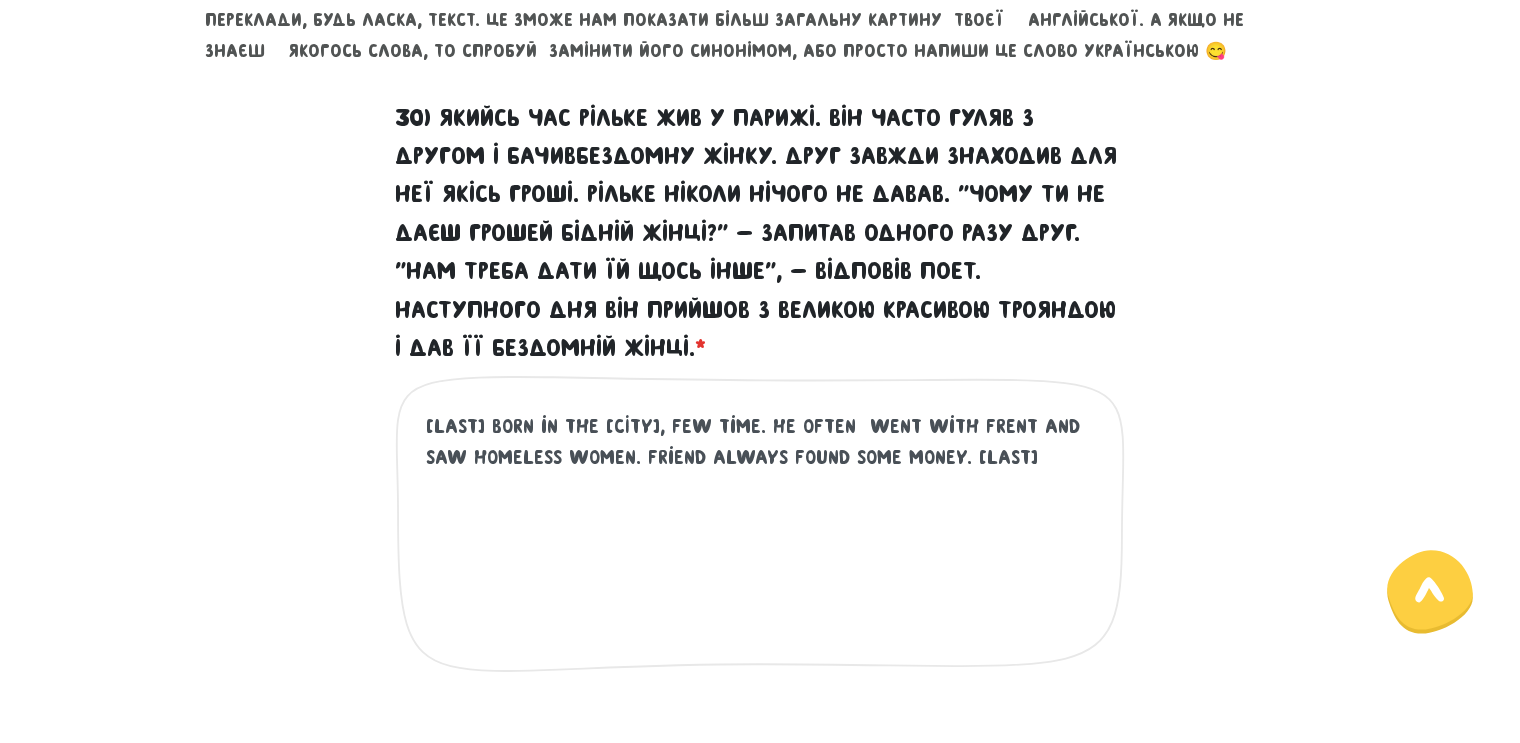click on "[LAST] born in the [CITY], few time. He often  went with frent and saw homeless women. Friend always found some money. [LAST]" at bounding box center (761, 534) 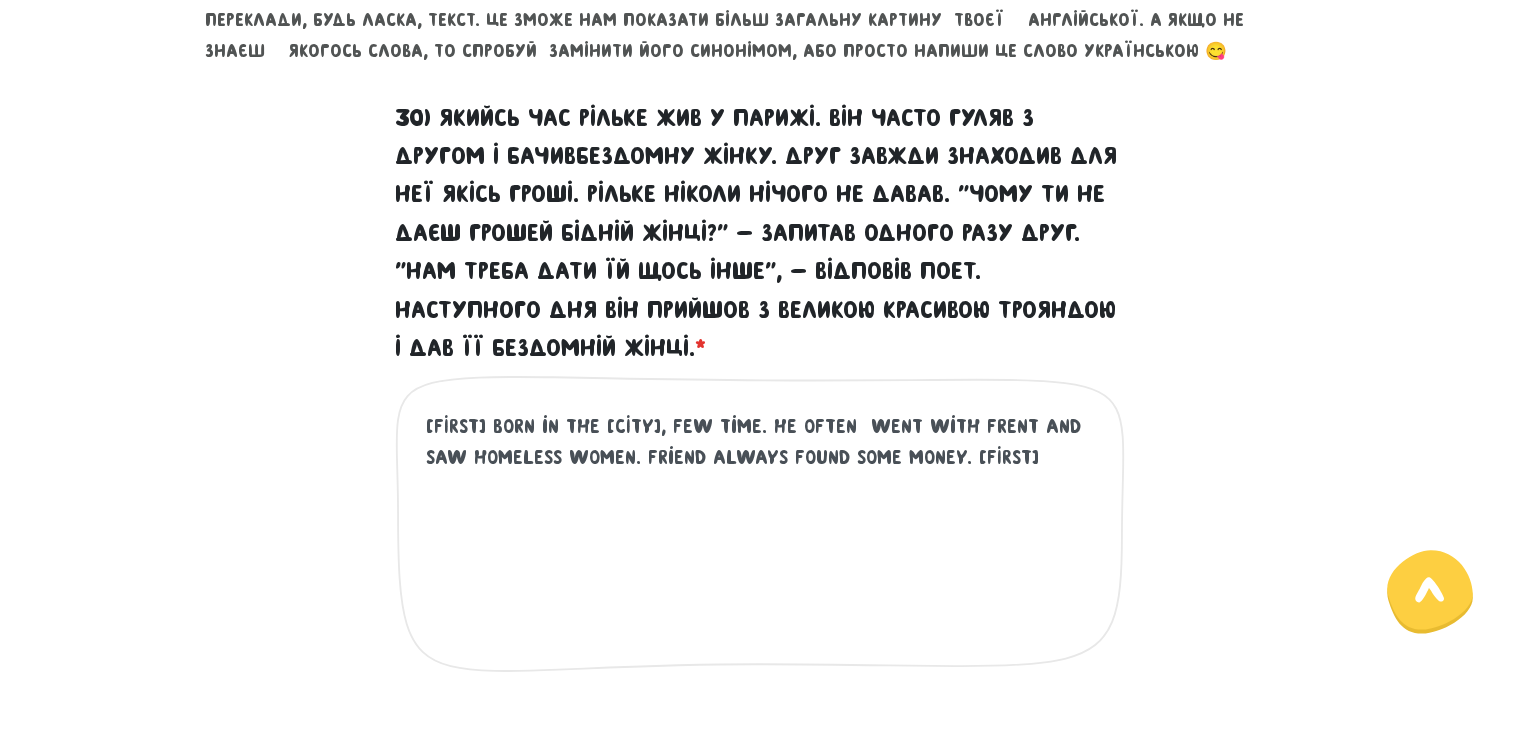 click on "[FIRST] born in the [CITY], few time. He often  went with frent and saw homeless women. Friend always found some money. [FIRST]" at bounding box center (761, 534) 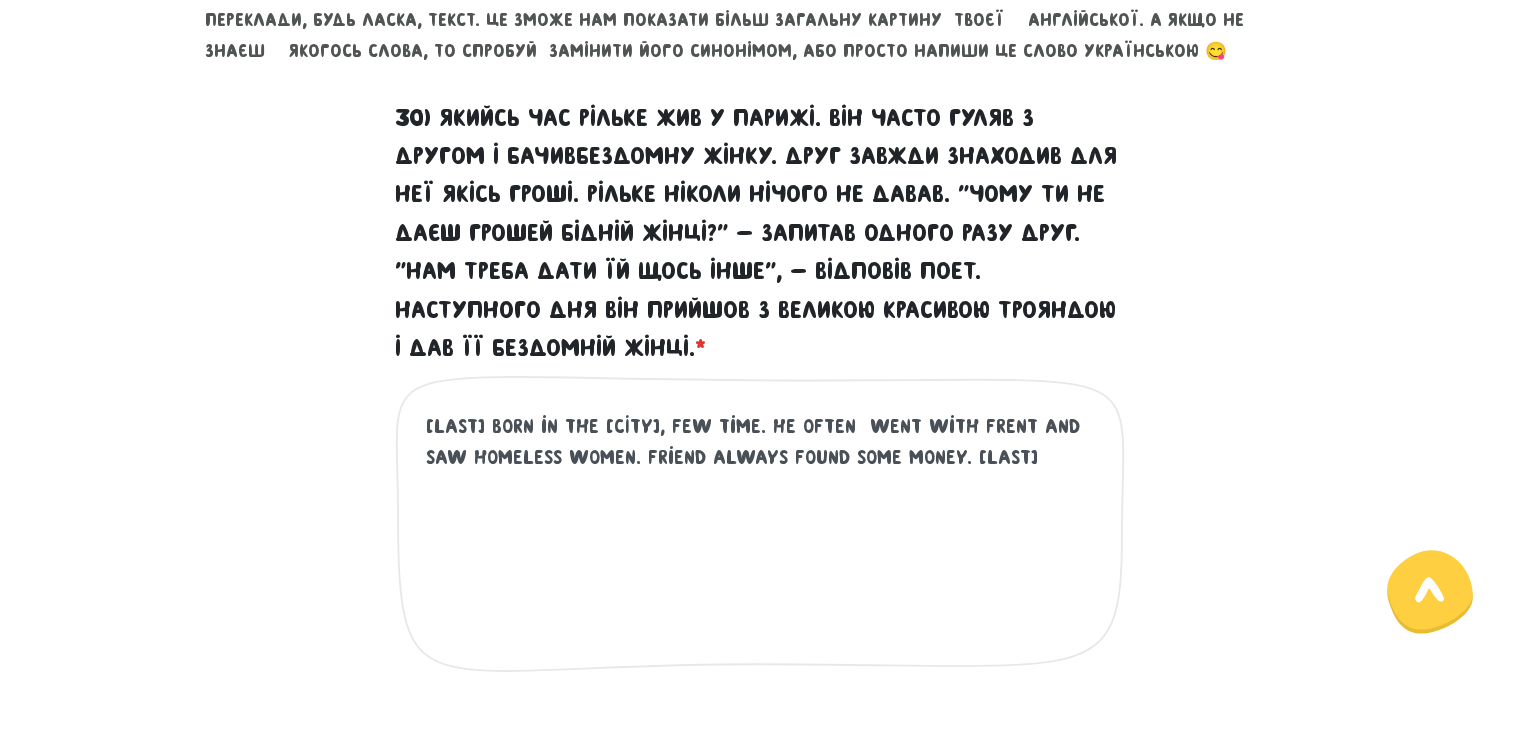 click on "[LAST] born in the [CITY], few time. He often  went with frent and saw homeless women. Friend always found some money. [LAST]" at bounding box center [761, 534] 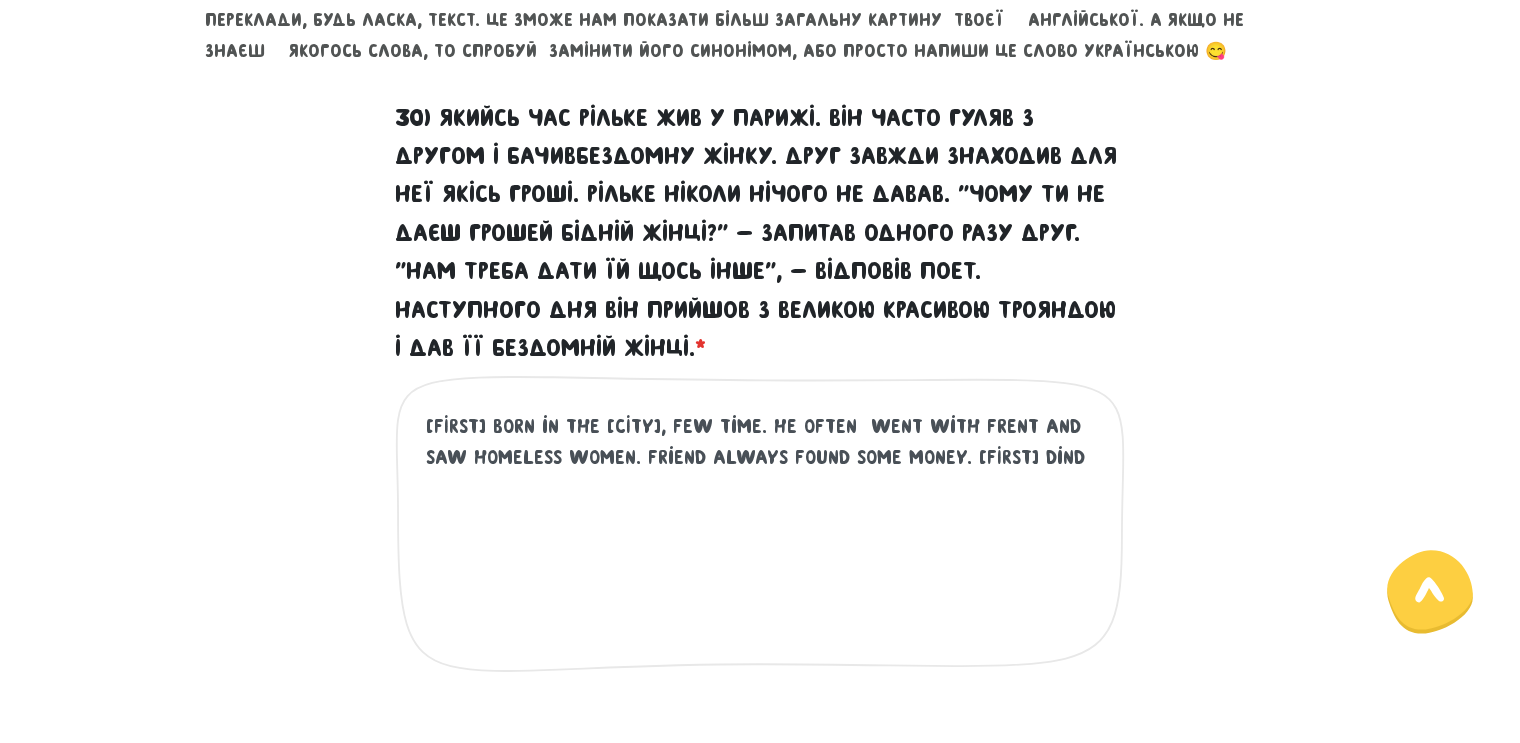 click on "[FIRST] born in the [CITY], few time. He often  went with frent and saw homeless women. Friend always found some money. [FIRST] dind" at bounding box center (761, 534) 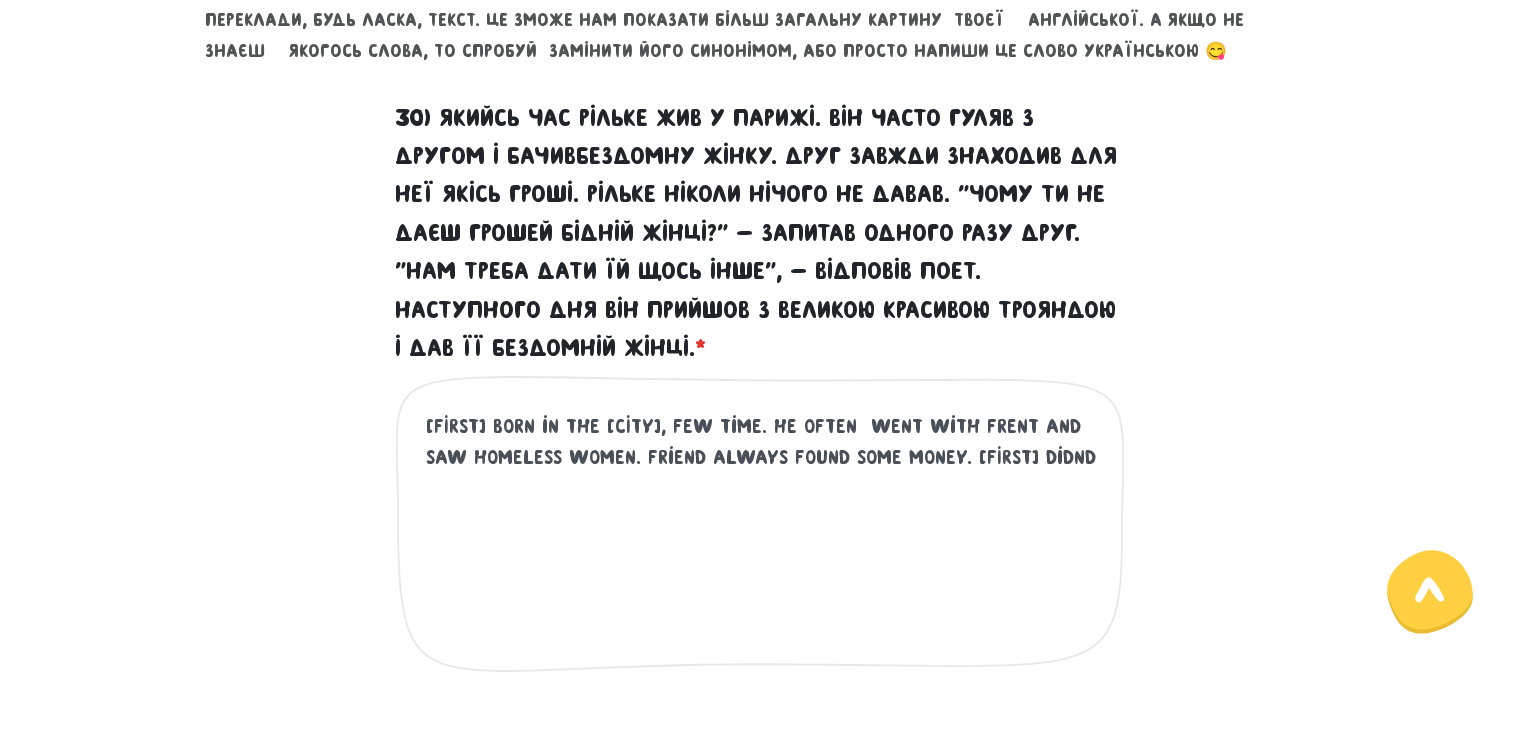 click on "[FIRST] born in the [CITY], few time. He often  went with frent and saw homeless women. Friend always found some money. [FIRST] didnd" at bounding box center (761, 534) 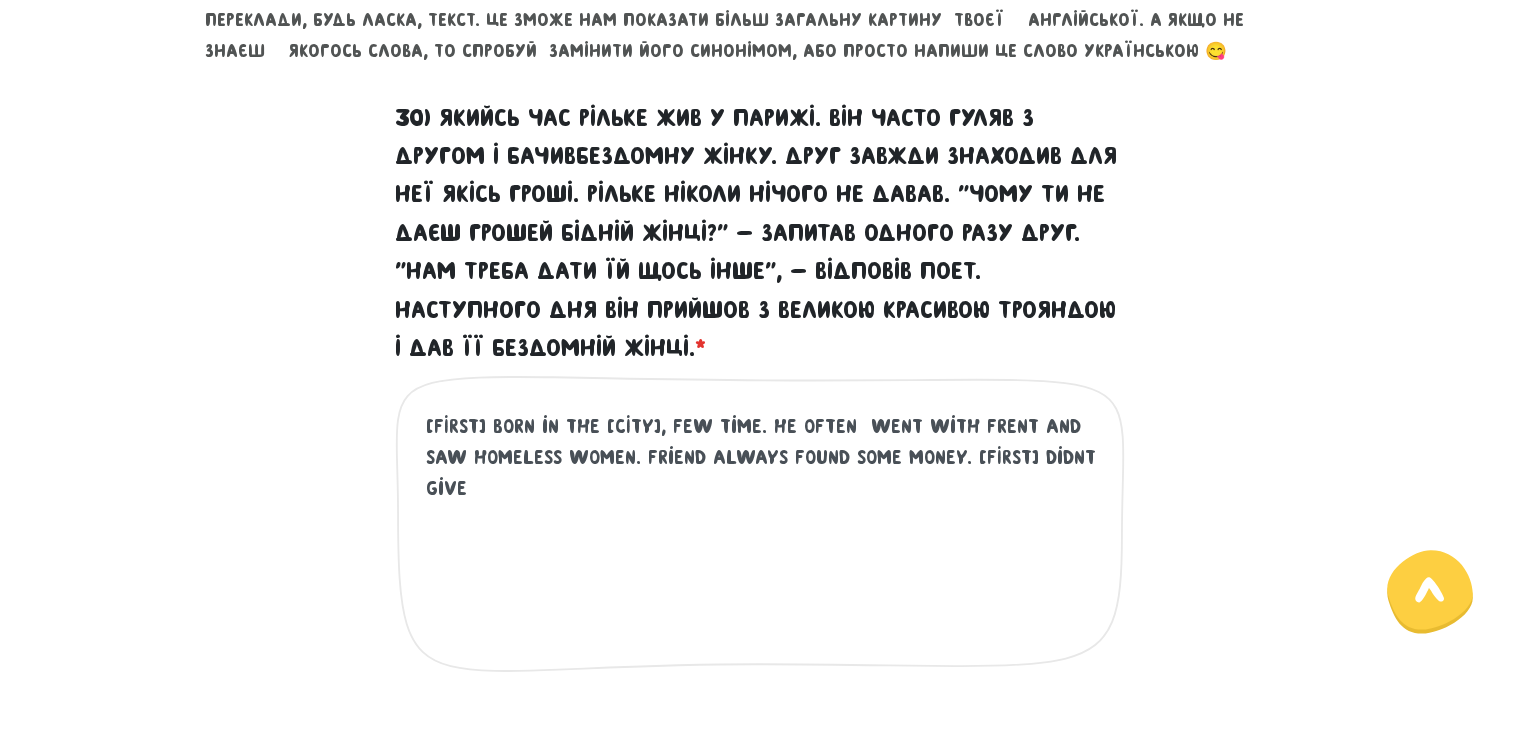 click on "[FIRST] born in the [CITY], few time. He often  went with frent and saw homeless women. Friend always found some money. [FIRST] didnt give" at bounding box center (761, 534) 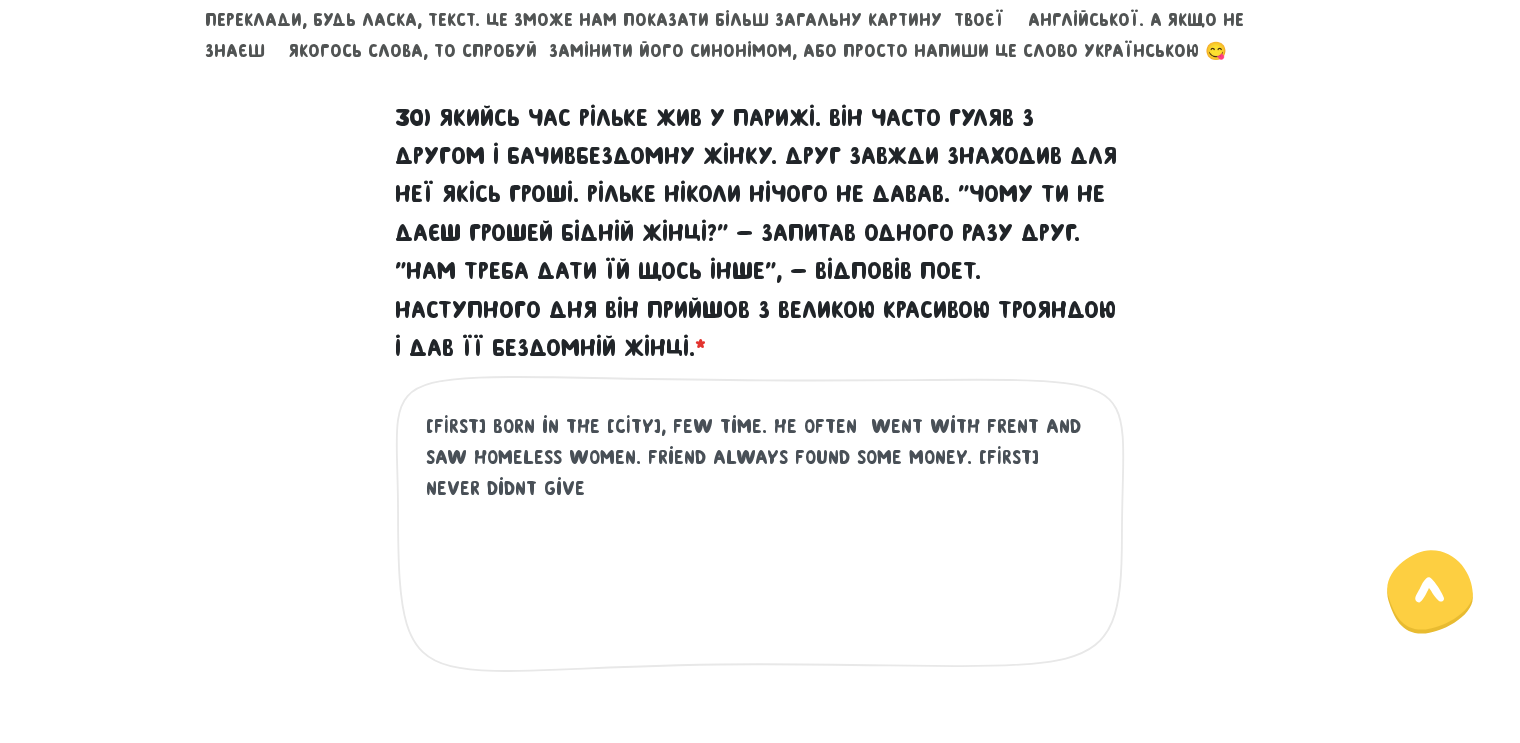 click on "[FIRST] born in the [CITY], few time. He often  went with frent and saw homeless women. Friend always found some money. [FIRST] never didnt give" at bounding box center [761, 534] 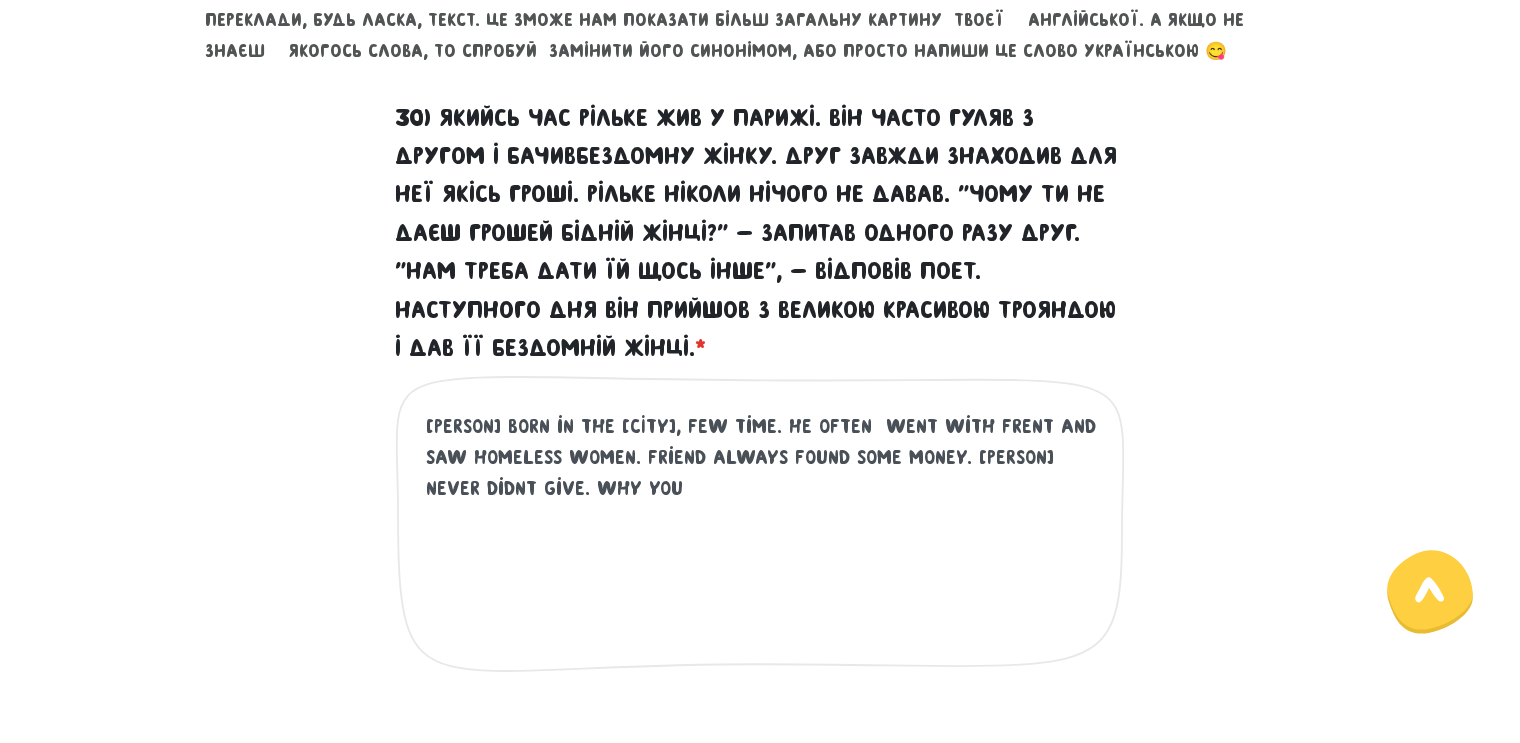click on "[PERSON] born in the [CITY], few time. He often  went with frent and saw homeless women. Friend always found some money. [PERSON] never didnt give. Why you" at bounding box center [761, 534] 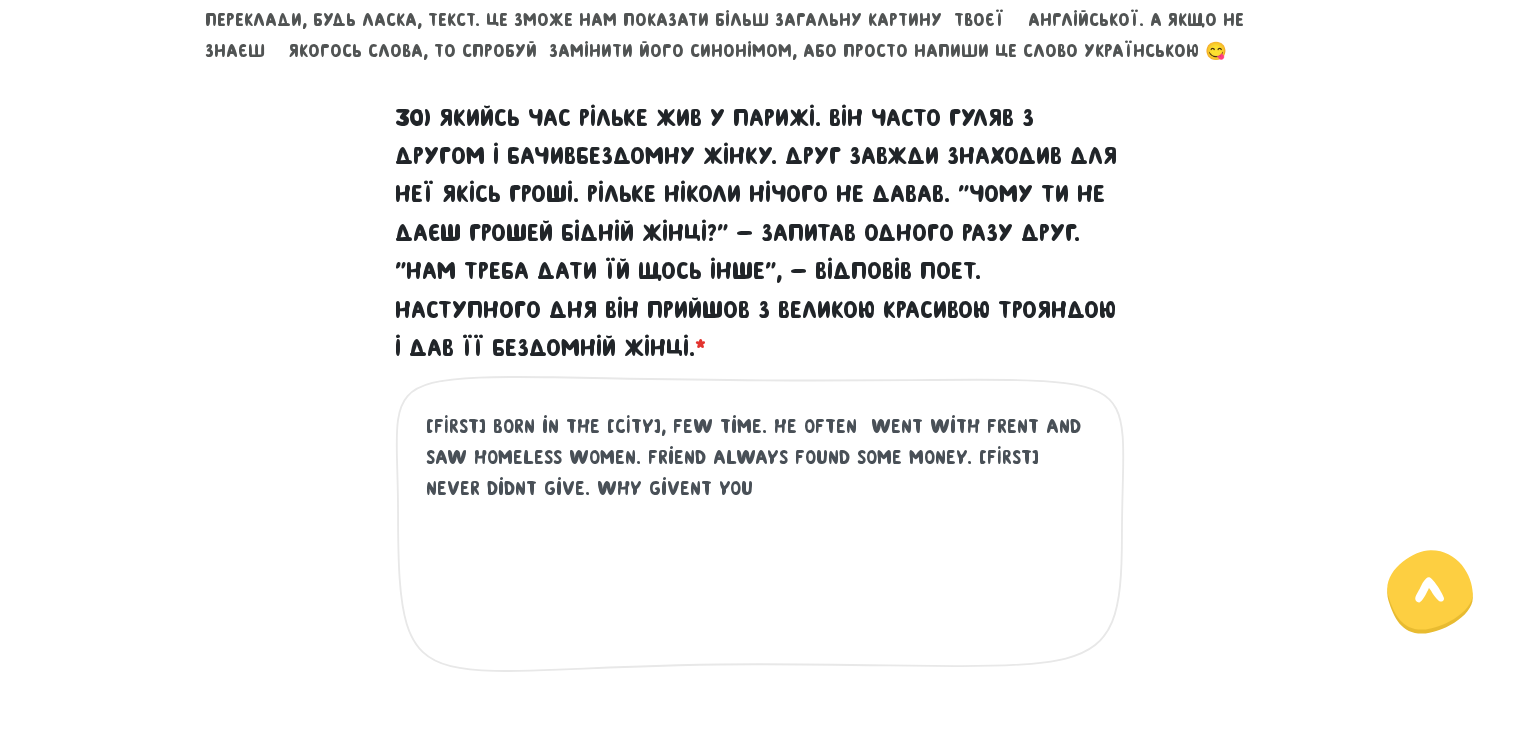 click on "[FIRST] born in the [CITY], few time. He often  went with frent and saw homeless women. Friend always found some money. [FIRST] never didnt give. Why givent you" at bounding box center (761, 534) 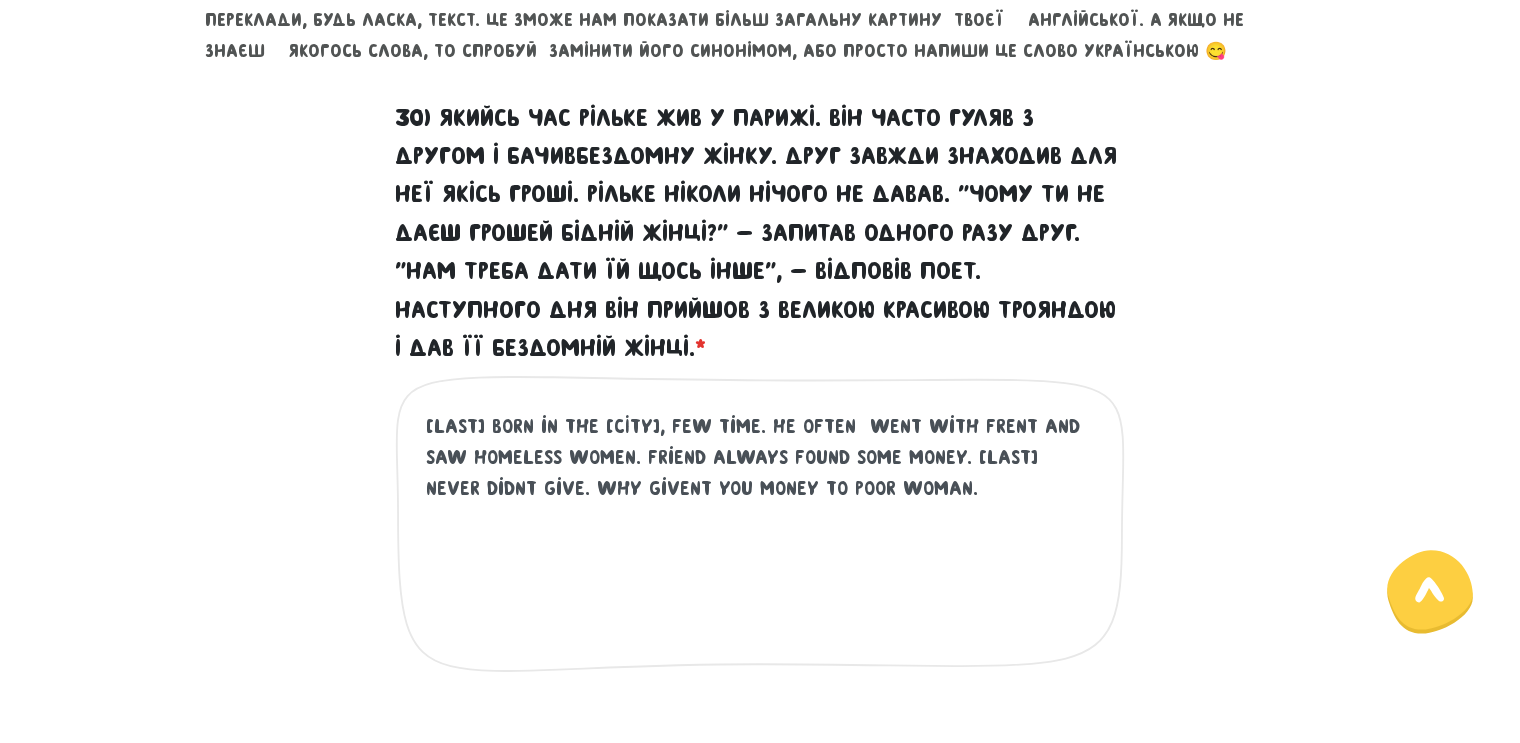 drag, startPoint x: 848, startPoint y: 493, endPoint x: 834, endPoint y: 494, distance: 14.035668 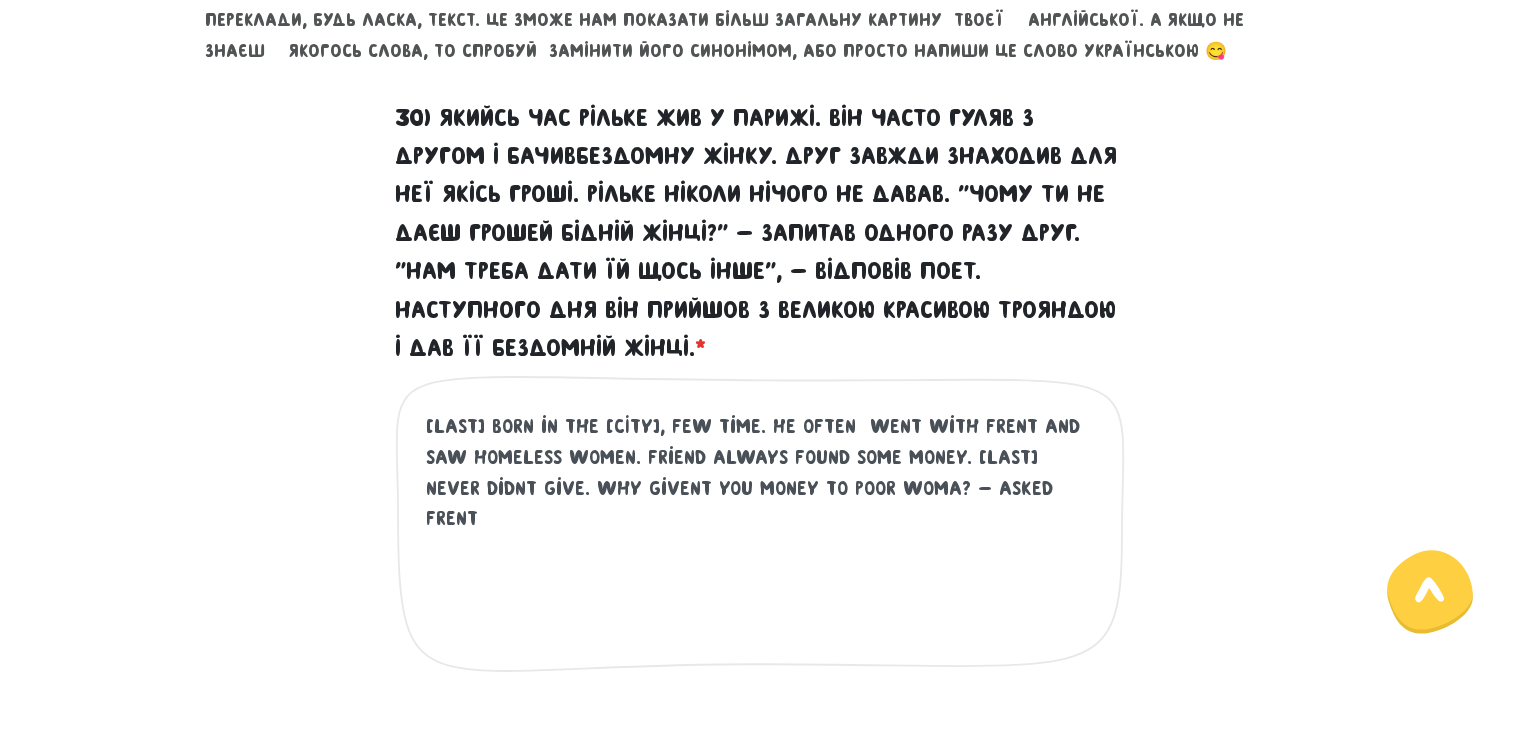 click on "[LAST] born in the [CITY], few time. He often  went with frent and saw homeless women. Friend always found some money. [LAST] never didnt give. Why givent you money to poor woma? - Asked frent" at bounding box center (761, 534) 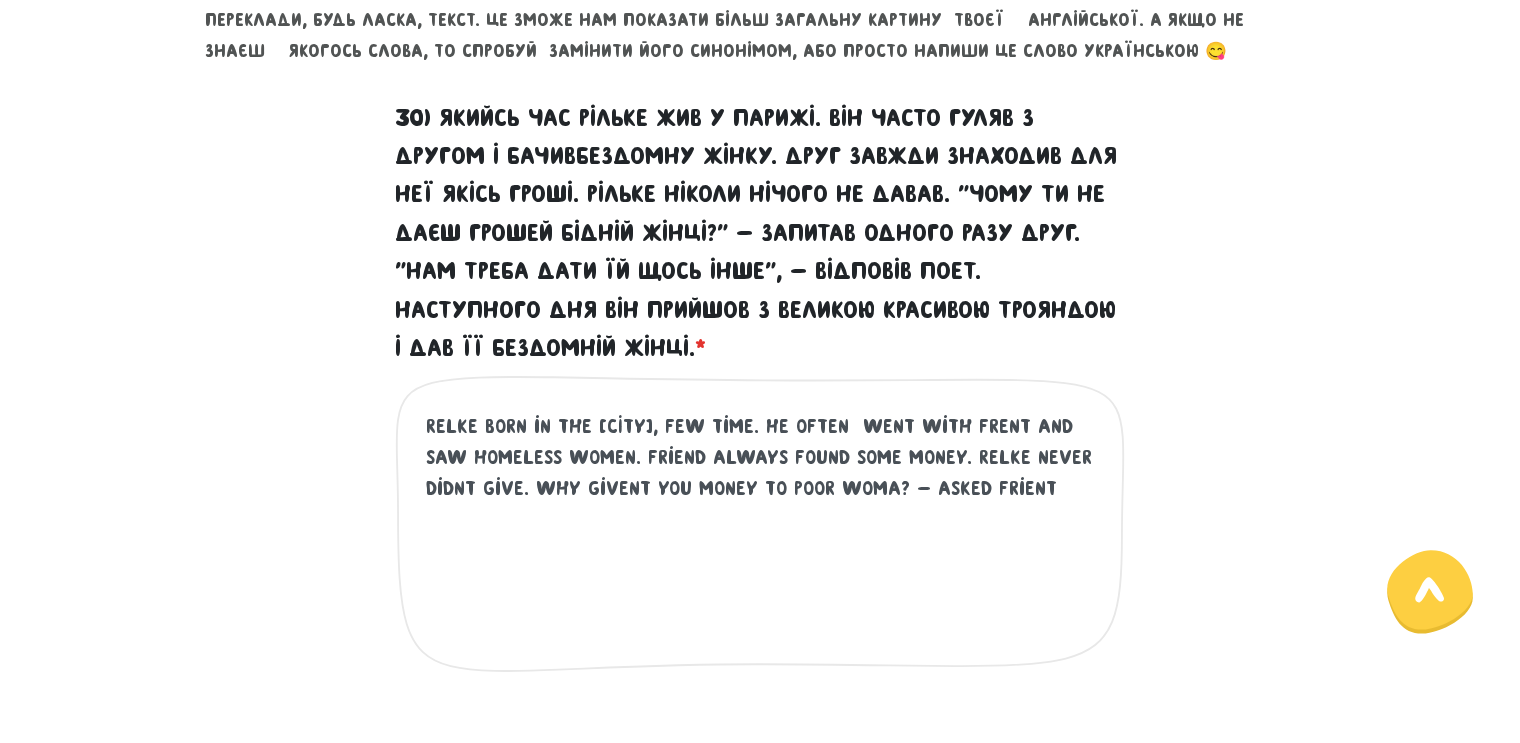 click on "Relke born in the [CITY], few time. He often  went with frent and saw homeless women. Friend always found some money. Relke never didnt give. Why givent you money to poor woma? - Asked frient" at bounding box center [761, 534] 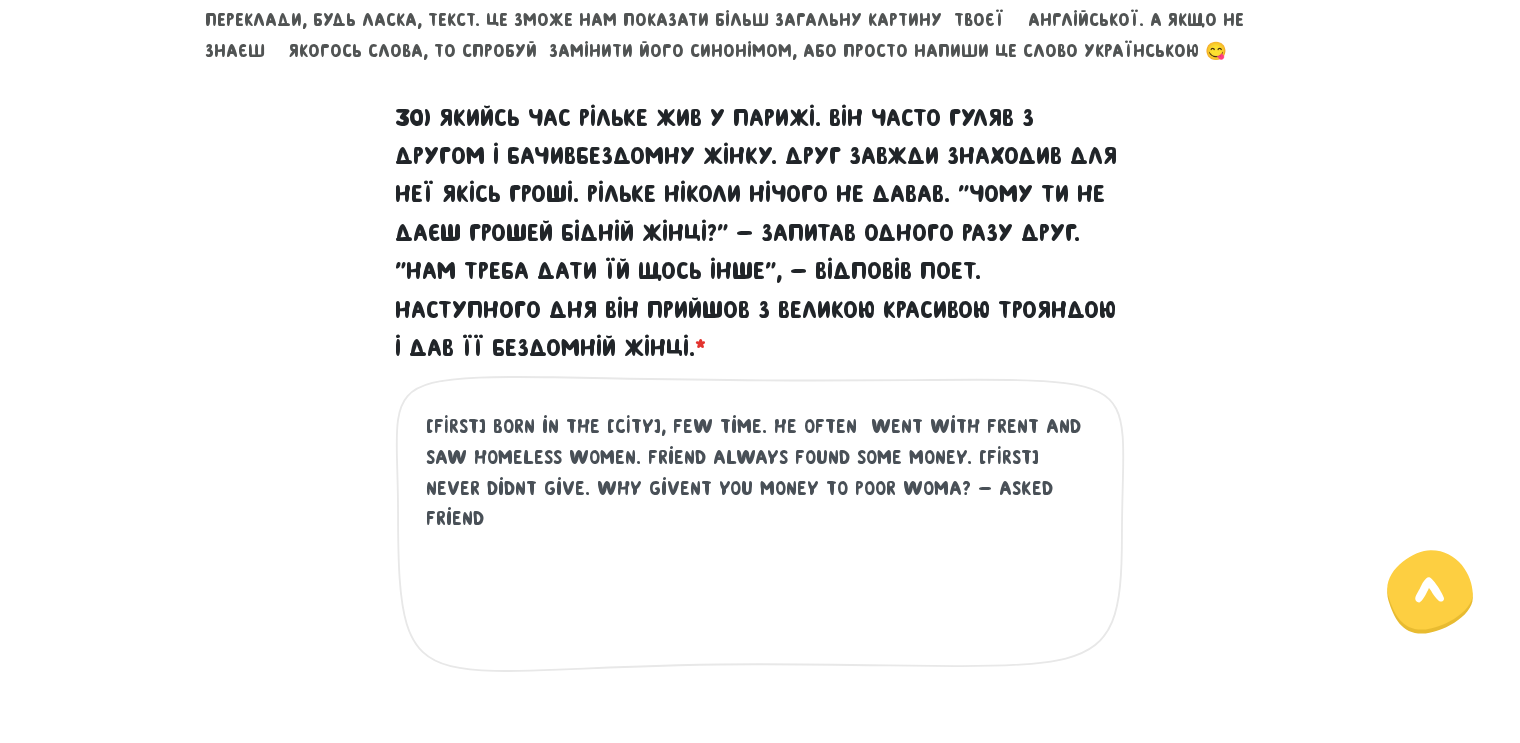 drag, startPoint x: 980, startPoint y: 480, endPoint x: 953, endPoint y: 480, distance: 27 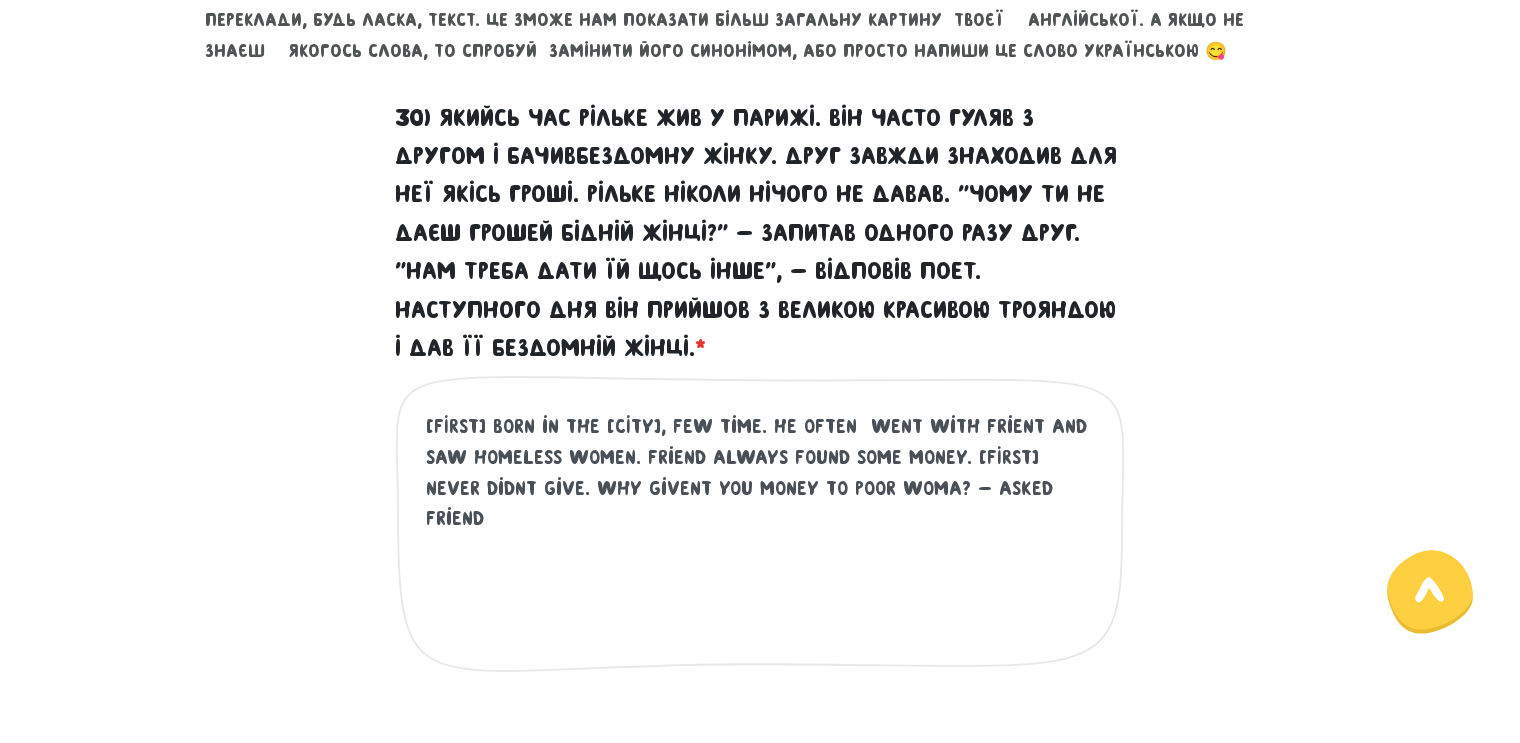 click on "[FIRST] born in the [CITY], few time. He often  went with frient and saw homeless women. Friend always found some money. [FIRST] never didnt give. Why givent you money to poor woma? - Asked friend" at bounding box center (761, 534) 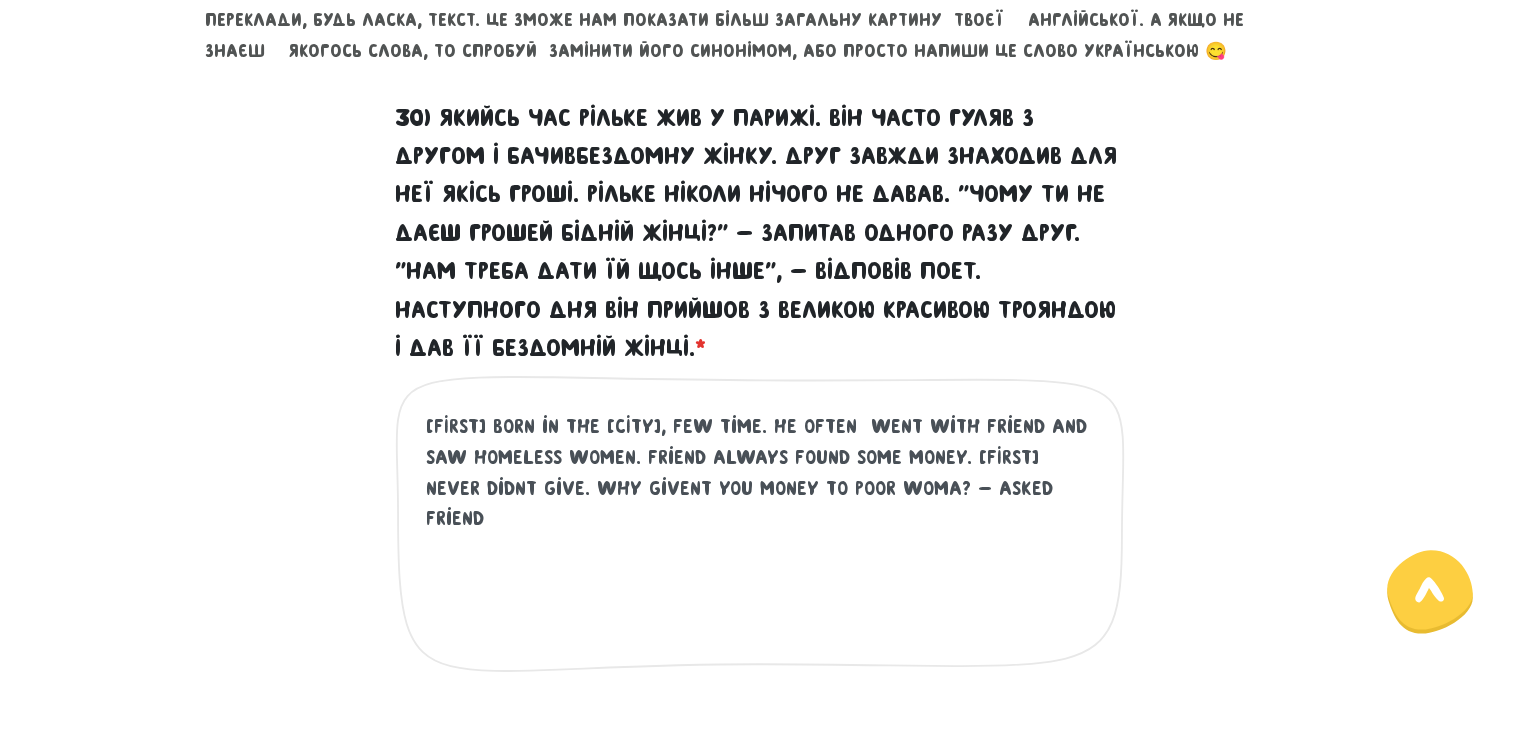 drag, startPoint x: 721, startPoint y: 484, endPoint x: 626, endPoint y: 481, distance: 95.047356 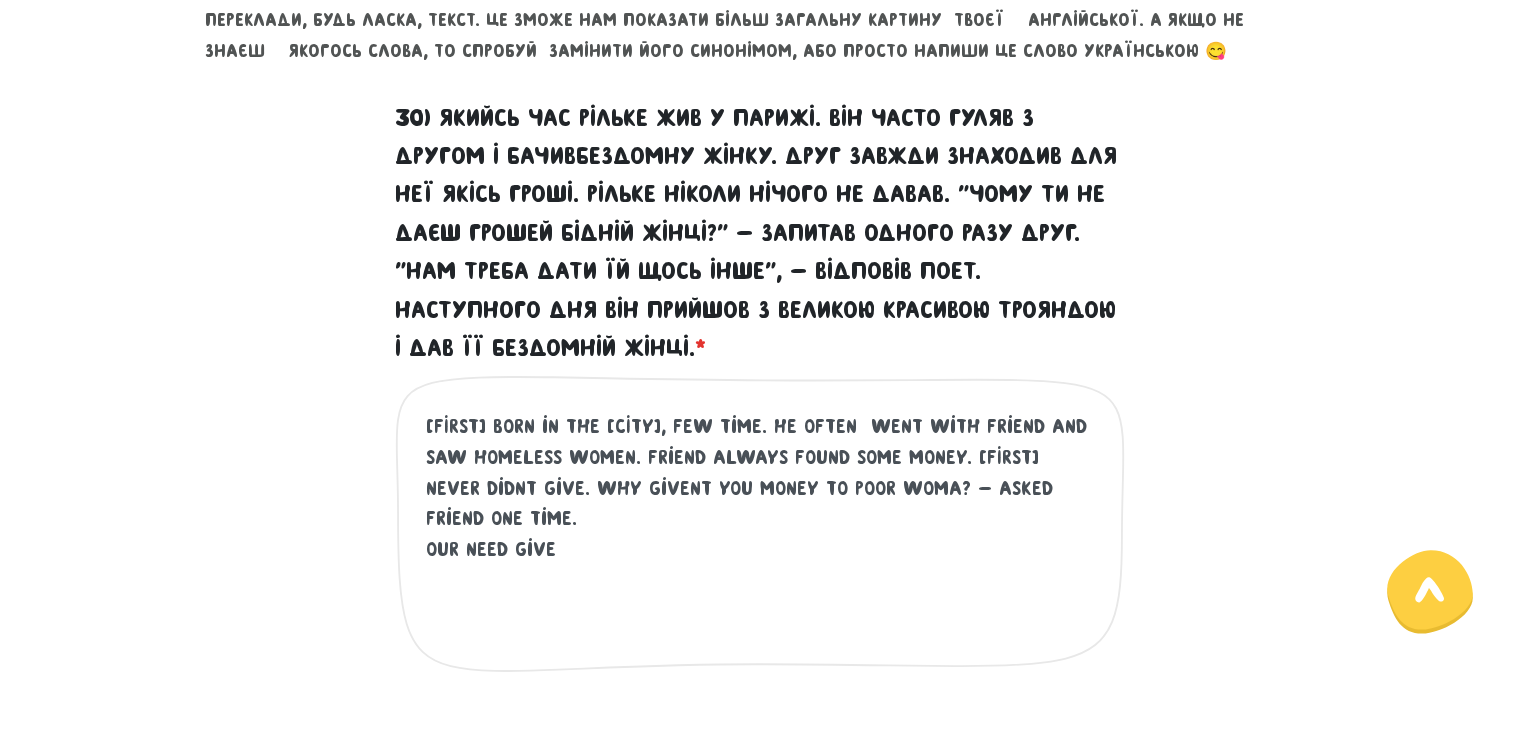 drag, startPoint x: 569, startPoint y: 518, endPoint x: 423, endPoint y: 513, distance: 146.08559 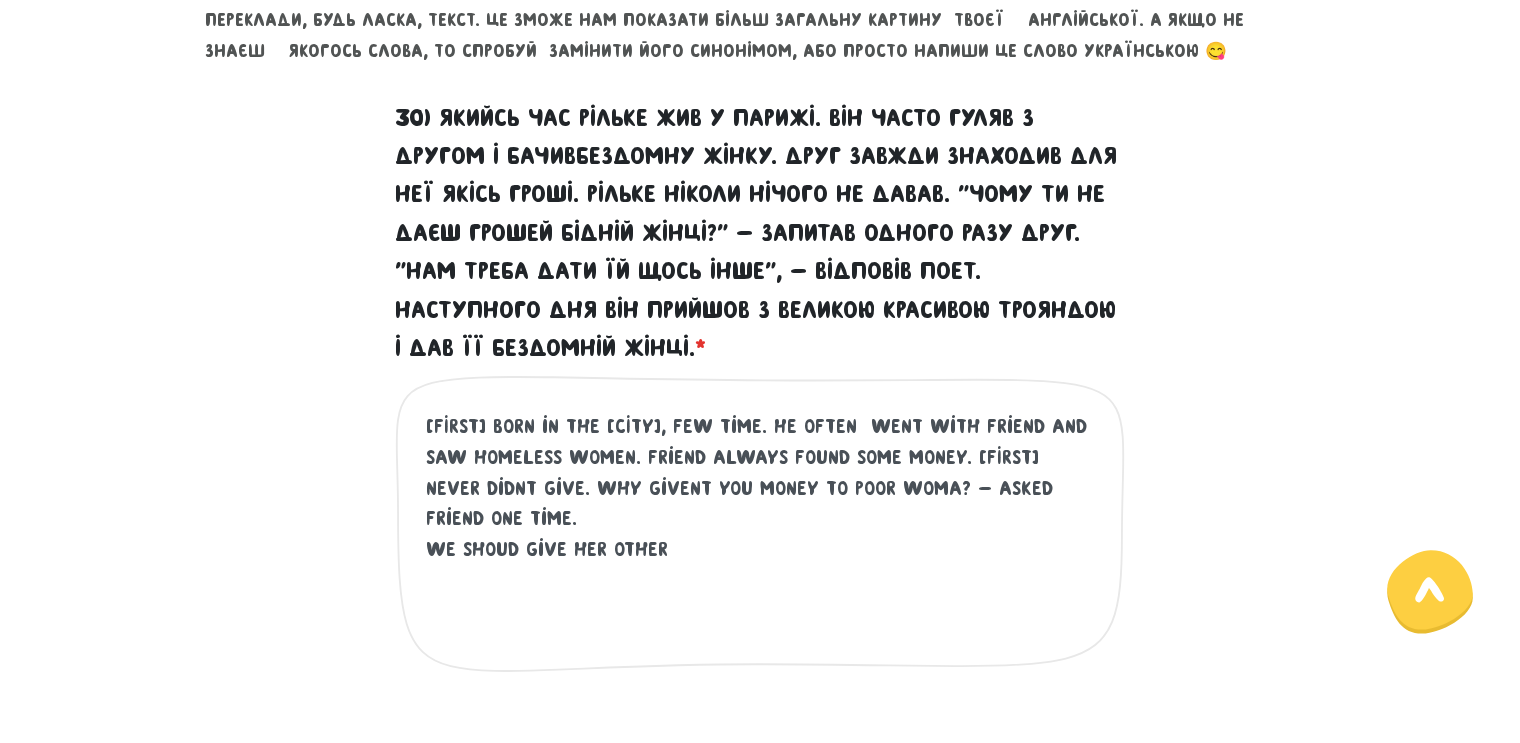 click on "[FIRST] born in the [CITY], few time. He often  went with friend and saw homeless women. Friend always found some money. [FIRST] never didnt give. Why givent you money to poor woma? - Asked friend one time.
We shoud give her other" at bounding box center (761, 534) 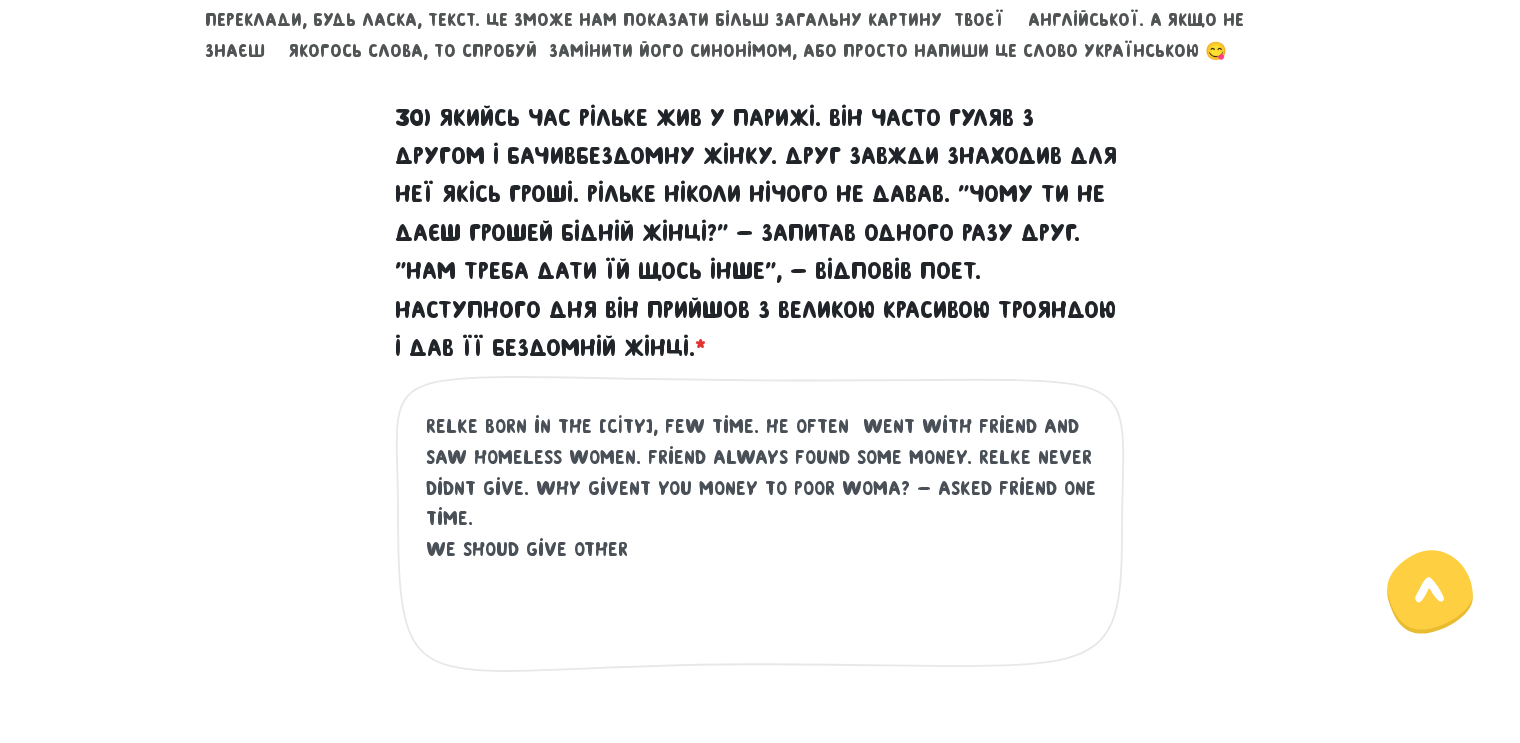 click on "Relke born in the [CITY], few time. He often  went with friend and saw homeless women. Friend always found some money. Relke never didnt give. Why givent you money to poor woma? - Asked friend one time.
We shoud give other" at bounding box center (761, 534) 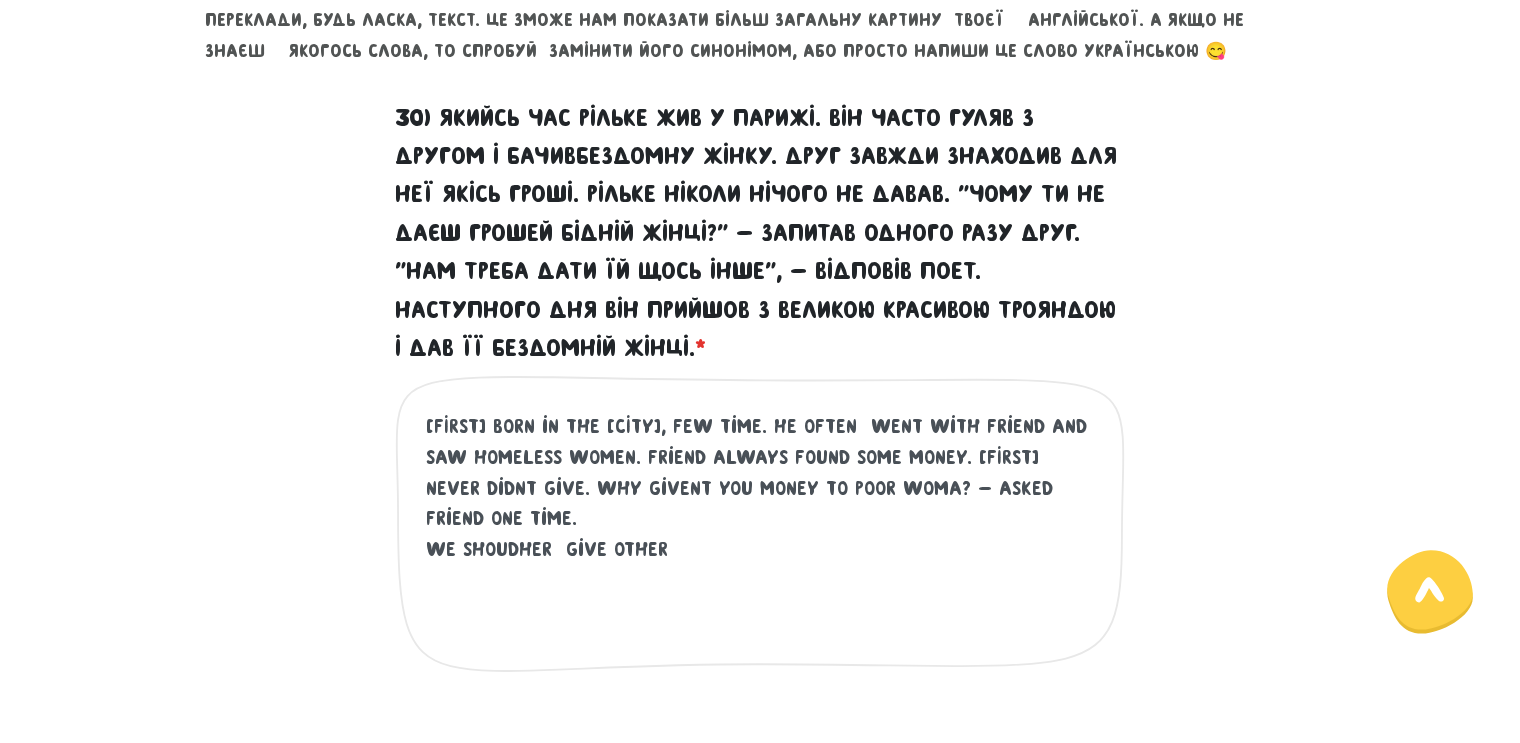 click on "[FIRST] born in the [CITY], few time. He often  went with friend and saw homeless women. Friend always found some money. [FIRST] never didnt give. Why givent you money to poor woma? - Asked friend one time.
We shoudher  give other" at bounding box center [761, 534] 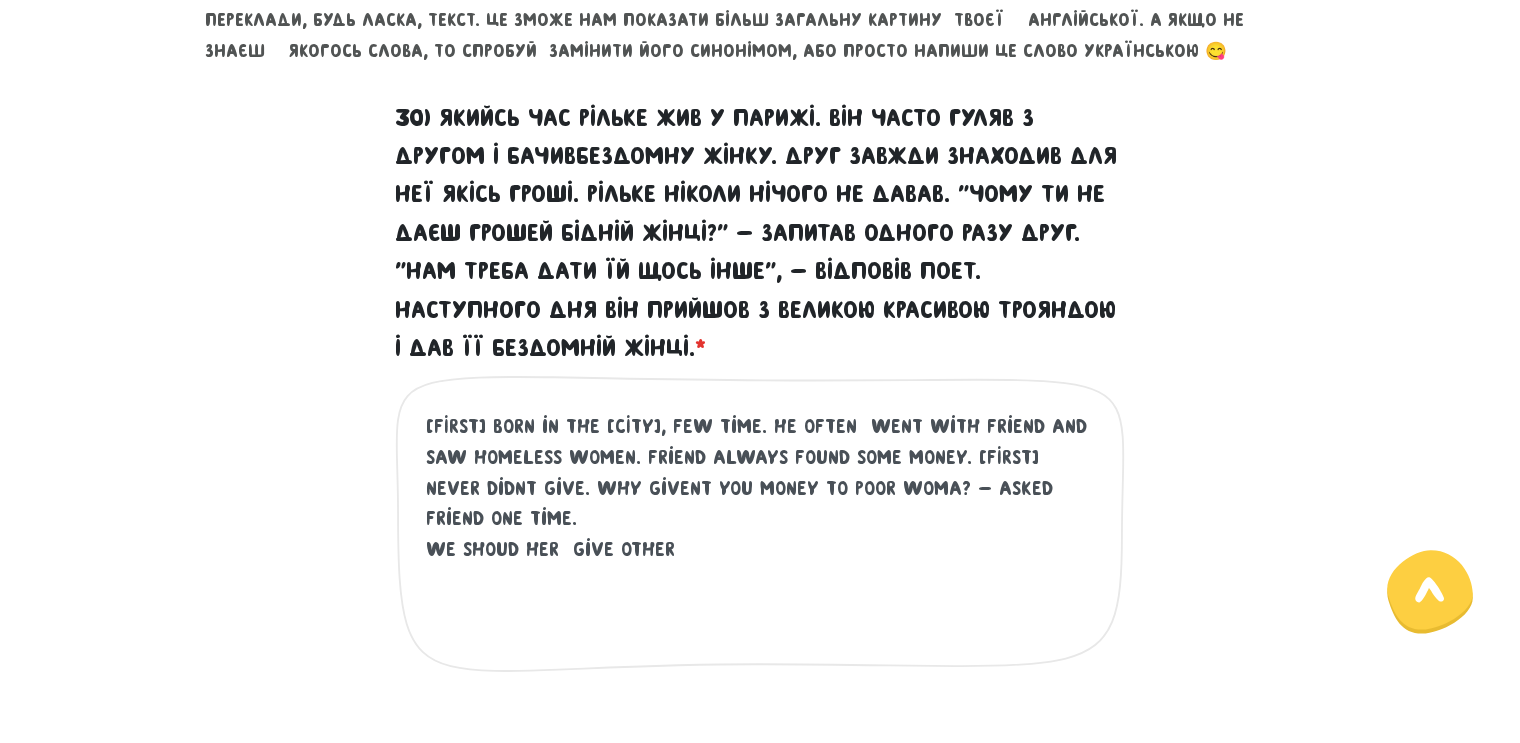 click on "[FIRST] born in the [CITY], few time. He often  went with friend and saw homeless women. Friend always found some money. [FIRST] never didnt give. Why givent you money to poor woma? - Asked friend one time.
We shoud her  give other" at bounding box center (761, 534) 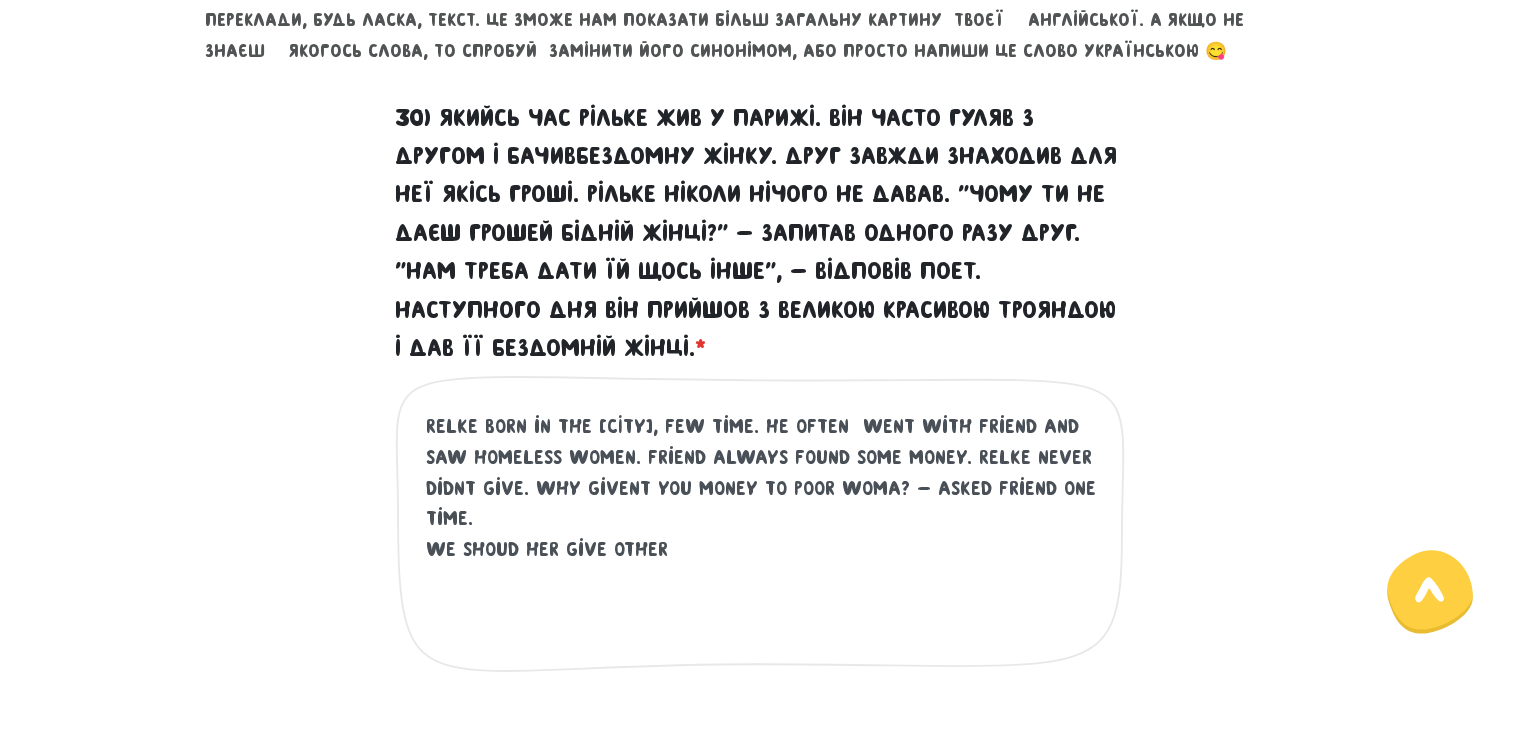 drag, startPoint x: 440, startPoint y: 512, endPoint x: 427, endPoint y: 512, distance: 13 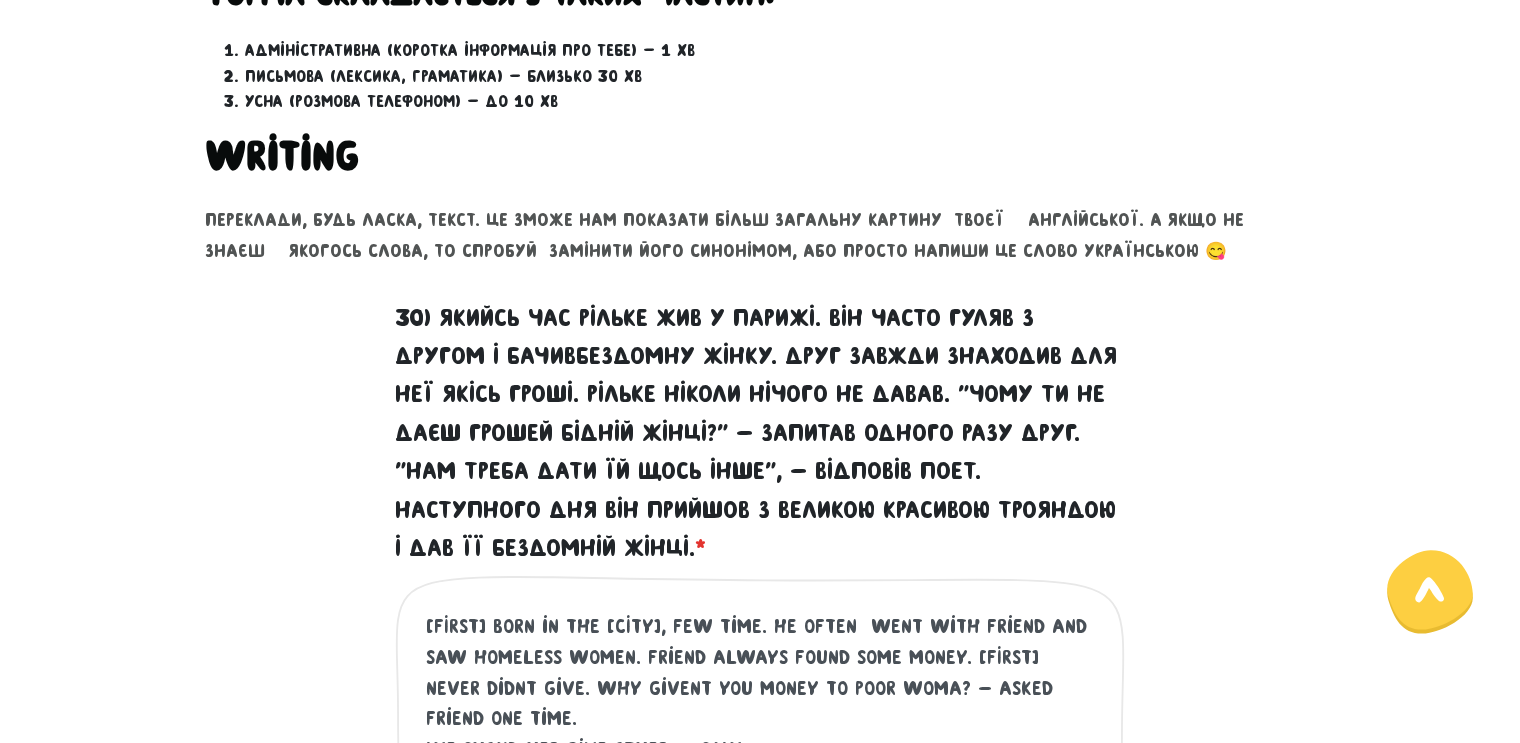scroll, scrollTop: 989, scrollLeft: 0, axis: vertical 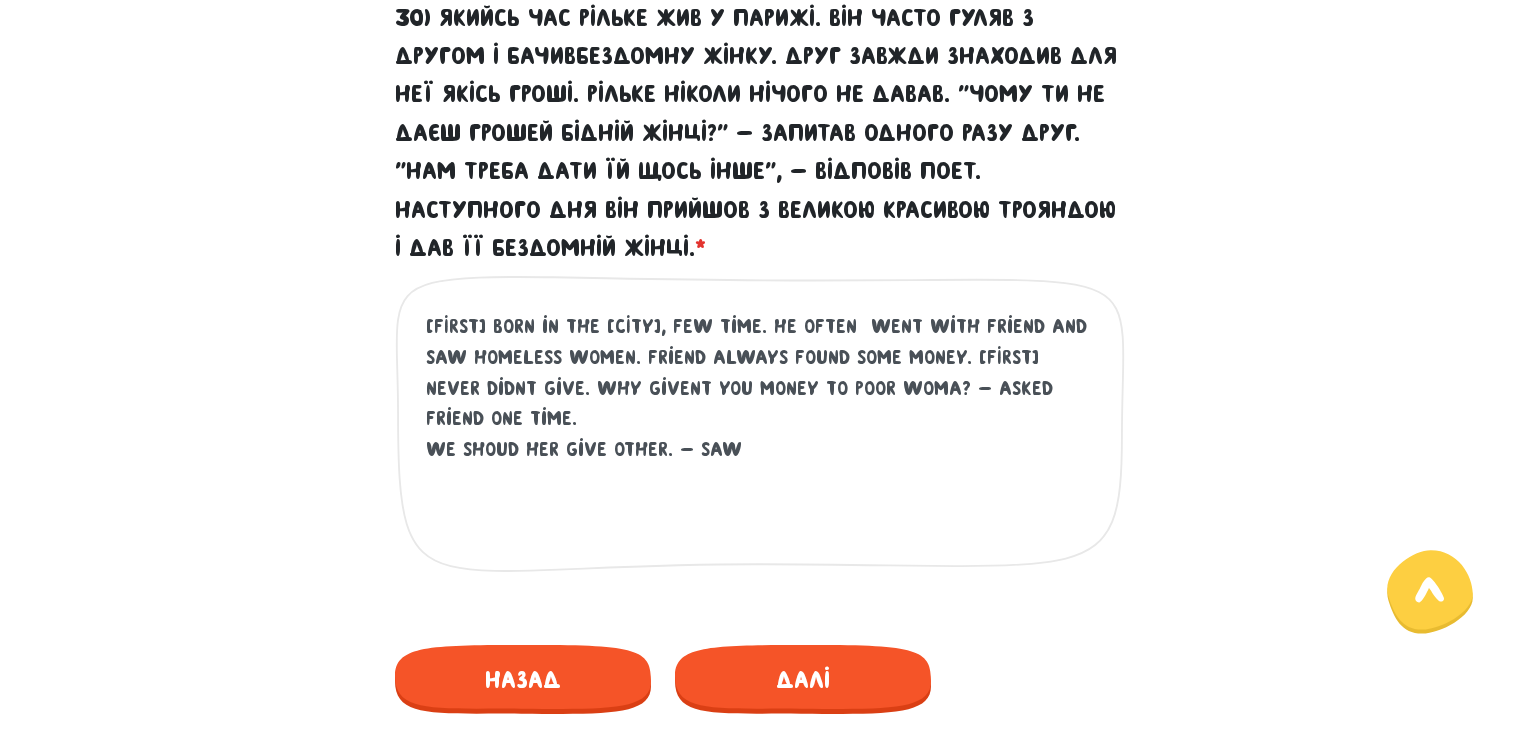 click on "[FIRST] born in the [CITY], few time. He often  went with friend and saw homeless women. Friend always found some money. [FIRST] never didnt give. Why givent you money to poor woma? - Asked friend one time.
We shoud her give other. - saw" at bounding box center (761, 434) 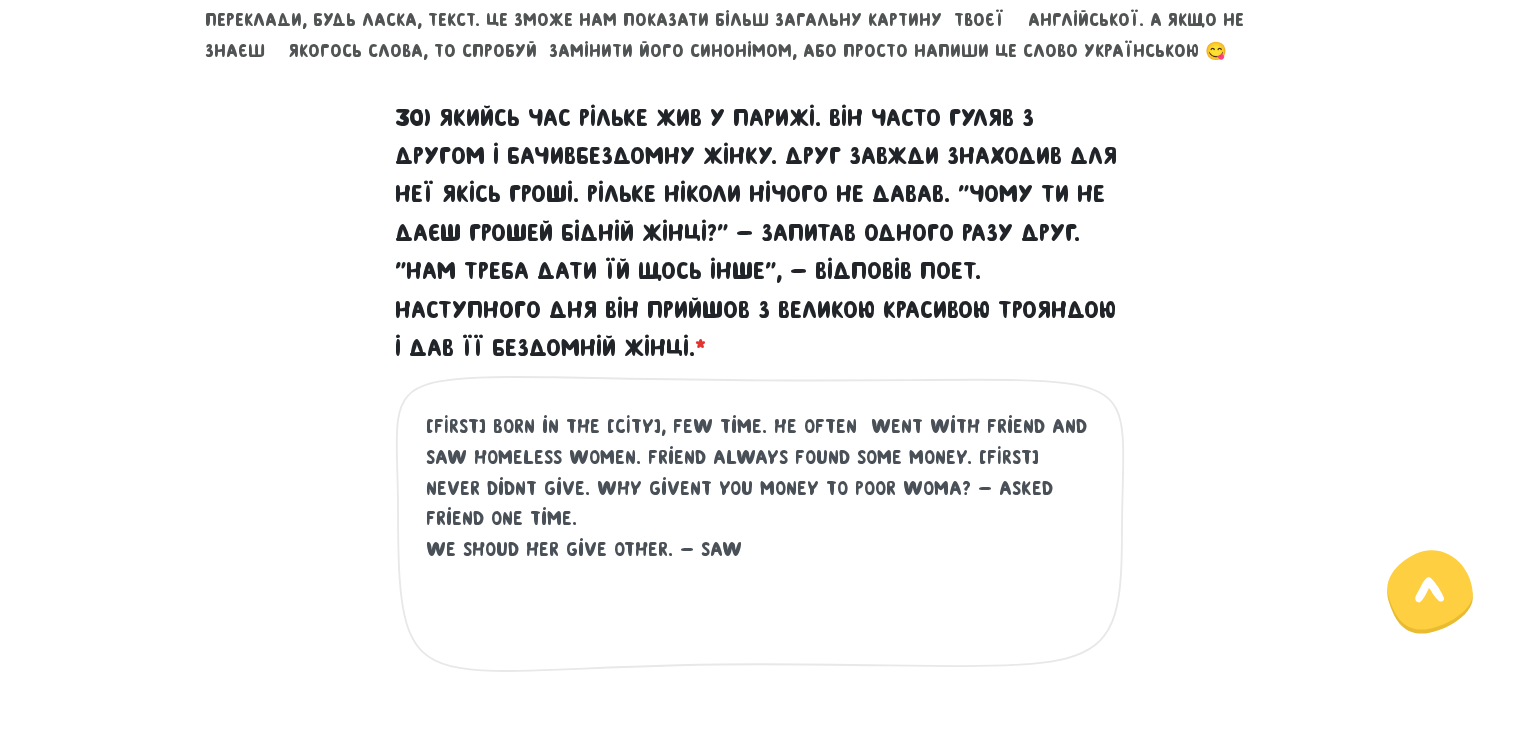 drag, startPoint x: 1061, startPoint y: 429, endPoint x: 1085, endPoint y: 425, distance: 24.33105 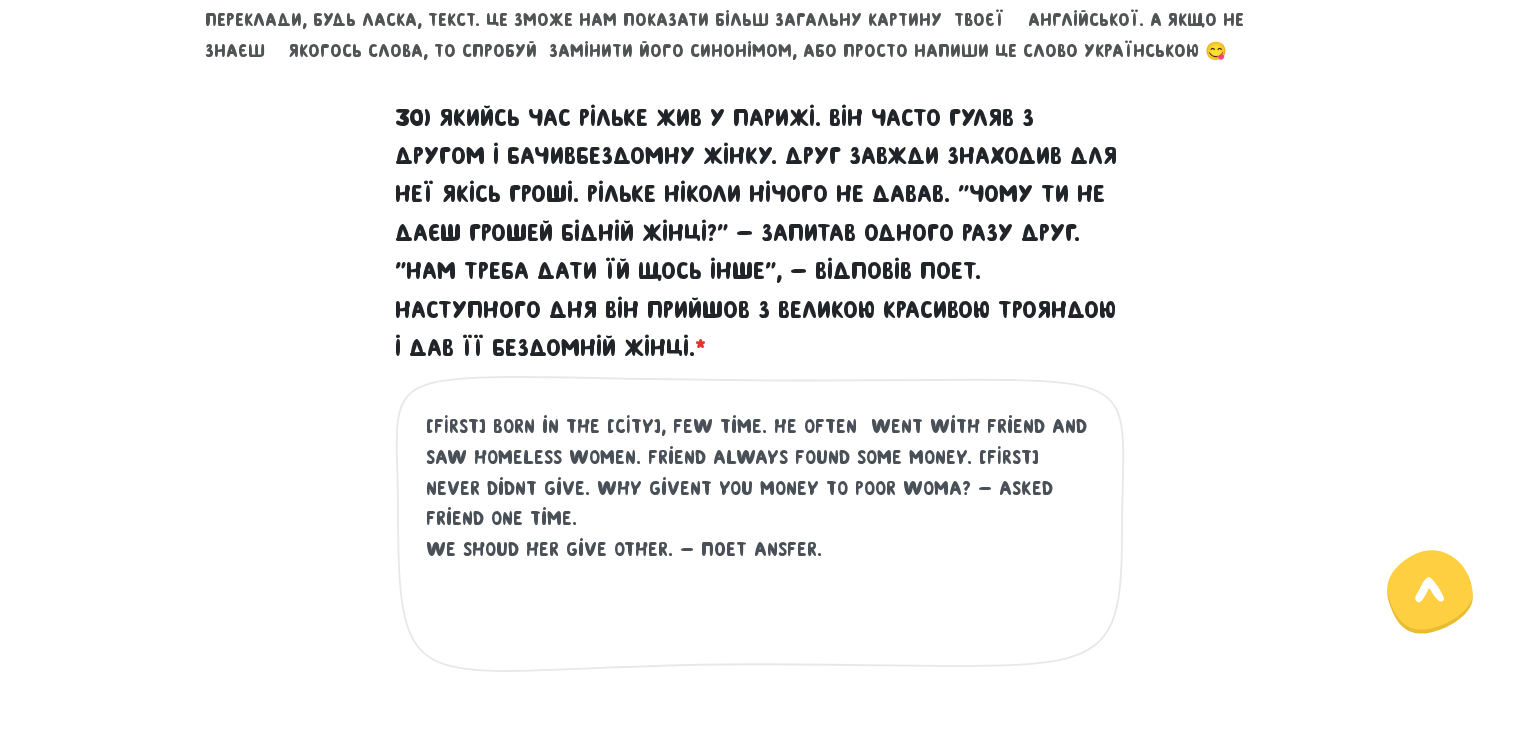 click on "[FIRST] born in the [CITY], few time. He often  went with friend and saw homeless women. Friend always found some money. [FIRST] never didnt give. Why givent you money to poor woma? - Asked friend one time.
We shoud her give other. - поет ansfer." at bounding box center (761, 534) 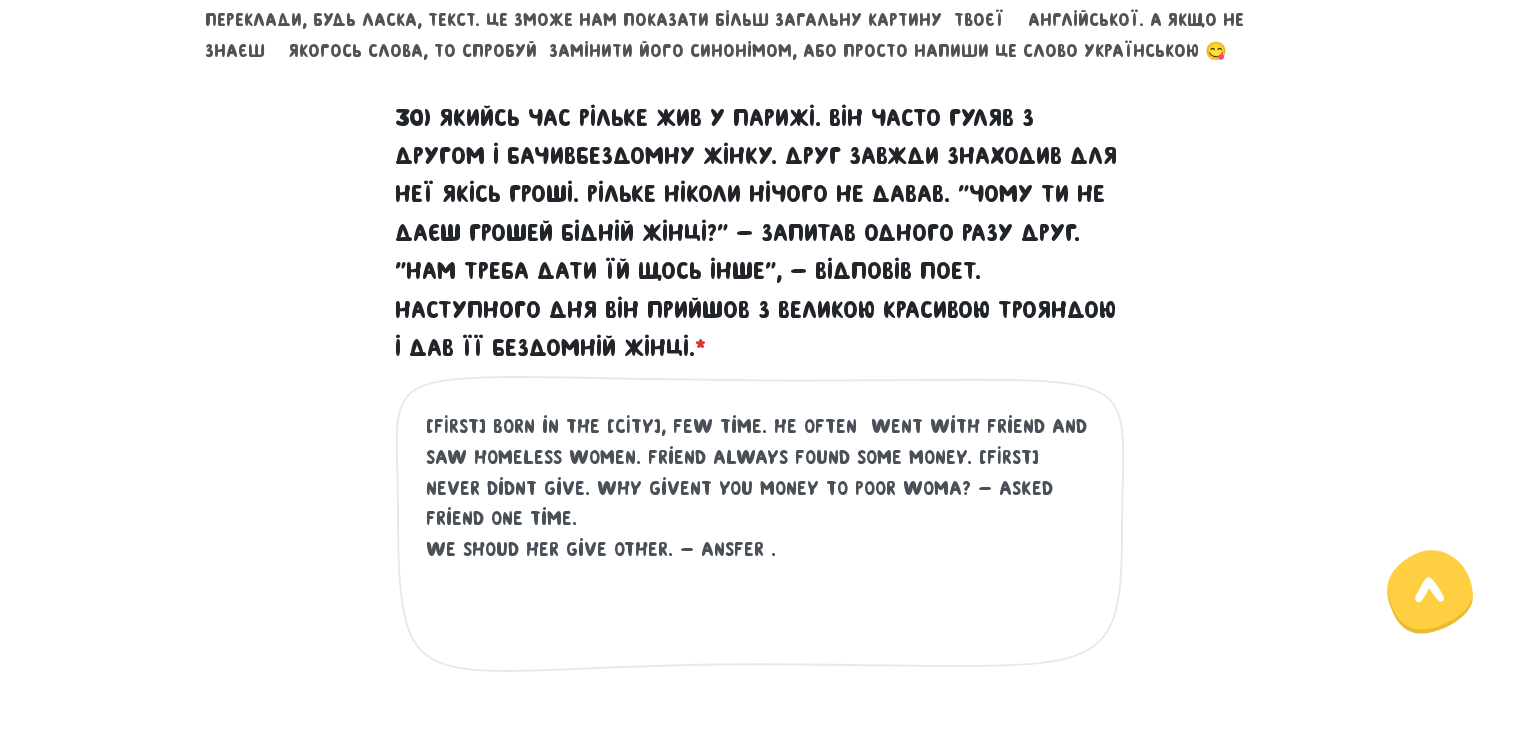 click on "[FIRST] born in the [CITY], few time. He often  went with friend and saw homeless women. Friend always found some money. [FIRST] never didnt give. Why givent you money to poor woma? - Asked friend one time.
We shoud her give other. - ansfer ." at bounding box center [761, 534] 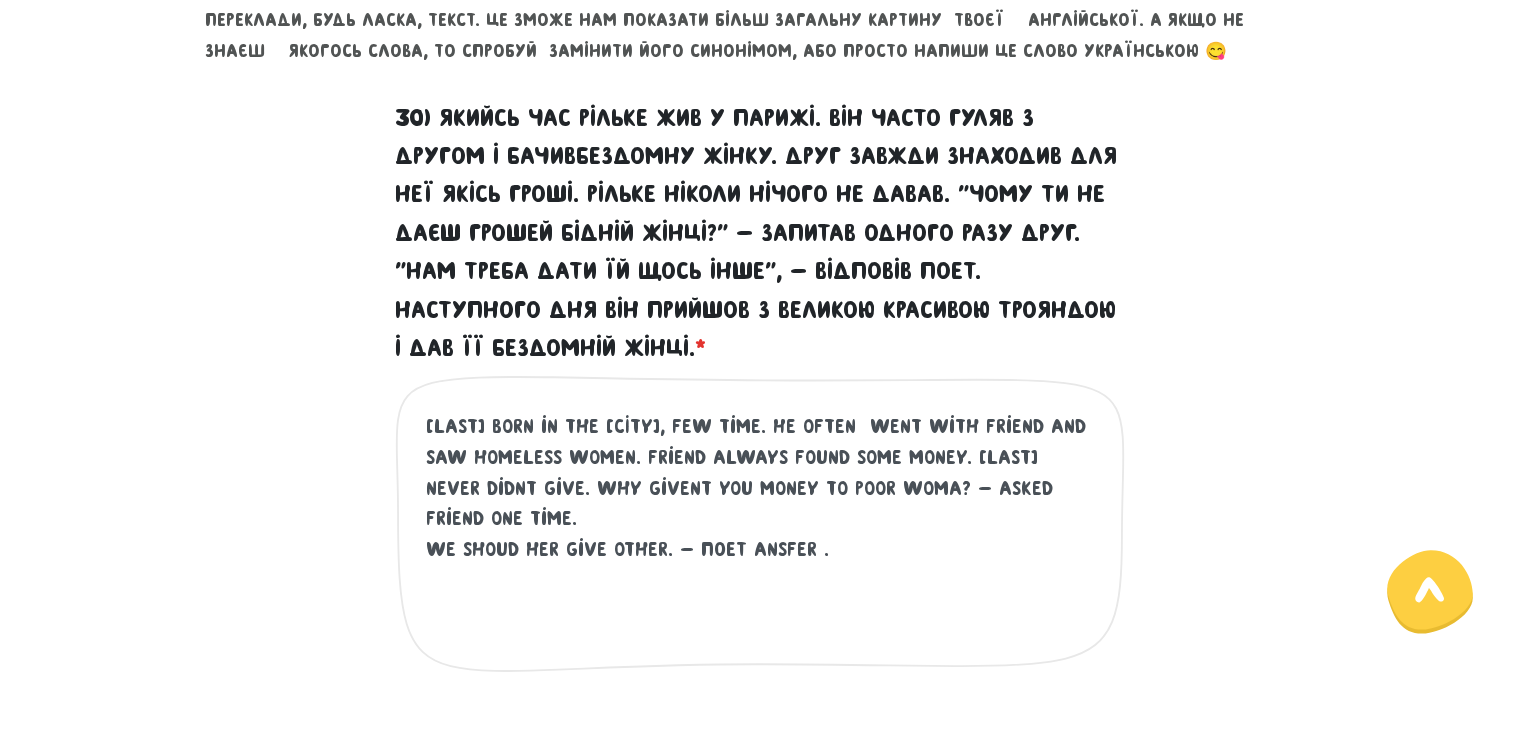 click on "[LAST] born in the [CITY], few time. He often  went with friend and saw homeless women. Friend always found some money. [LAST] never didnt give. Why givent you money to poor woma? - Asked friend one time.
We shoud her give other. - поет ansfer ." at bounding box center (761, 534) 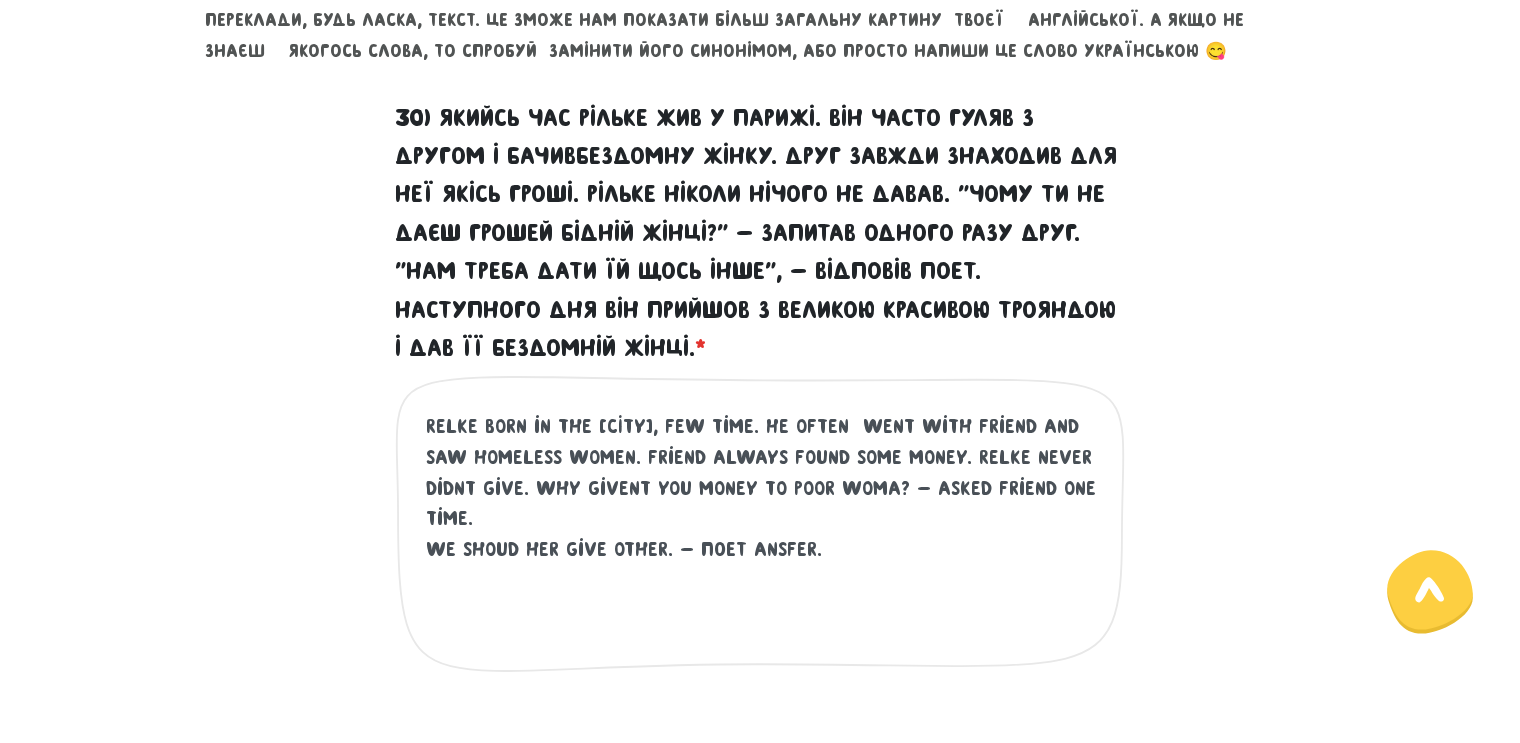 click on "Relke born in the [CITY], few time. He often  went with friend and saw homeless women. Friend always found some money. Relke never didnt give. Why givent you money to poor woma? - Asked friend one time.
We shoud her give other. - поет ansfer." at bounding box center [761, 534] 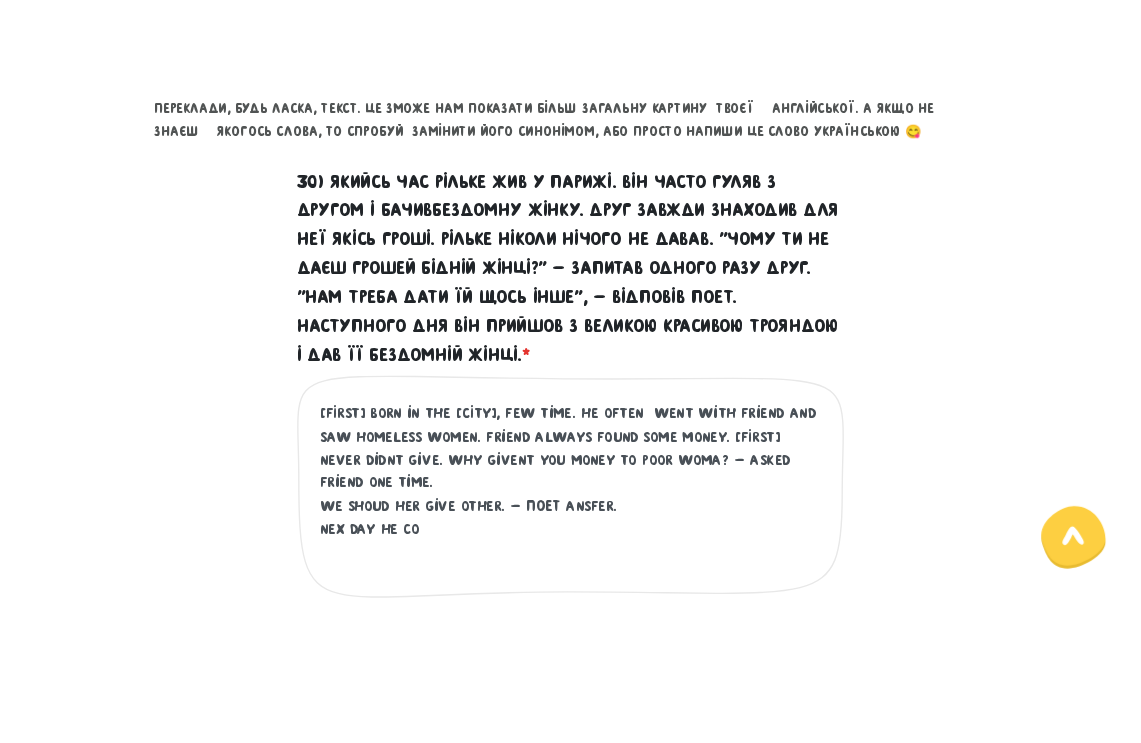 scroll, scrollTop: 888, scrollLeft: 0, axis: vertical 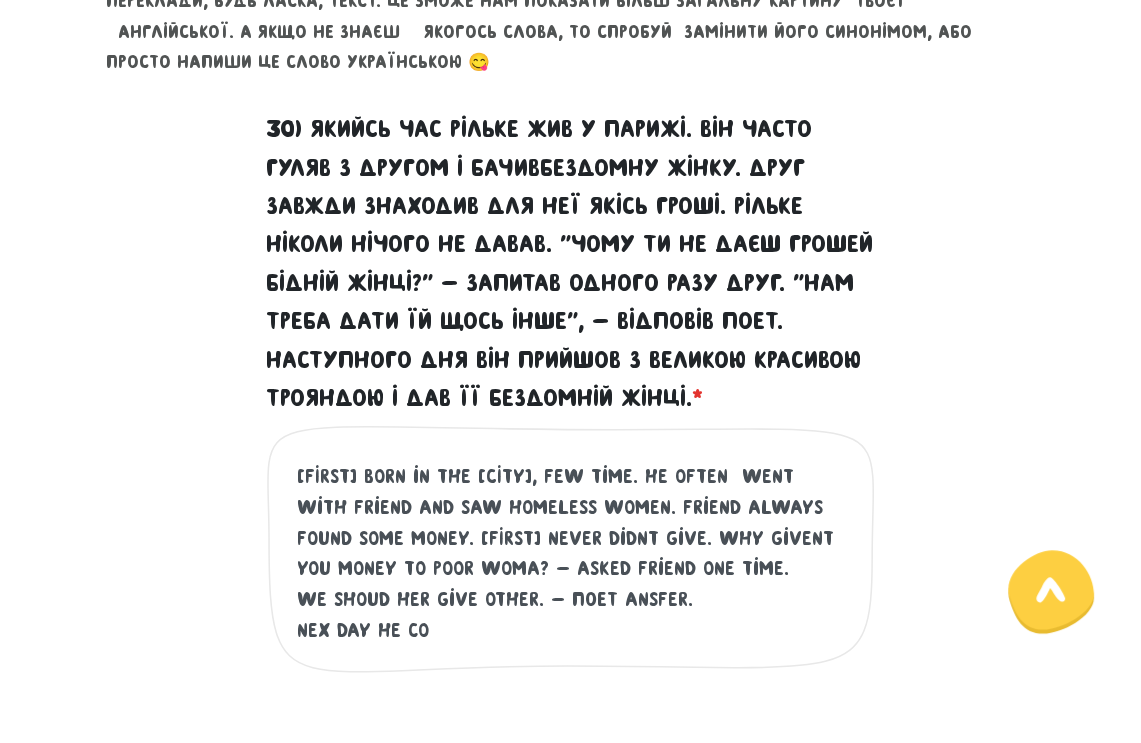 click on "[FIRST] born in the [CITY], few time. He often  went with friend and saw homeless women. Friend always found some money. [FIRST] never didnt give. Why givent you money to poor woma? - Asked friend one time.
We shoud her give other. - поет ansfer.
Nex day he co" at bounding box center [572, 584] 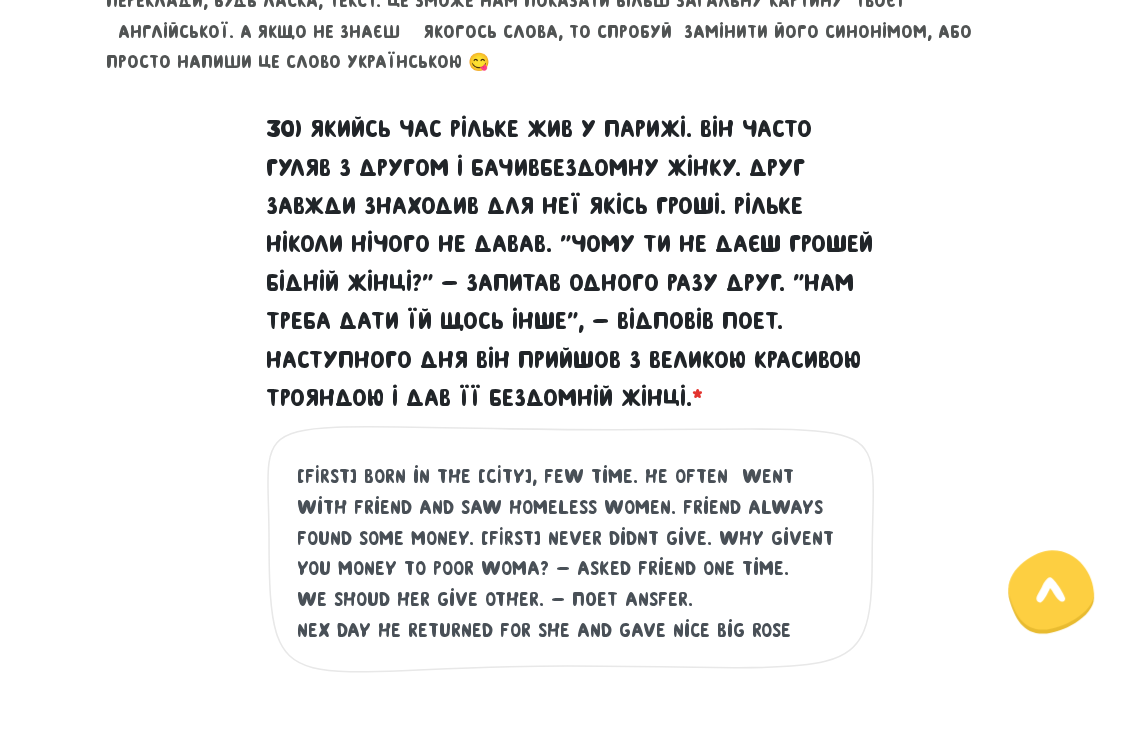 click on "[FIRST] born in the [CITY], few time. He often  went with friend and saw homeless women. Friend always found some money. [FIRST] never didnt give. Why givent you money to poor woma? - Asked friend one time.
We shoud her give other. - поет ansfer.
Nex day he returned for She and gave nice big rose" at bounding box center (572, 584) 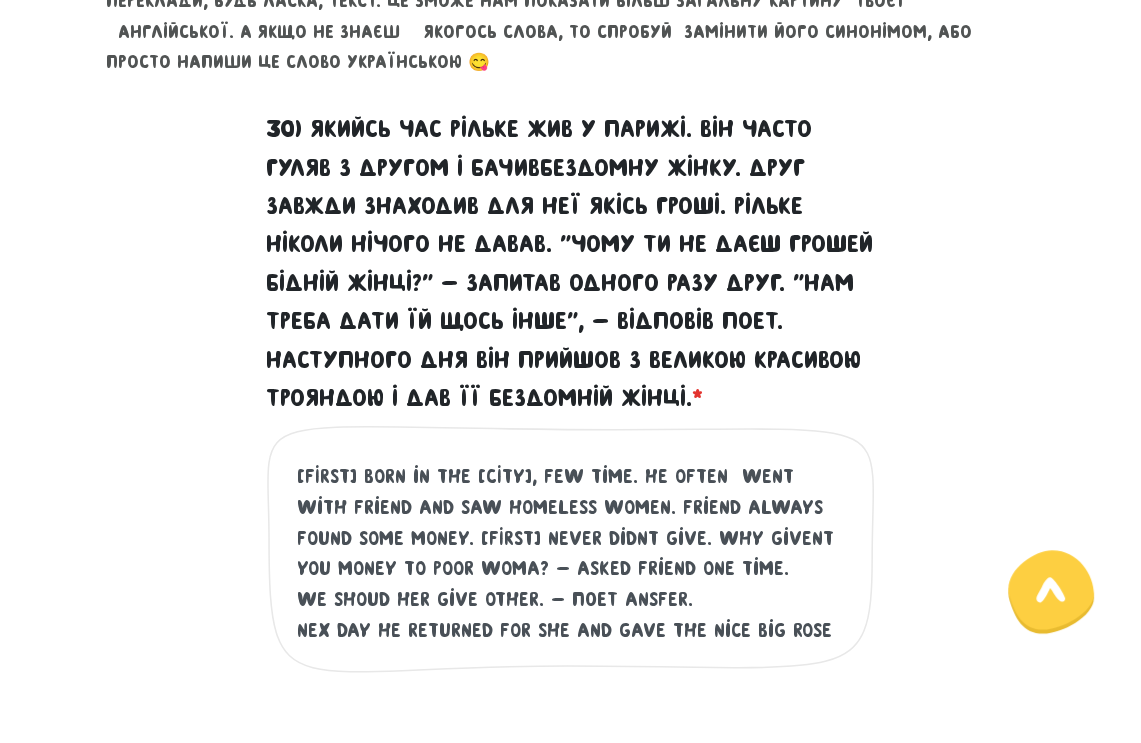 click on "[FIRST] born in the [CITY], few time. He often  went with friend and saw homeless women. Friend always found some money. [FIRST] never didnt give. Why givent you money to poor woma? - Asked friend one time.
We shoud her give other. - поет ansfer.
Nex day he returned for She and gave the nice big rose" at bounding box center (572, 584) 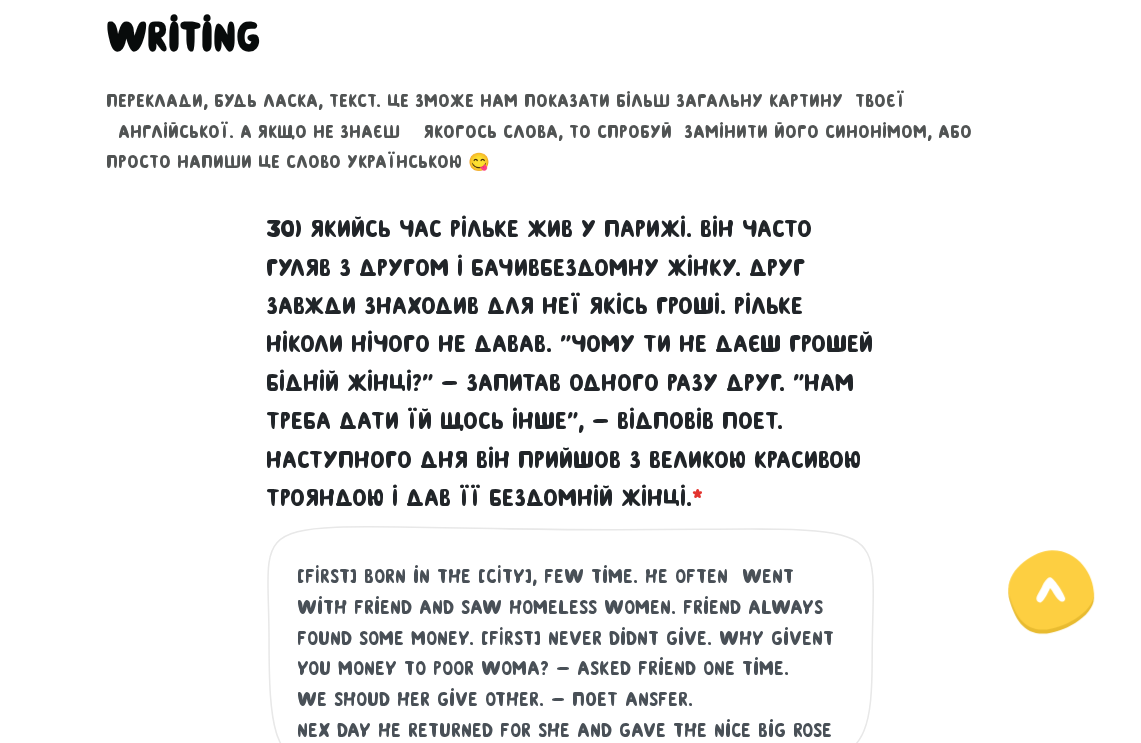 scroll, scrollTop: 1088, scrollLeft: 0, axis: vertical 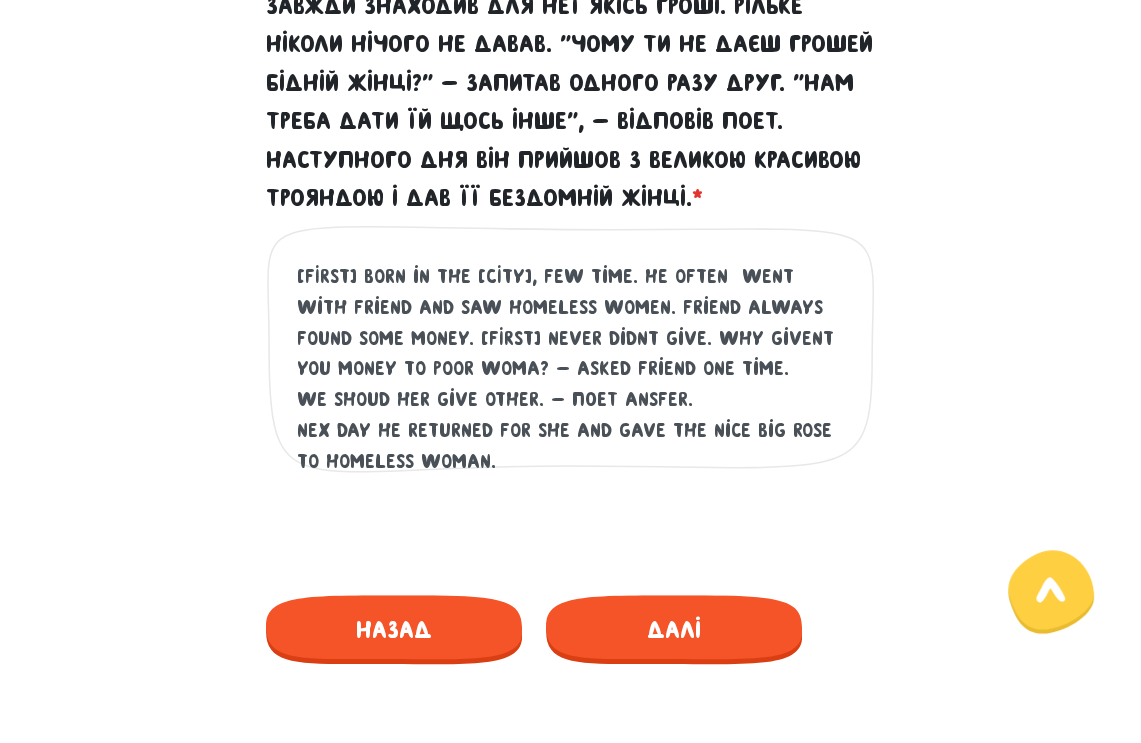 drag, startPoint x: 350, startPoint y: 240, endPoint x: 671, endPoint y: 414, distance: 365.126 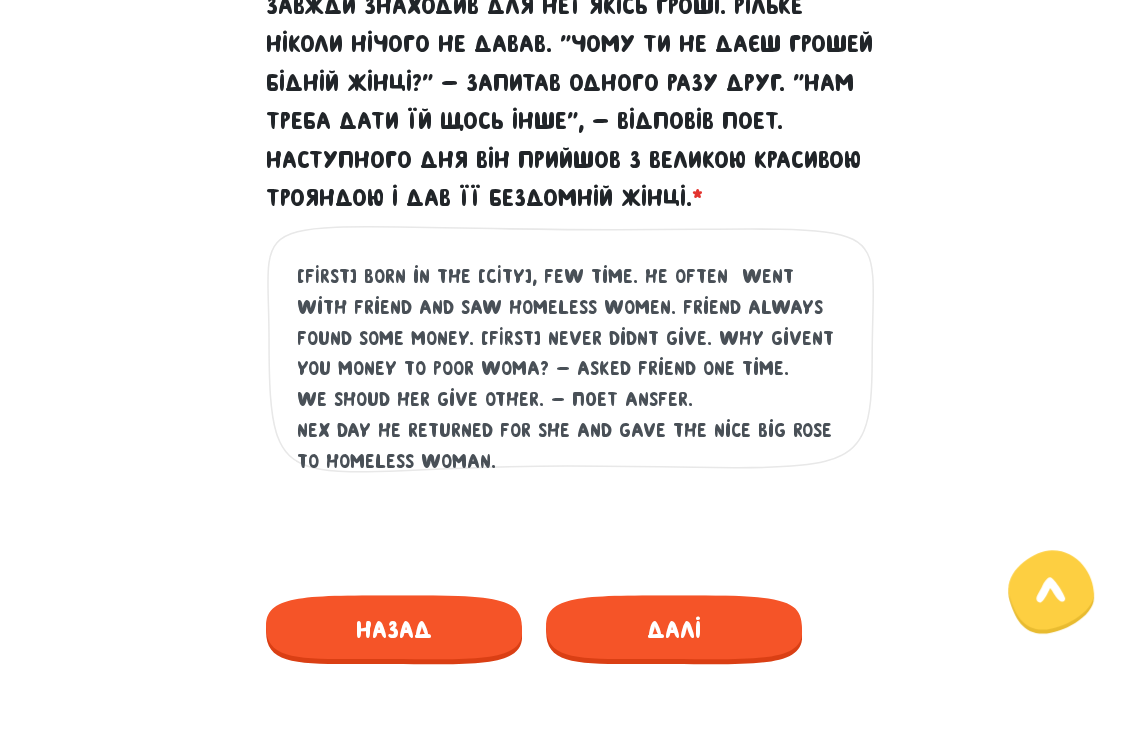 click on "[FIRST] born in the [CITY], few time. He often  went with friend and saw homeless women. Friend always found some money. [FIRST] never didnt give. Why givent you money to poor woma? - Asked friend one time.
We shoud her give other. - поет ansfer.
Nex day he returned for She and gave the nice big rose to homeless woman." at bounding box center [572, 384] 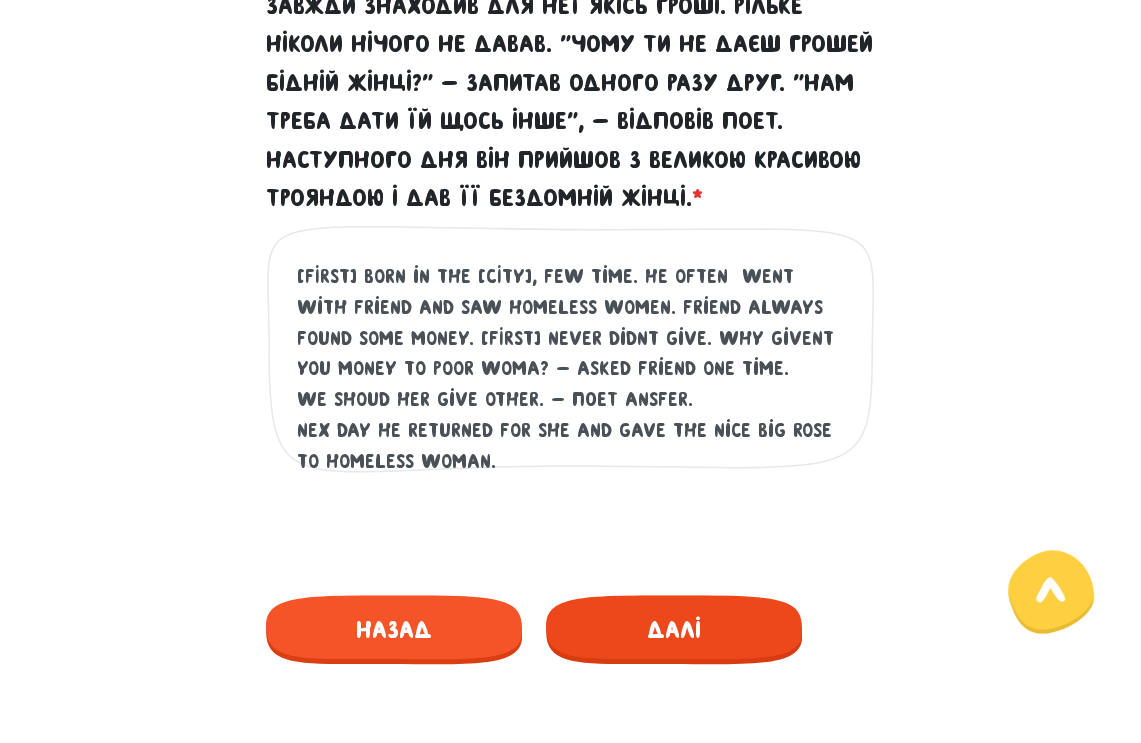 type on "[FIRST] born in the [CITY], few time. He often  went with friend and saw homeless women. Friend always found some money. [FIRST] never didnt give. Why givent you money to poor woma? - Asked friend one time.
We shoud her give other. - поет ansfer.
Nex day he returned for She and gave the nice big rose to homeless woman." 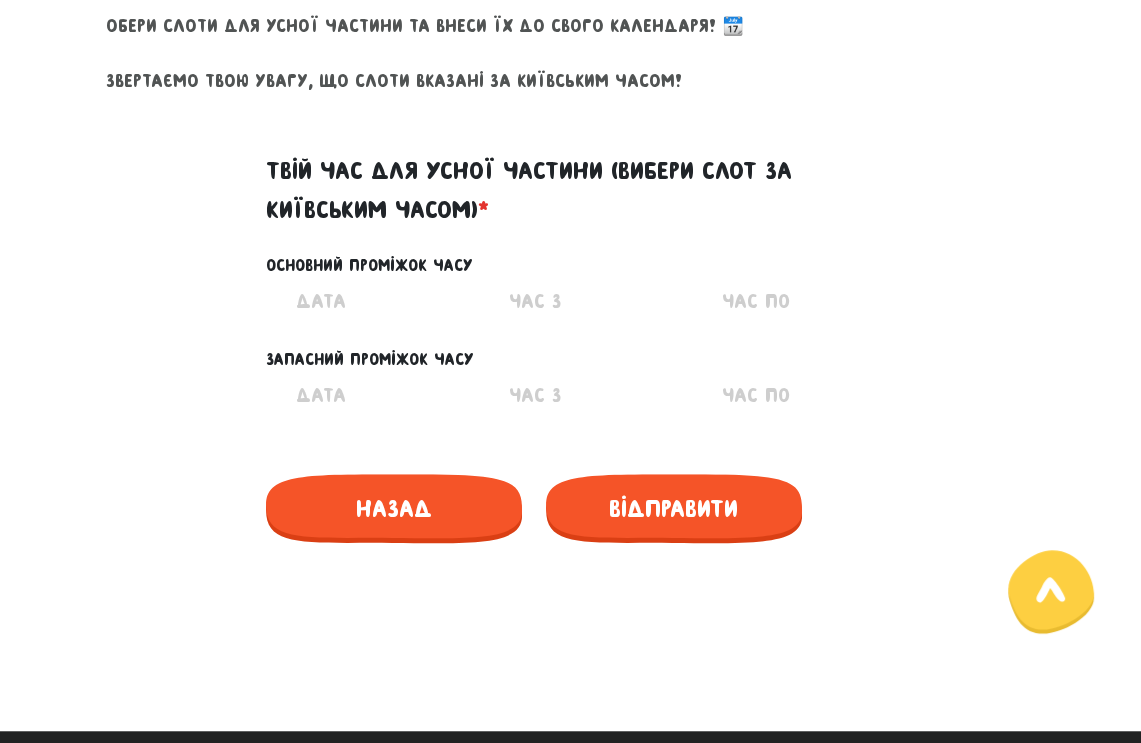 scroll, scrollTop: 787, scrollLeft: 0, axis: vertical 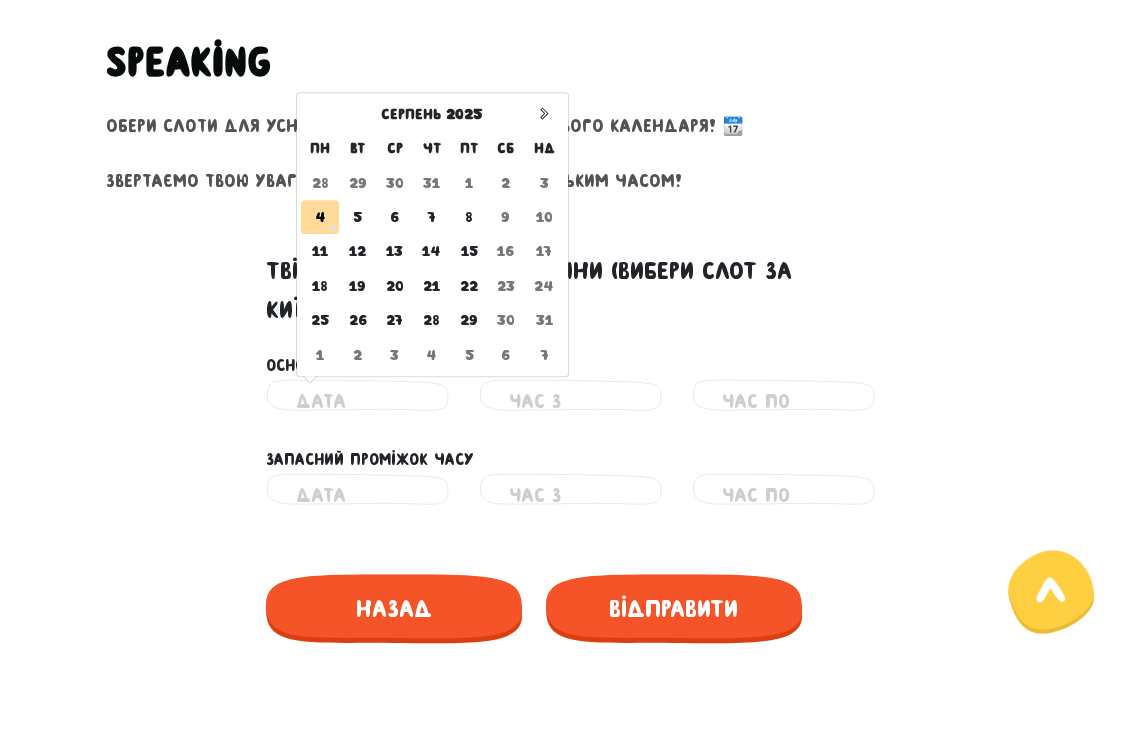 click at bounding box center [357, 401] 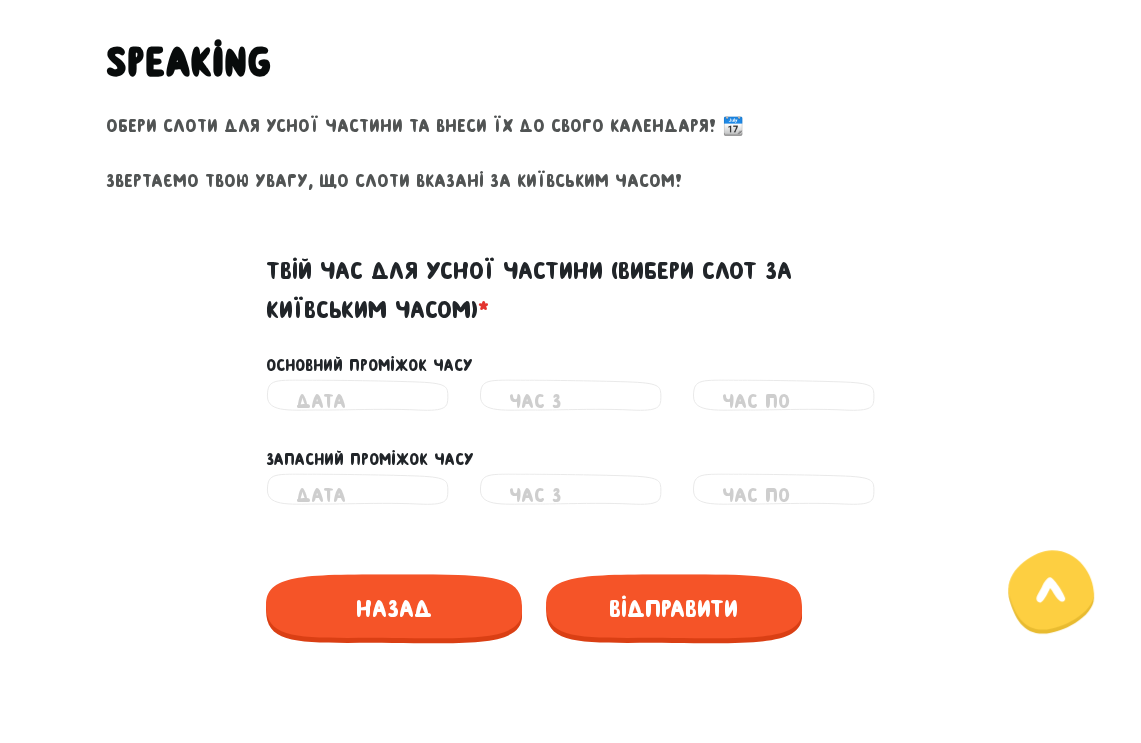 click on "Запасний проміжок часу" at bounding box center (571, 448) 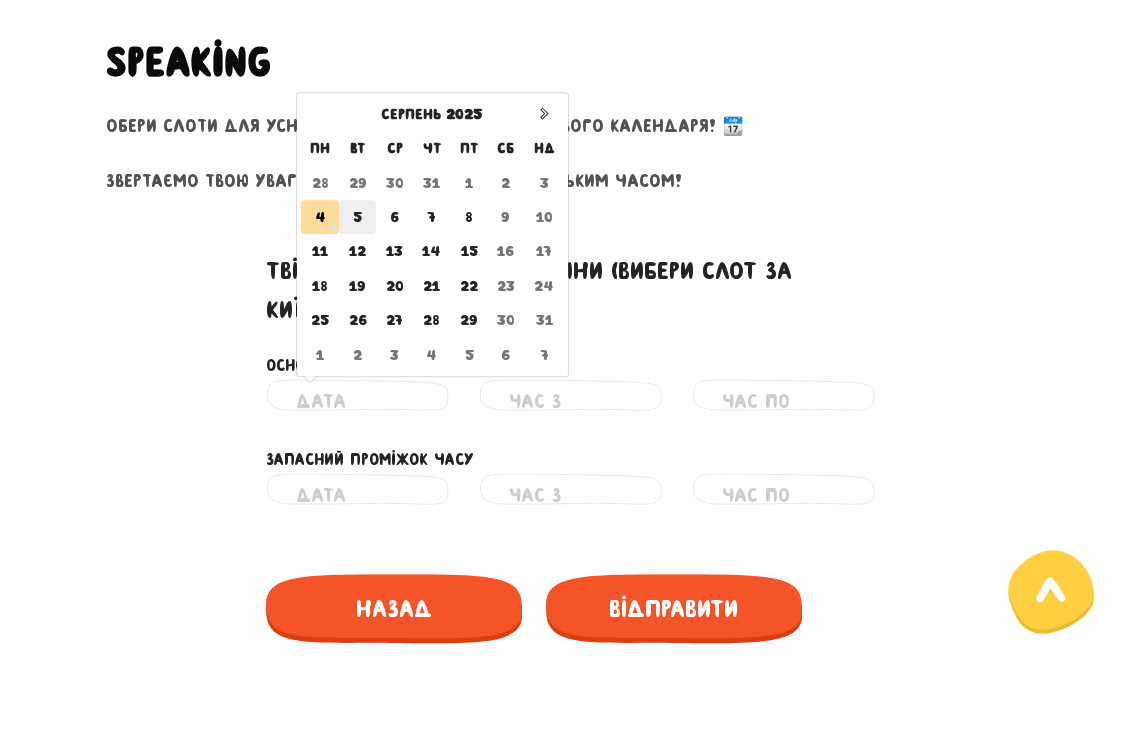 click on "5" at bounding box center [357, 217] 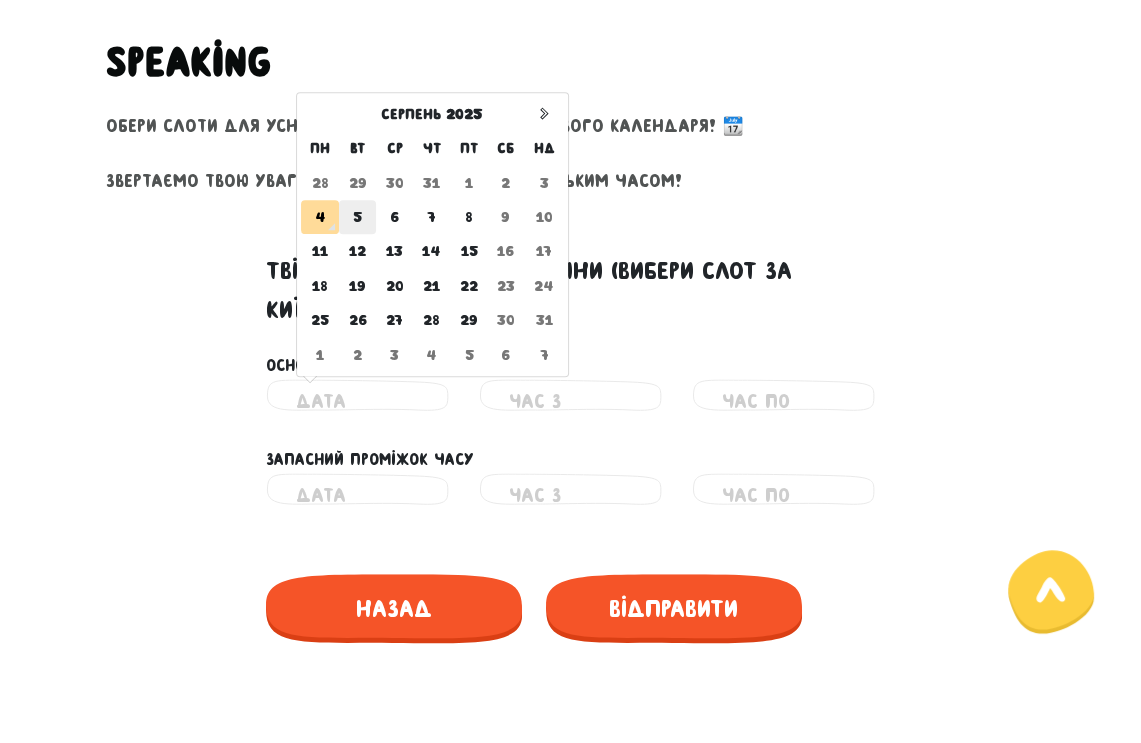 type on "05.08.2025" 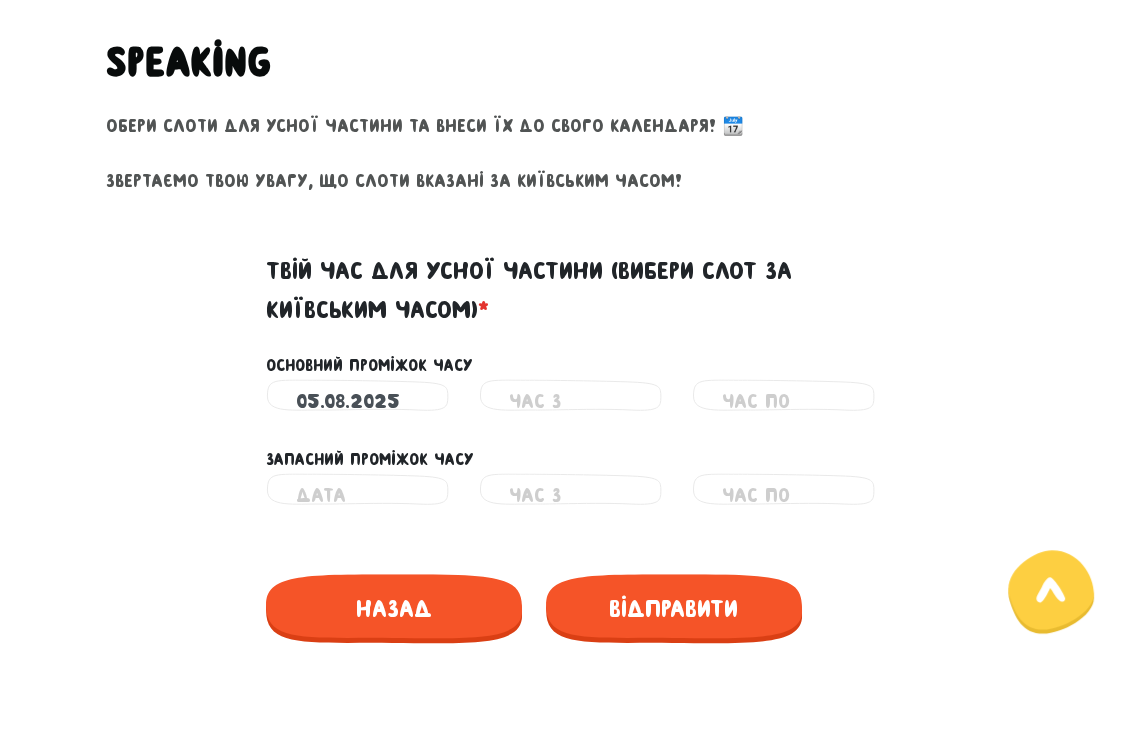 click at bounding box center (570, 401) 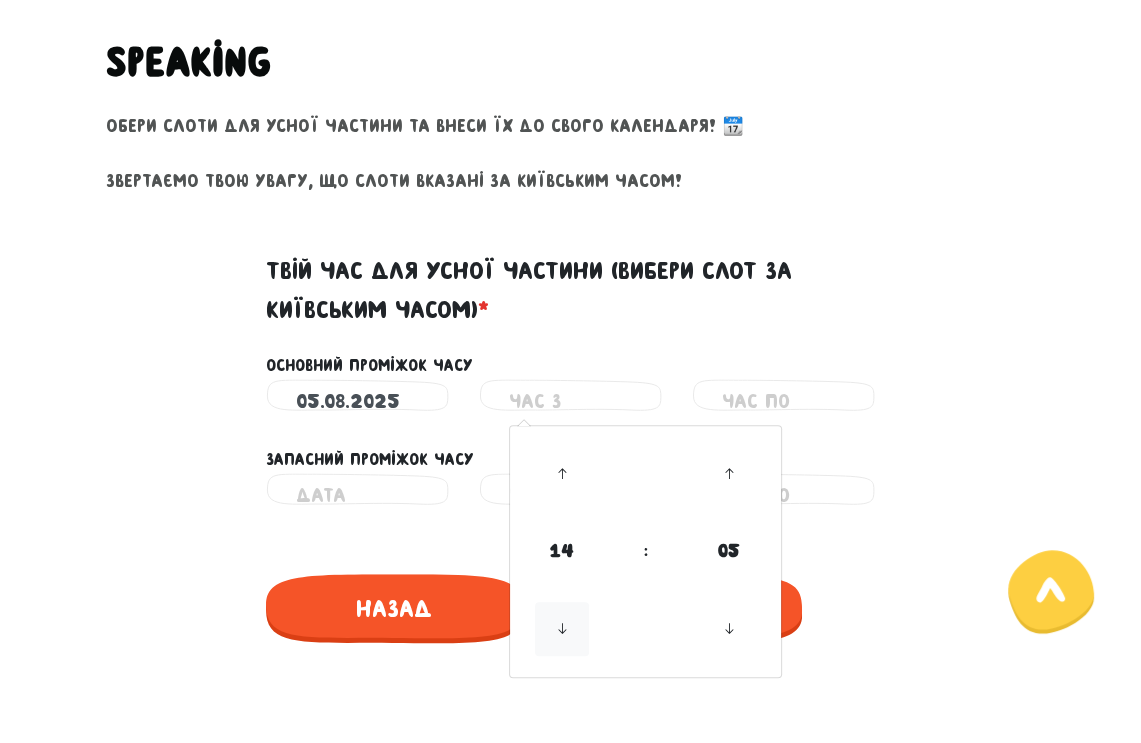 click at bounding box center [562, 629] 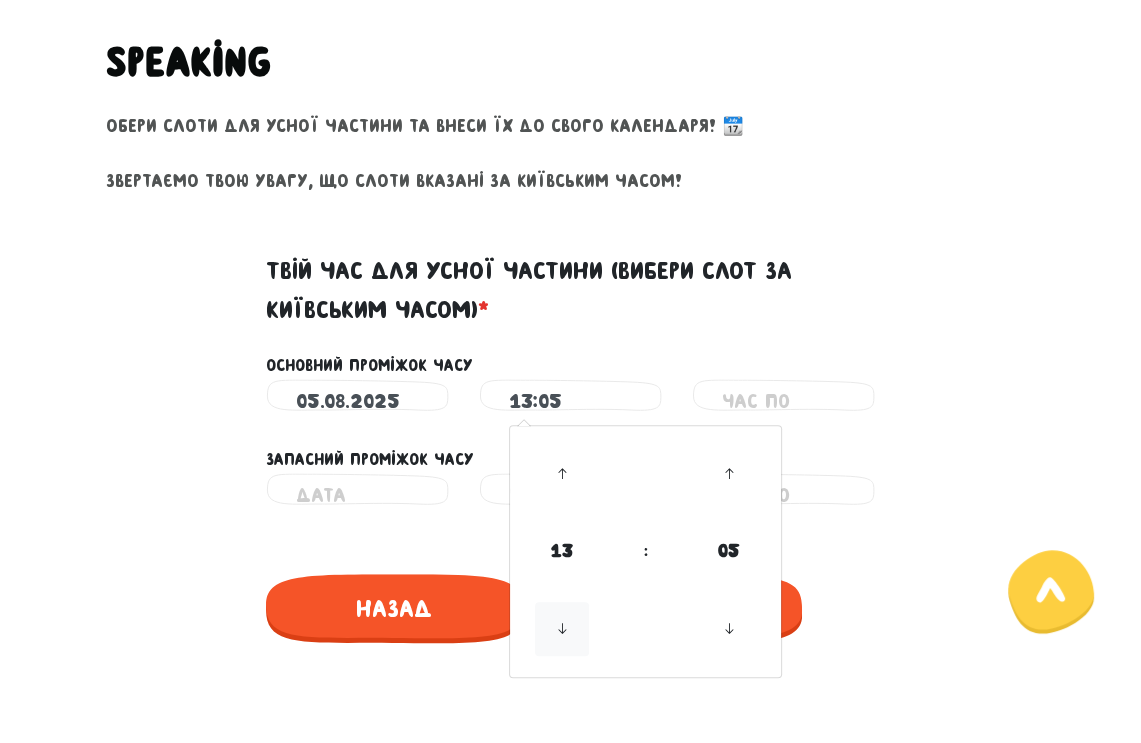 click at bounding box center [562, 629] 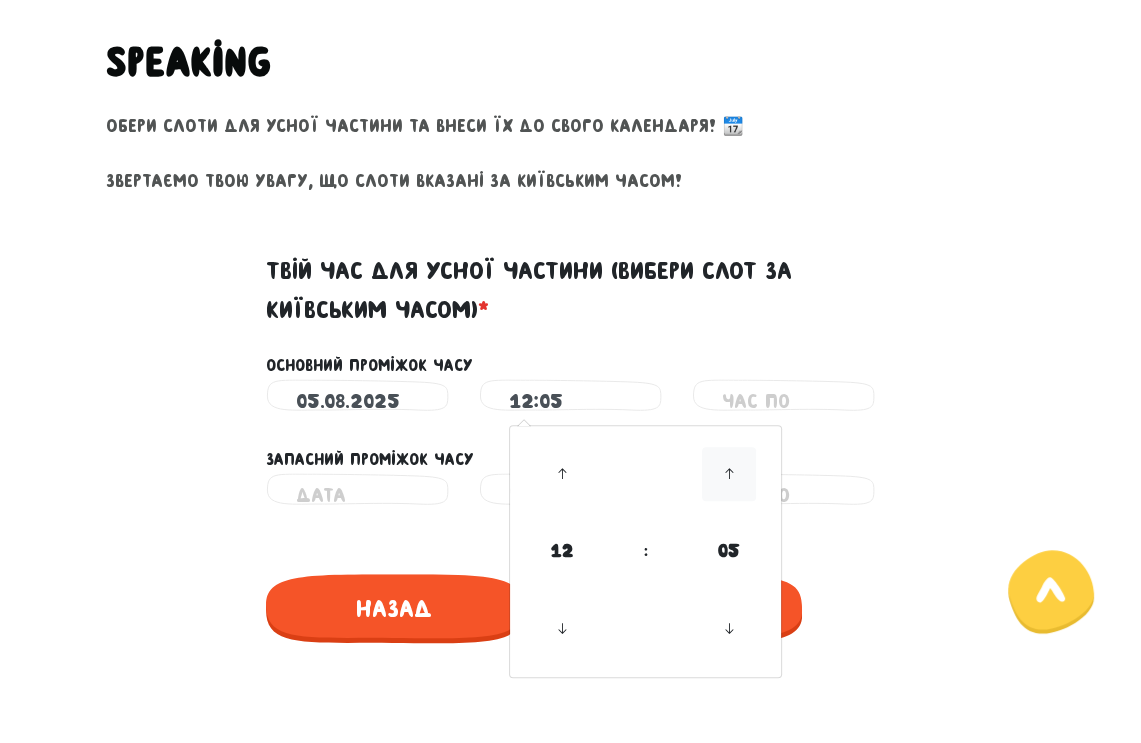 click at bounding box center (729, 474) 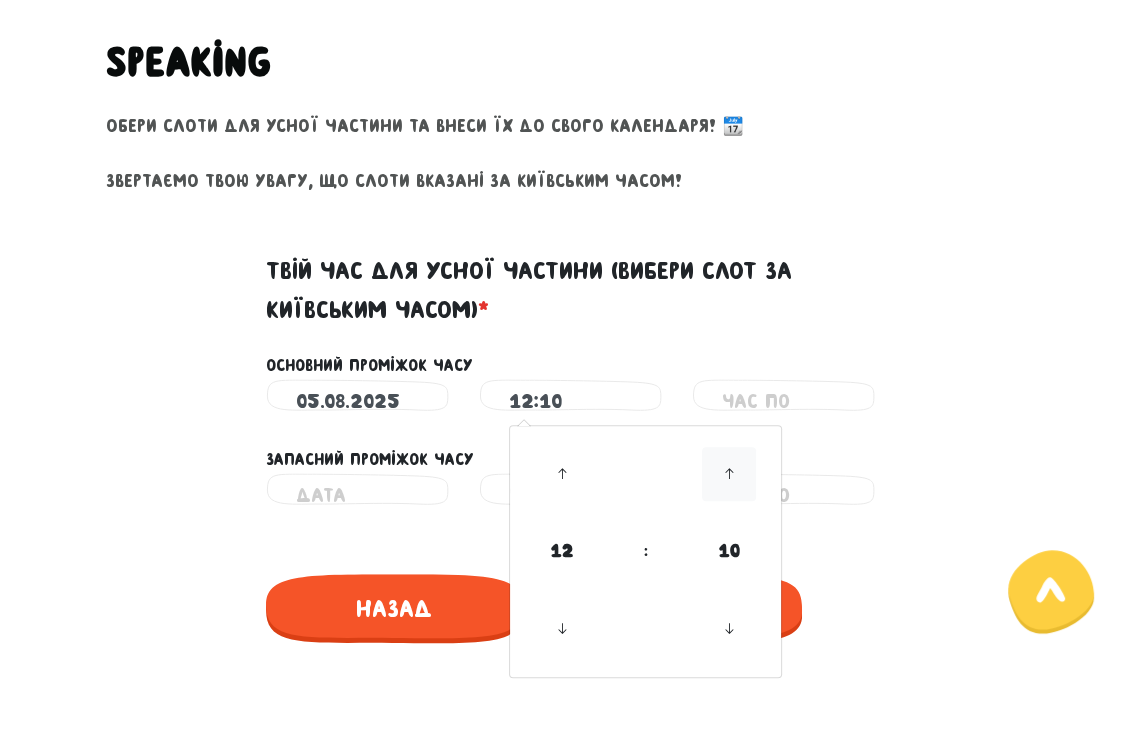 click at bounding box center (729, 474) 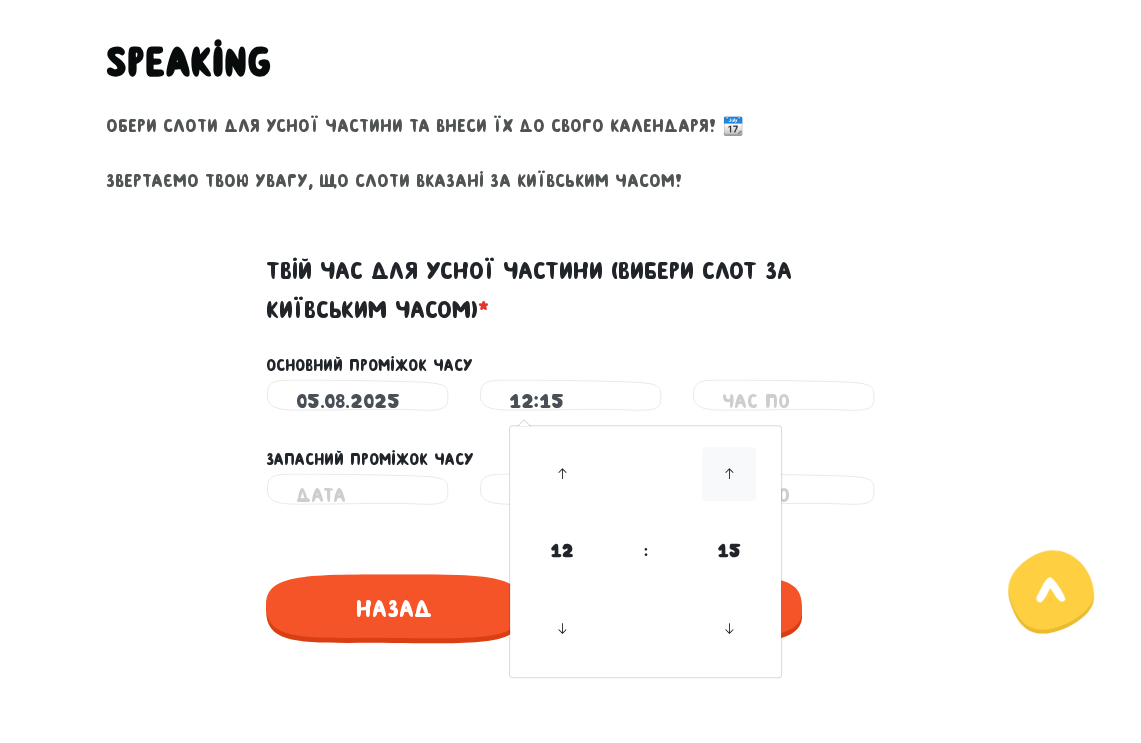 click at bounding box center [729, 474] 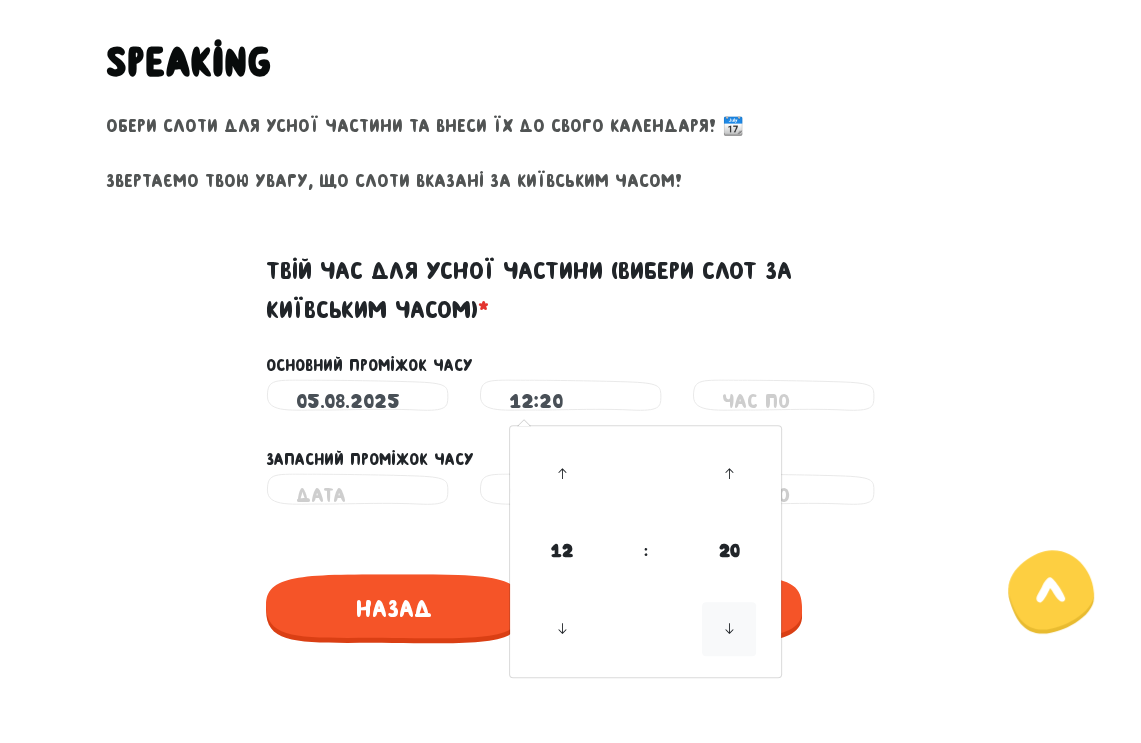 click at bounding box center [729, 629] 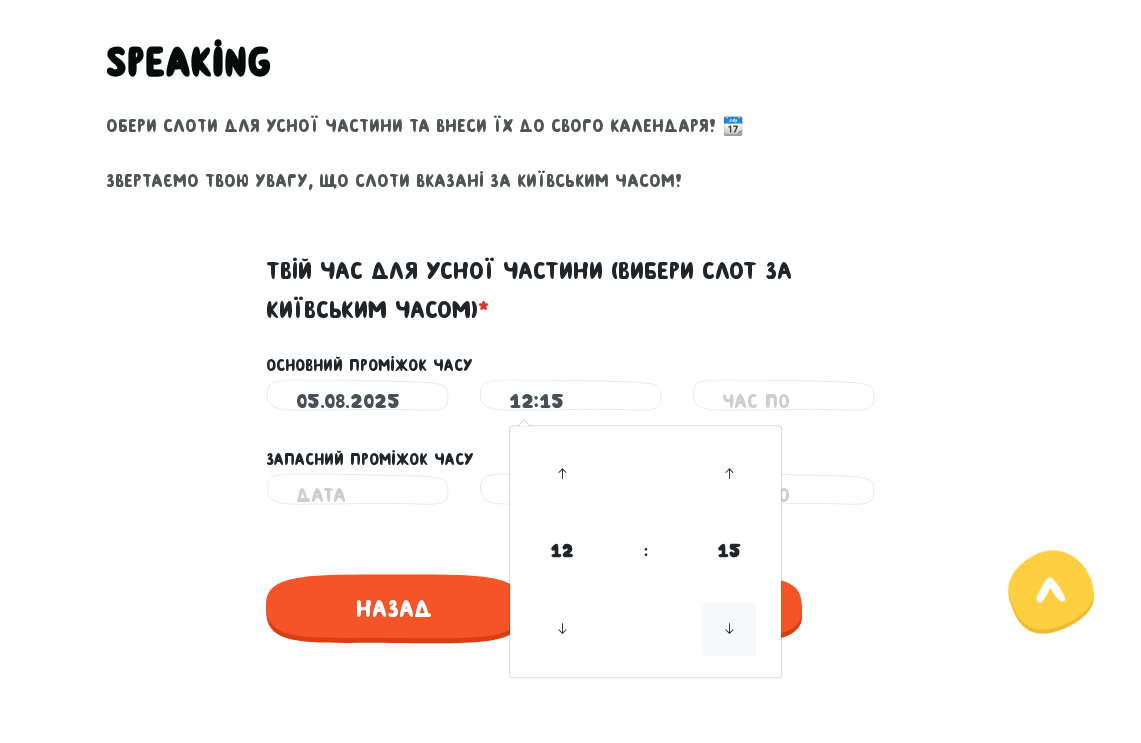 click at bounding box center [729, 629] 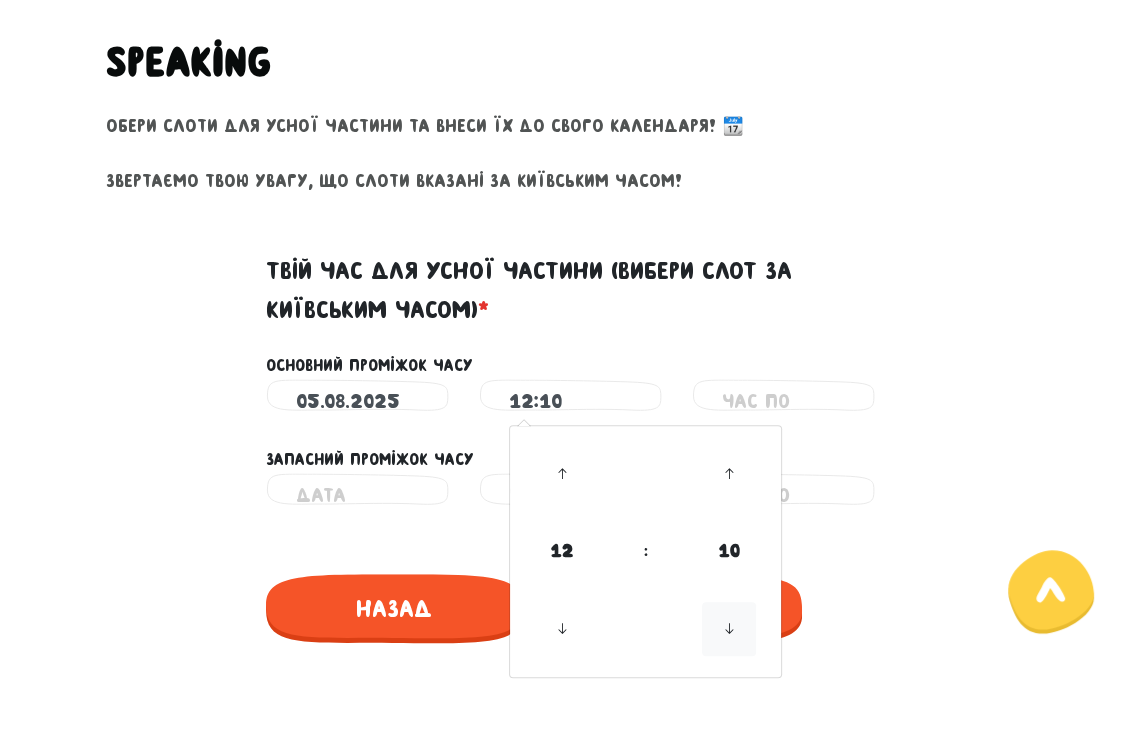 click at bounding box center (729, 629) 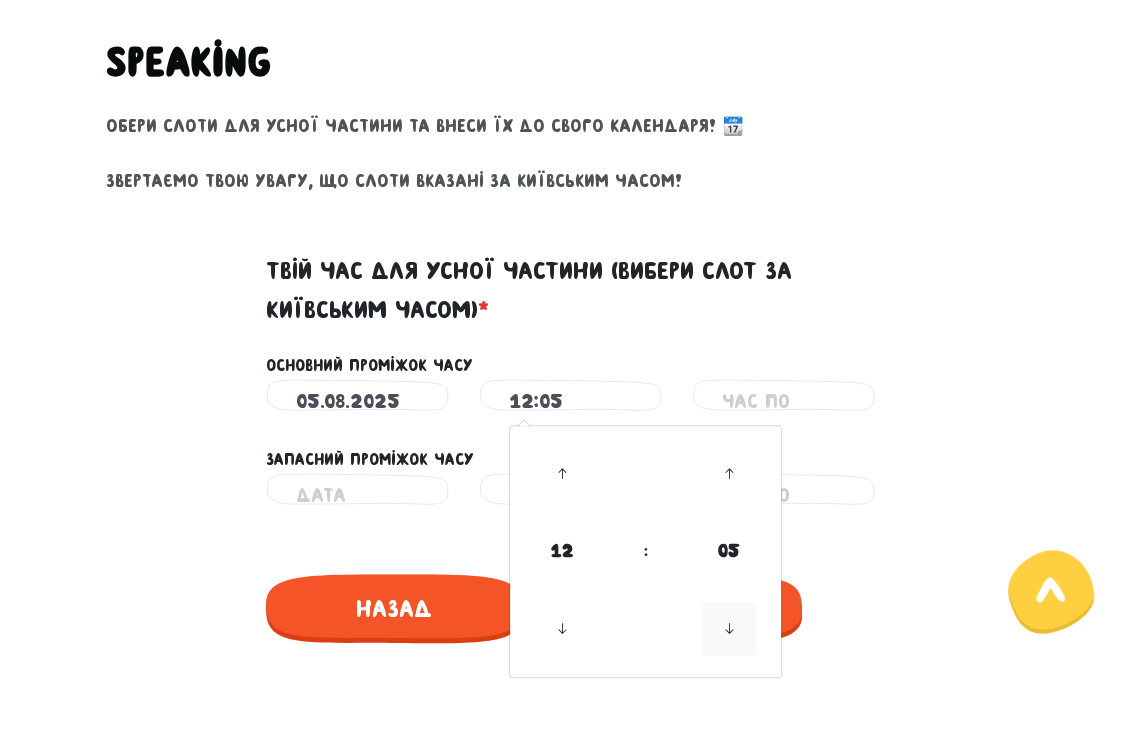 click at bounding box center (729, 629) 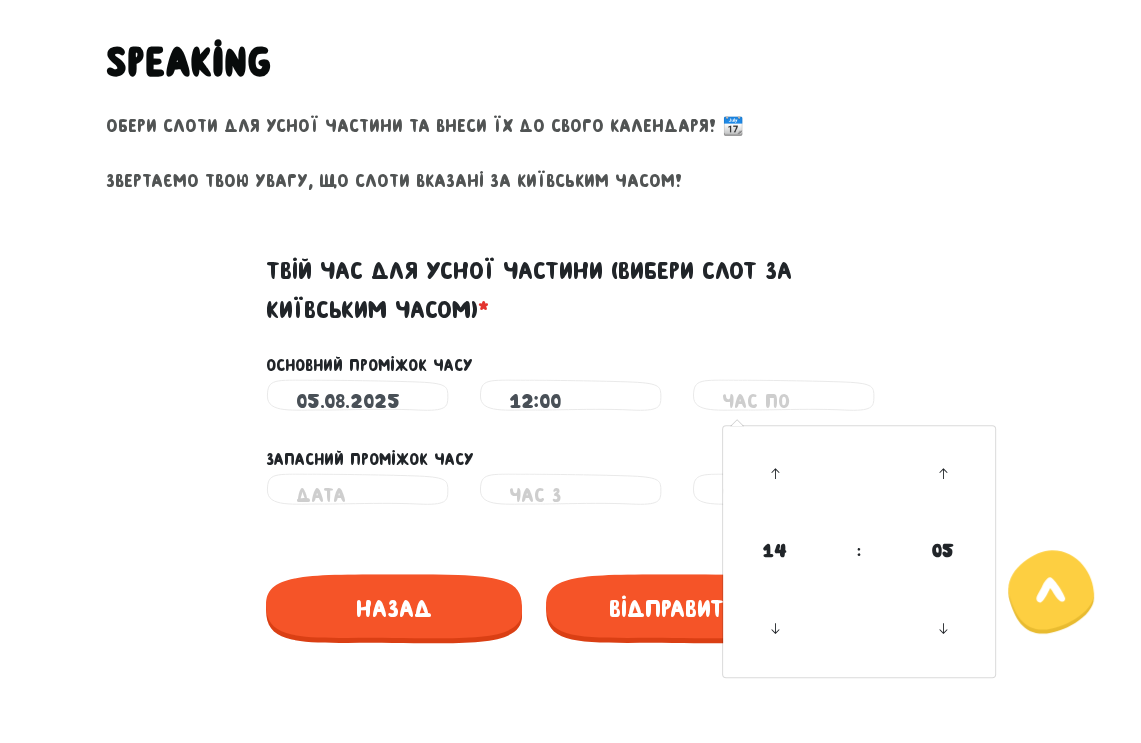 click at bounding box center (783, 401) 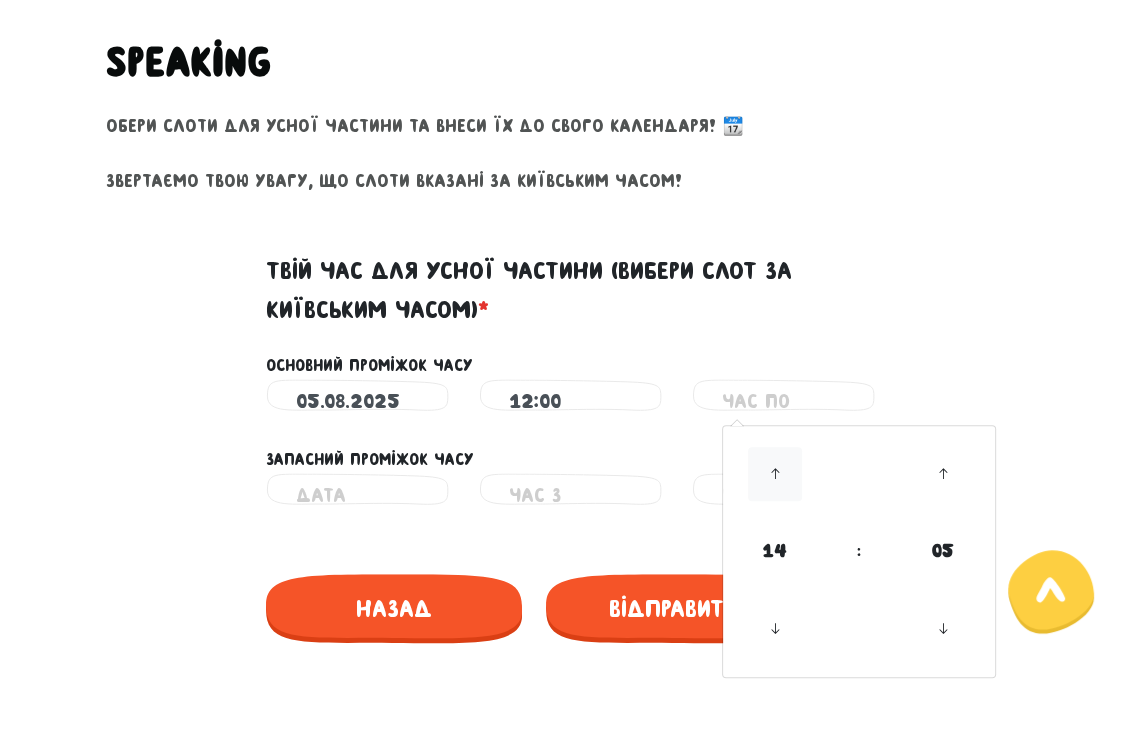 click at bounding box center (775, 474) 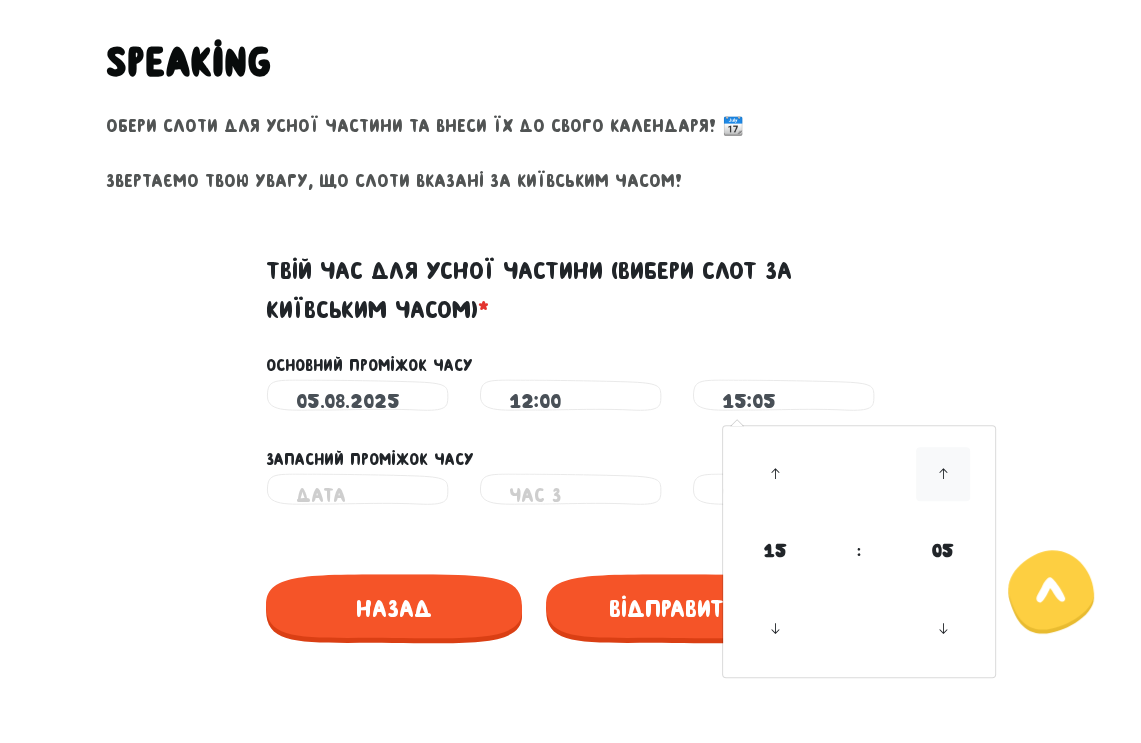 click at bounding box center [943, 474] 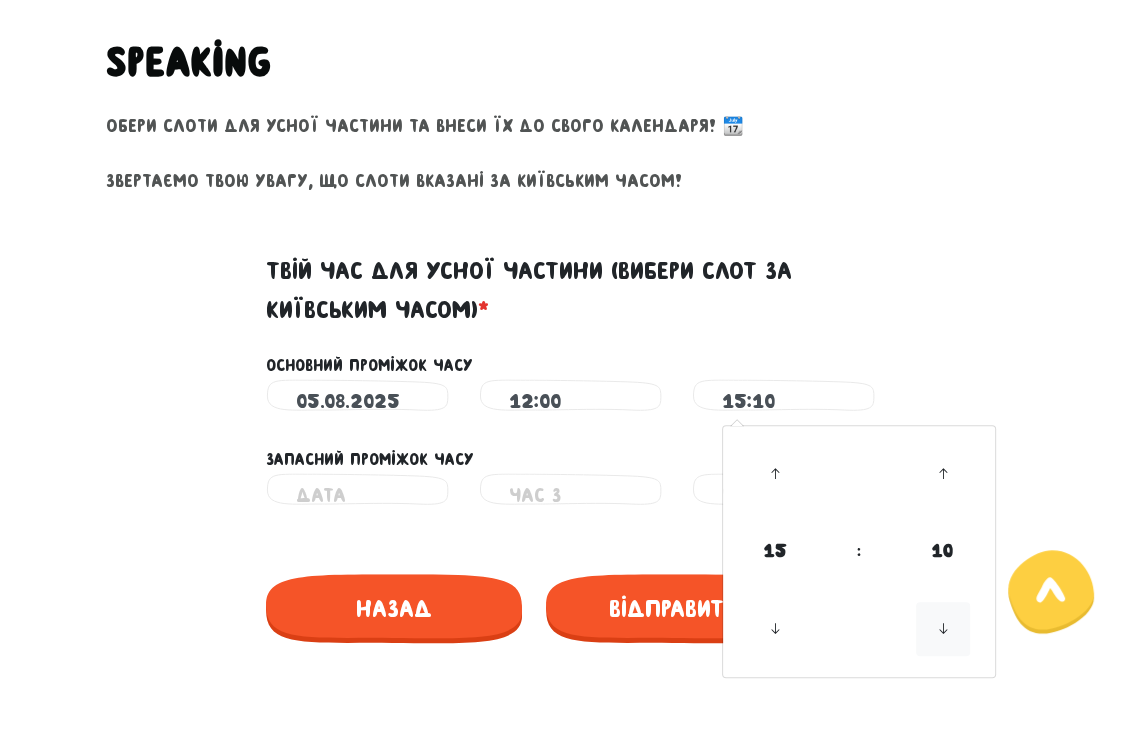 click at bounding box center (943, 629) 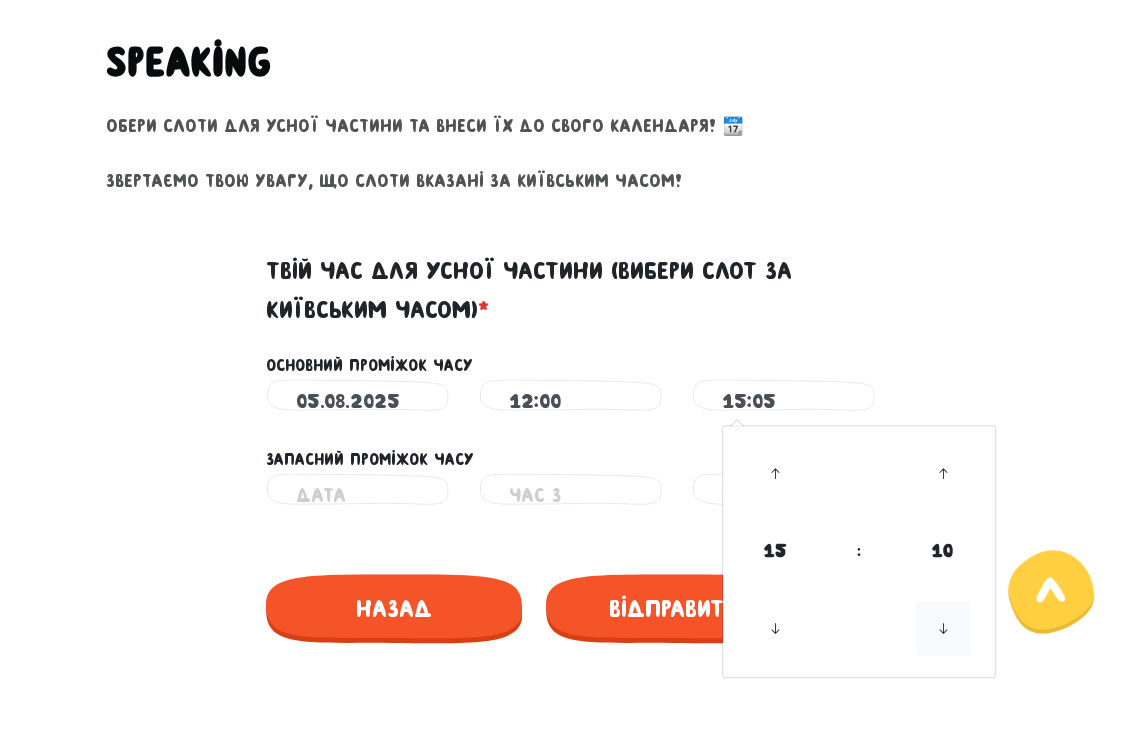 click at bounding box center [943, 629] 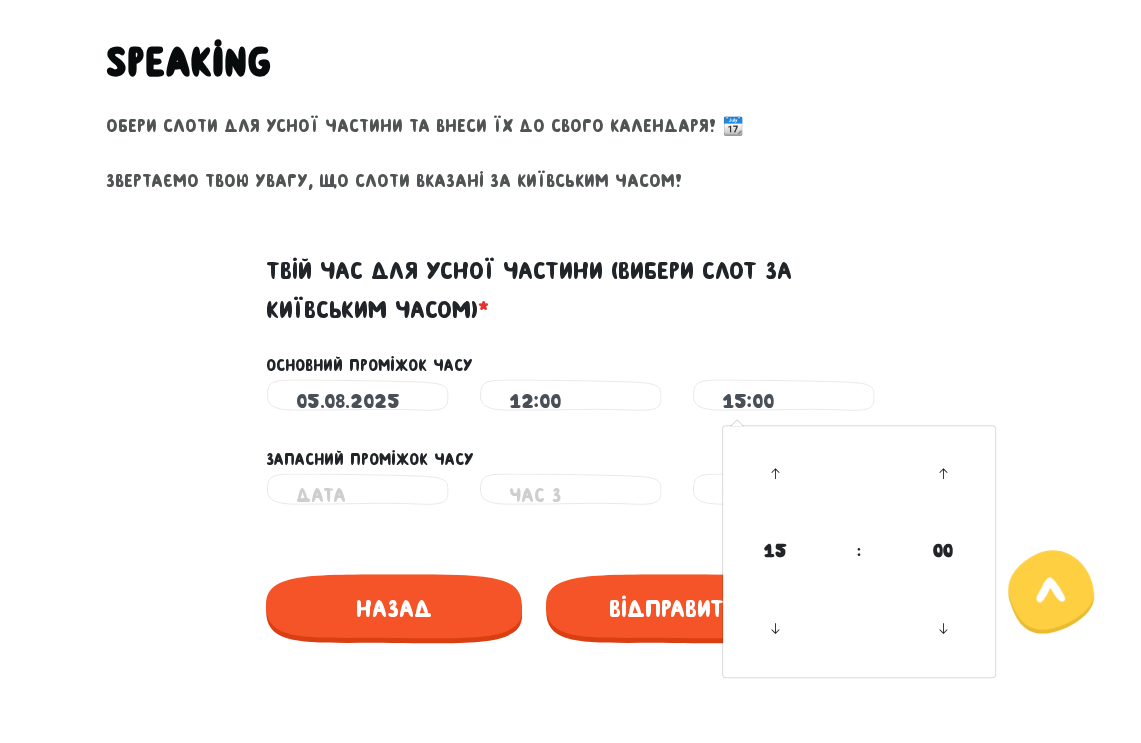 click on "Запасний проміжок часу" at bounding box center [571, 448] 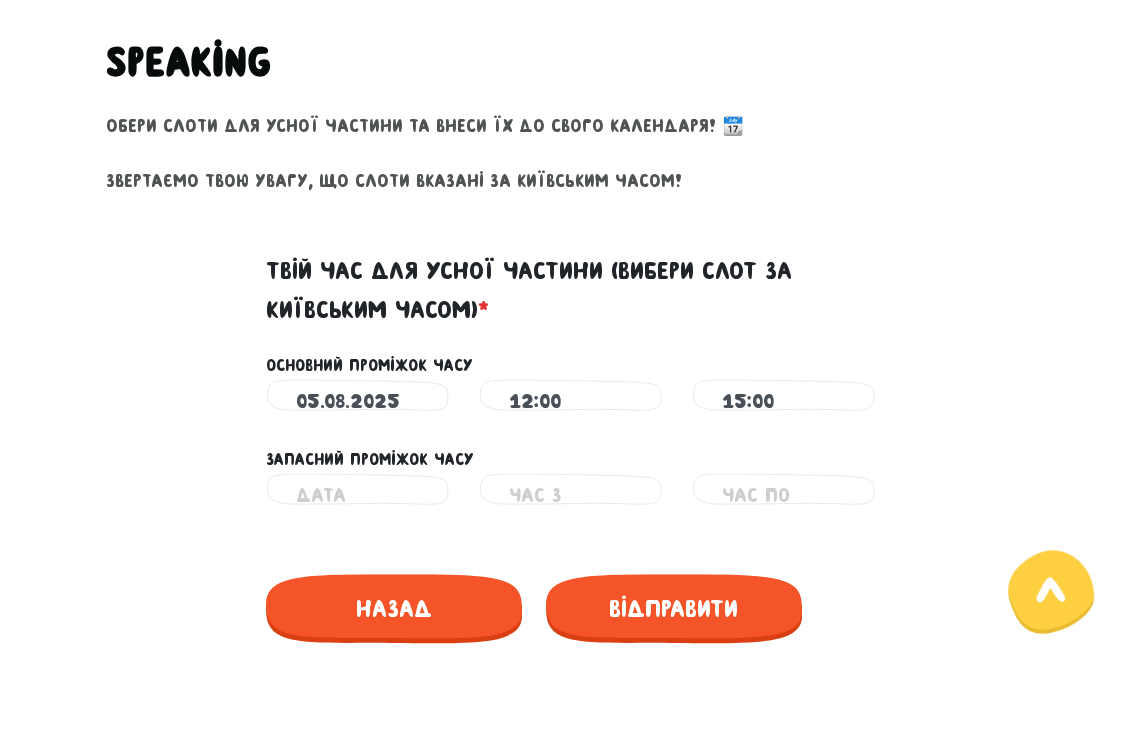 click at bounding box center (357, 495) 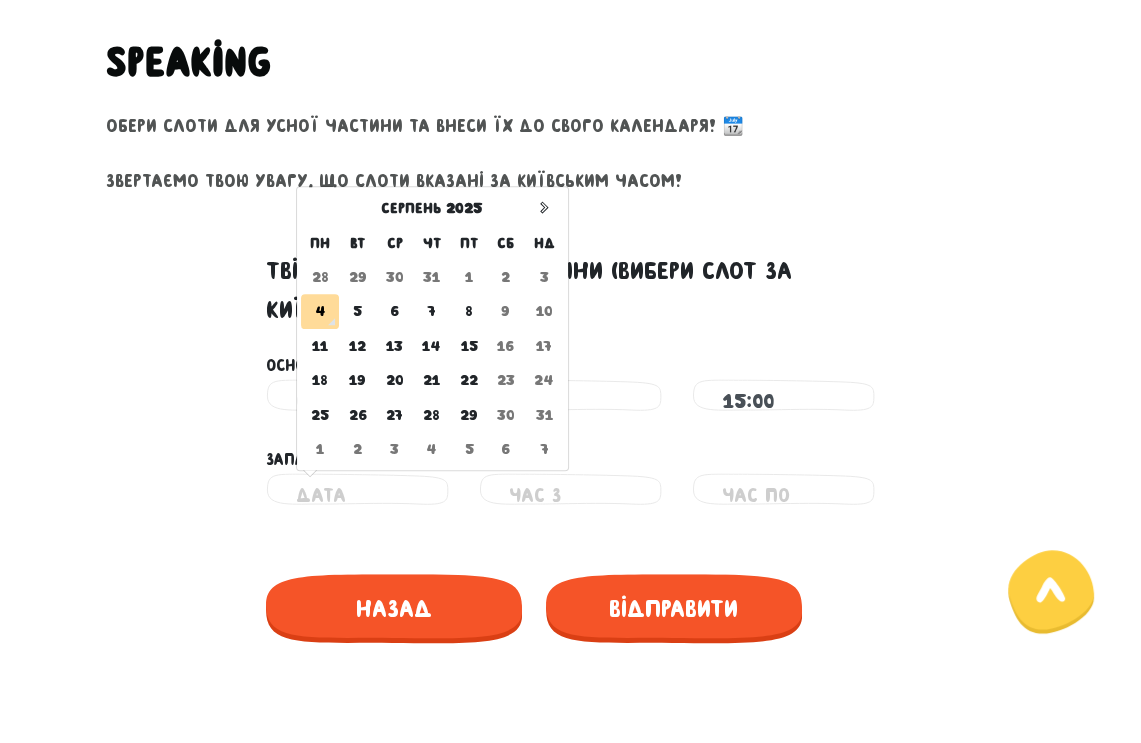 click on "Твій час для усної частини (вибери слот за київським часом) *" at bounding box center (571, 290) 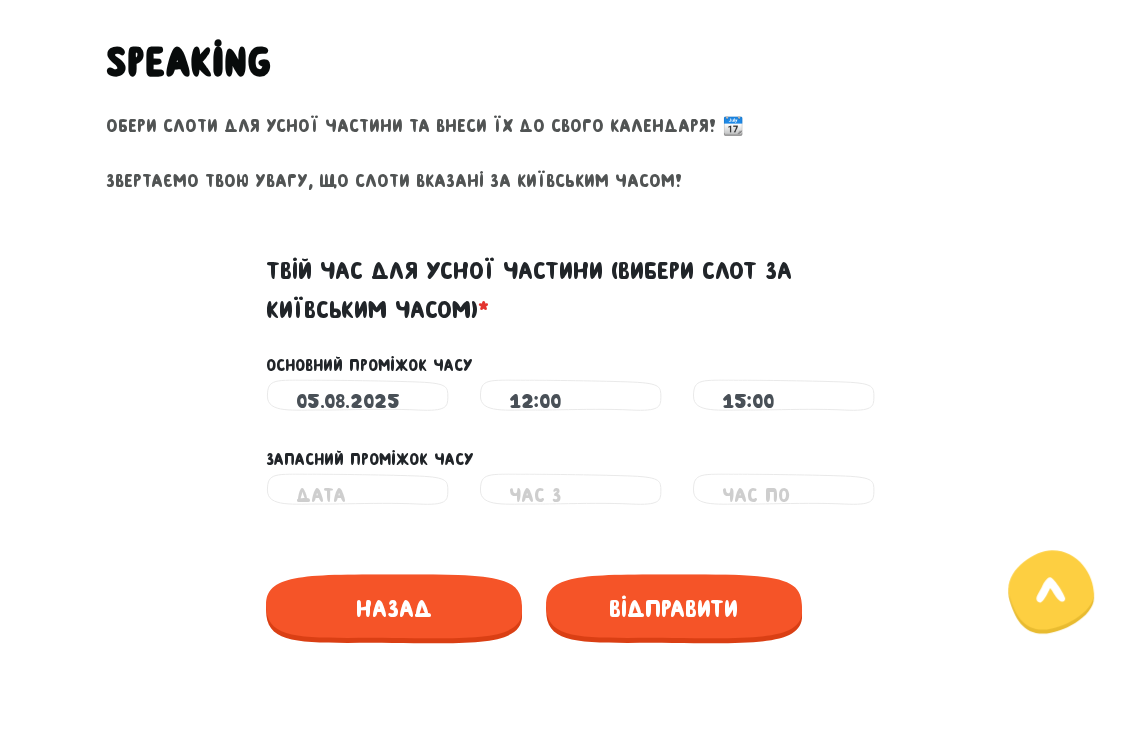 click on "05.08.2025" at bounding box center [357, 401] 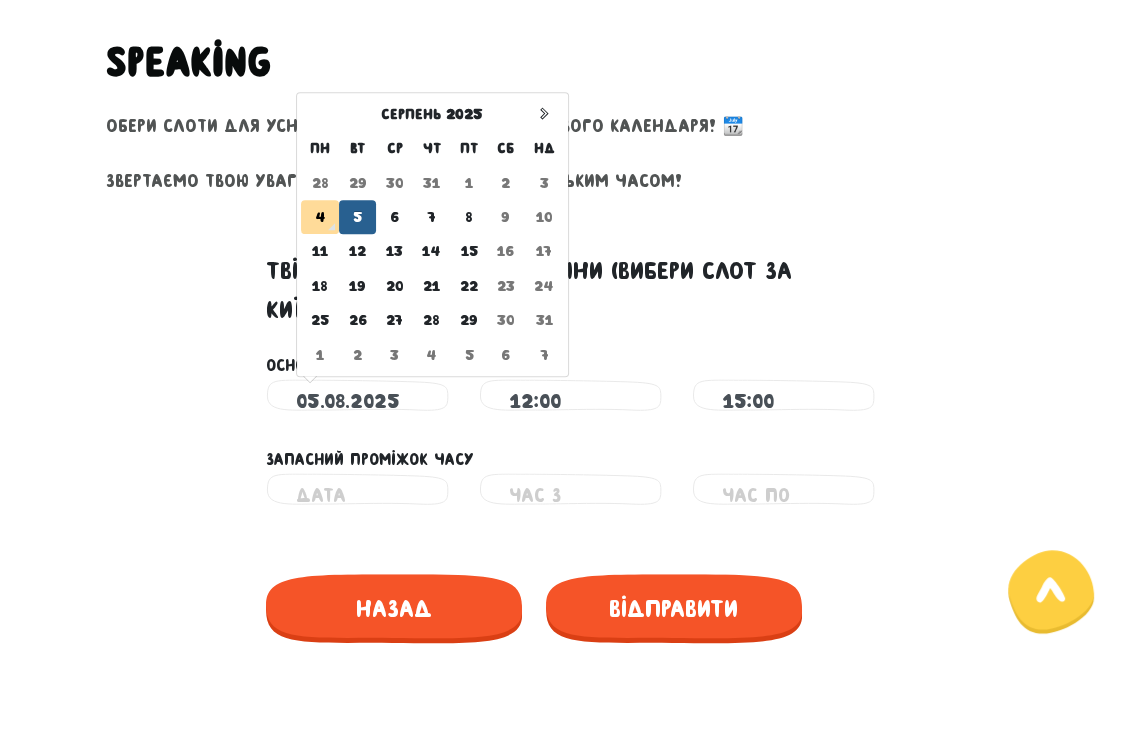 click at bounding box center [357, 495] 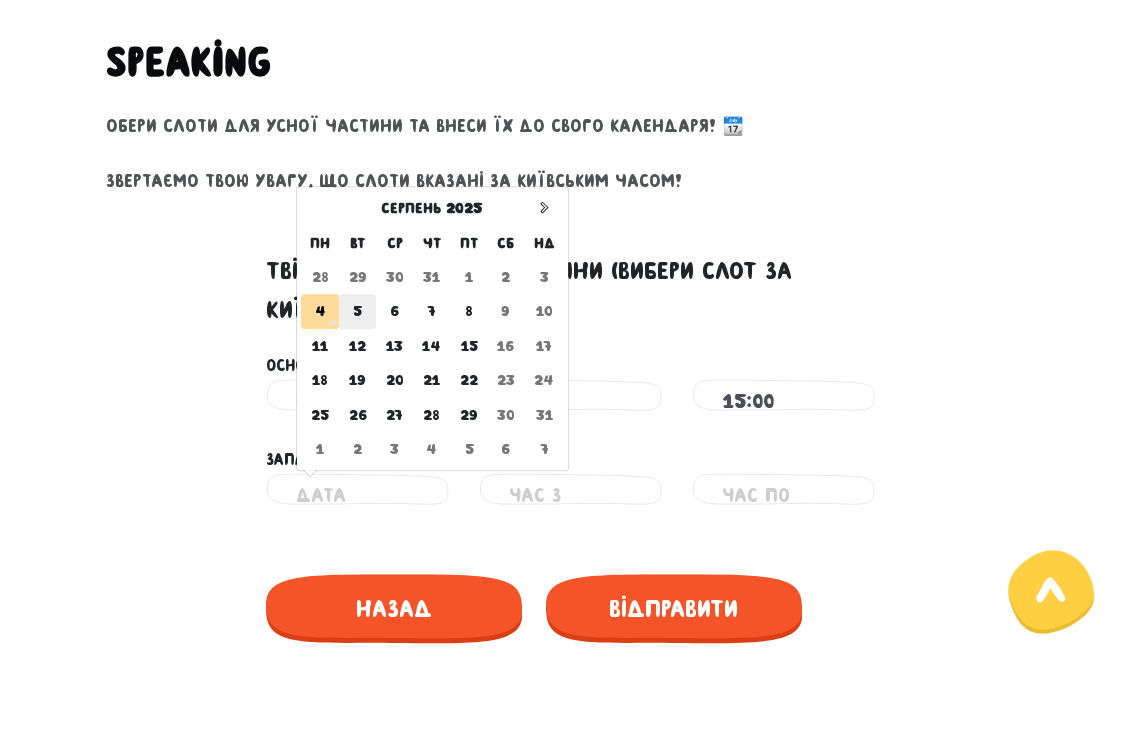 click on "5" at bounding box center [357, 311] 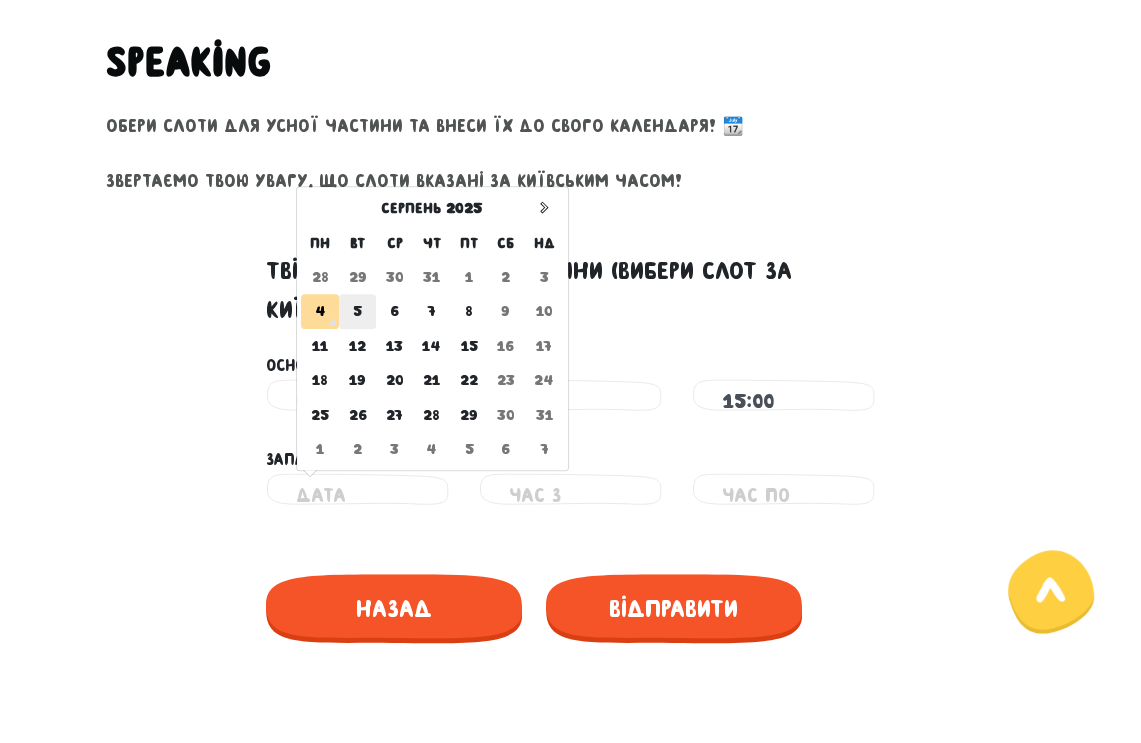 type on "05.08.2025" 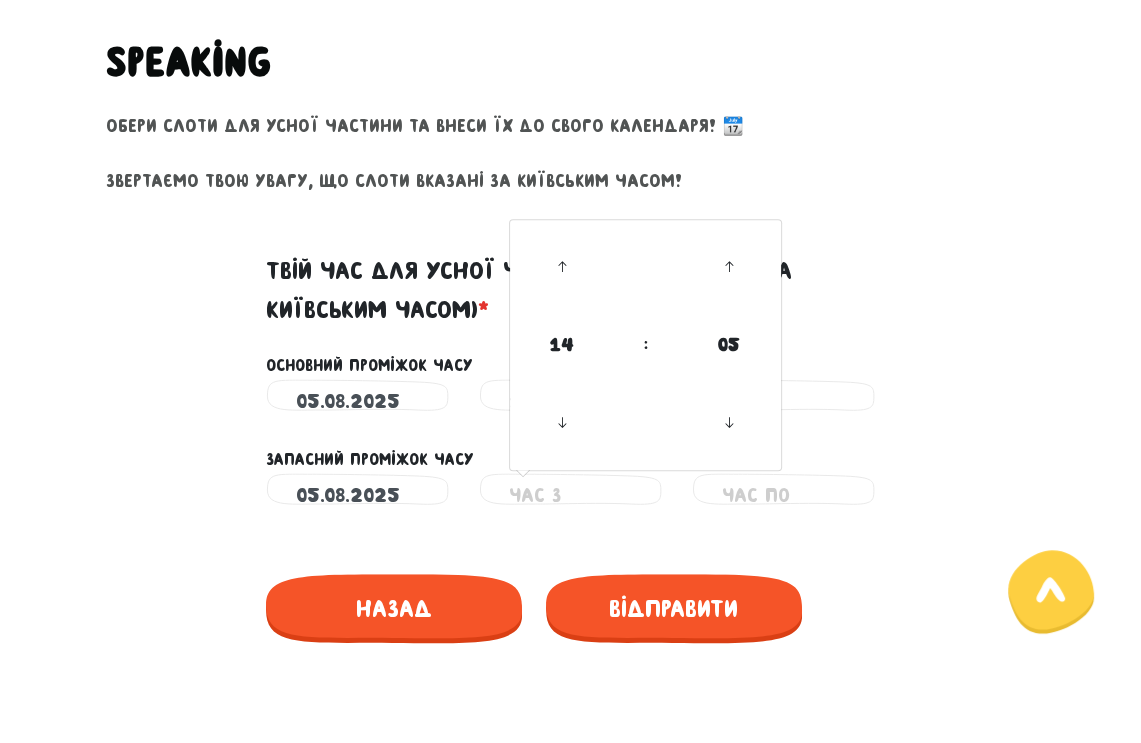 click at bounding box center (570, 495) 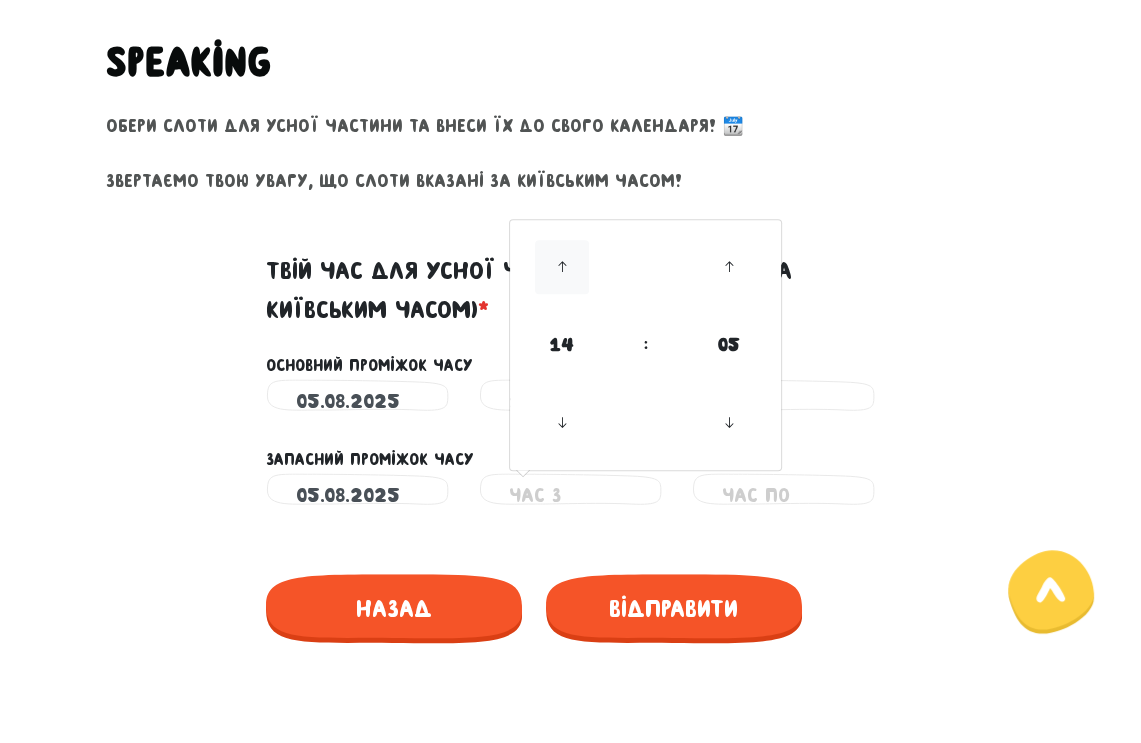 click at bounding box center [562, 267] 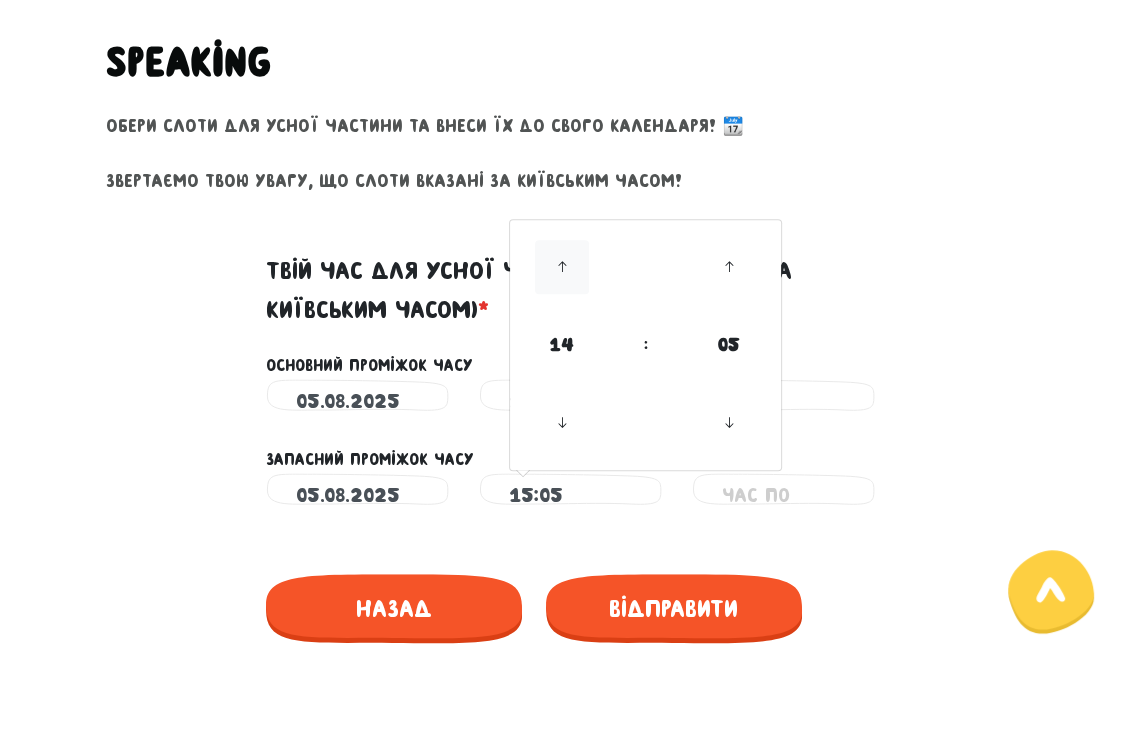 click at bounding box center [562, 267] 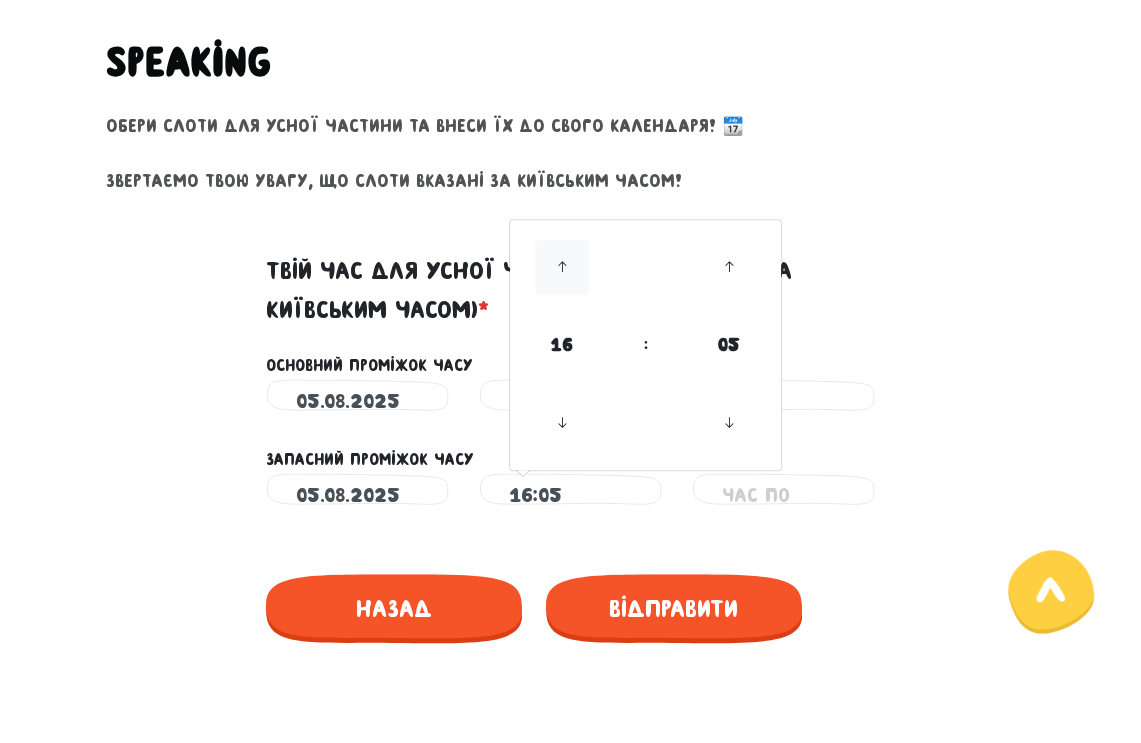 click at bounding box center (562, 267) 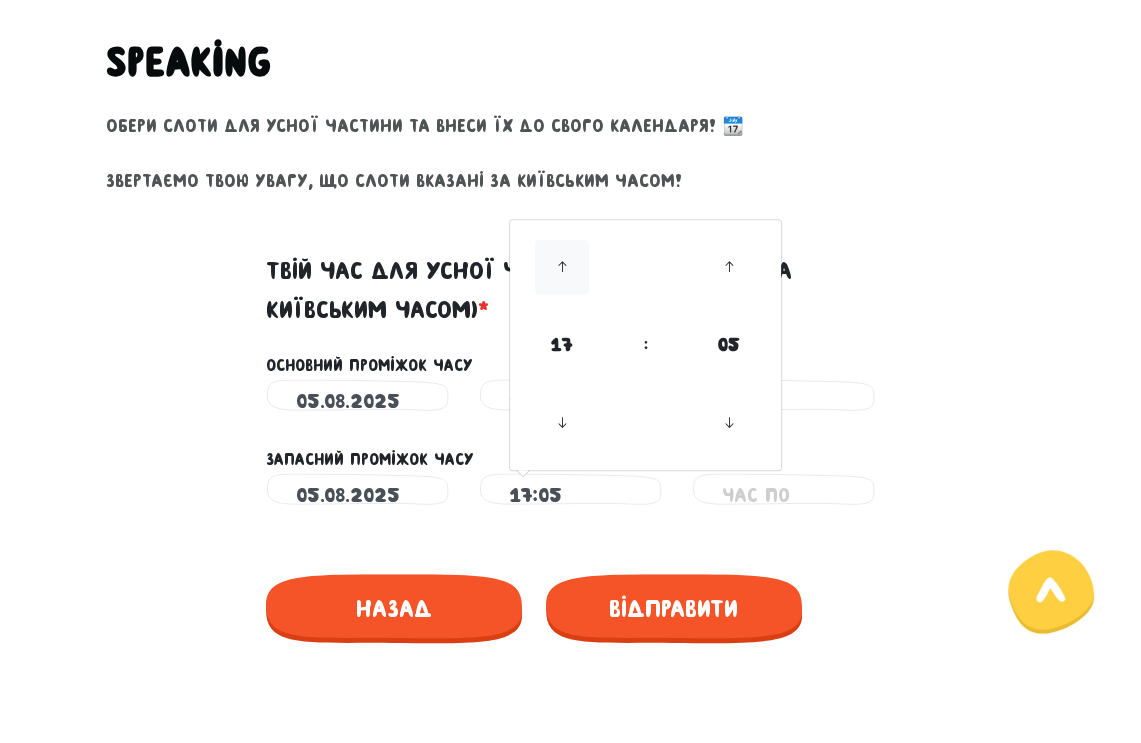 click at bounding box center [562, 267] 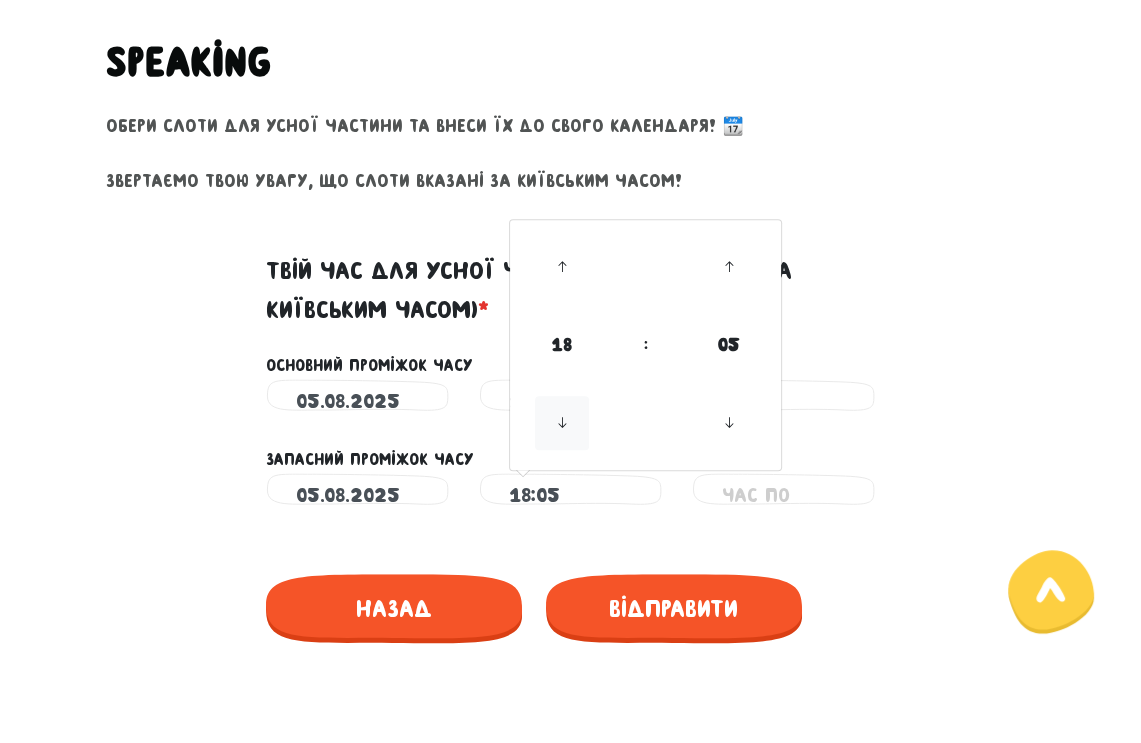 click at bounding box center [562, 423] 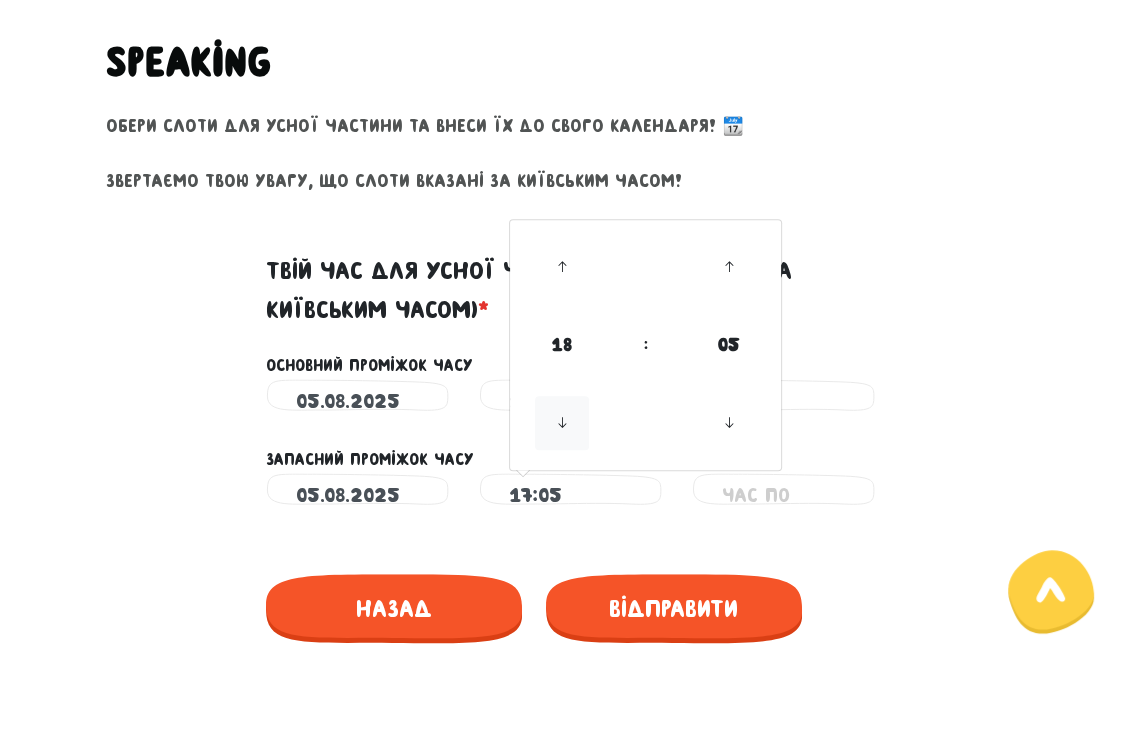 click at bounding box center [562, 423] 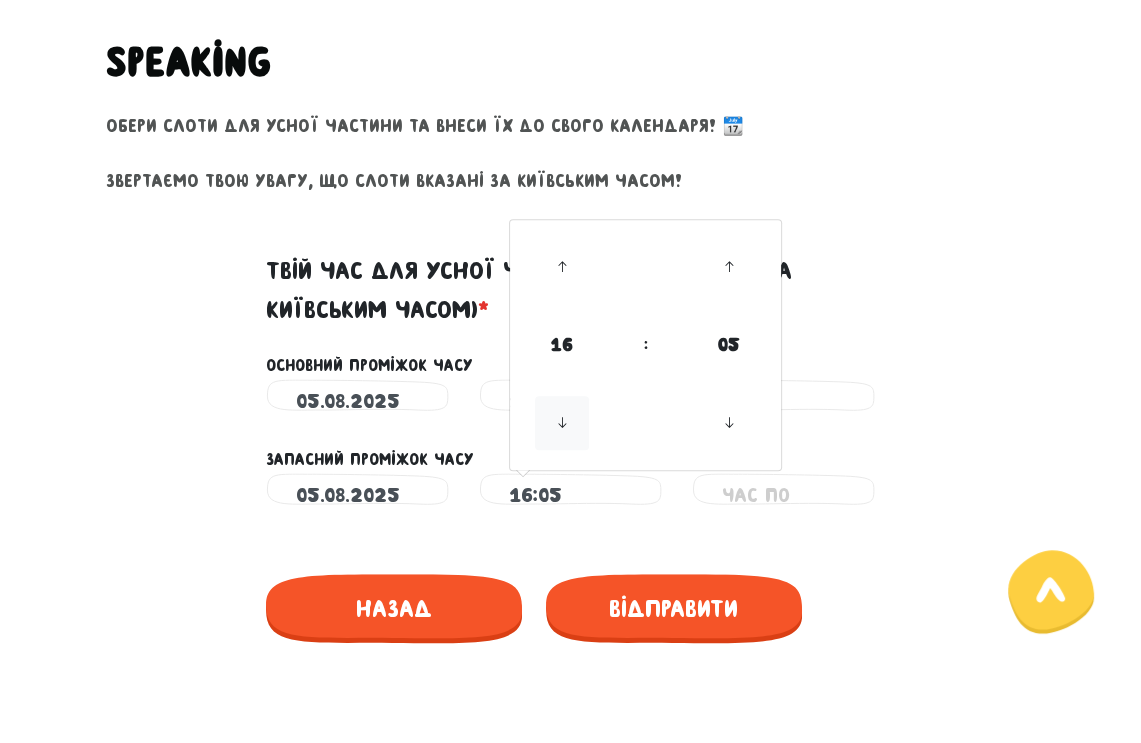 click at bounding box center (562, 423) 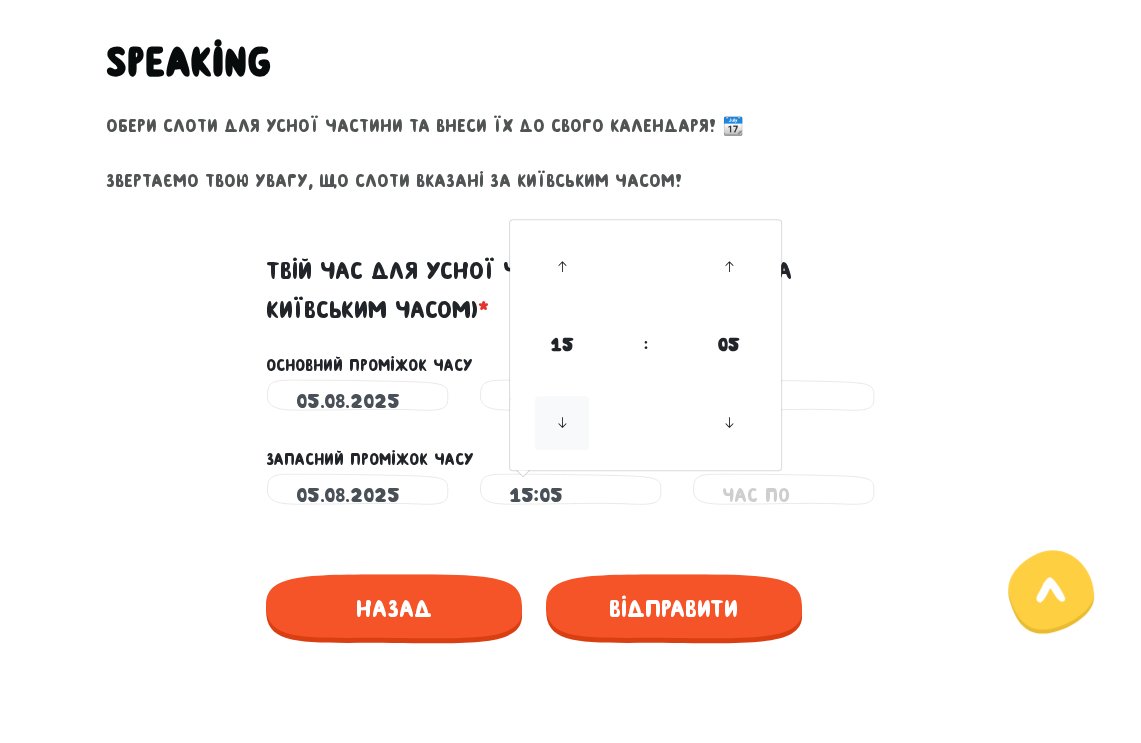 click at bounding box center (562, 423) 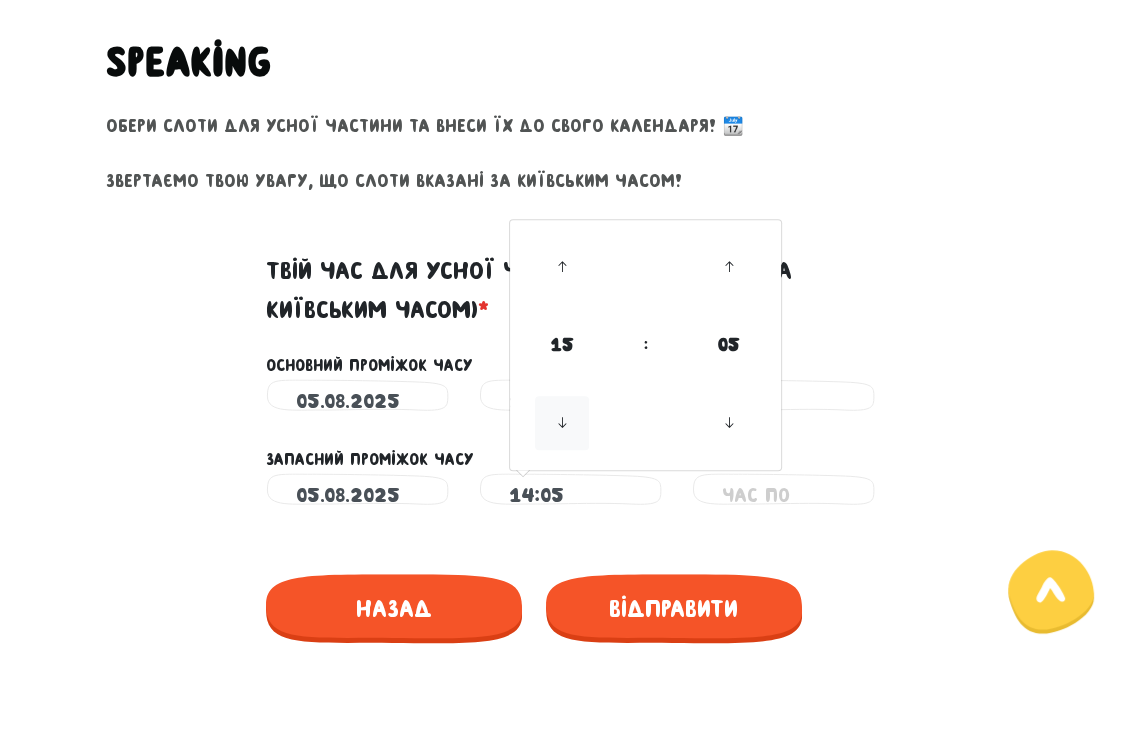 click at bounding box center (562, 423) 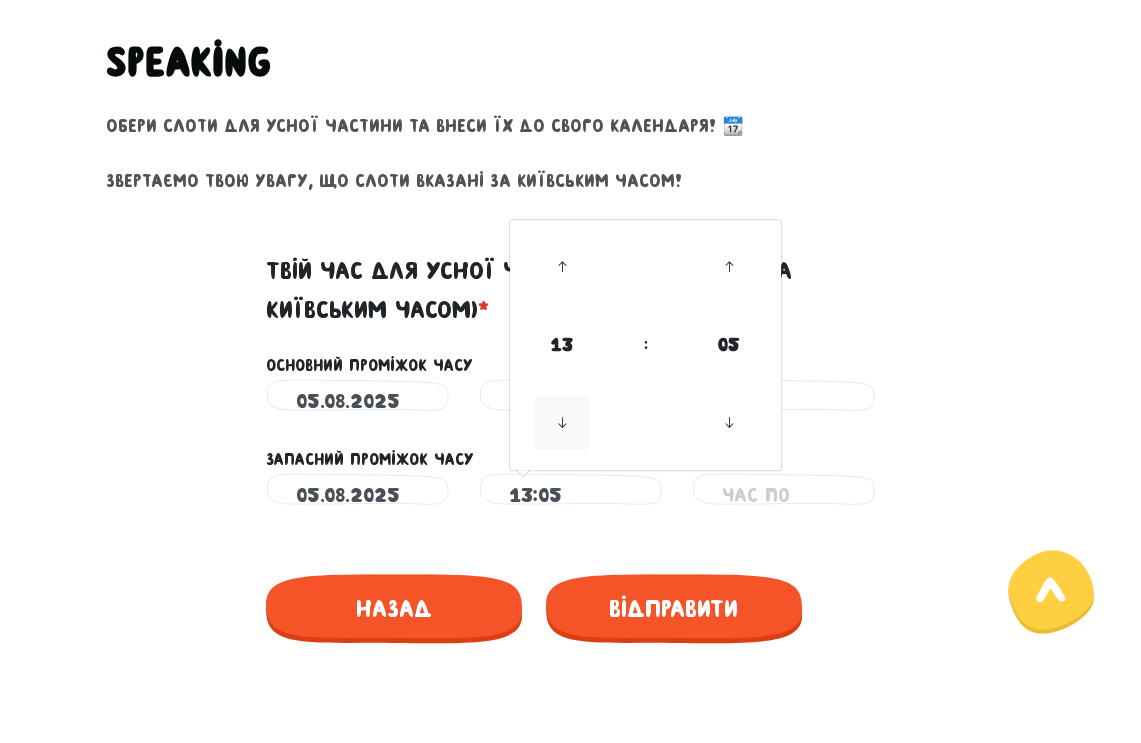 click at bounding box center [562, 423] 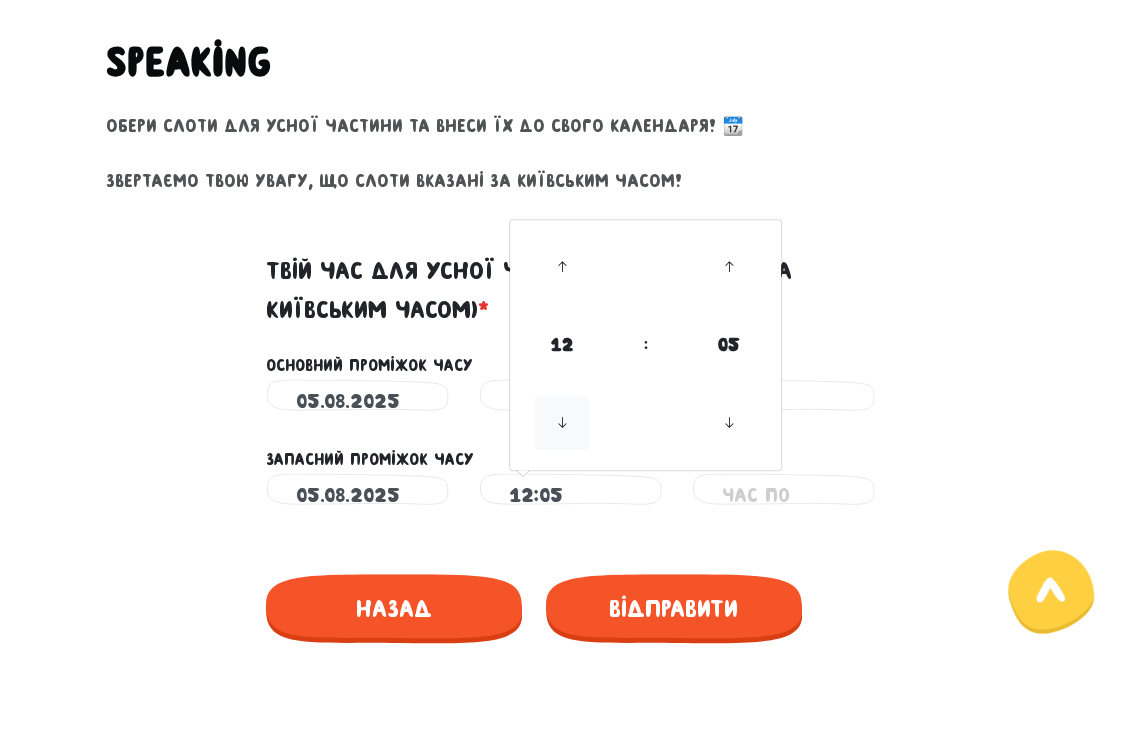 click at bounding box center [562, 423] 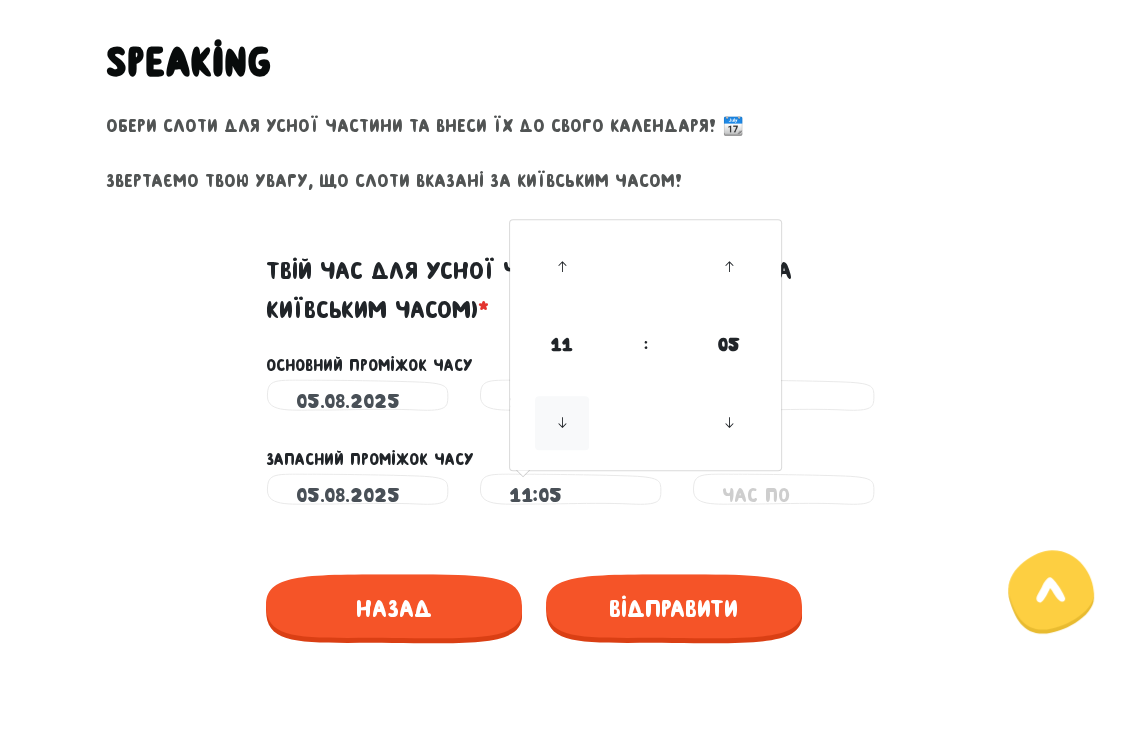 click at bounding box center (562, 423) 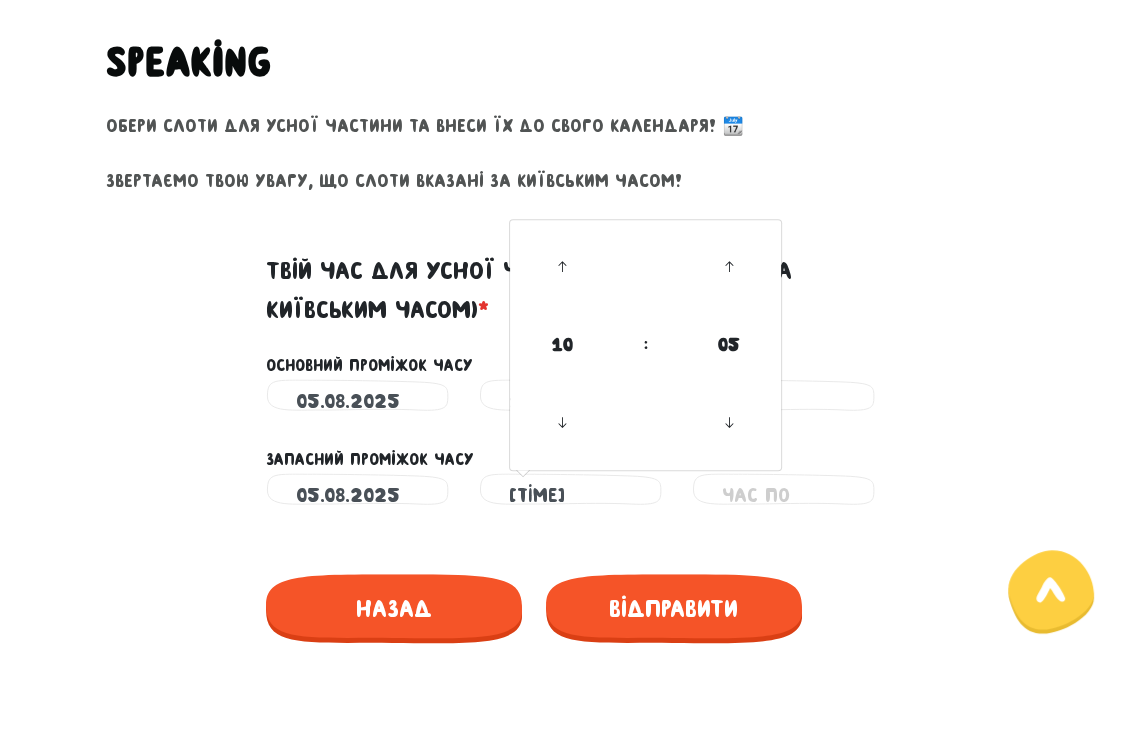 click on "Speaking
Обери слоти для усної частини та внеси їх до свого календаря! 📆
Звертаємо твою увагу, що слоти вказані за київським часом!" at bounding box center [571, 38] 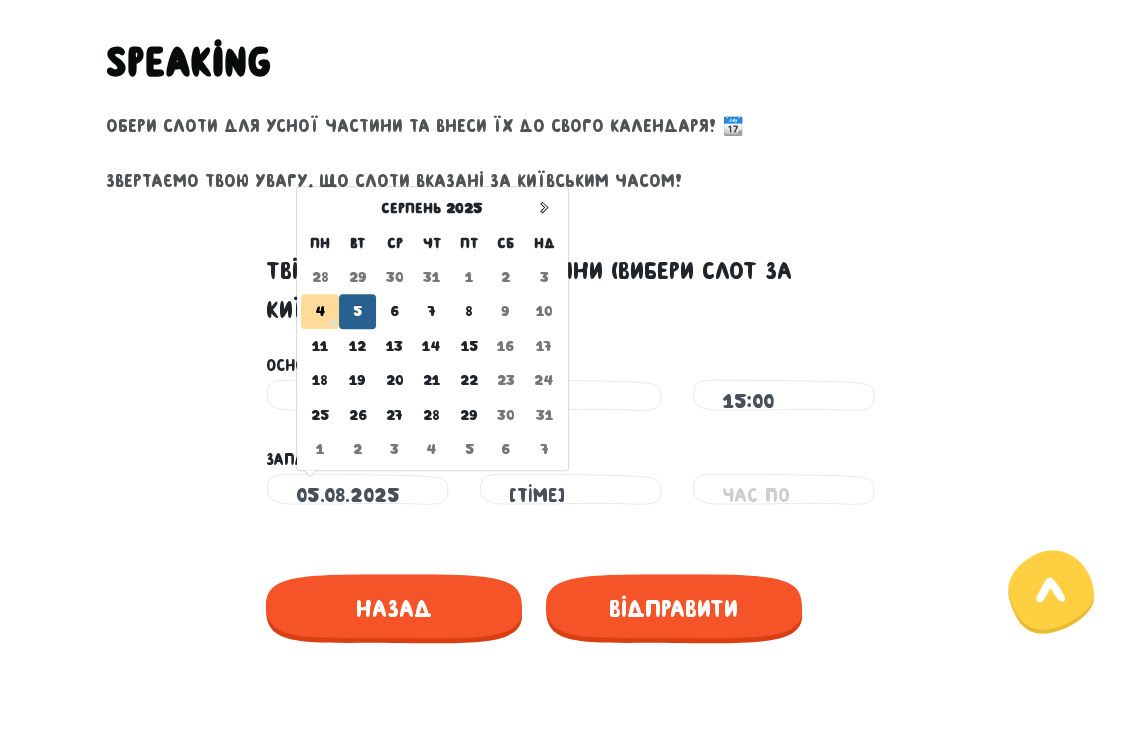 click on "05.08.2025" at bounding box center (357, 495) 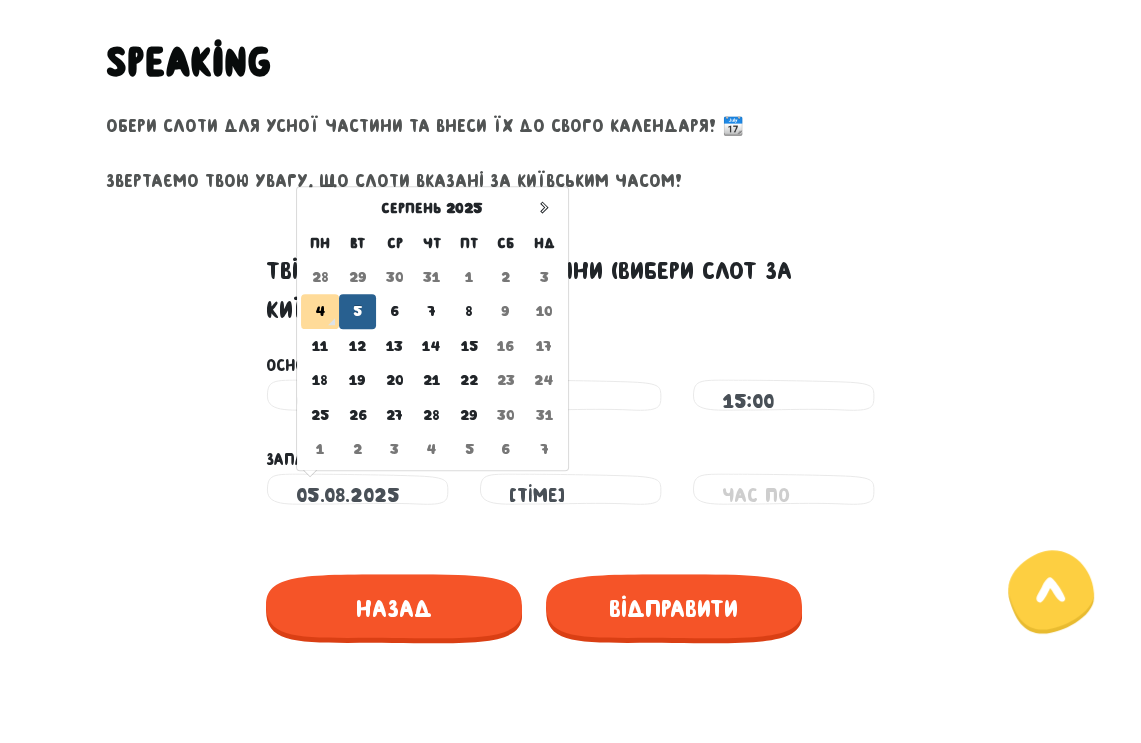 click on "ср" at bounding box center [394, 242] 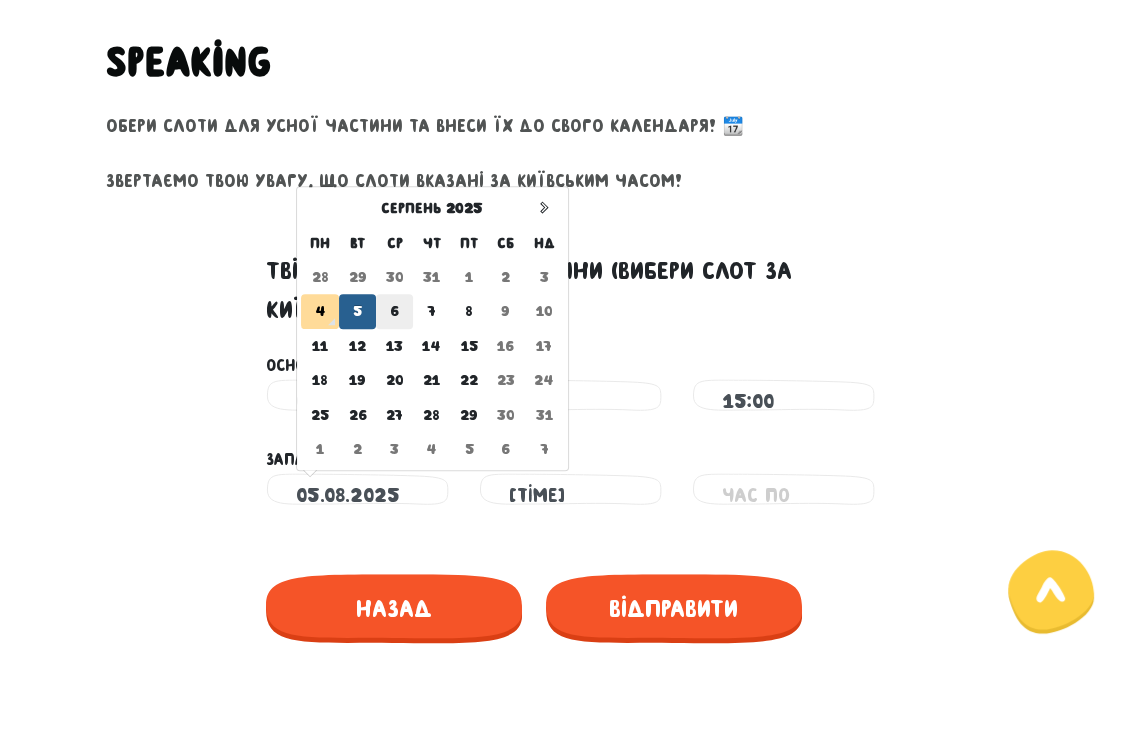 click on "6" at bounding box center (394, 311) 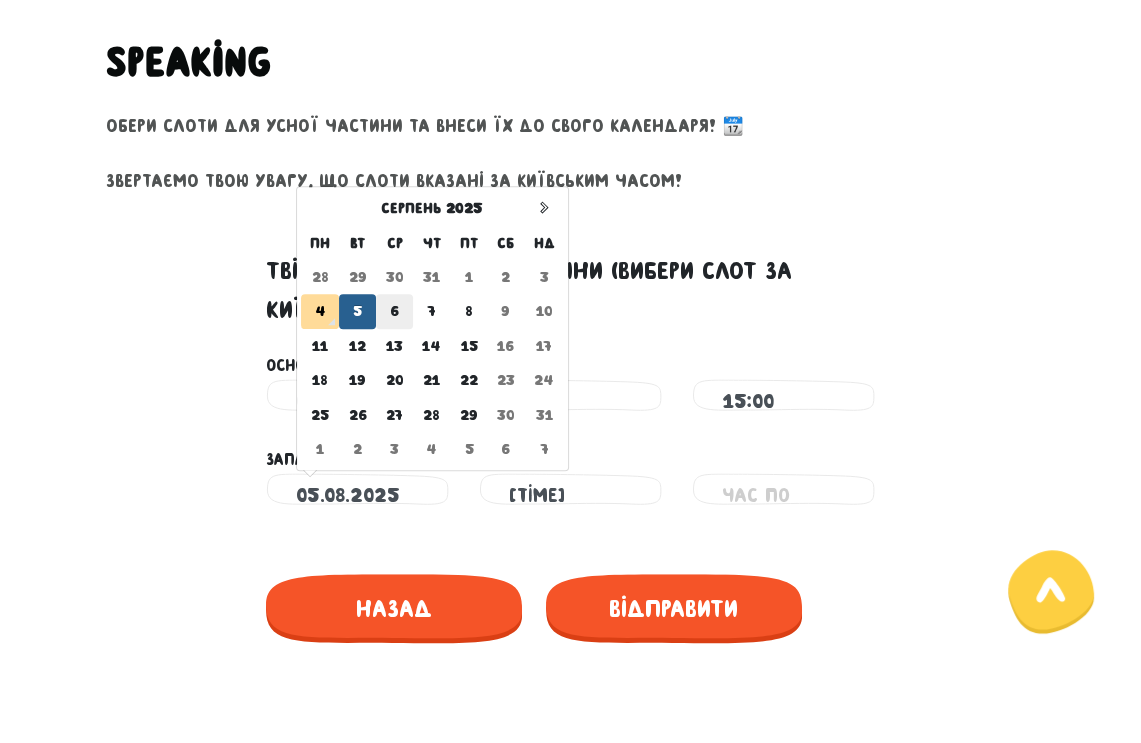 type on "06.08.2025" 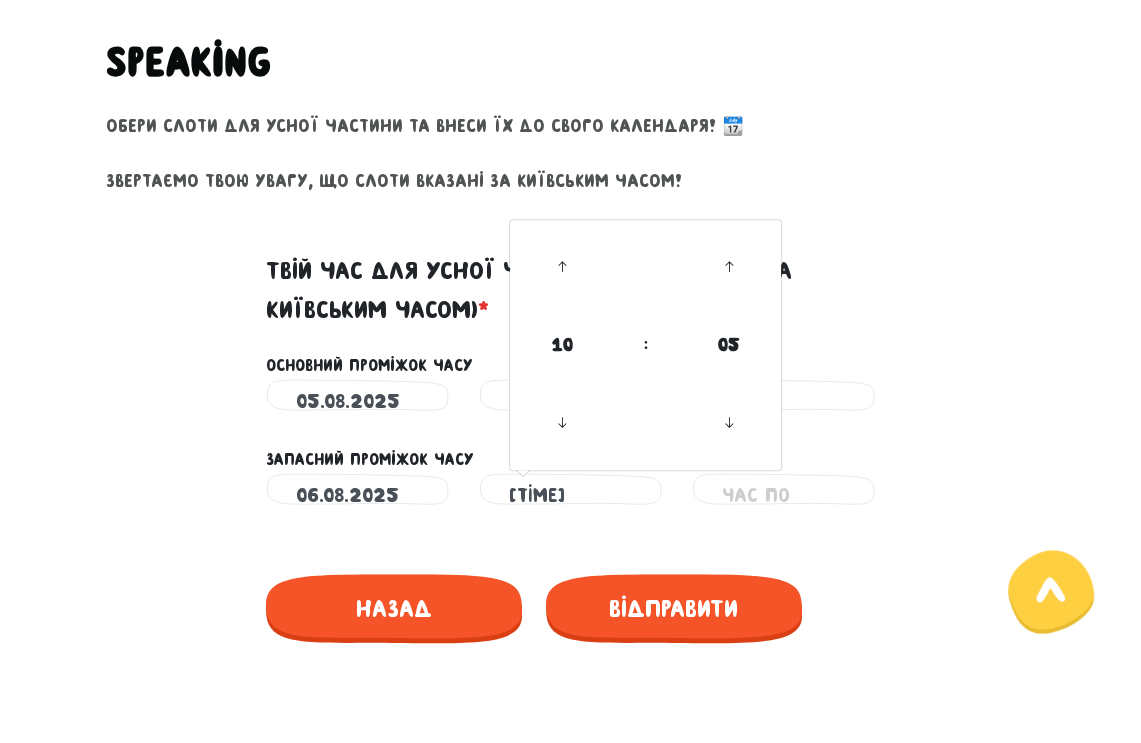 click on "[TIME]" at bounding box center (570, 495) 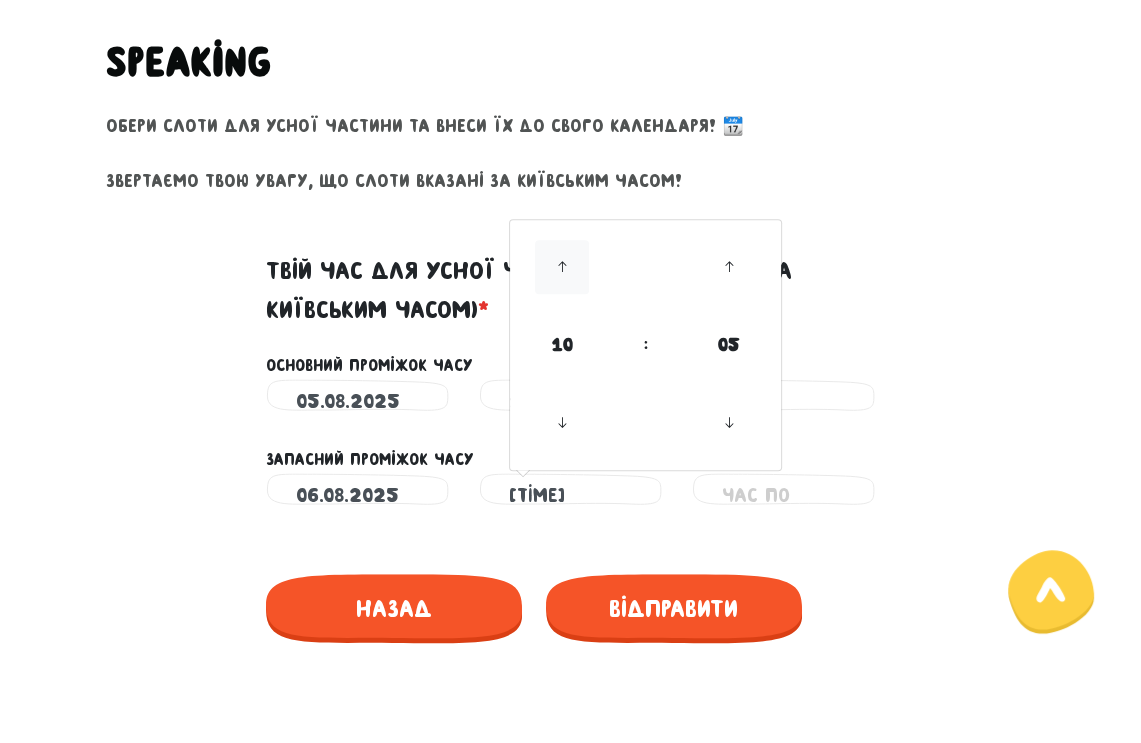 click at bounding box center (562, 267) 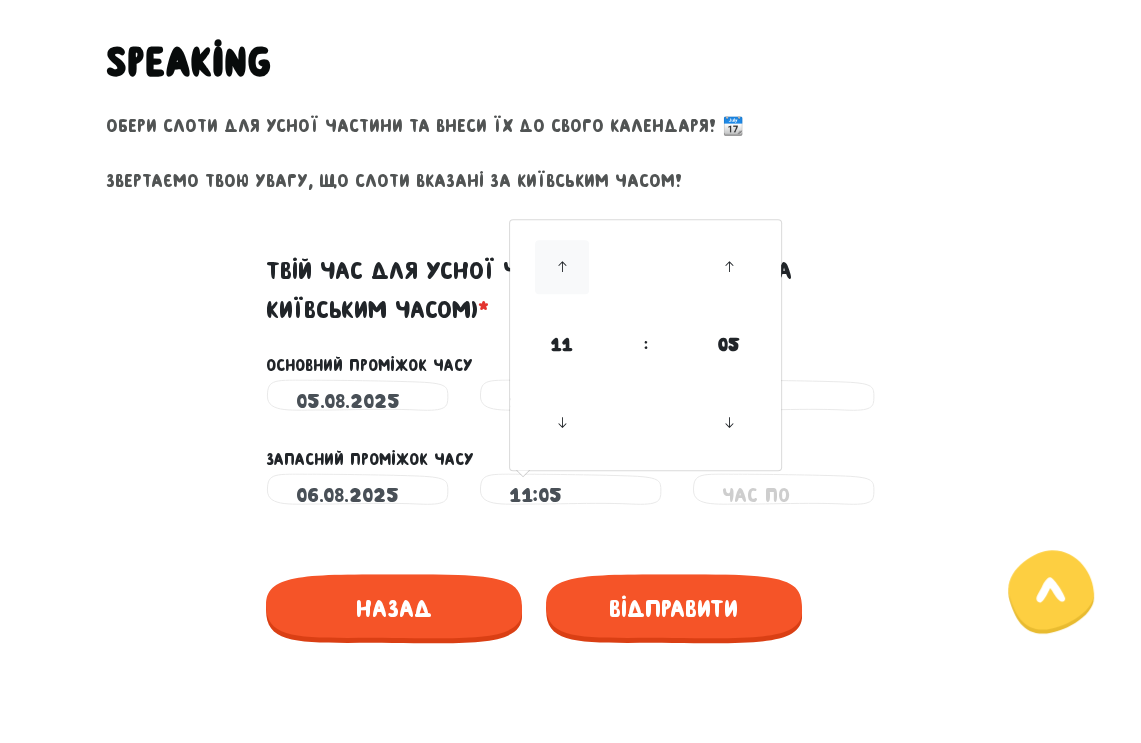 click at bounding box center [562, 267] 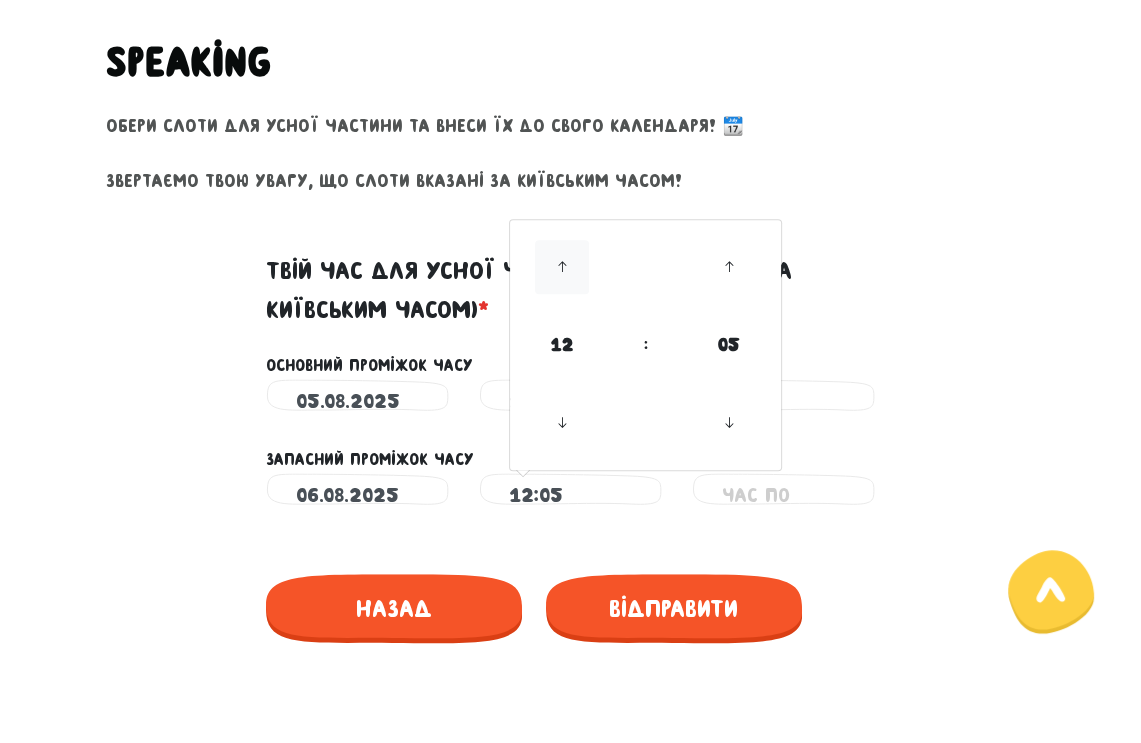 click at bounding box center [562, 267] 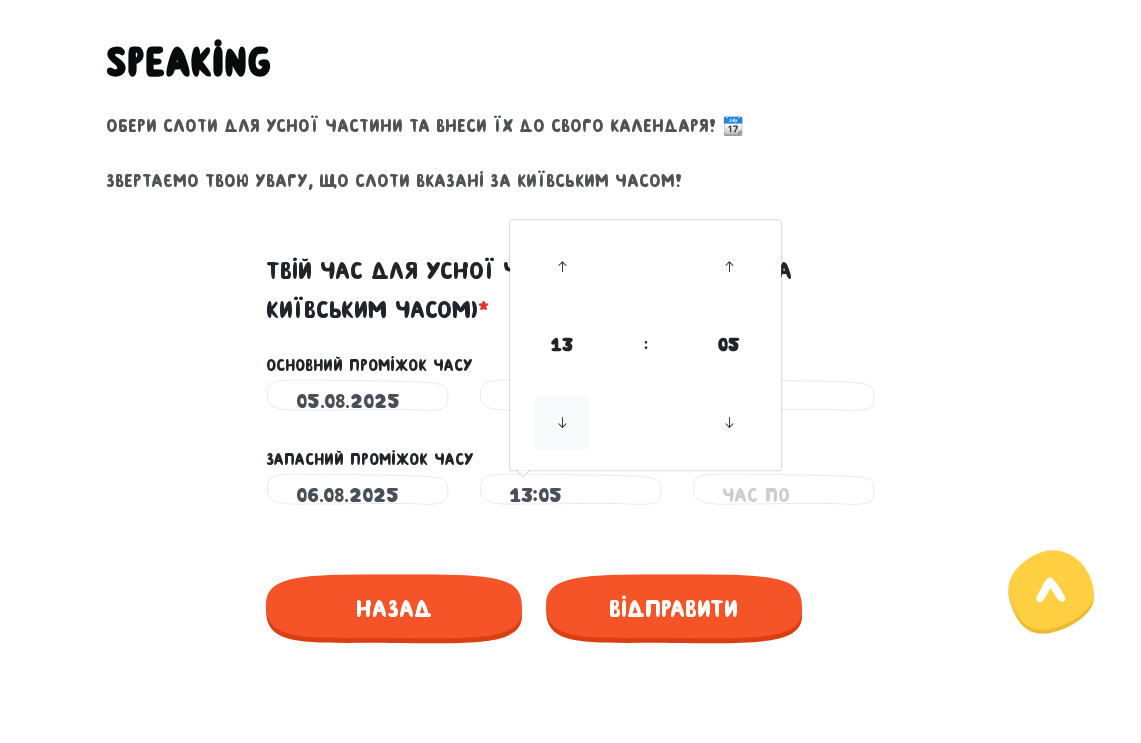 click at bounding box center [562, 423] 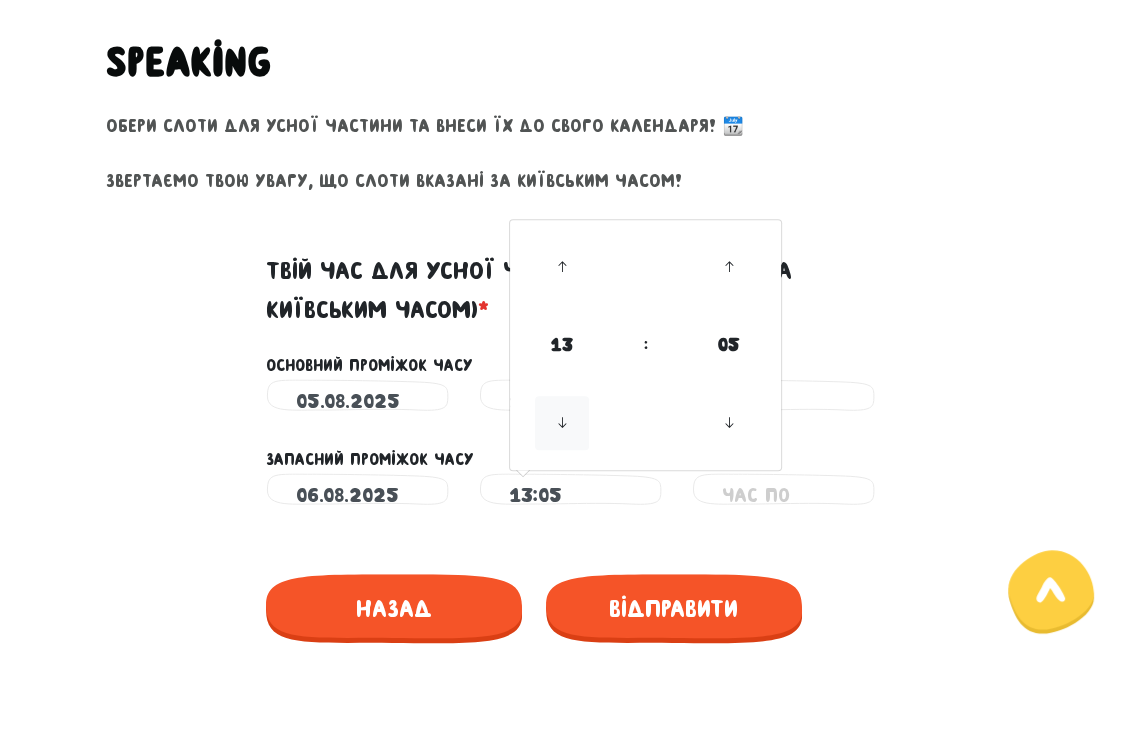 type on "12:05" 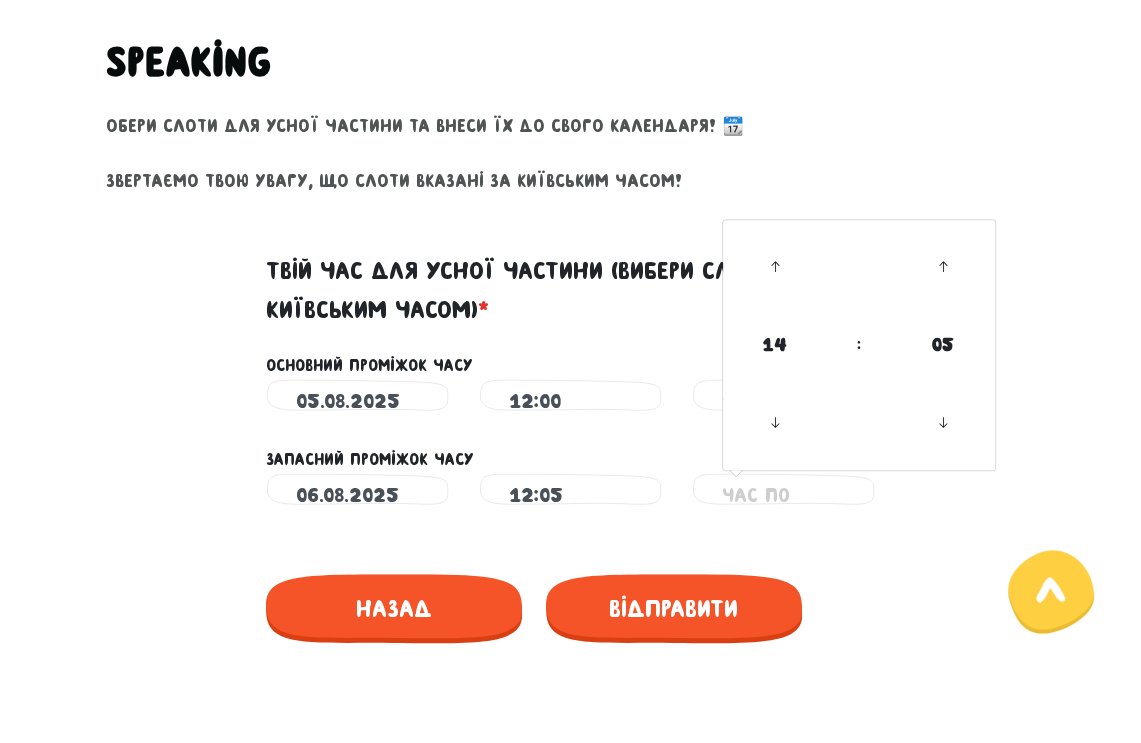 click at bounding box center [783, 495] 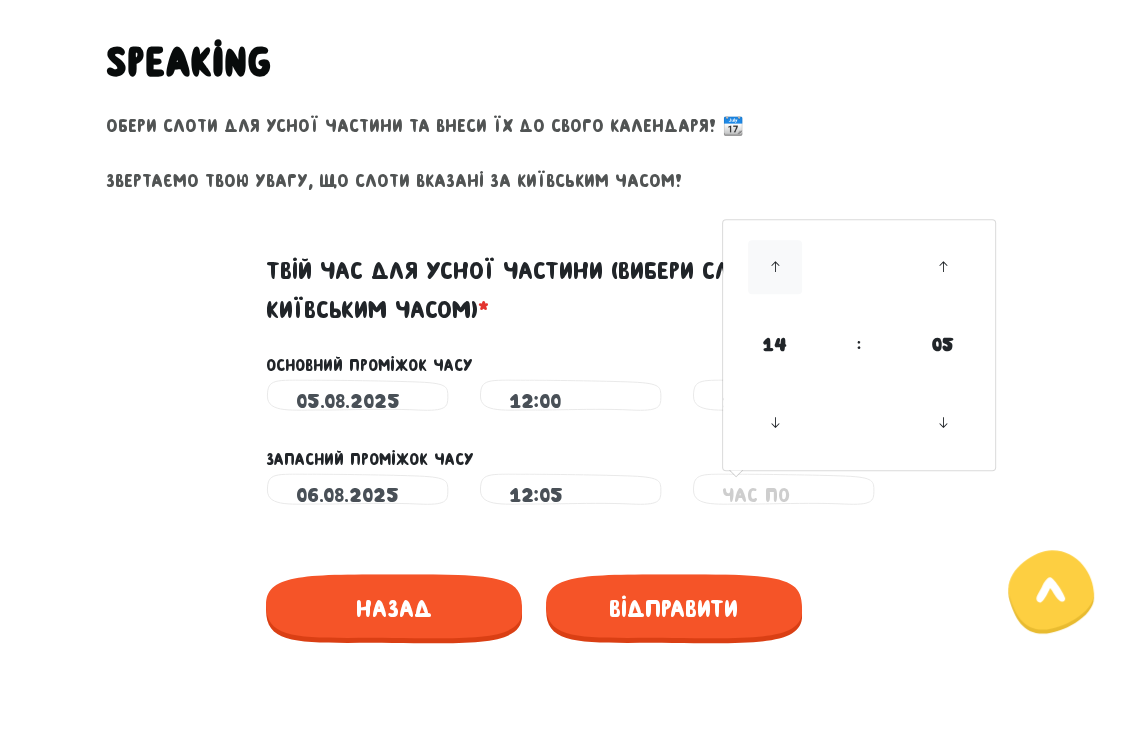 click at bounding box center (775, 267) 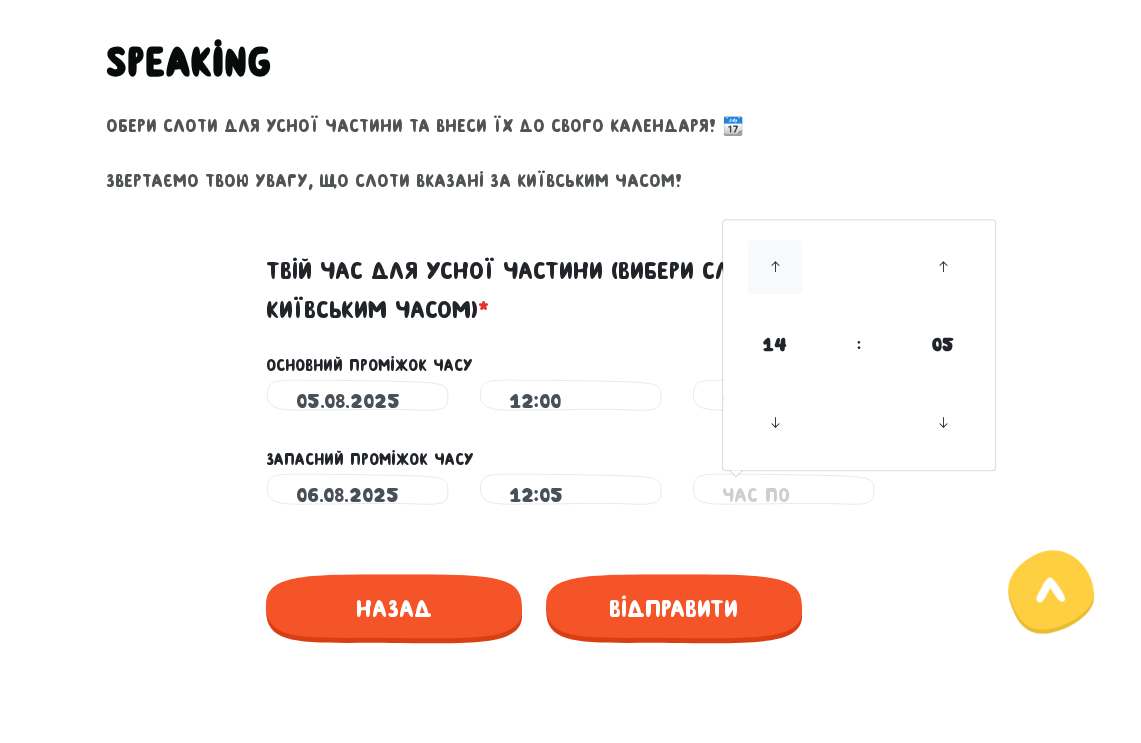 type on "15:05" 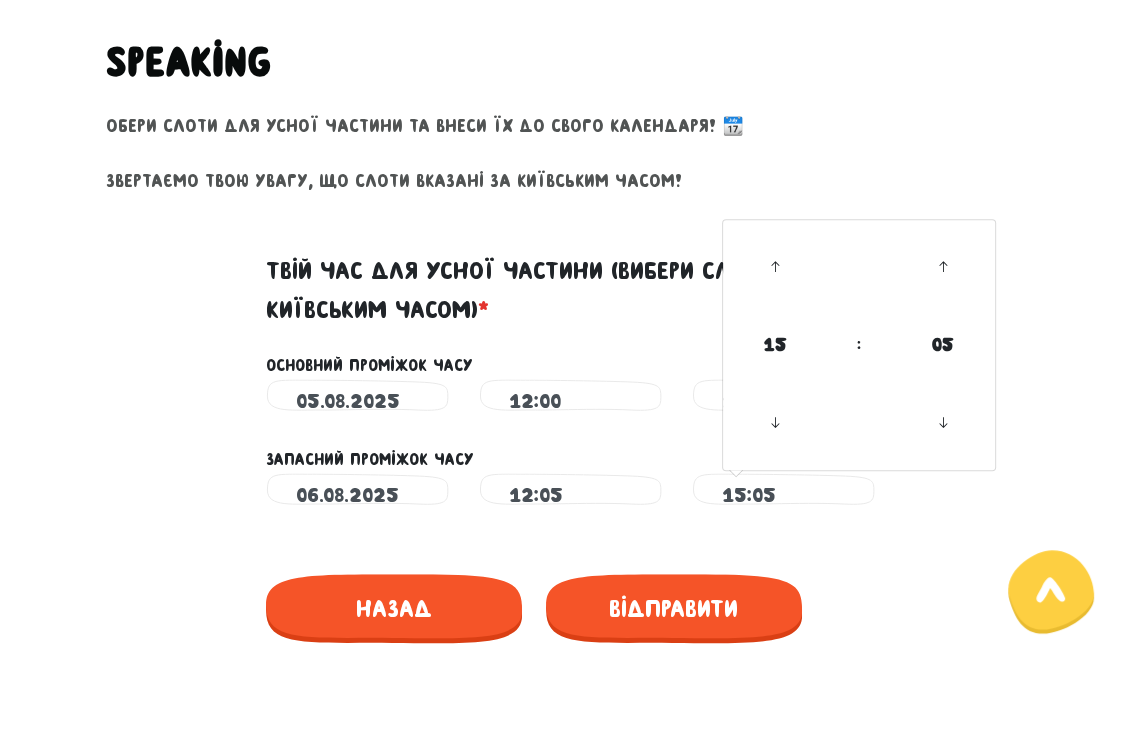 click on "Це обов'язкове поле" at bounding box center (571, 526) 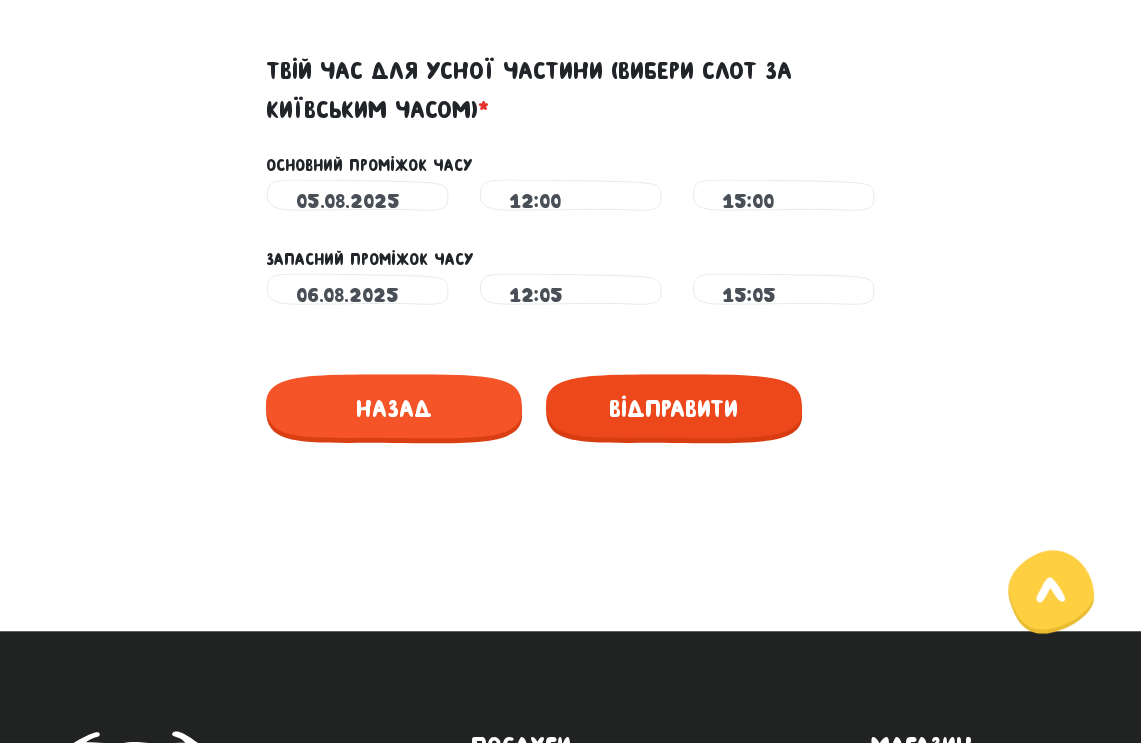 scroll, scrollTop: 887, scrollLeft: 0, axis: vertical 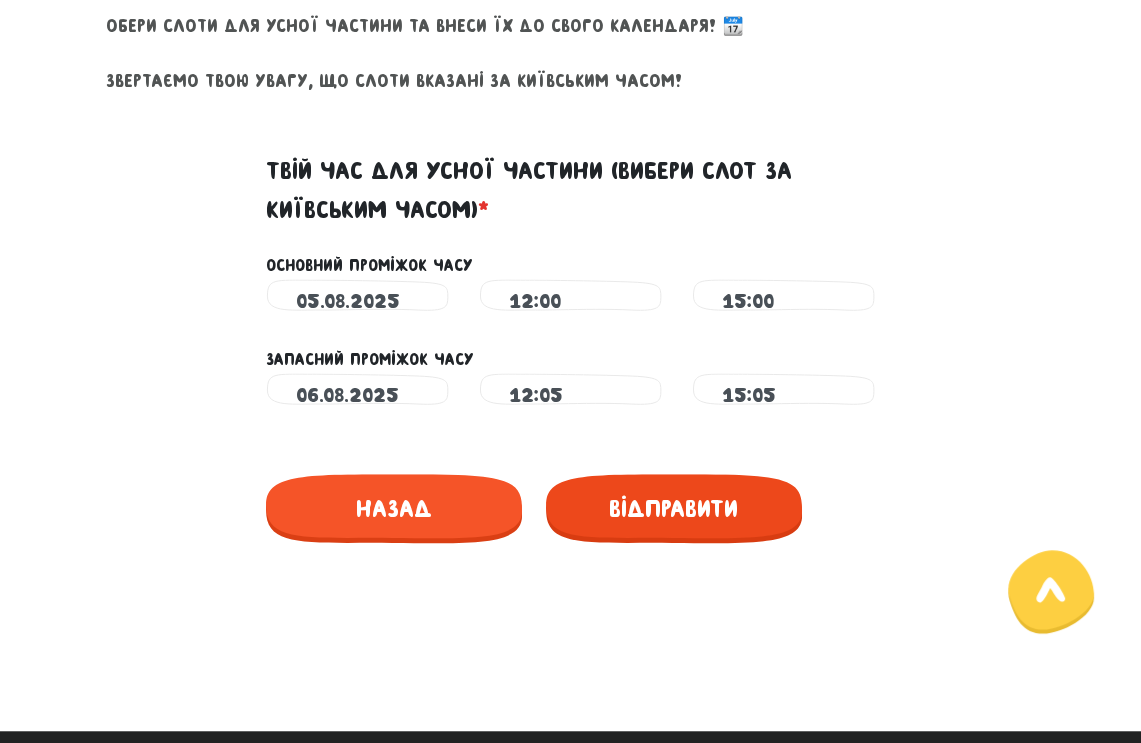 click on "Відправити" at bounding box center (674, 508) 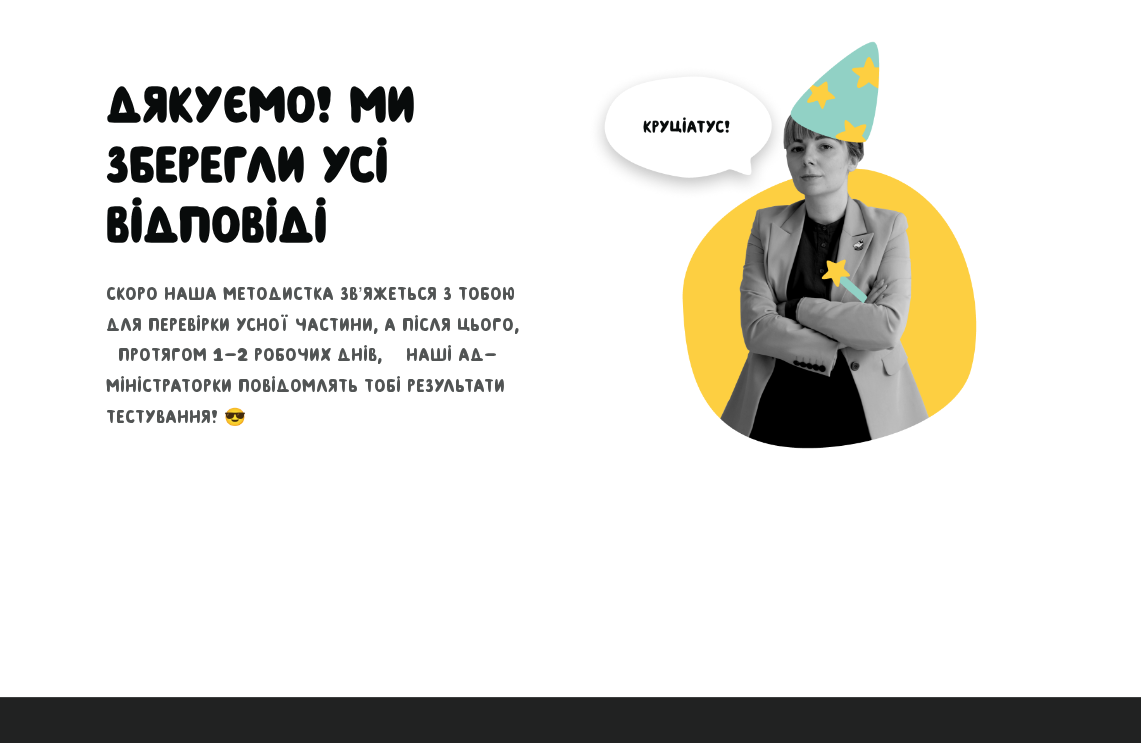 scroll, scrollTop: 0, scrollLeft: 0, axis: both 